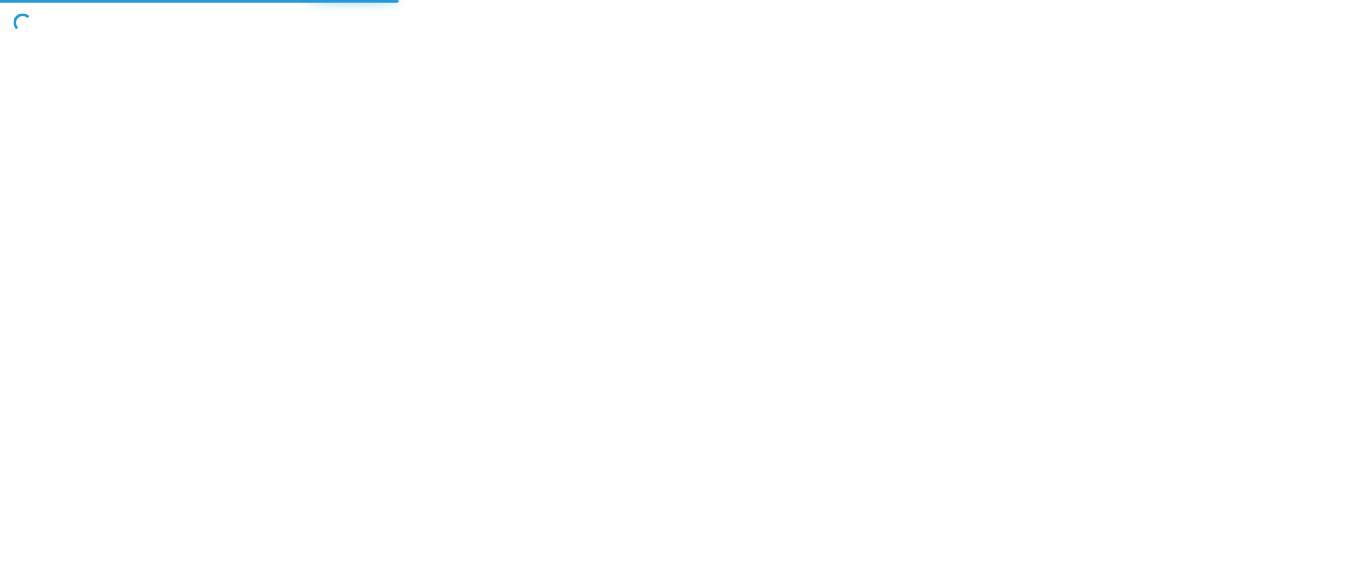 scroll, scrollTop: 0, scrollLeft: 0, axis: both 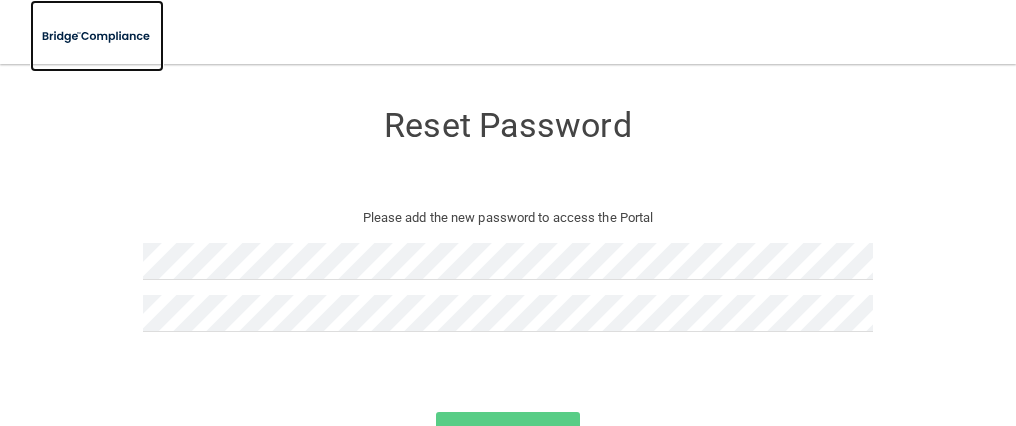 click at bounding box center (97, 36) 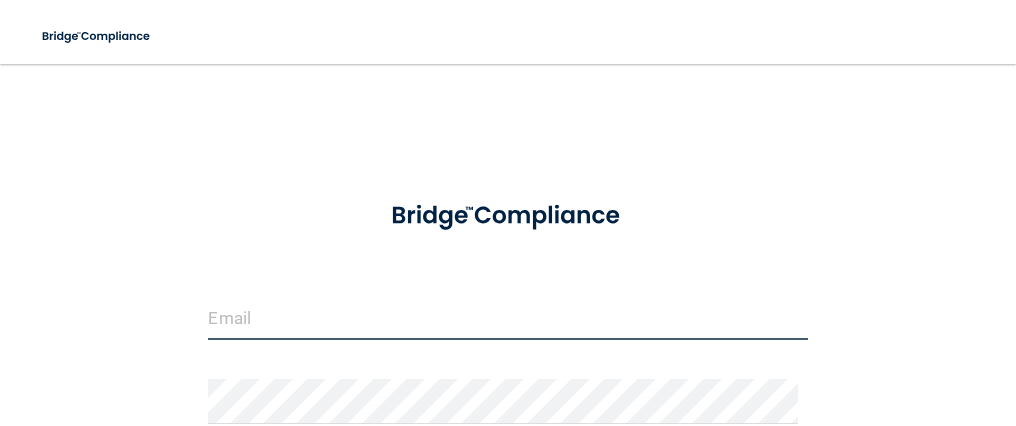 click at bounding box center (507, 317) 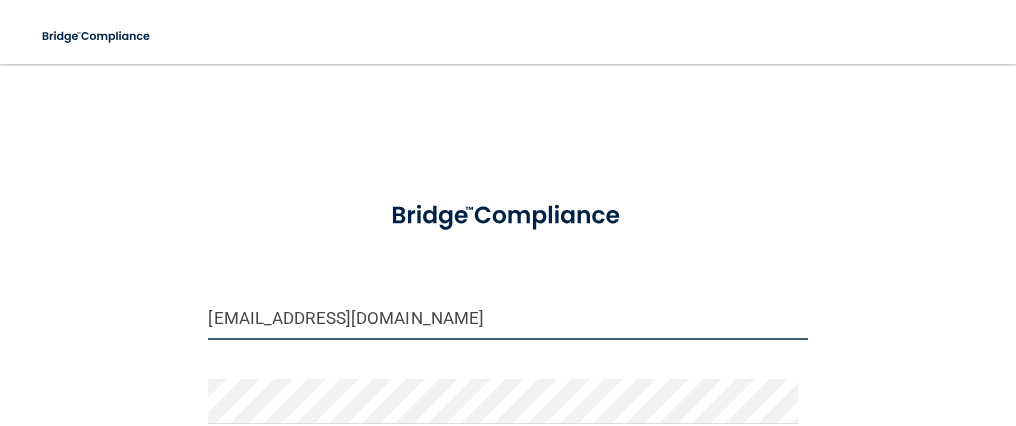 type on "[EMAIL_ADDRESS][DOMAIN_NAME]" 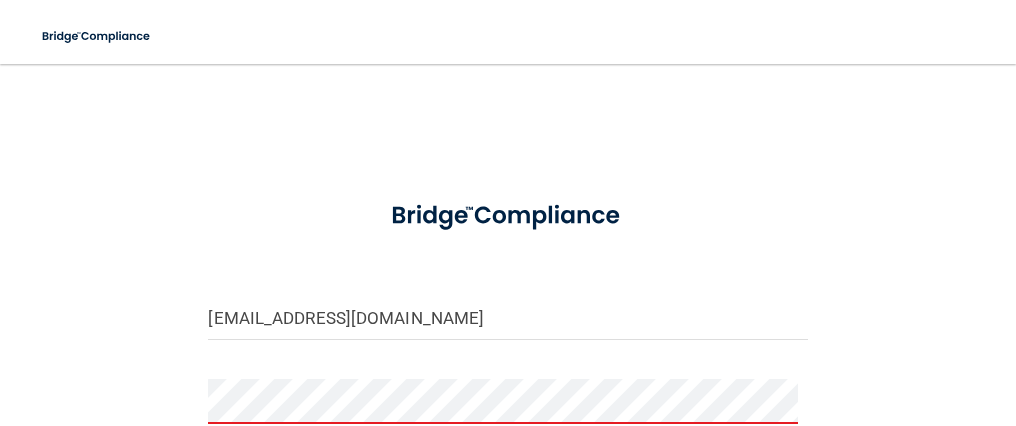 click on "Sign In" at bounding box center (507, 525) 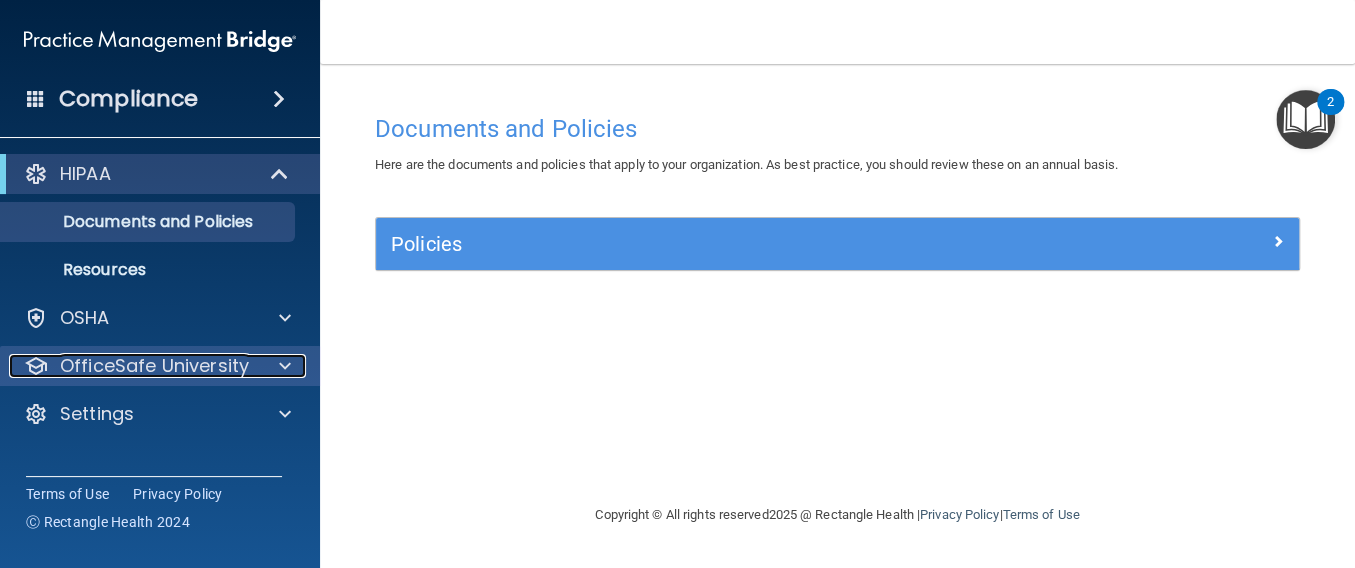 drag, startPoint x: 441, startPoint y: 3, endPoint x: 131, endPoint y: 364, distance: 475.83716 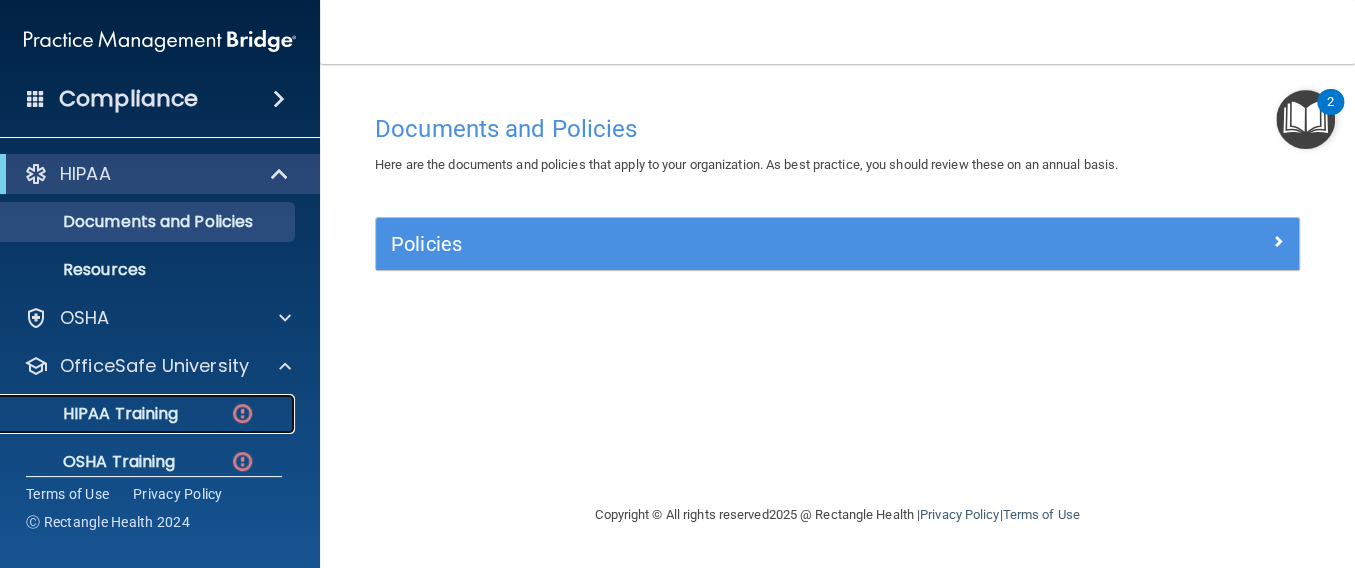 click on "HIPAA Training" at bounding box center [95, 414] 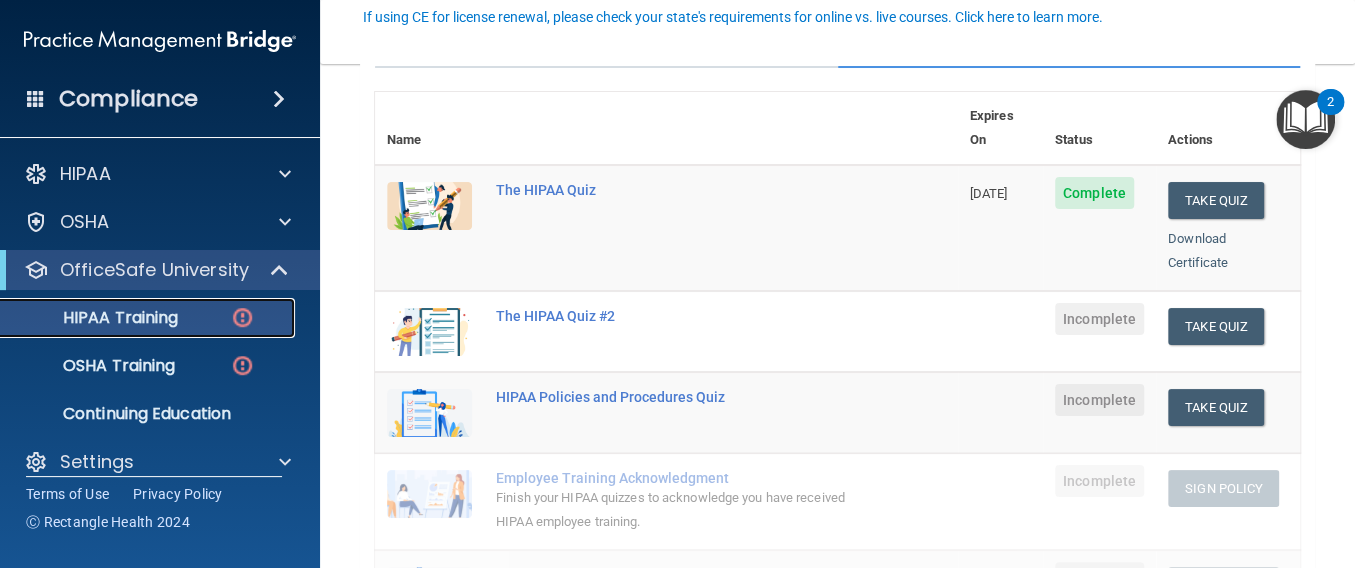 scroll, scrollTop: 216, scrollLeft: 0, axis: vertical 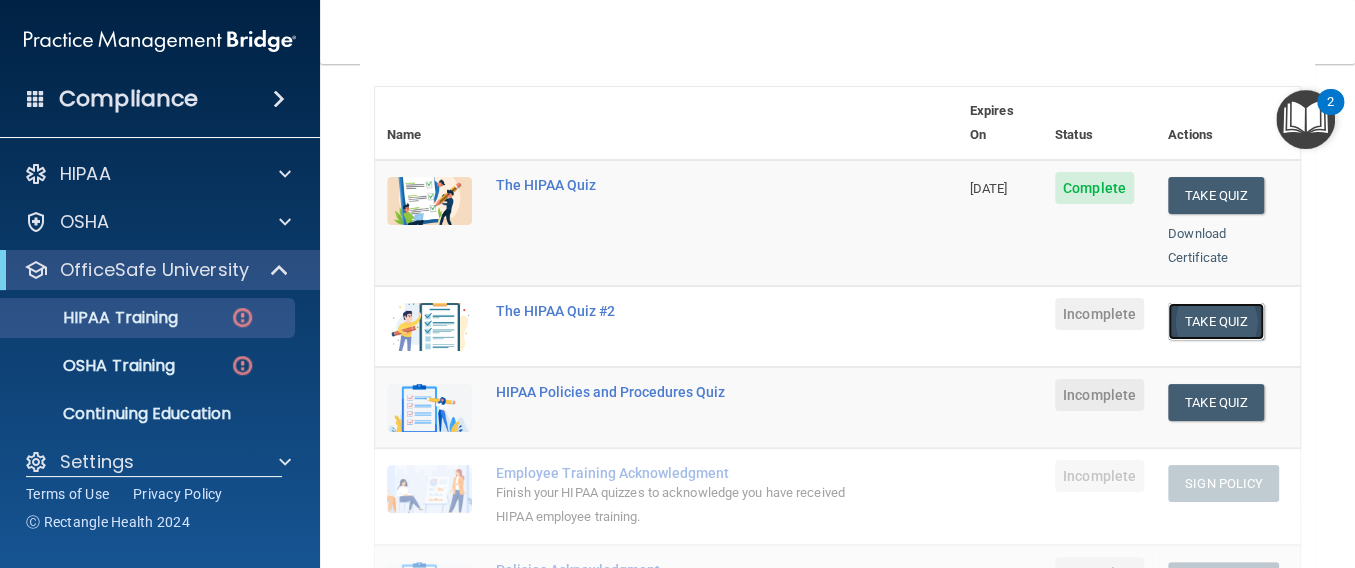 click on "Take Quiz" at bounding box center [1216, 321] 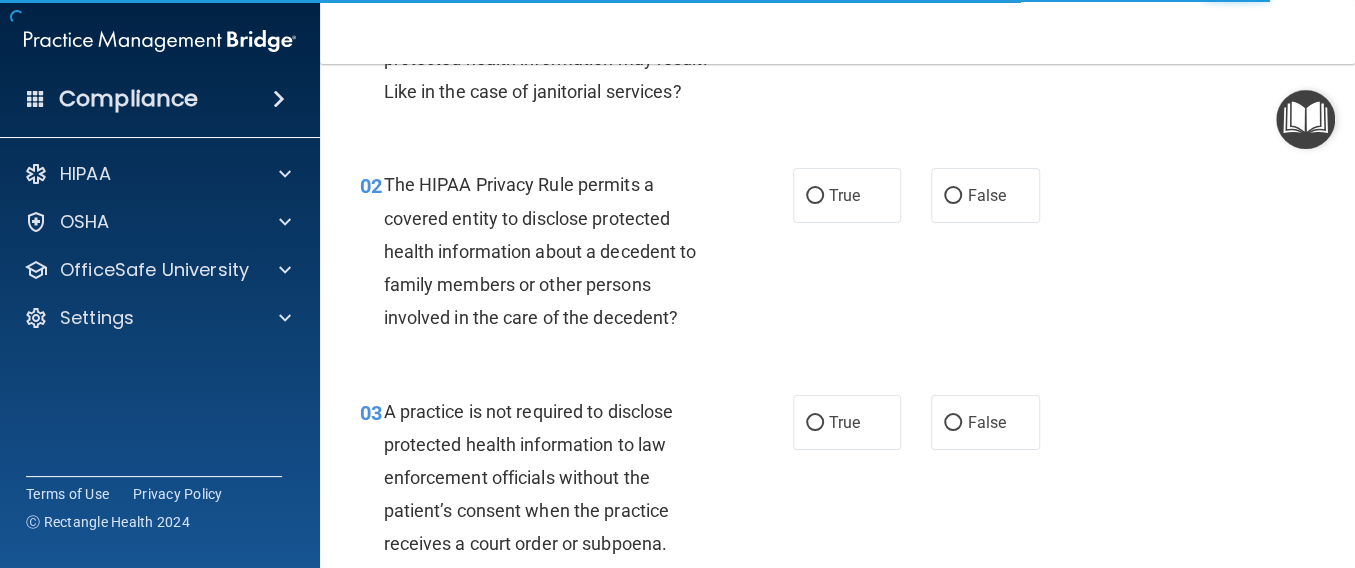 scroll, scrollTop: 0, scrollLeft: 0, axis: both 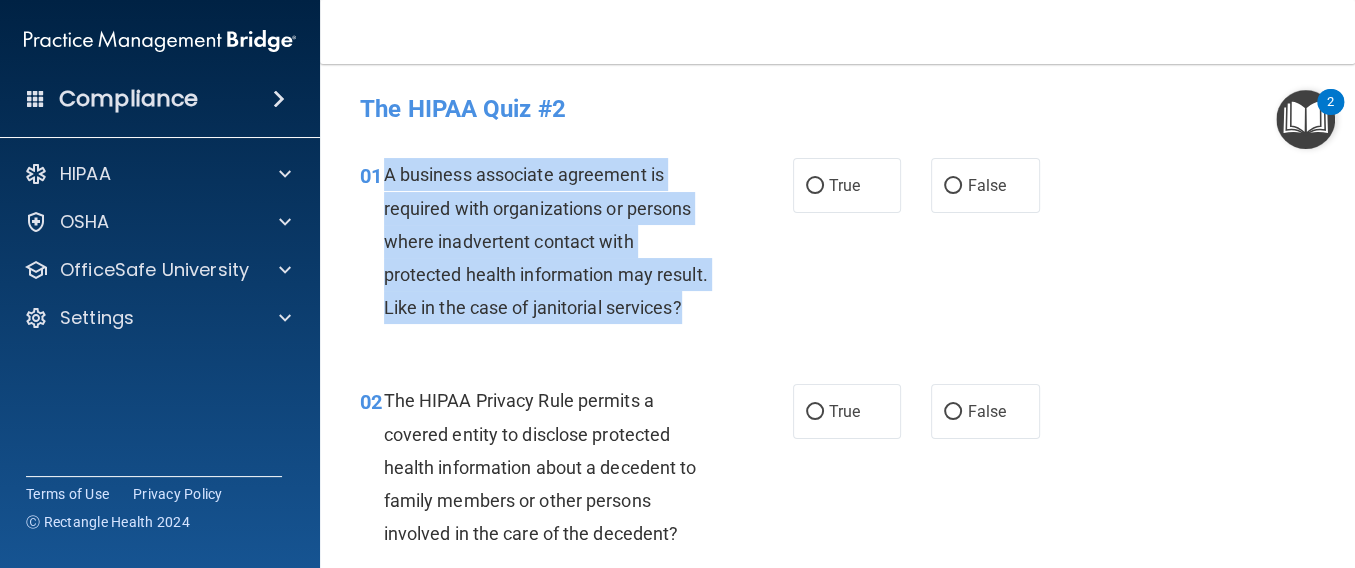 drag, startPoint x: 382, startPoint y: 170, endPoint x: 474, endPoint y: 358, distance: 209.3036 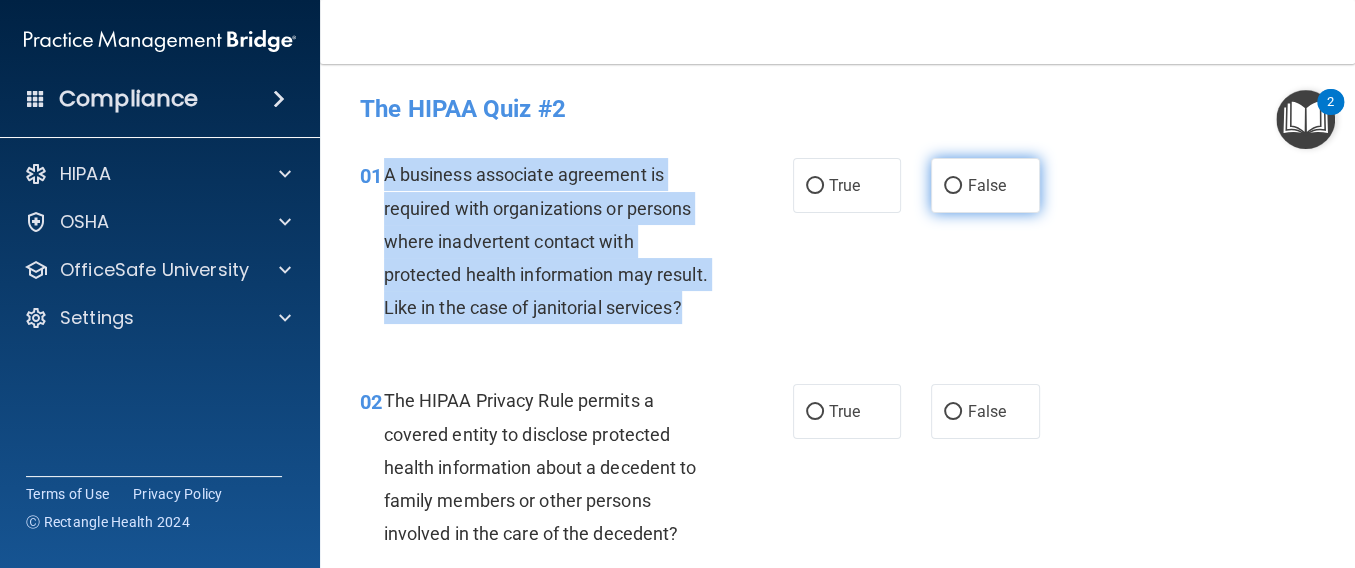 click on "False" at bounding box center [953, 186] 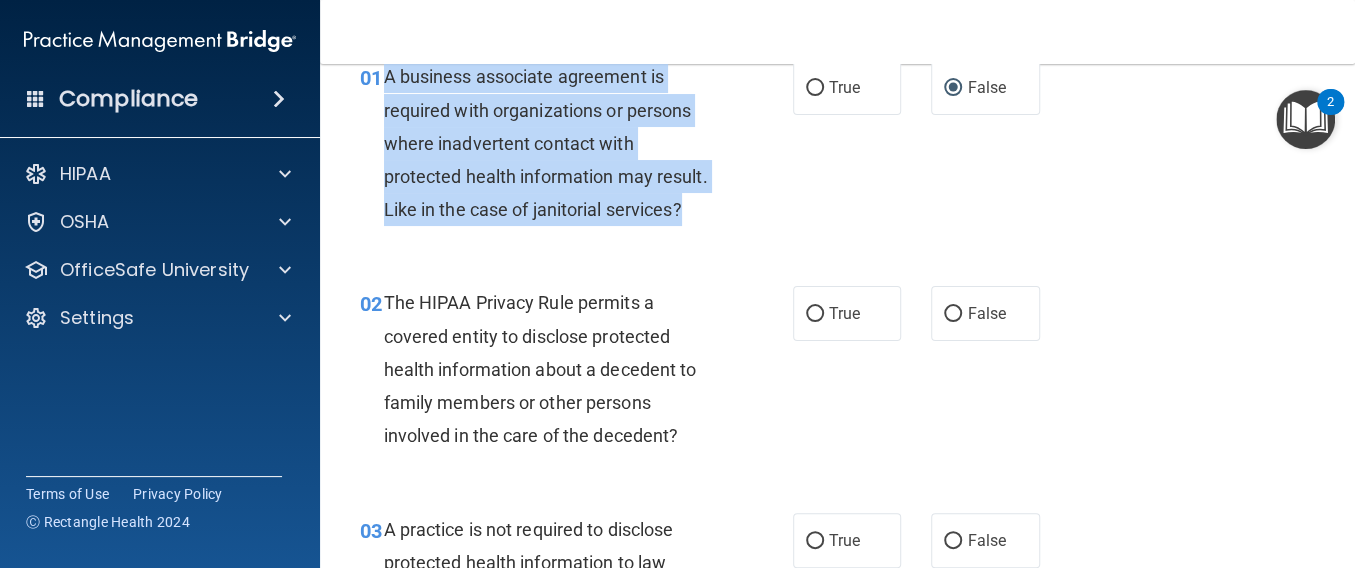 scroll, scrollTop: 133, scrollLeft: 0, axis: vertical 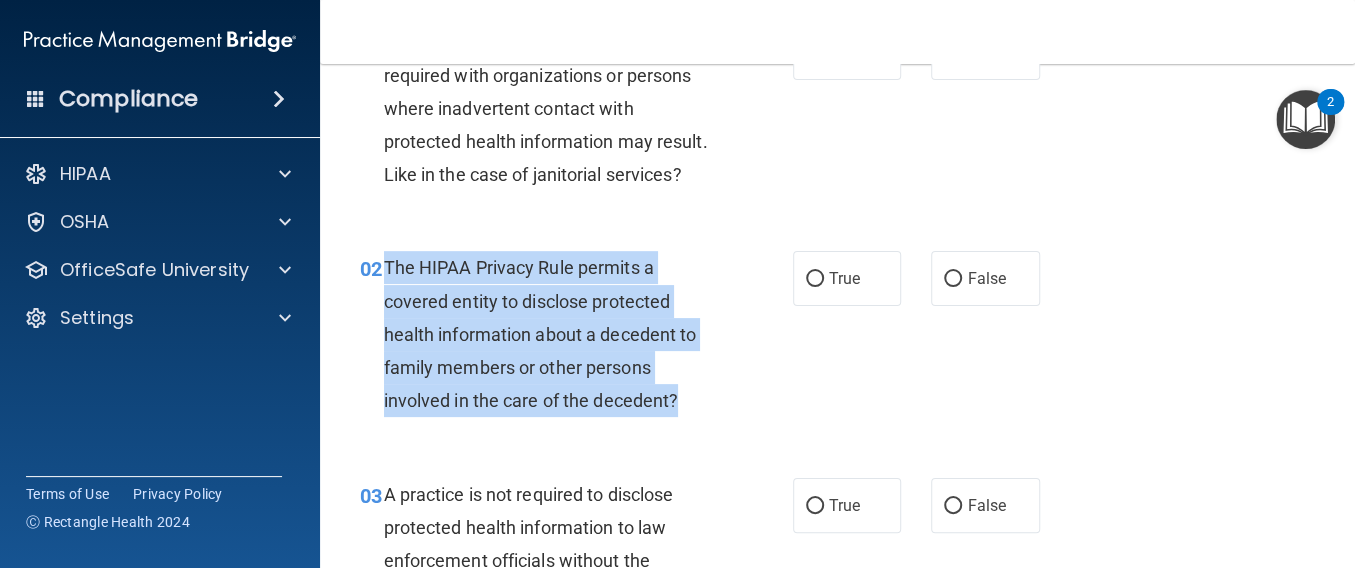 drag, startPoint x: 382, startPoint y: 295, endPoint x: 683, endPoint y: 432, distance: 330.71136 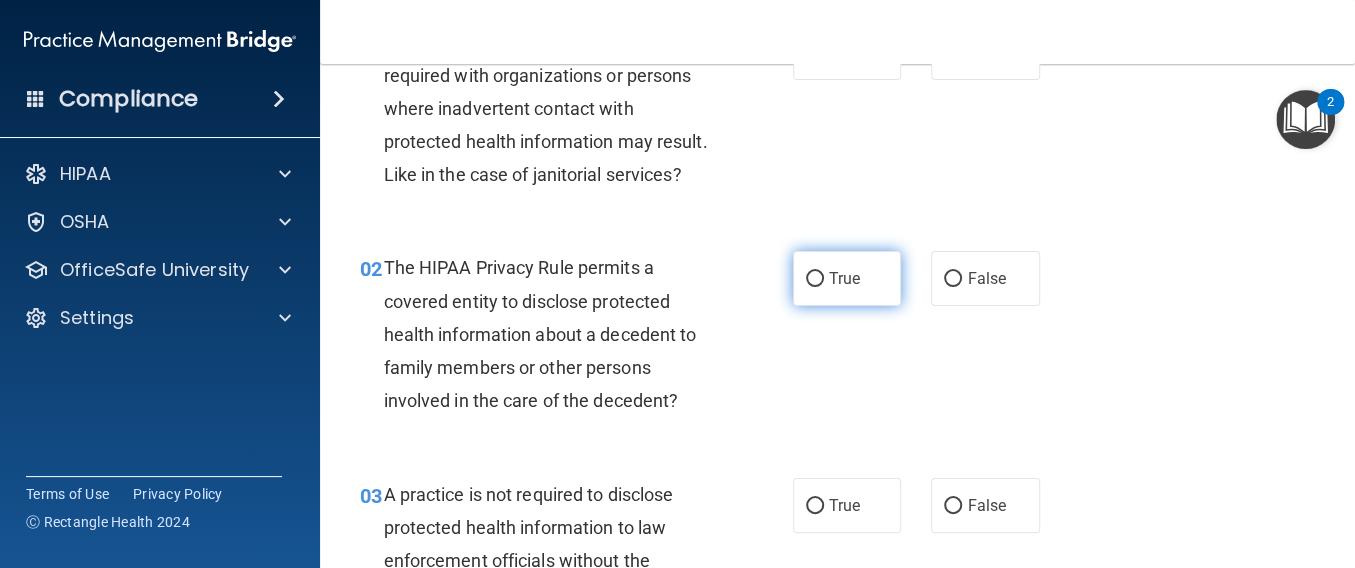 click on "True" at bounding box center [844, 278] 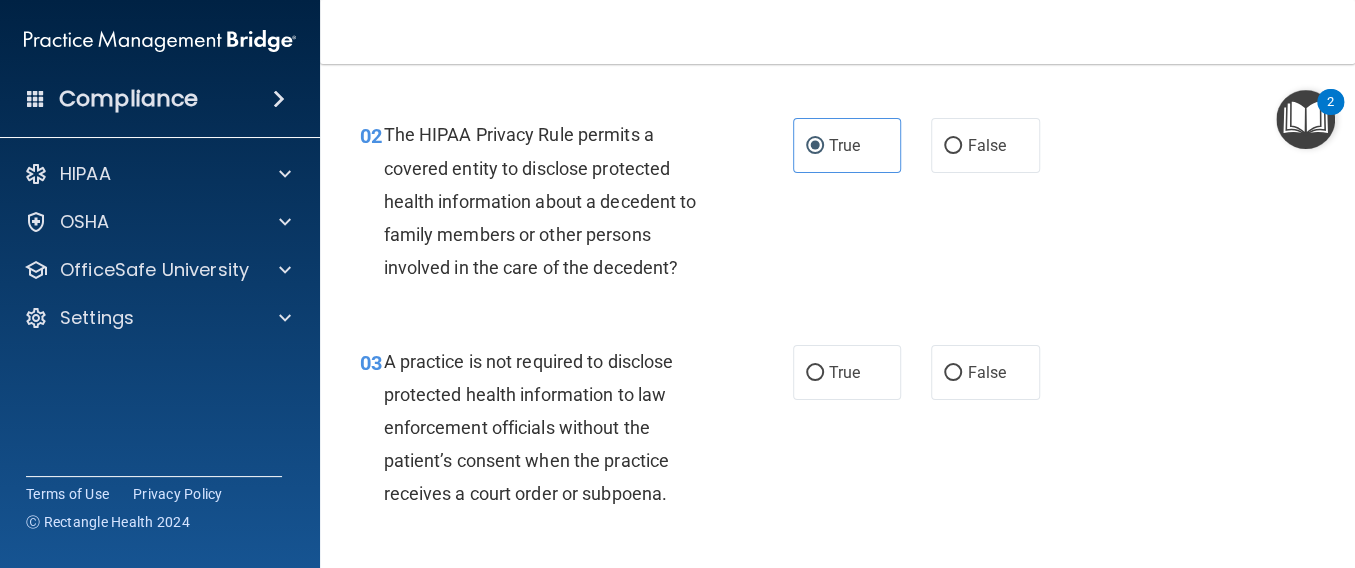 scroll, scrollTop: 400, scrollLeft: 0, axis: vertical 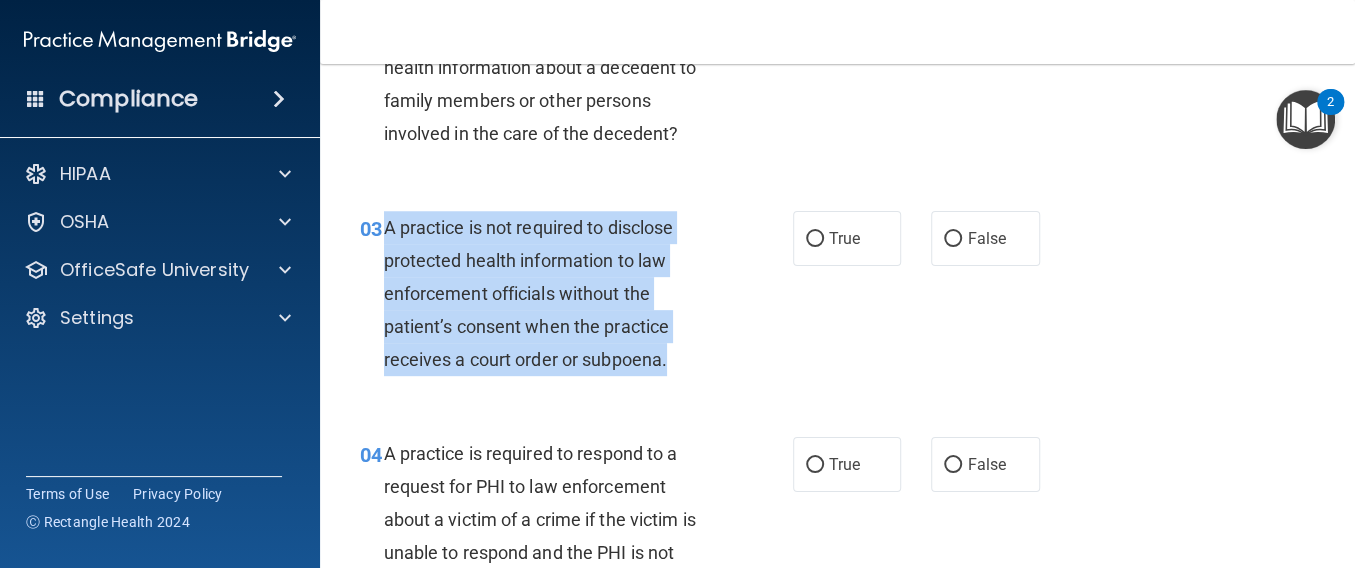 drag, startPoint x: 385, startPoint y: 261, endPoint x: 771, endPoint y: 404, distance: 411.63696 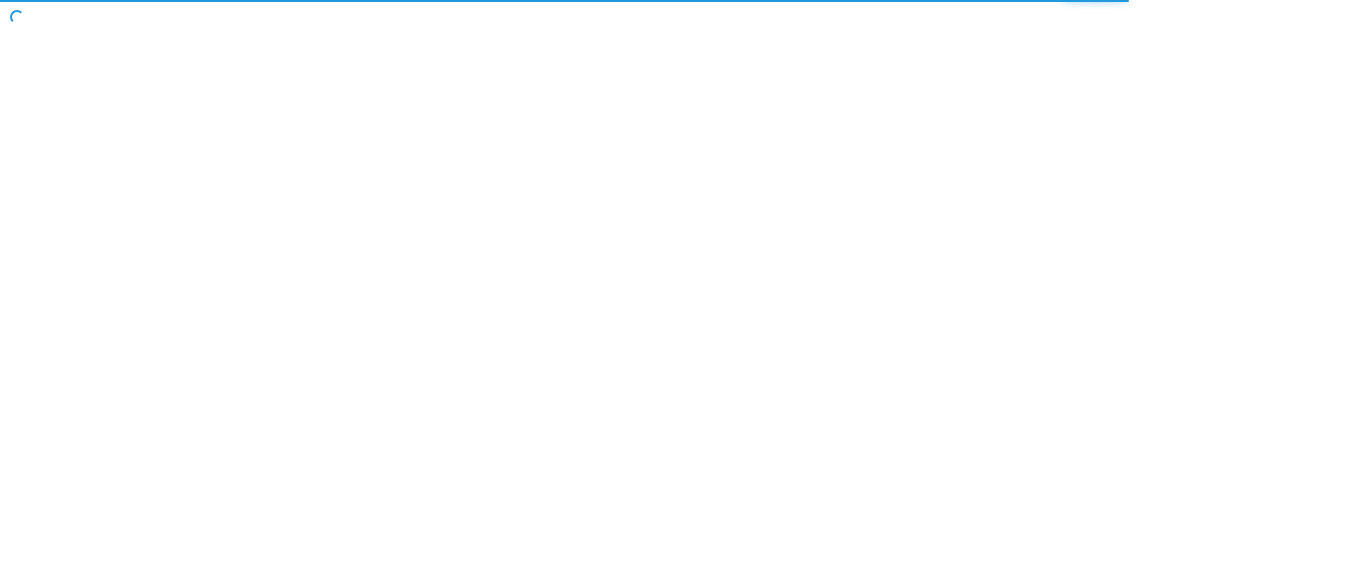 scroll, scrollTop: 0, scrollLeft: 0, axis: both 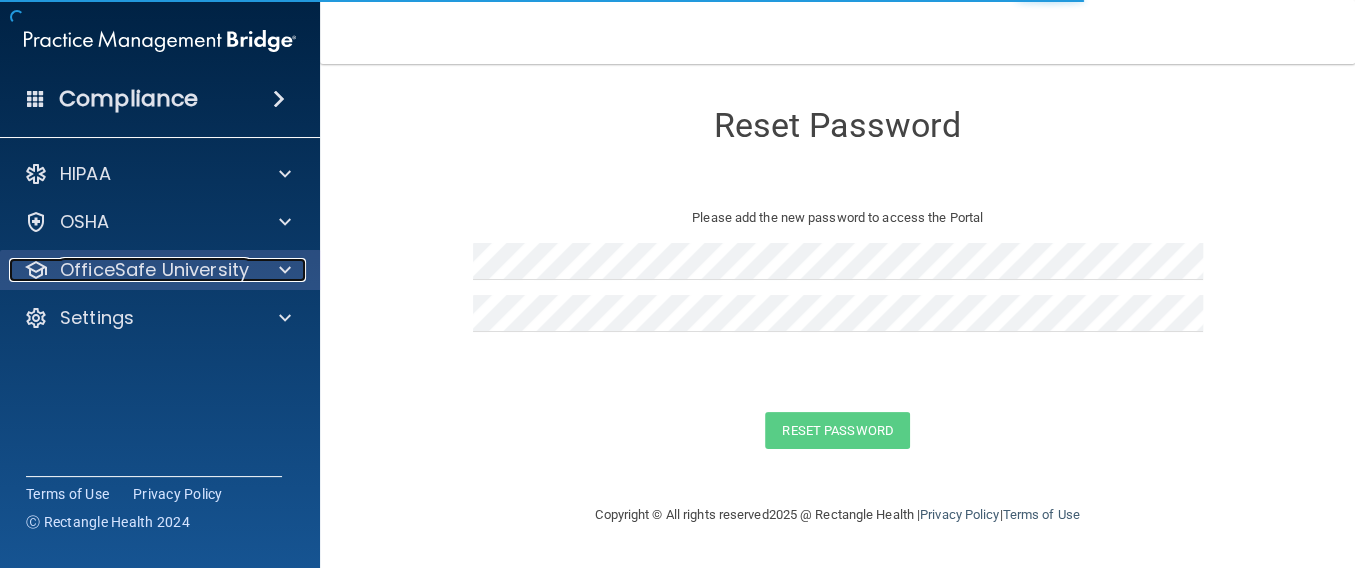 click on "OfficeSafe University" at bounding box center [154, 270] 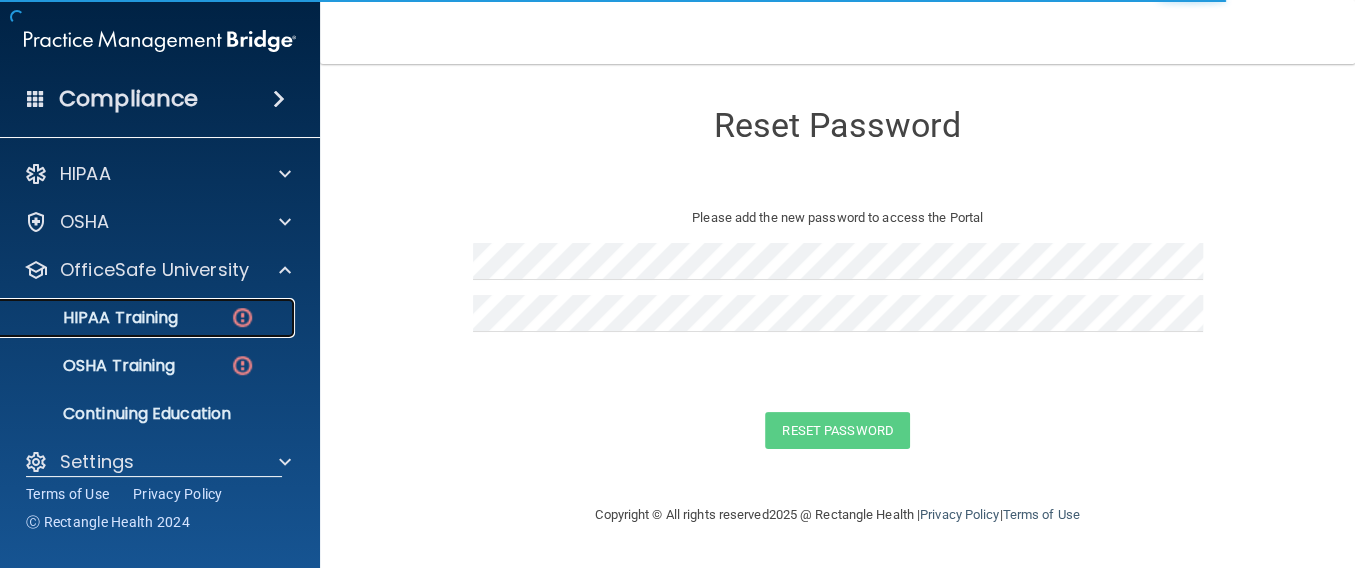 click on "HIPAA Training" at bounding box center (95, 318) 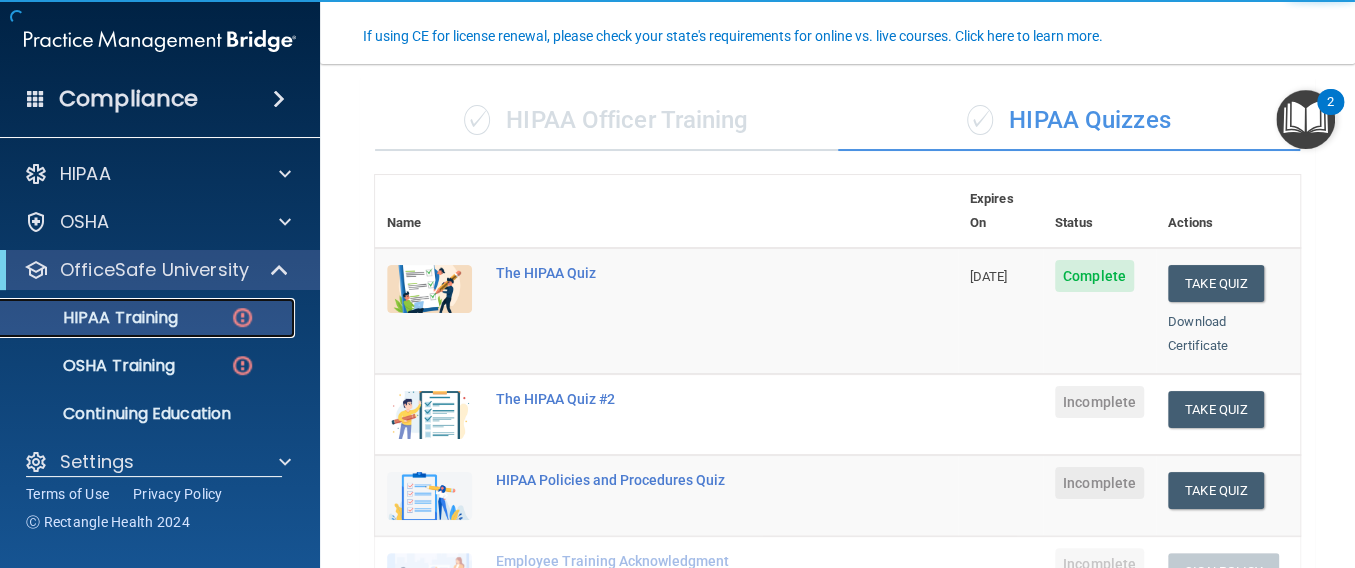 scroll, scrollTop: 266, scrollLeft: 0, axis: vertical 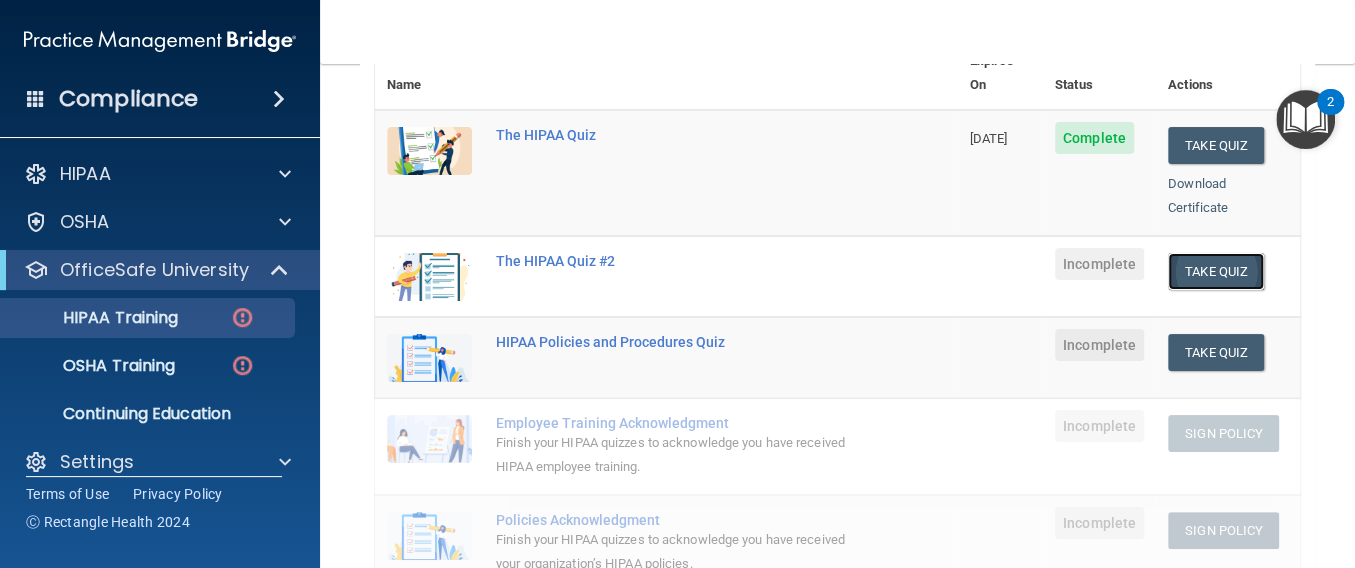 click on "Take Quiz" at bounding box center (1216, 271) 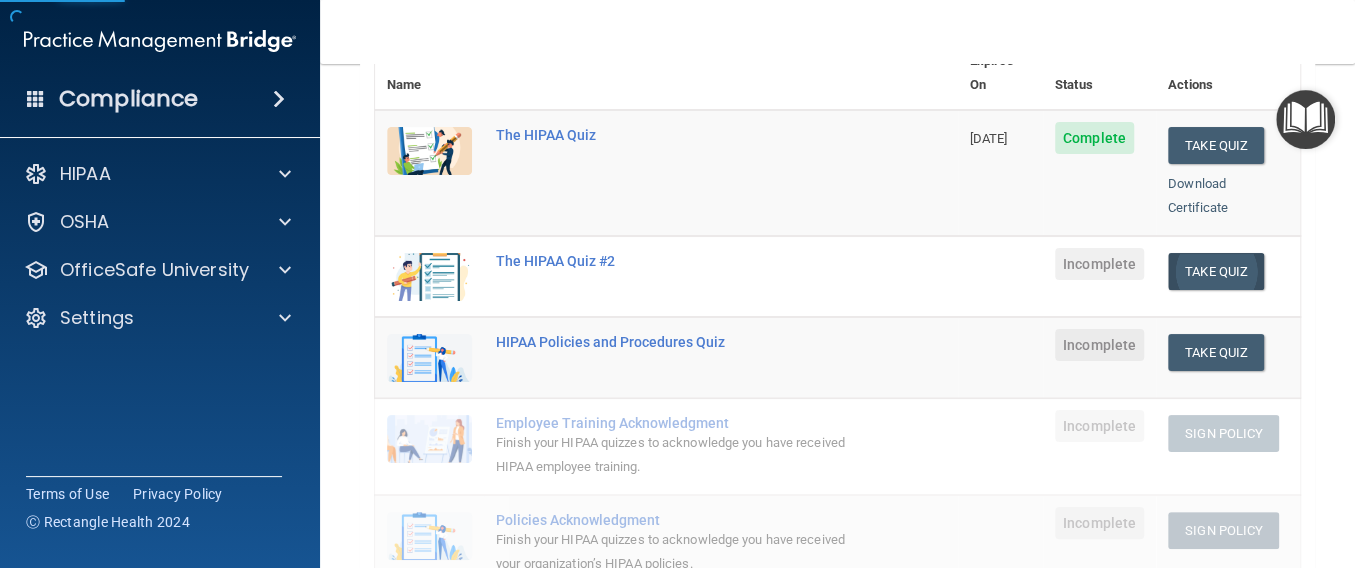 scroll, scrollTop: 0, scrollLeft: 0, axis: both 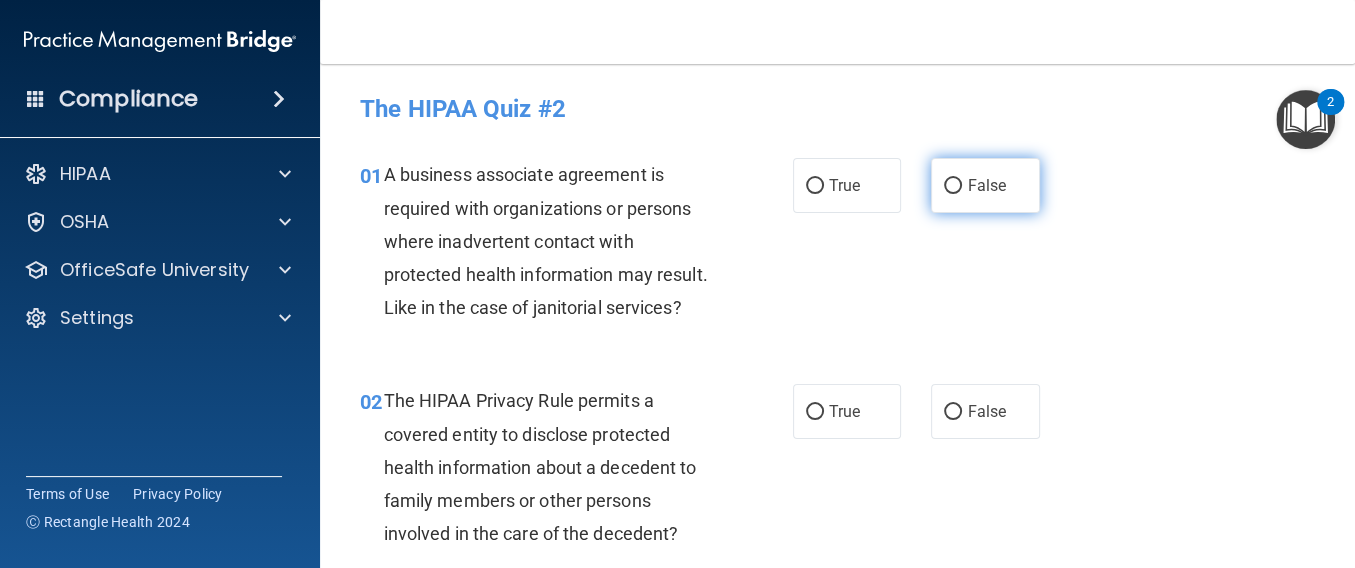click on "False" at bounding box center (985, 185) 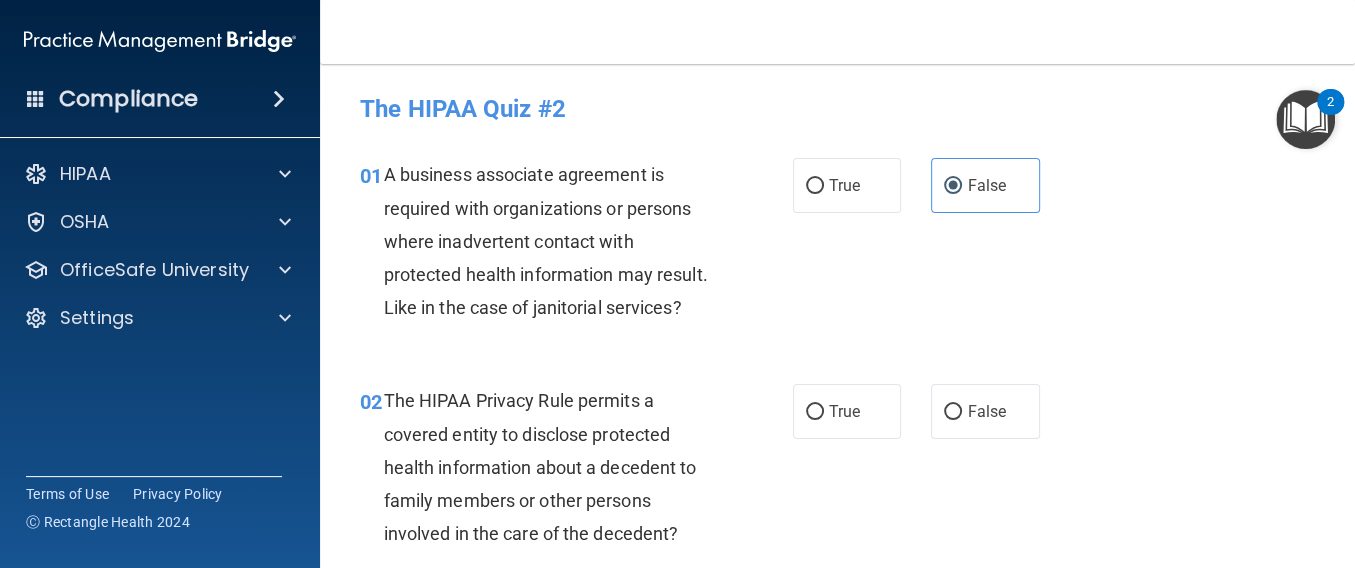 scroll, scrollTop: 133, scrollLeft: 0, axis: vertical 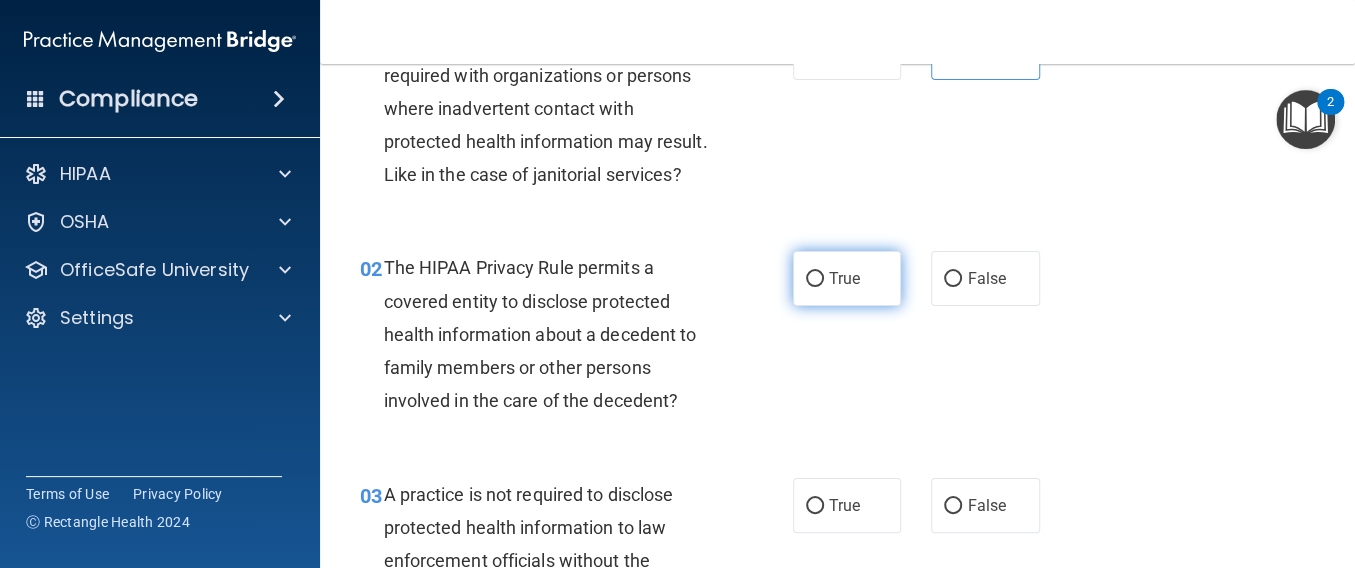 click on "True" at bounding box center (844, 278) 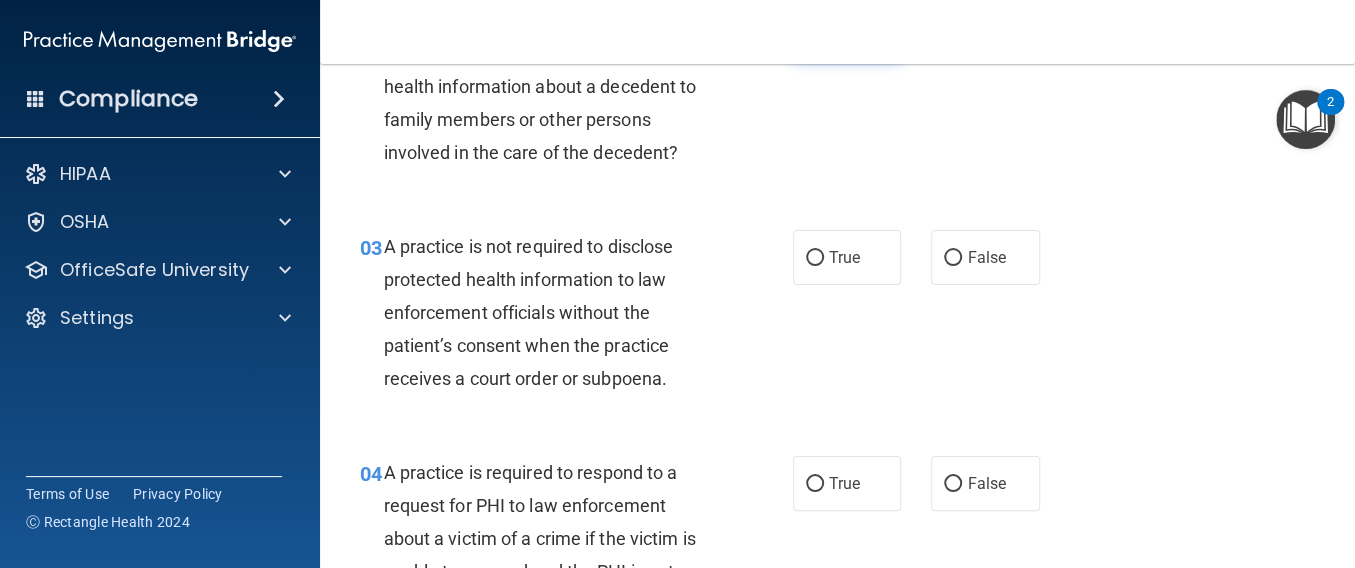 scroll, scrollTop: 400, scrollLeft: 0, axis: vertical 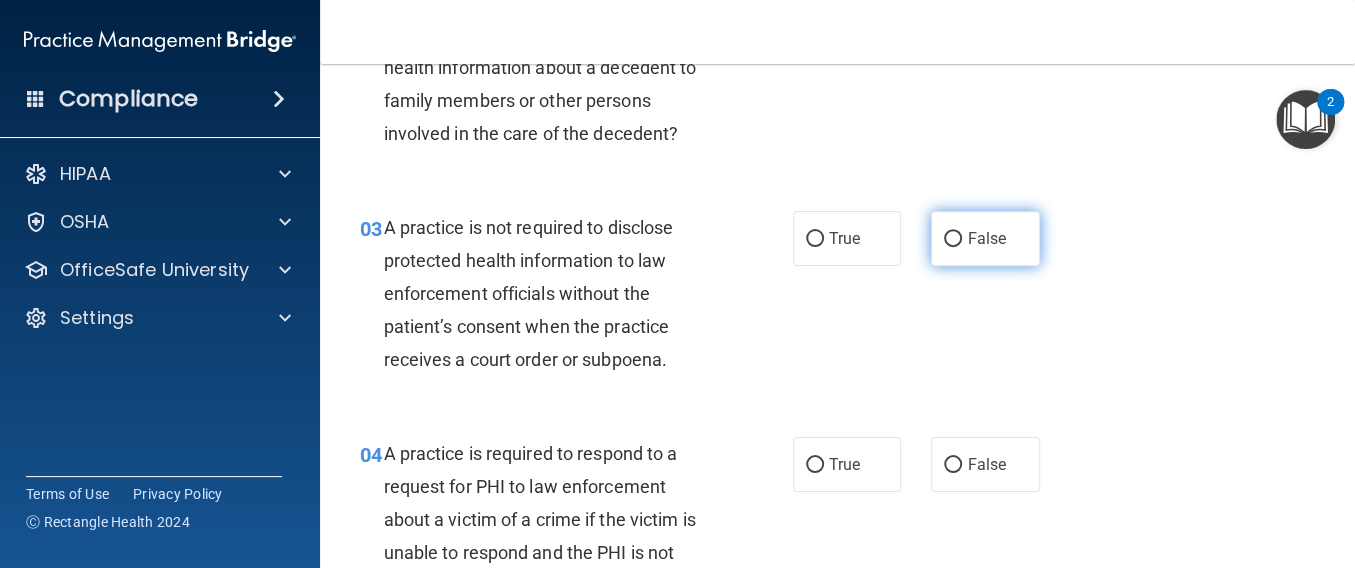 click on "False" at bounding box center [985, 238] 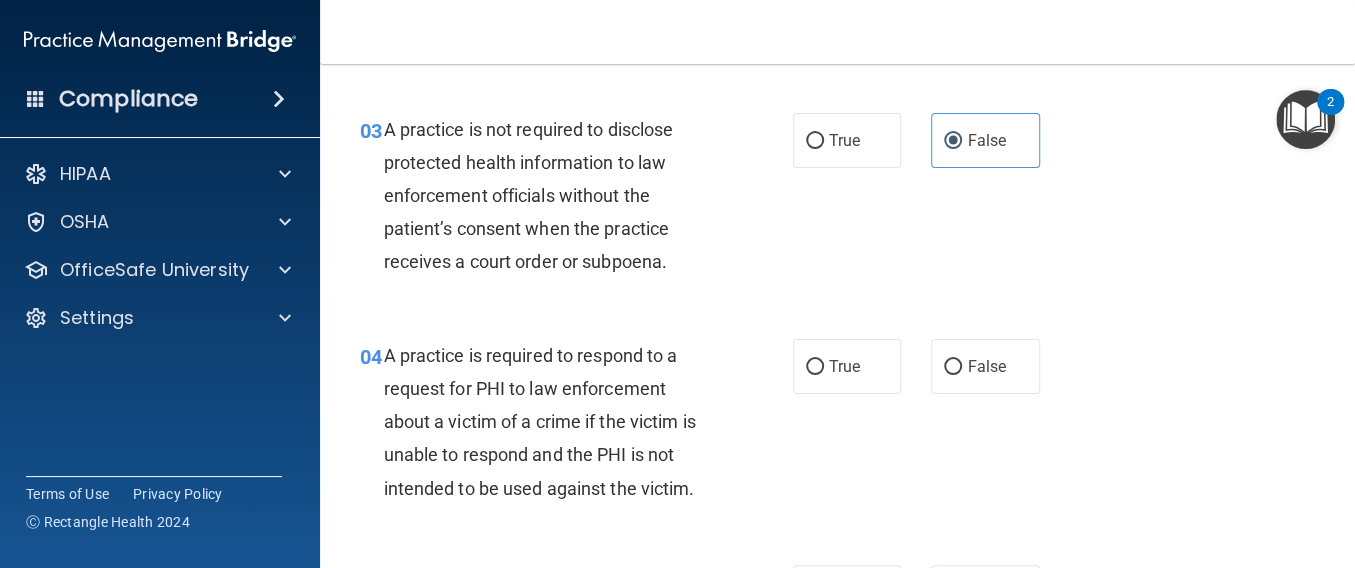 scroll, scrollTop: 667, scrollLeft: 0, axis: vertical 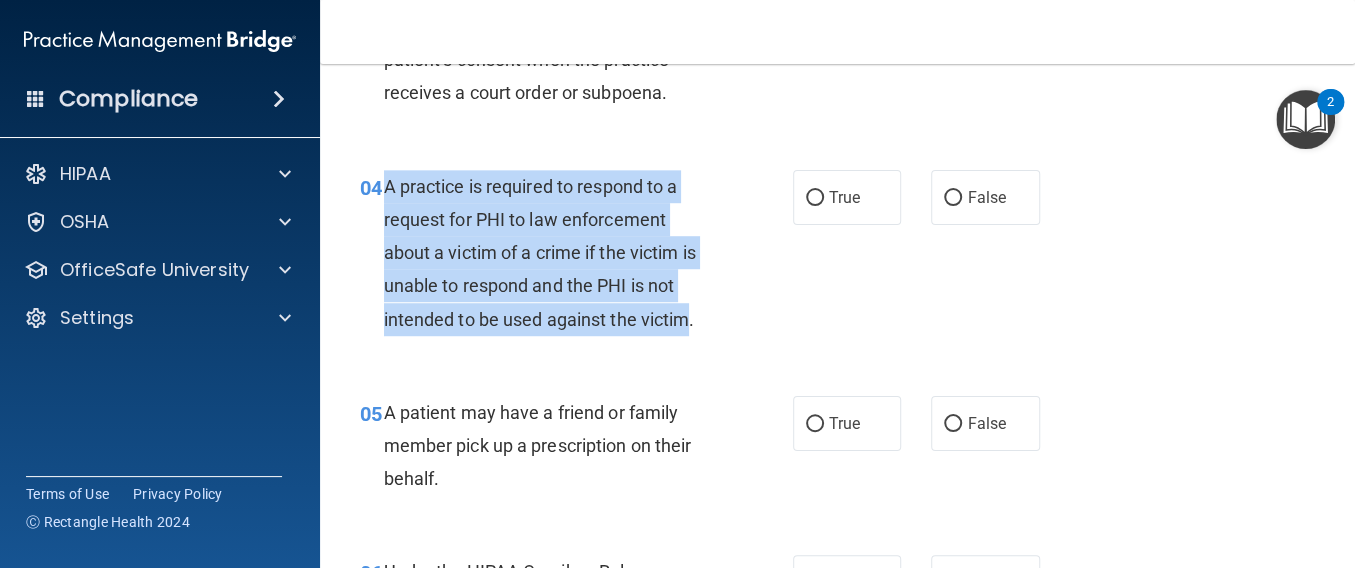 drag, startPoint x: 387, startPoint y: 216, endPoint x: 684, endPoint y: 357, distance: 328.77045 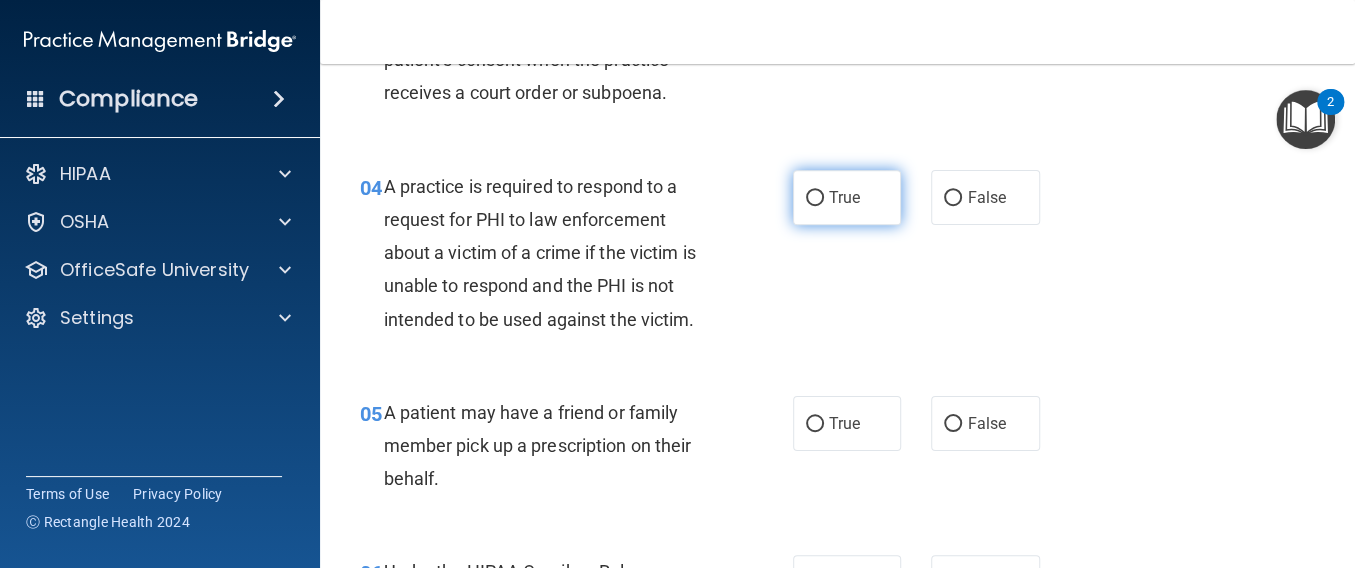 click on "True" at bounding box center [847, 197] 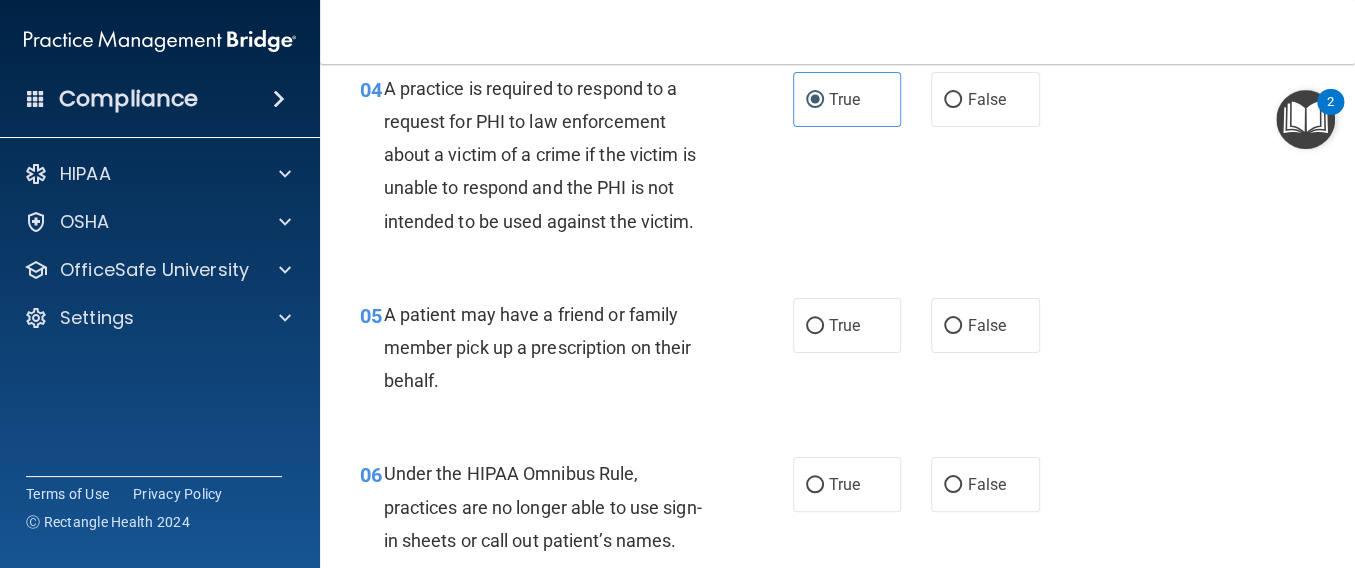 scroll, scrollTop: 800, scrollLeft: 0, axis: vertical 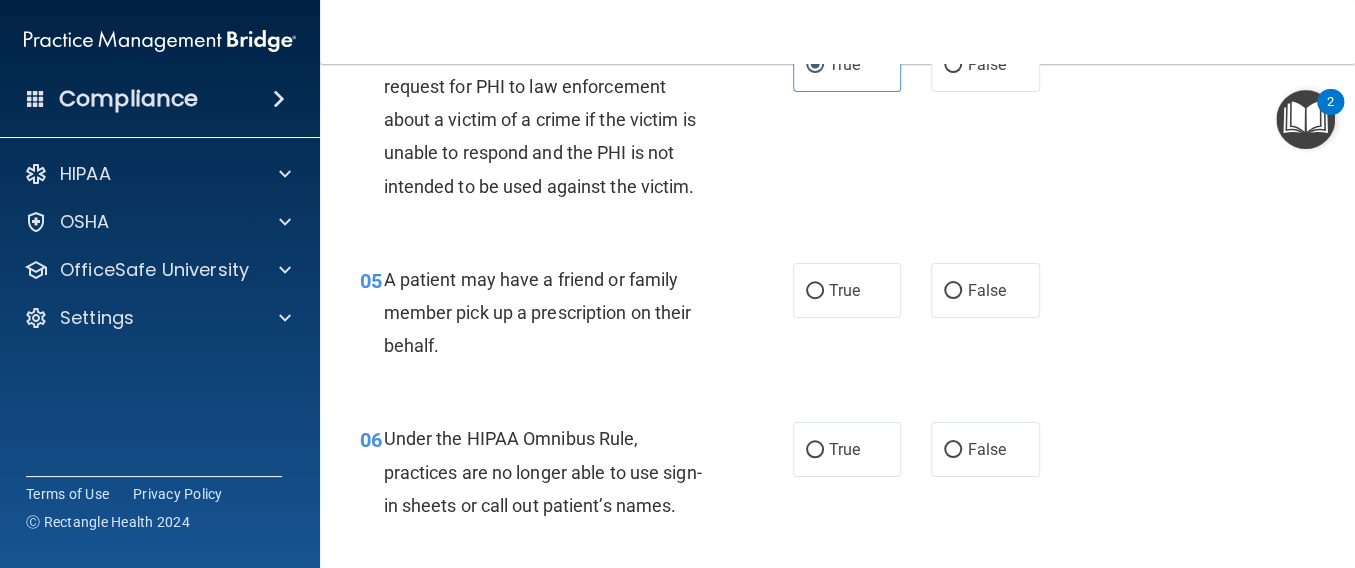 drag, startPoint x: 382, startPoint y: 310, endPoint x: 473, endPoint y: 370, distance: 109 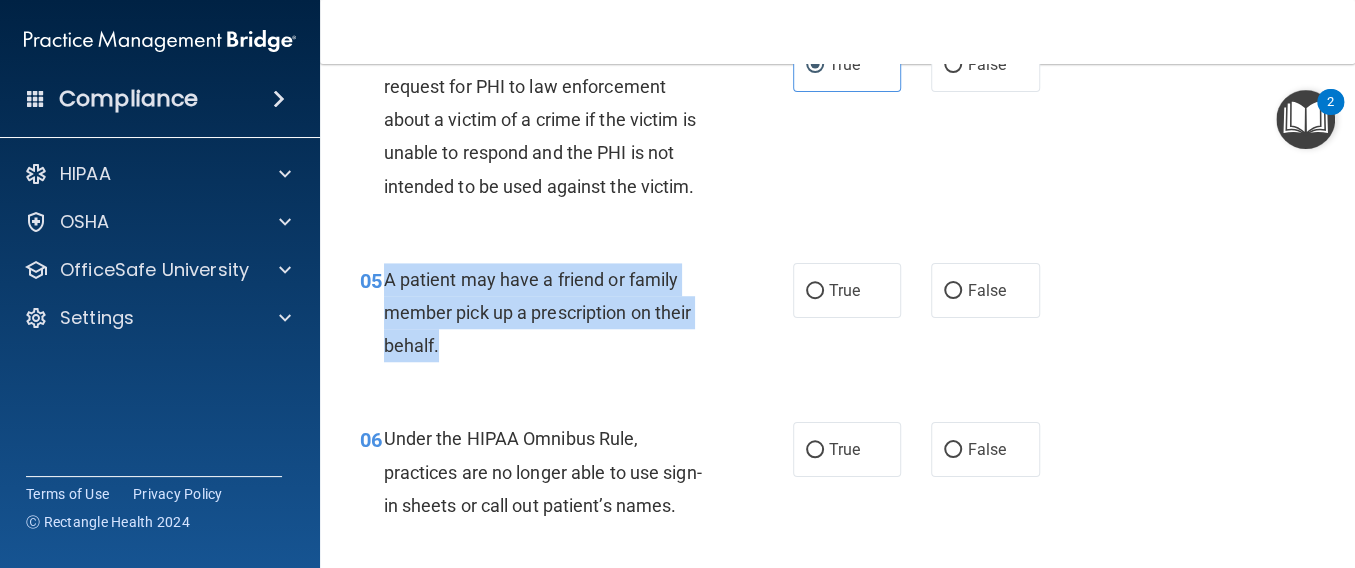 drag, startPoint x: 451, startPoint y: 381, endPoint x: 383, endPoint y: 314, distance: 95.462036 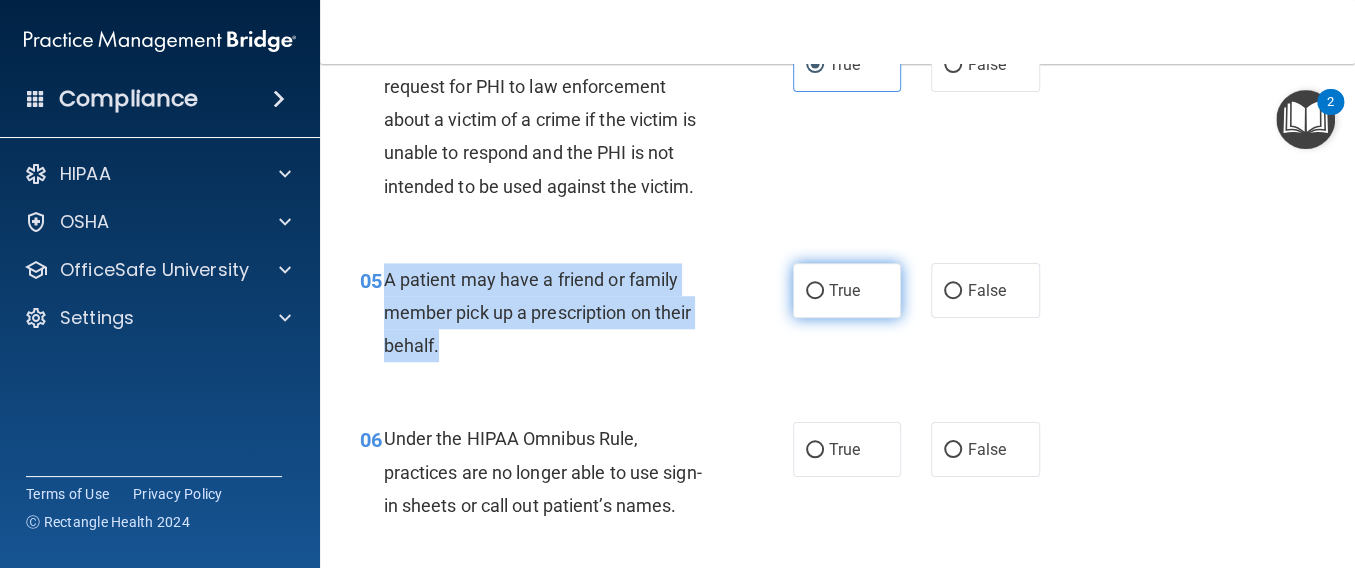 click on "True" at bounding box center (815, 291) 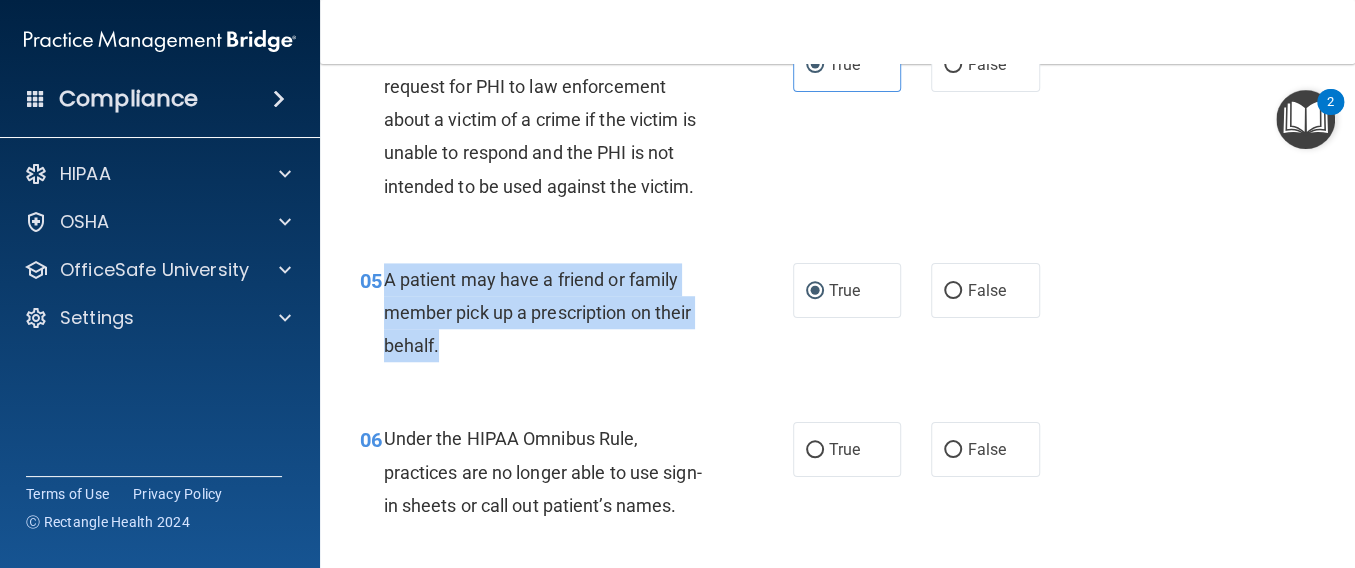 scroll, scrollTop: 1066, scrollLeft: 0, axis: vertical 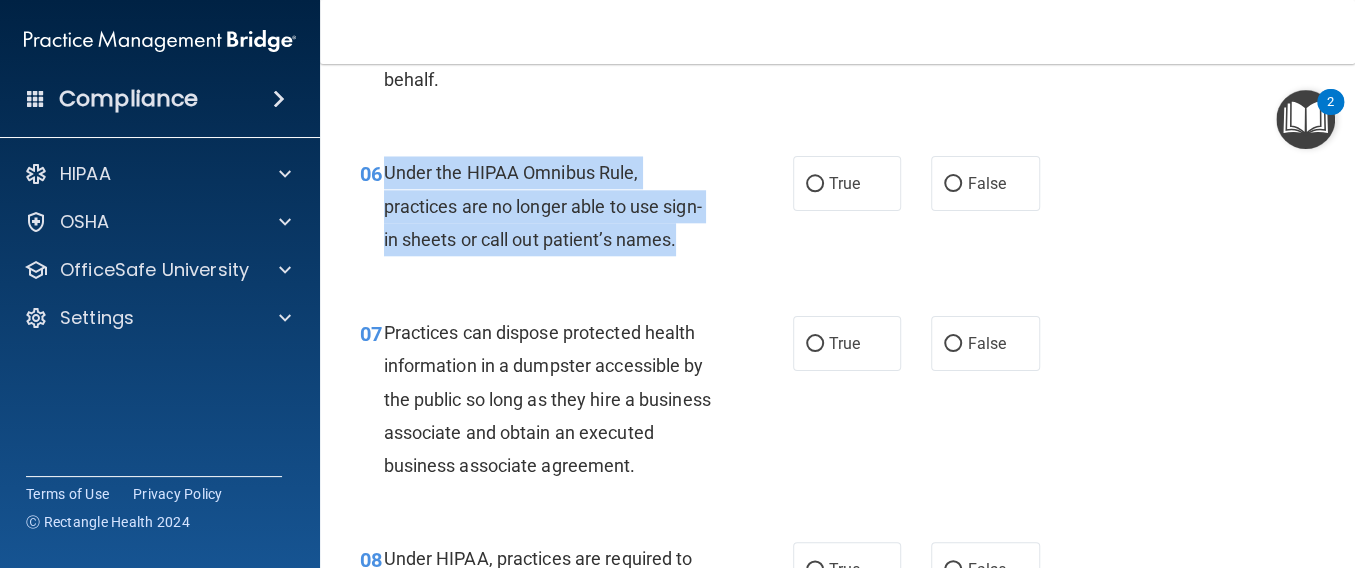 drag, startPoint x: 385, startPoint y: 202, endPoint x: 686, endPoint y: 276, distance: 309.9629 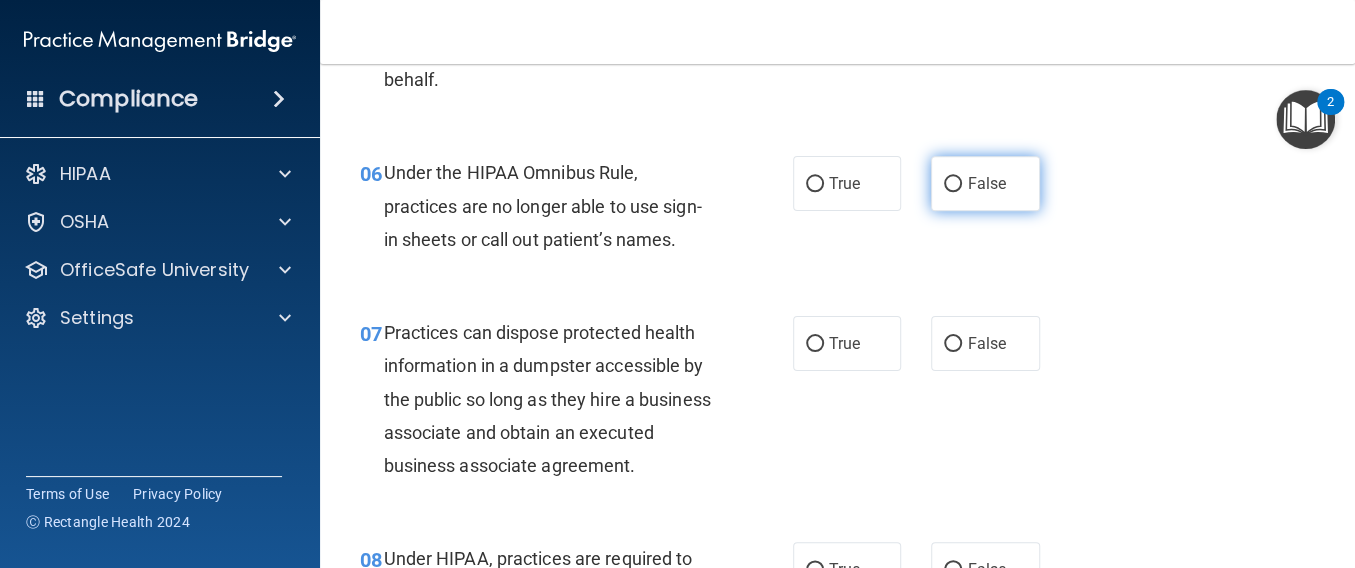 click on "False" at bounding box center [986, 183] 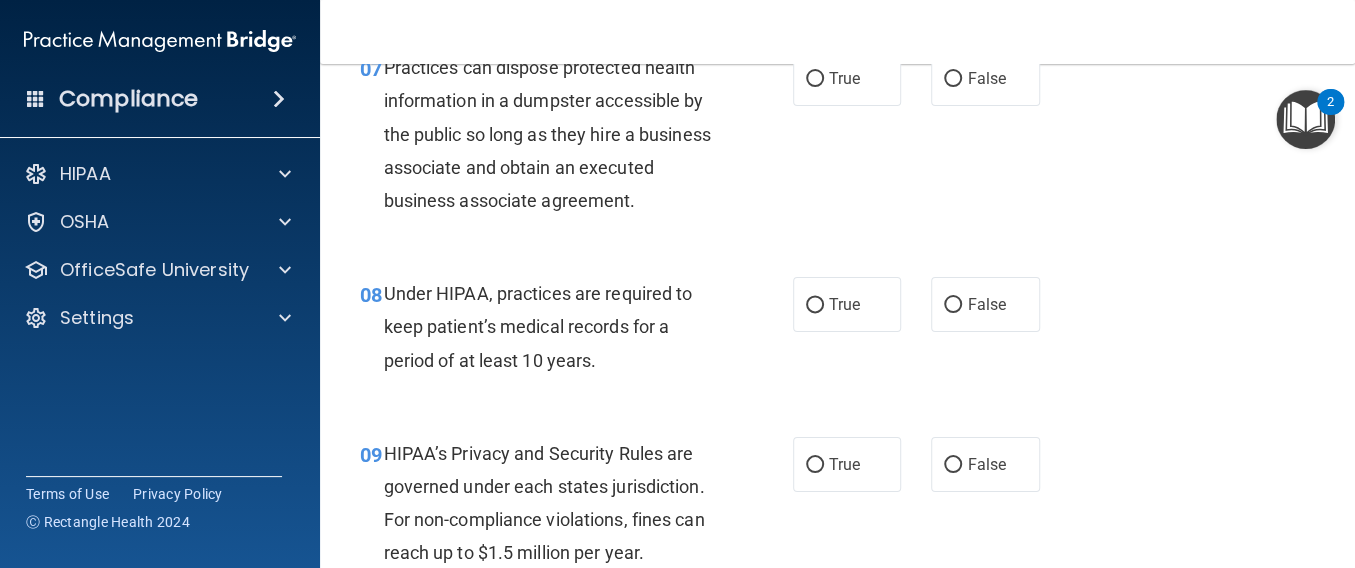 scroll, scrollTop: 1333, scrollLeft: 0, axis: vertical 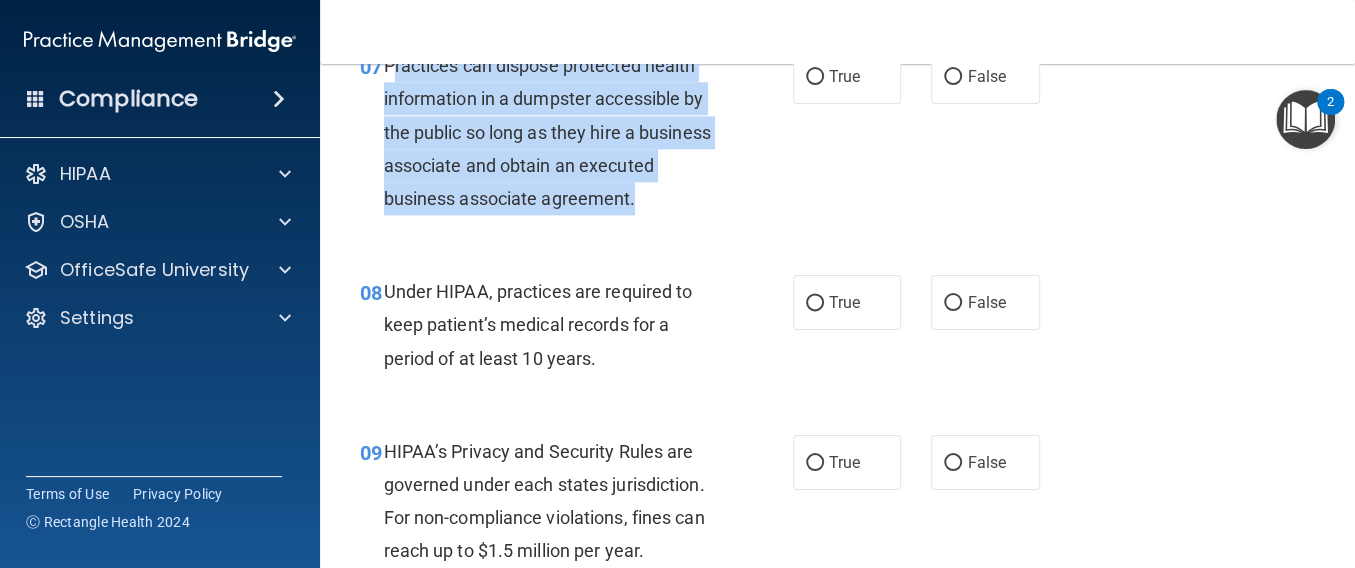 drag, startPoint x: 389, startPoint y: 97, endPoint x: 498, endPoint y: 290, distance: 221.65288 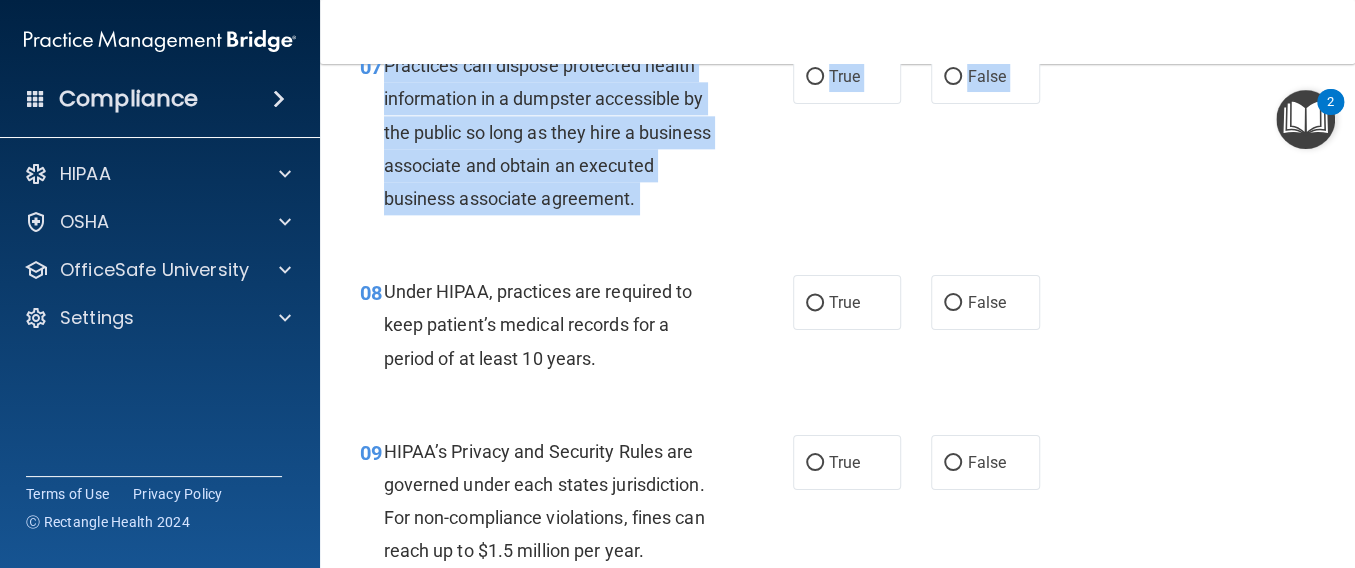 drag, startPoint x: 379, startPoint y: 89, endPoint x: 464, endPoint y: 296, distance: 223.7722 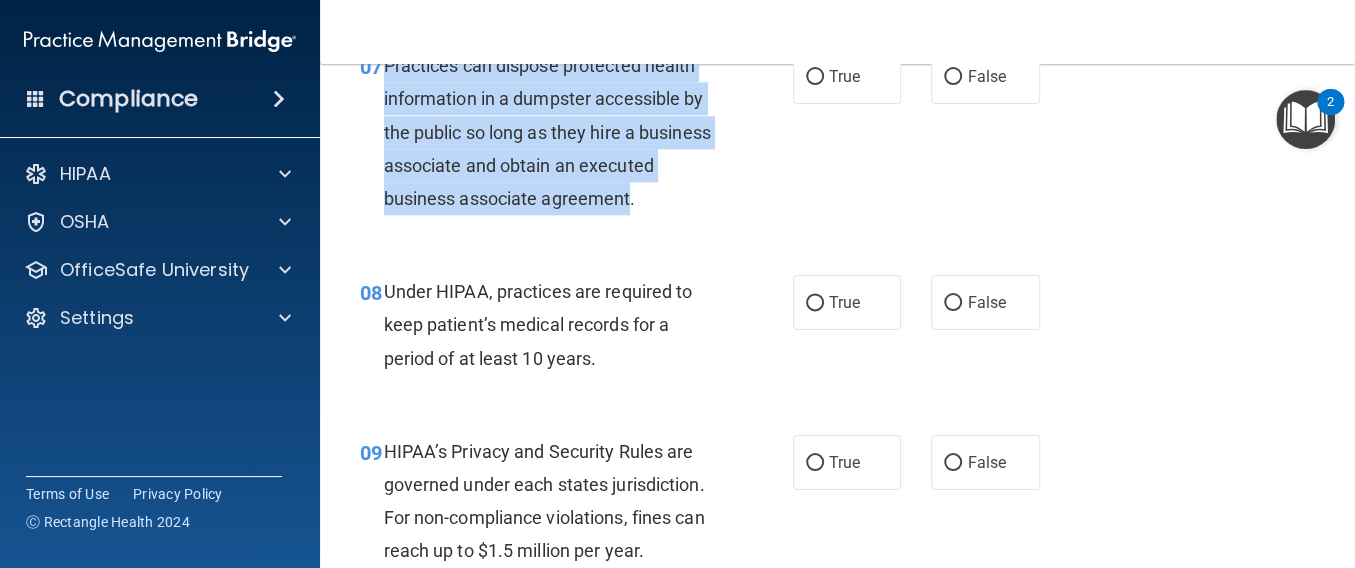 drag, startPoint x: 380, startPoint y: 90, endPoint x: 469, endPoint y: 269, distance: 199.90498 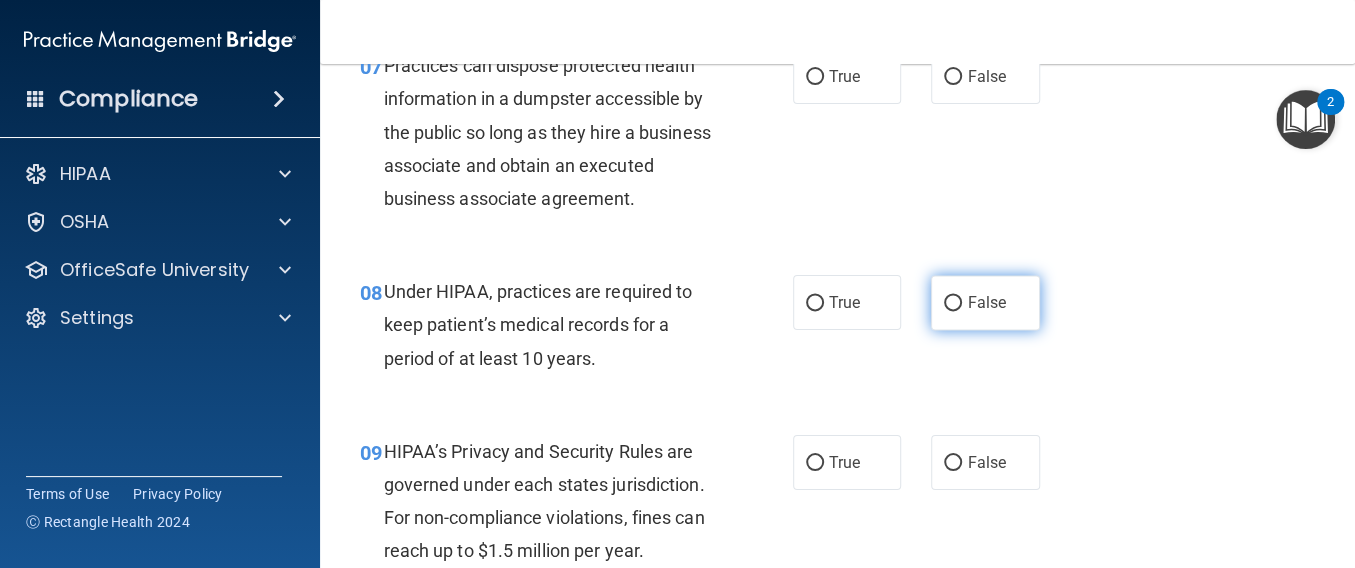 click on "False" at bounding box center (985, 302) 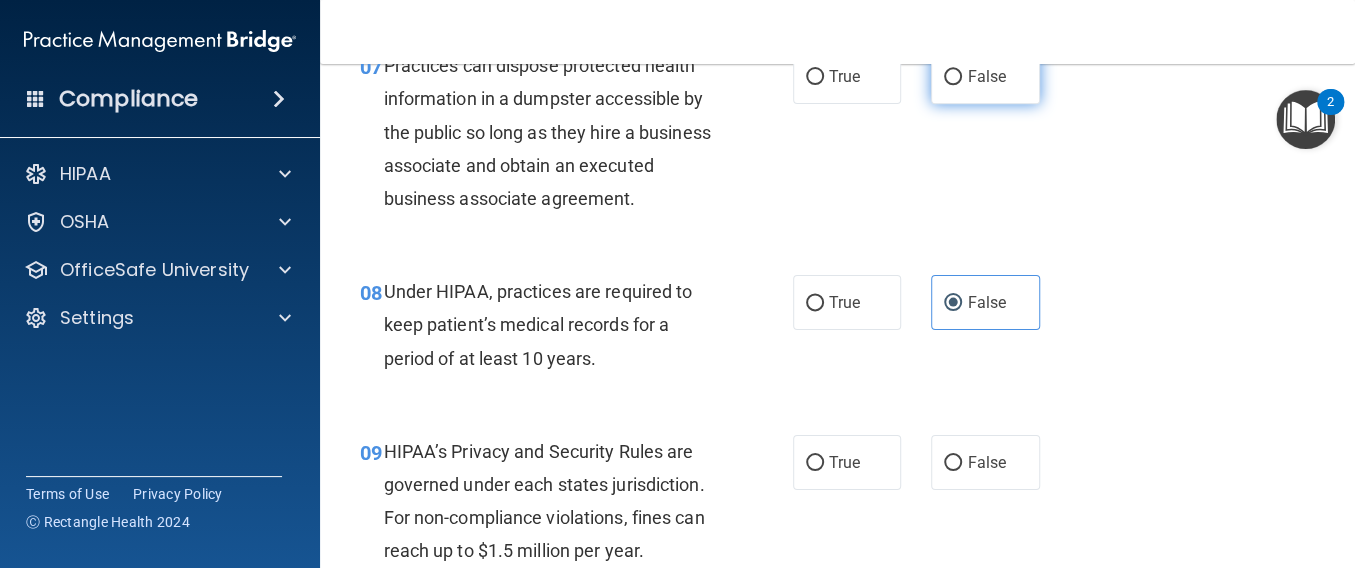 click on "False" at bounding box center [953, 77] 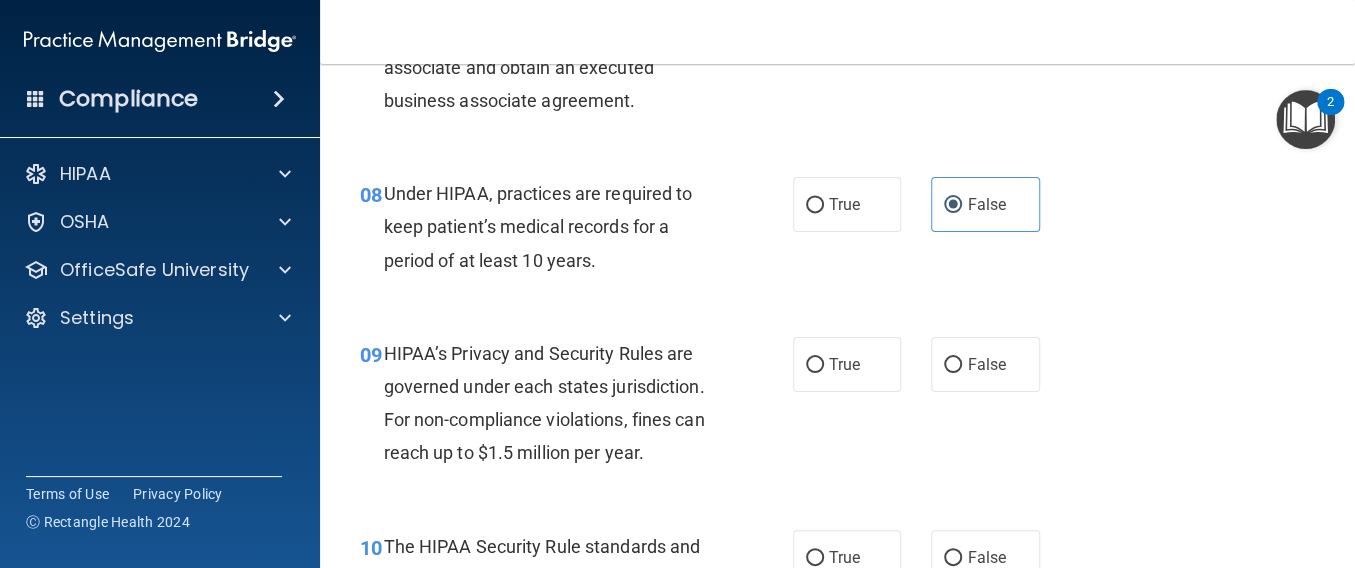 scroll, scrollTop: 1467, scrollLeft: 0, axis: vertical 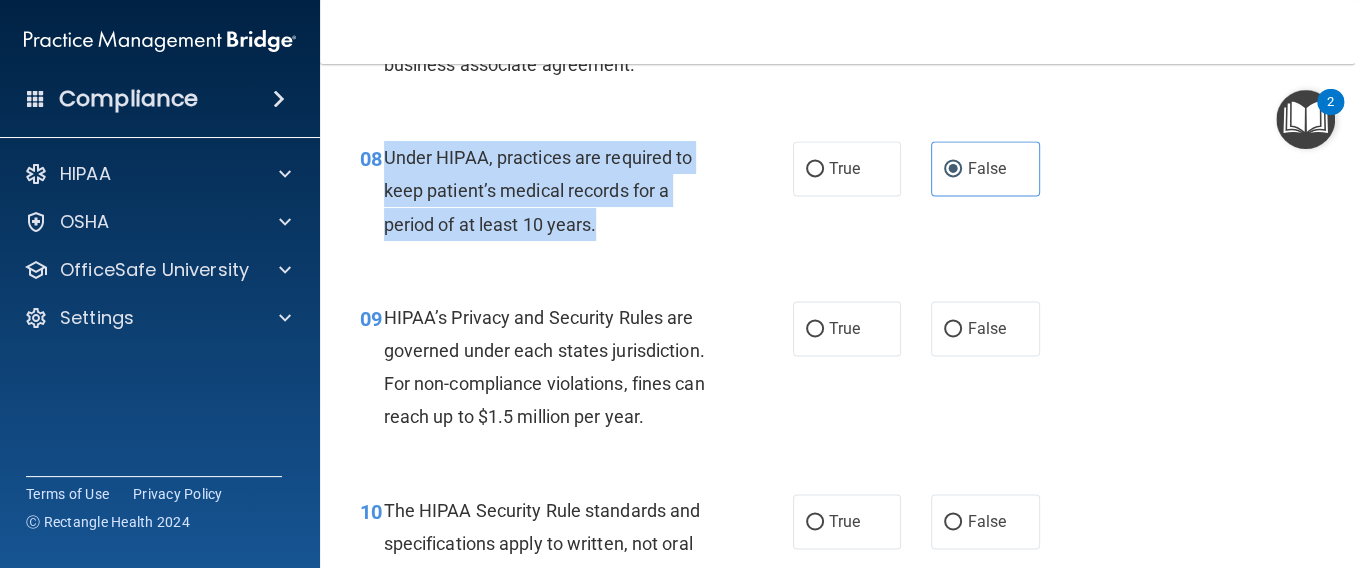 drag, startPoint x: 385, startPoint y: 221, endPoint x: 607, endPoint y: 310, distance: 239.17567 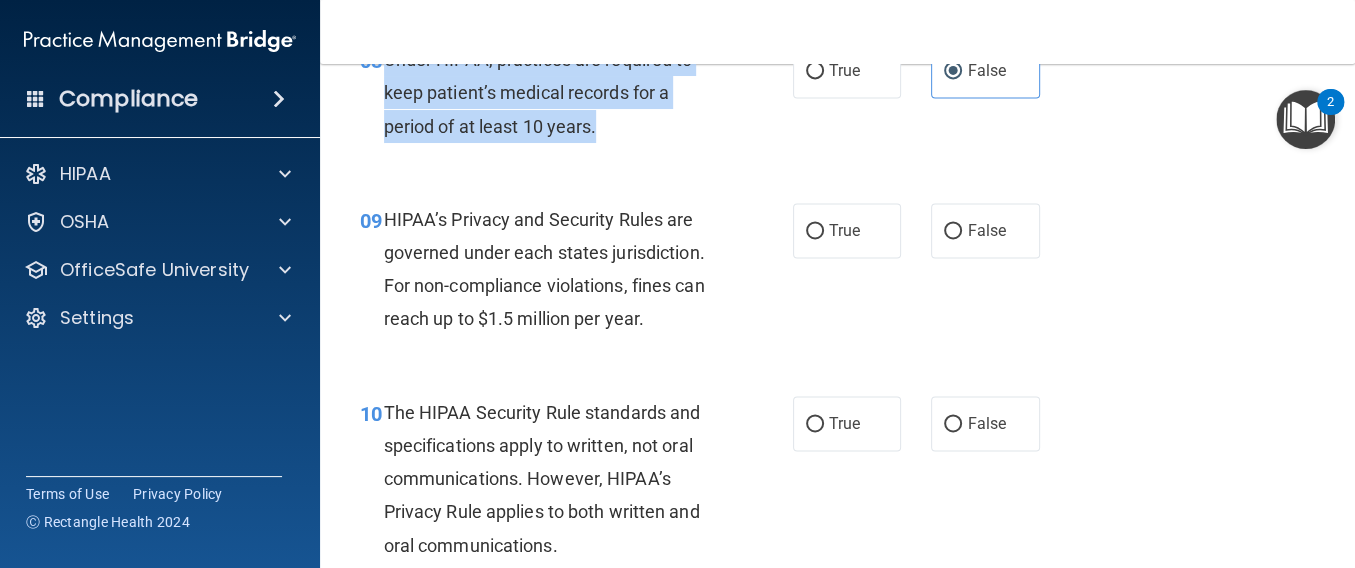 scroll, scrollTop: 1600, scrollLeft: 0, axis: vertical 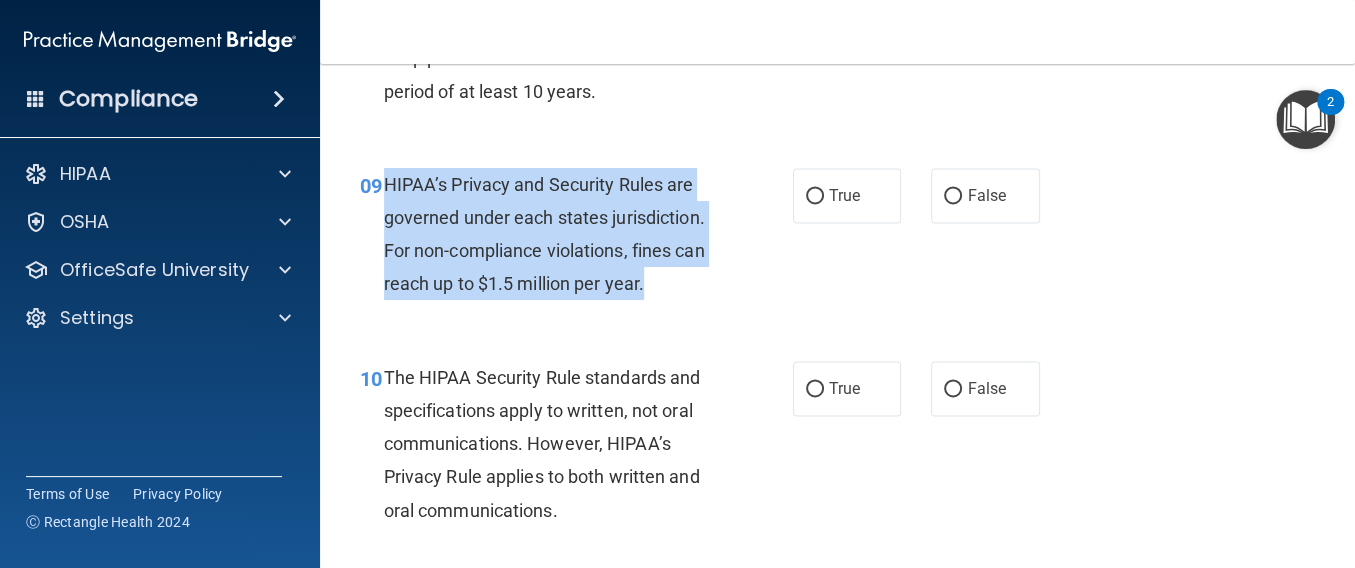 drag, startPoint x: 384, startPoint y: 245, endPoint x: 710, endPoint y: 355, distance: 344.05814 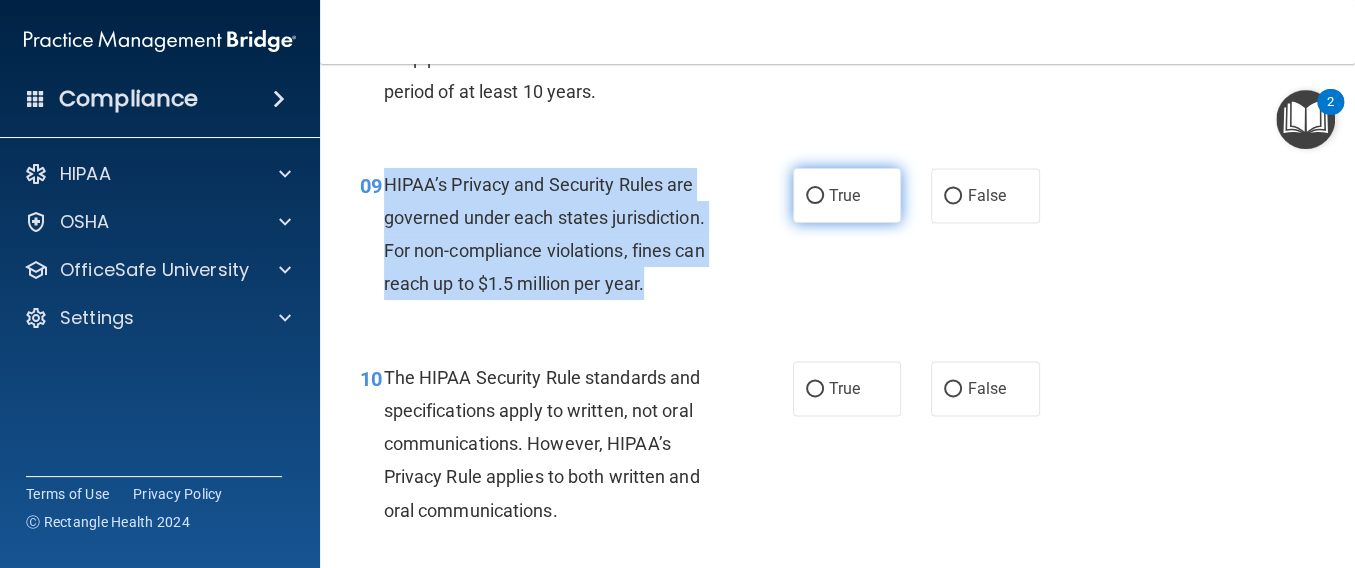 click on "True" at bounding box center [815, 196] 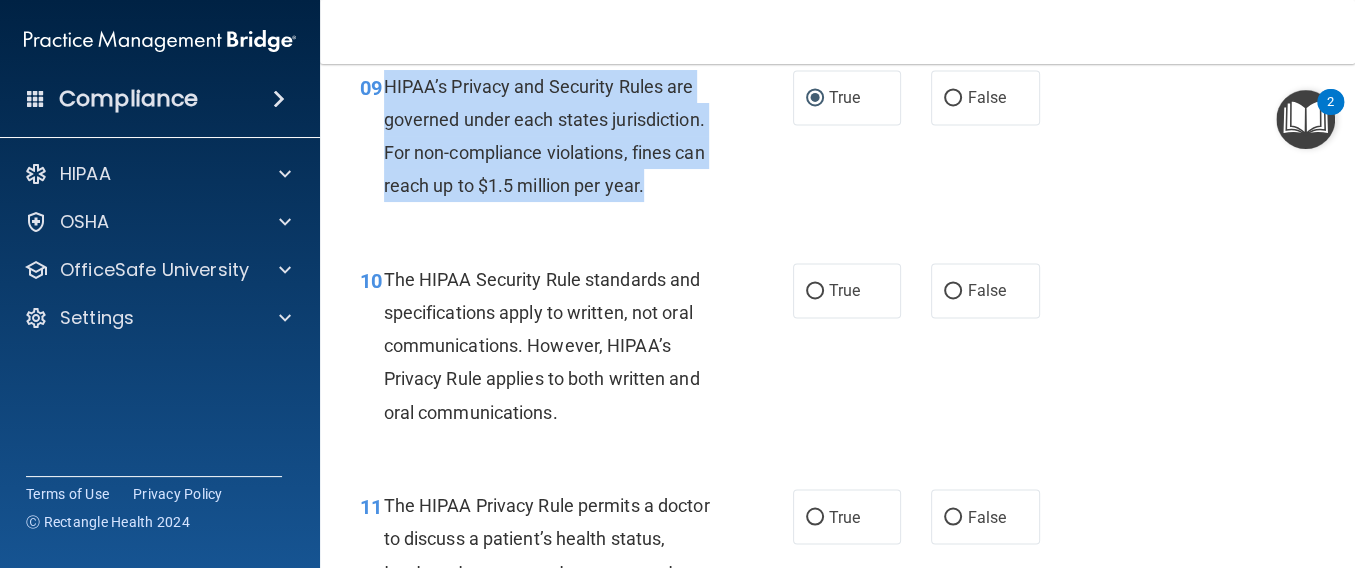 scroll, scrollTop: 1733, scrollLeft: 0, axis: vertical 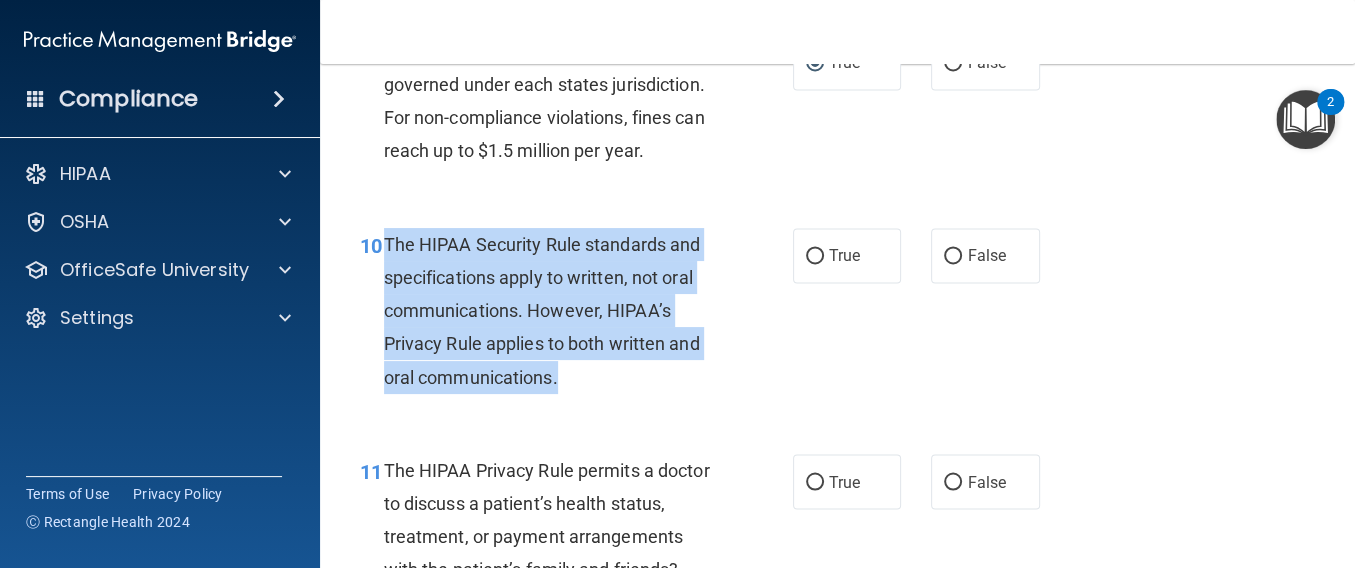 drag, startPoint x: 406, startPoint y: 317, endPoint x: 569, endPoint y: 458, distance: 215.52261 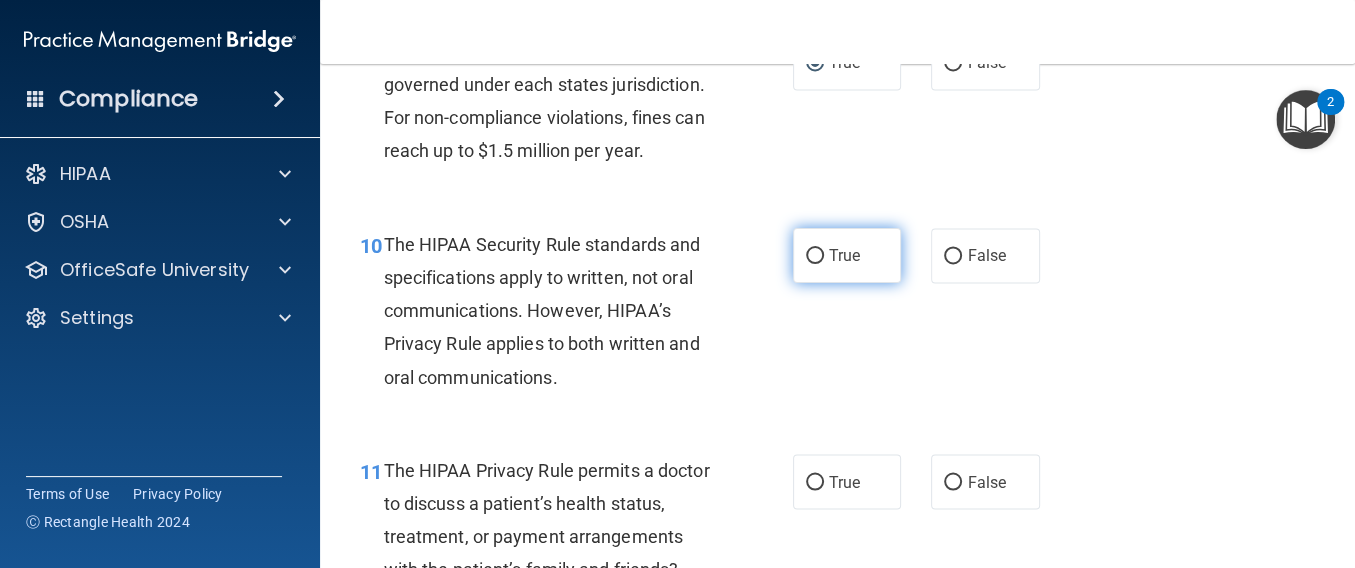 click on "True" at bounding box center [847, 255] 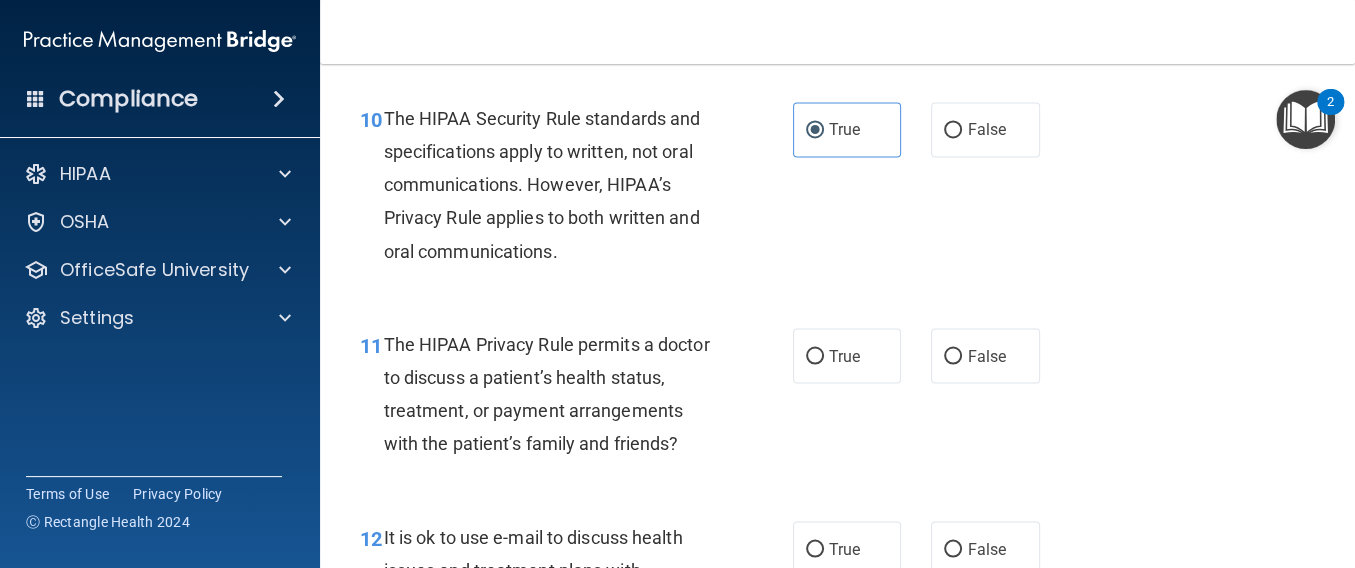 scroll, scrollTop: 2000, scrollLeft: 0, axis: vertical 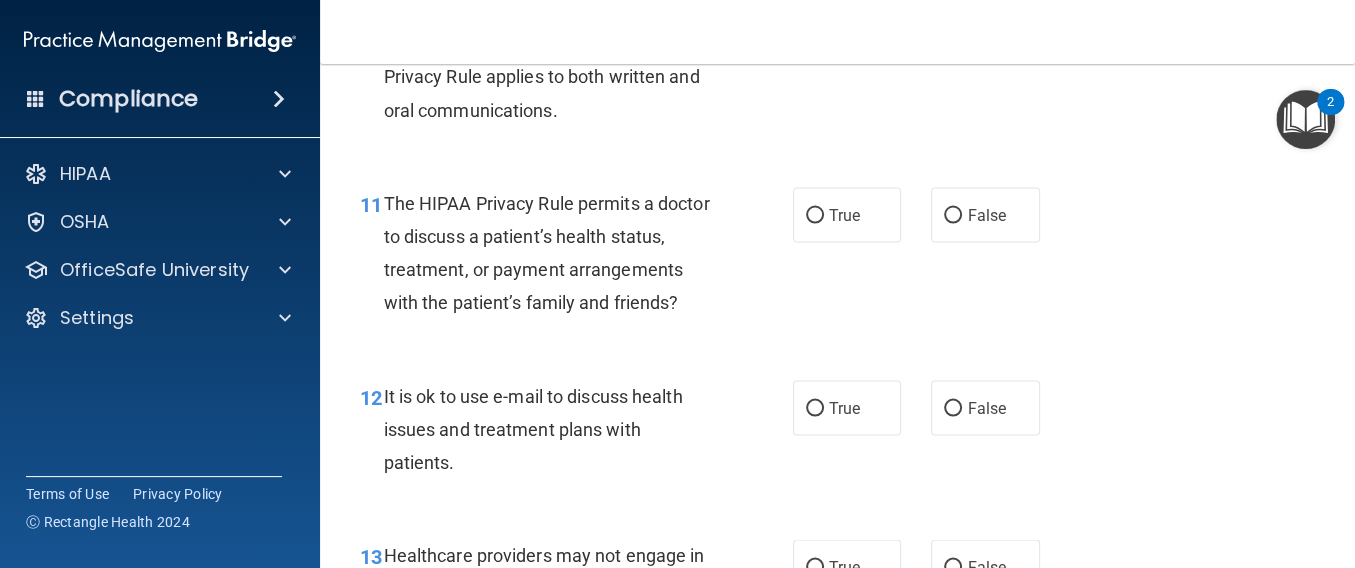 drag, startPoint x: 382, startPoint y: 265, endPoint x: 486, endPoint y: 407, distance: 176.01137 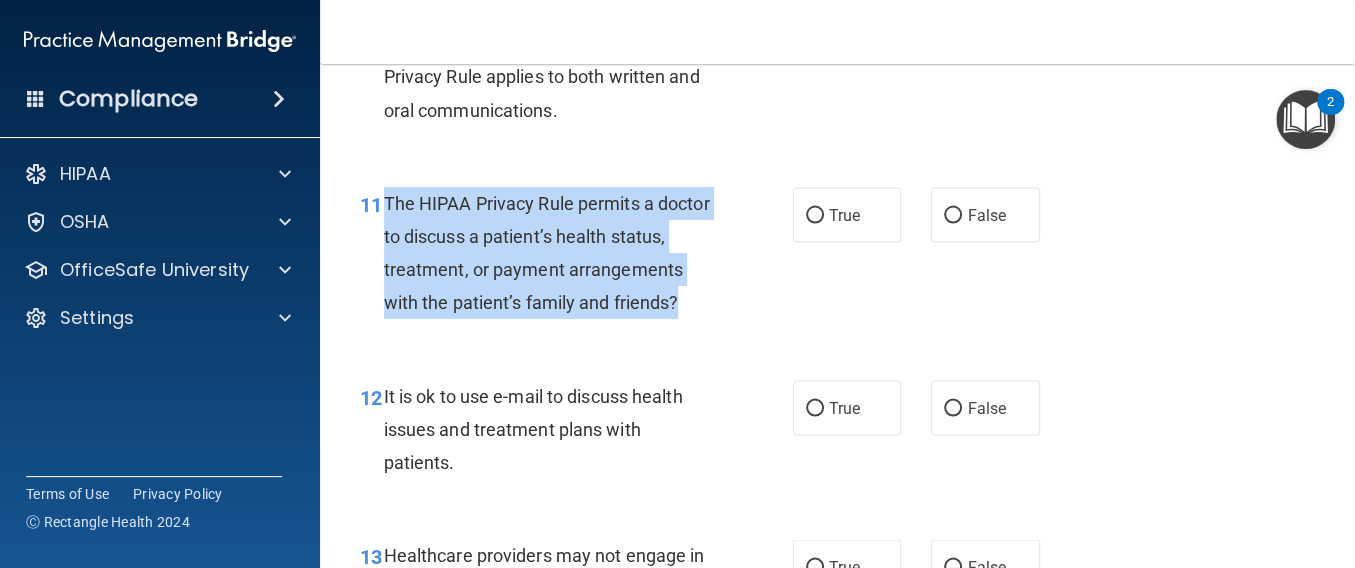 drag, startPoint x: 492, startPoint y: 402, endPoint x: 384, endPoint y: 265, distance: 174.45056 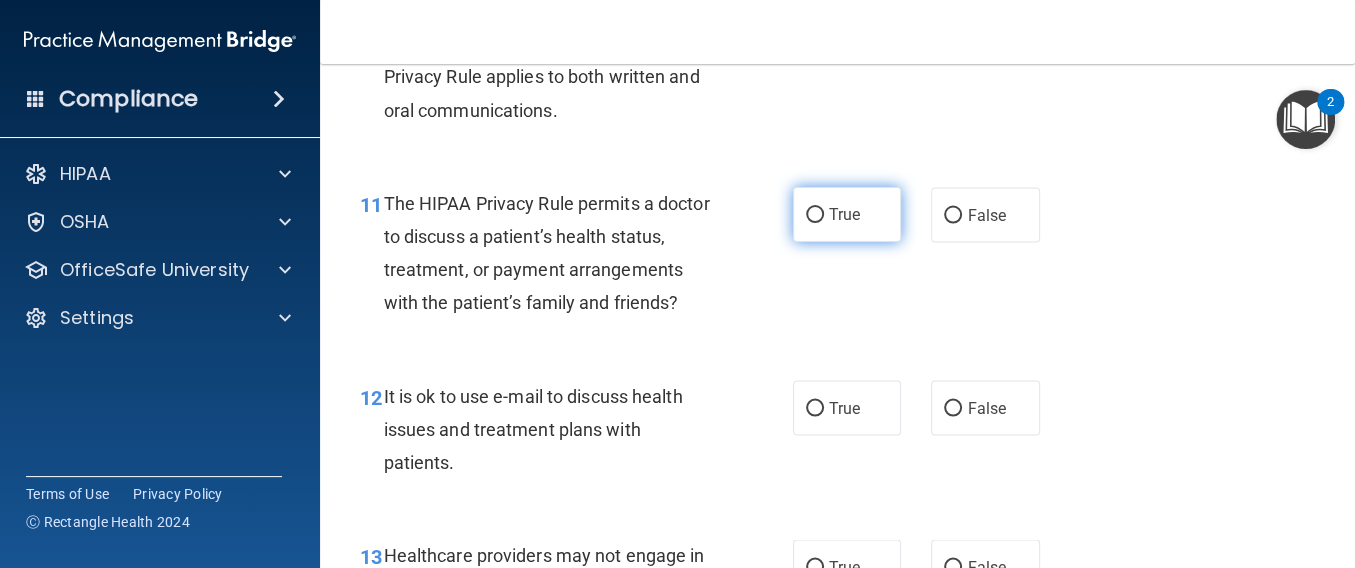 click on "True" at bounding box center [844, 214] 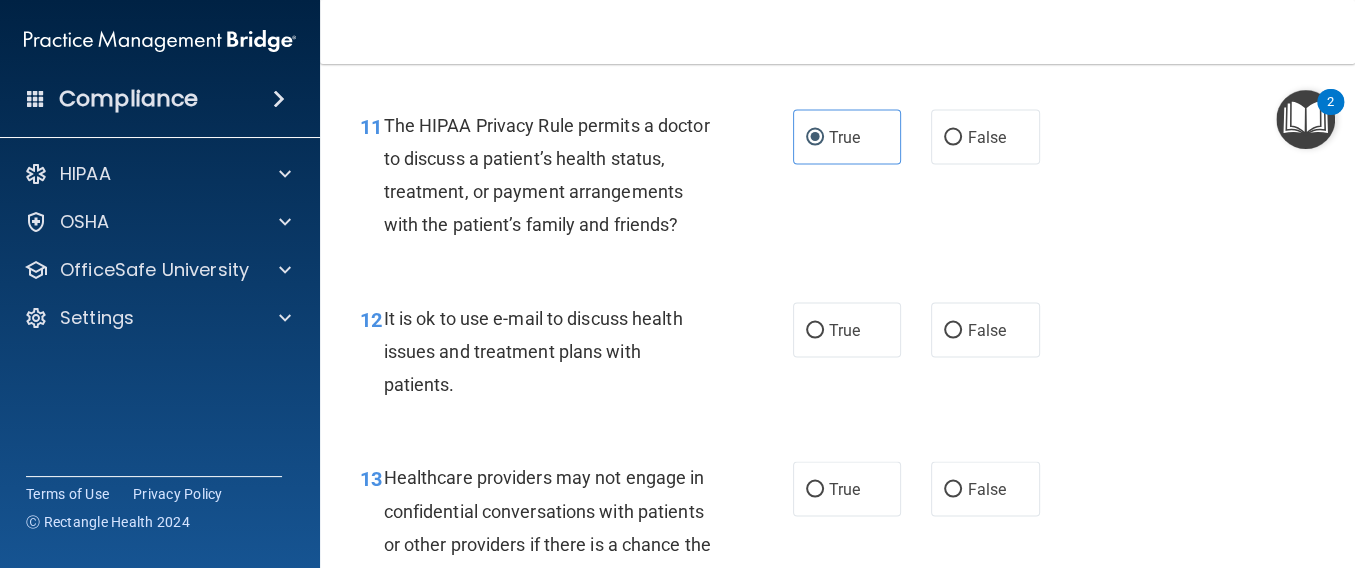 scroll, scrollTop: 2267, scrollLeft: 0, axis: vertical 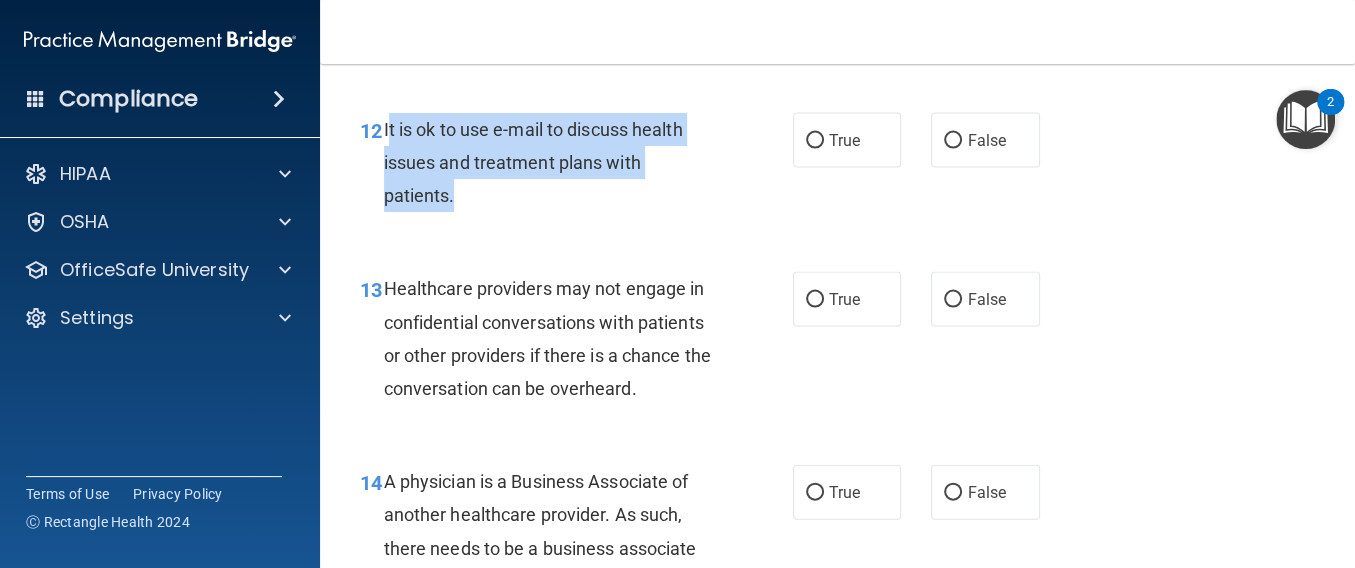 drag, startPoint x: 385, startPoint y: 230, endPoint x: 503, endPoint y: 322, distance: 149.6262 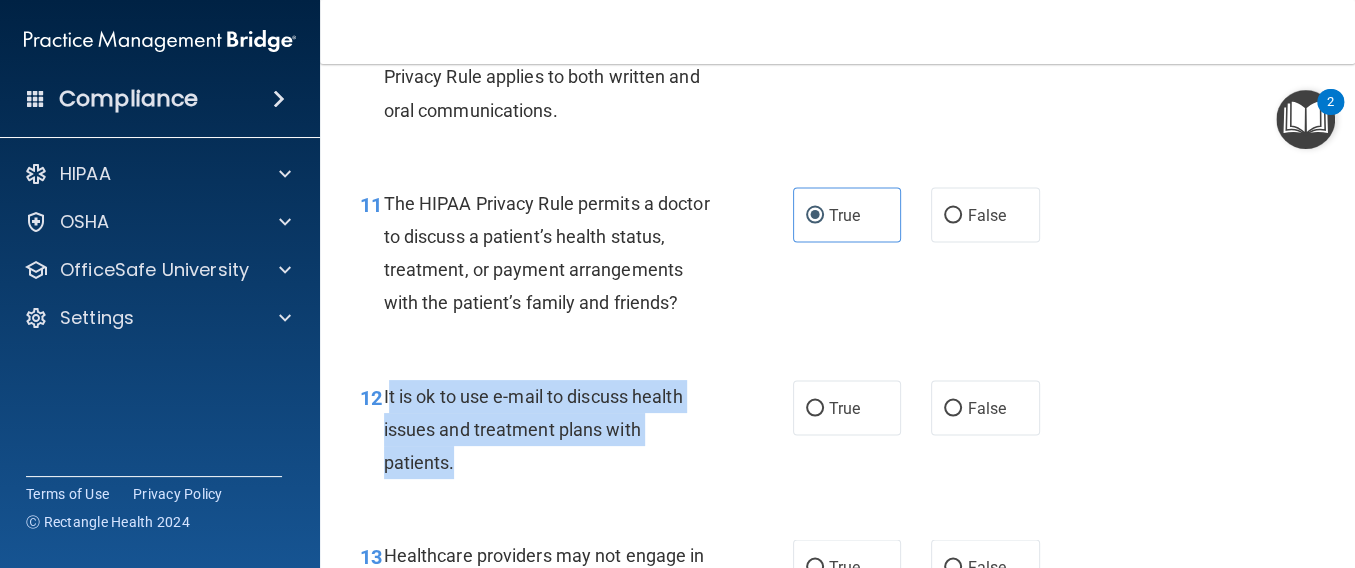 scroll, scrollTop: 2133, scrollLeft: 0, axis: vertical 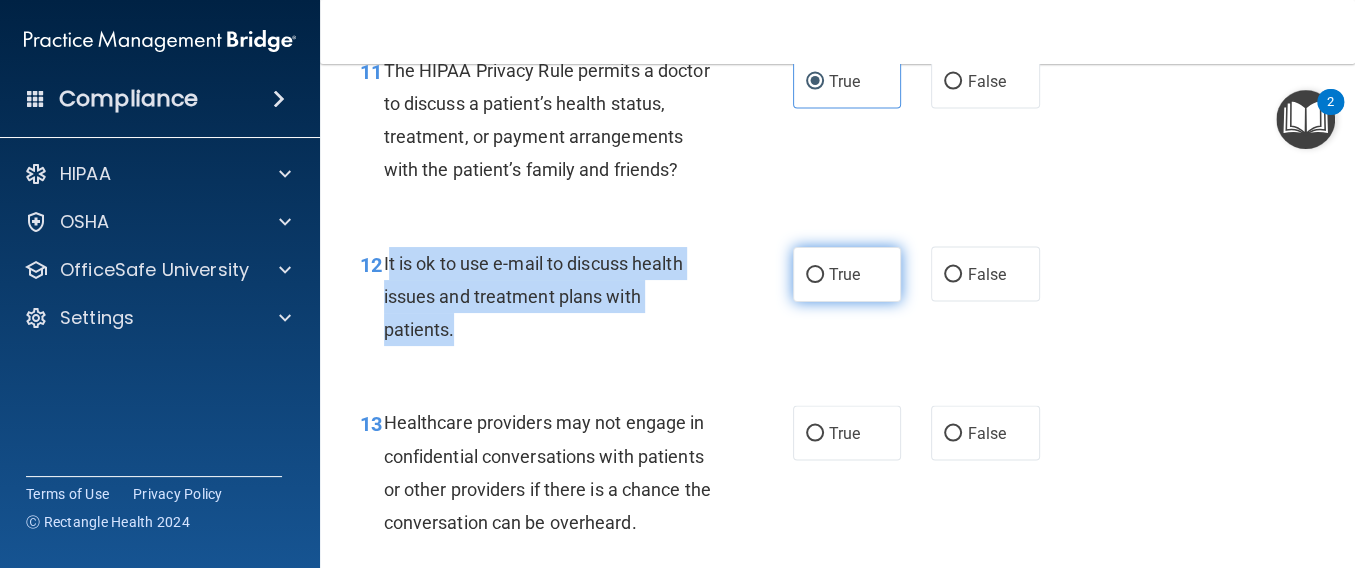 click on "True" at bounding box center (815, 275) 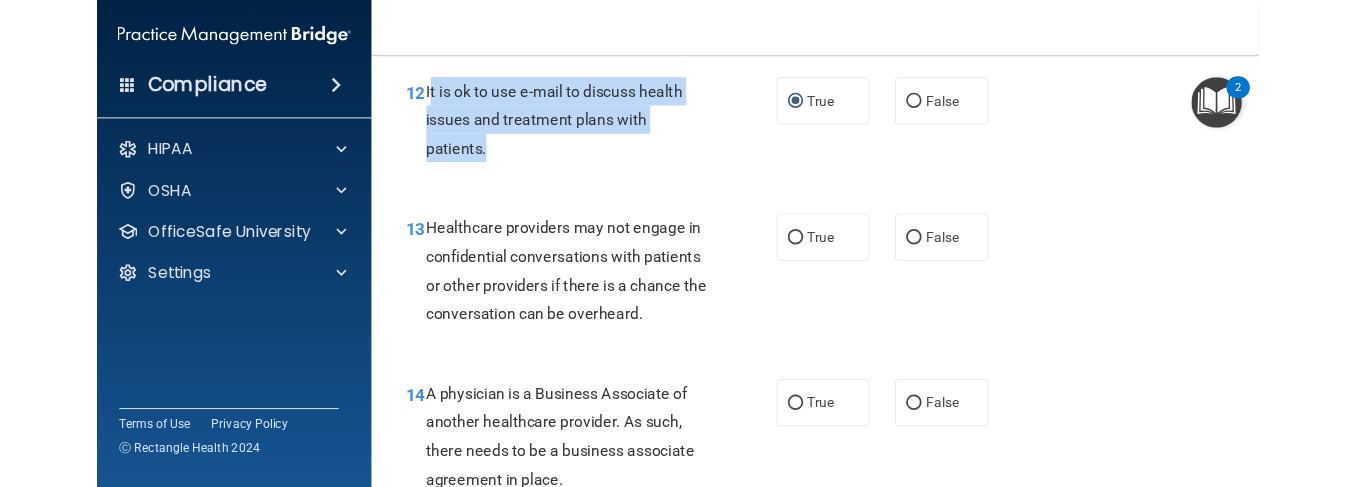 scroll, scrollTop: 2400, scrollLeft: 0, axis: vertical 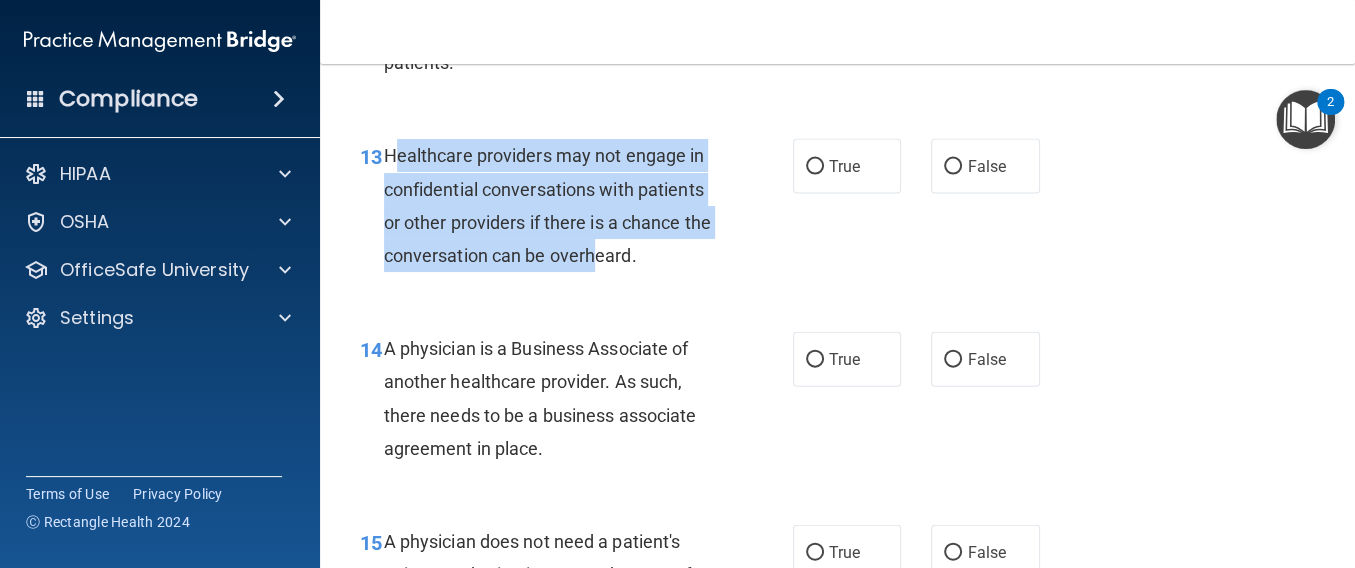 drag, startPoint x: 390, startPoint y: 251, endPoint x: 627, endPoint y: 374, distance: 267.01685 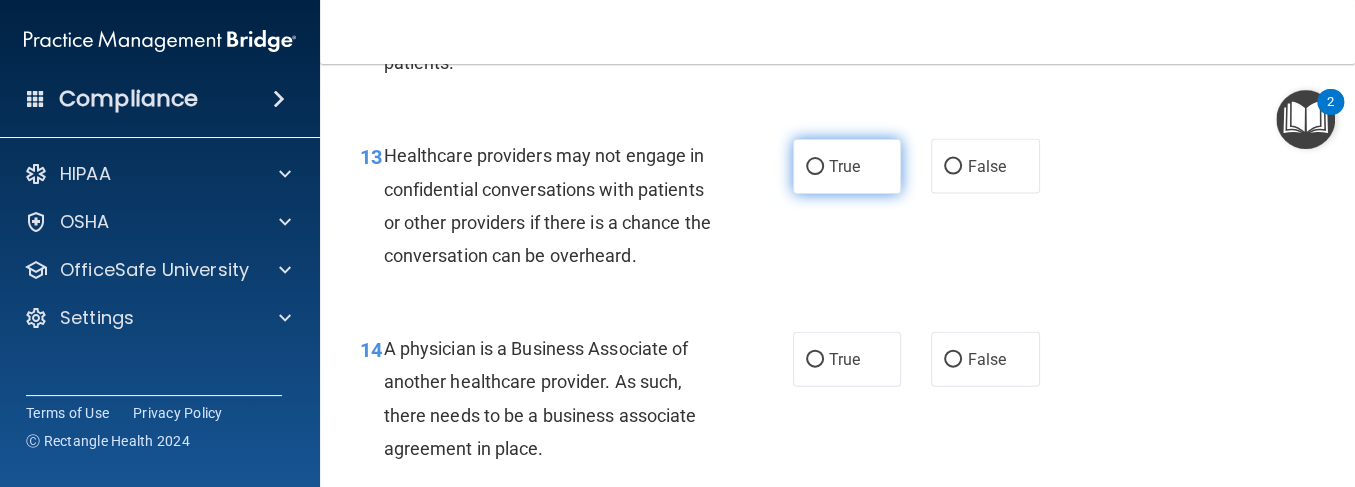 click on "True" at bounding box center [847, 166] 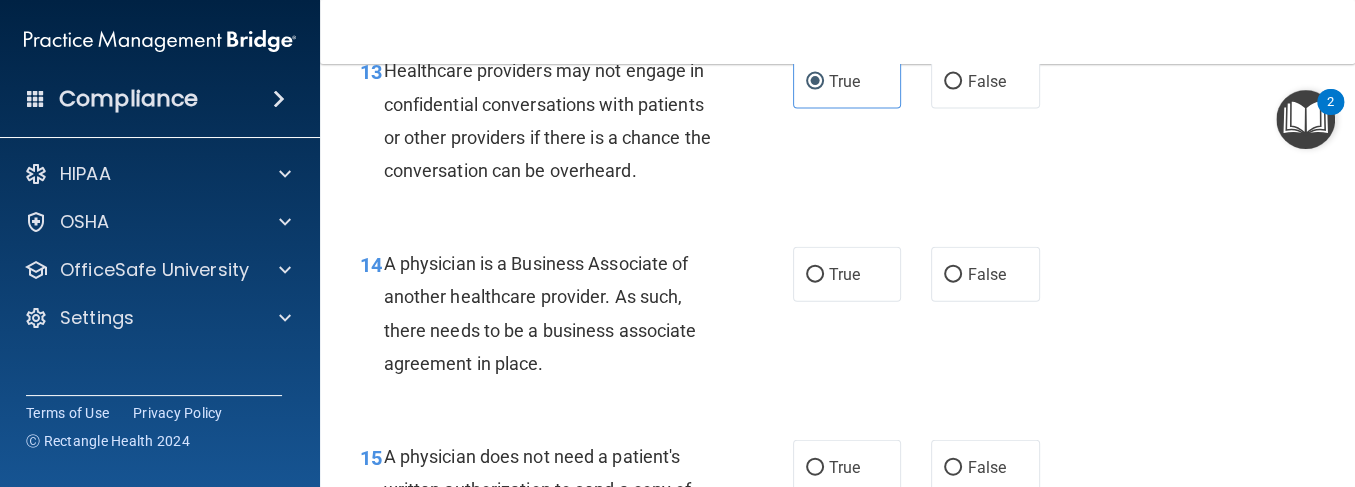 scroll, scrollTop: 2666, scrollLeft: 0, axis: vertical 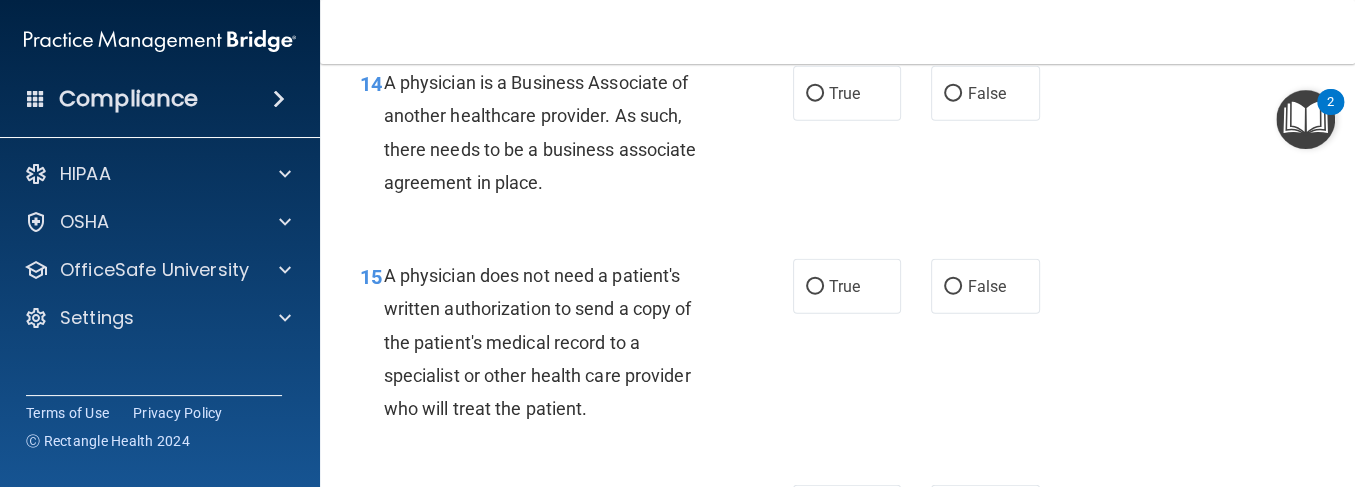 drag, startPoint x: 382, startPoint y: 176, endPoint x: 602, endPoint y: 289, distance: 247.32367 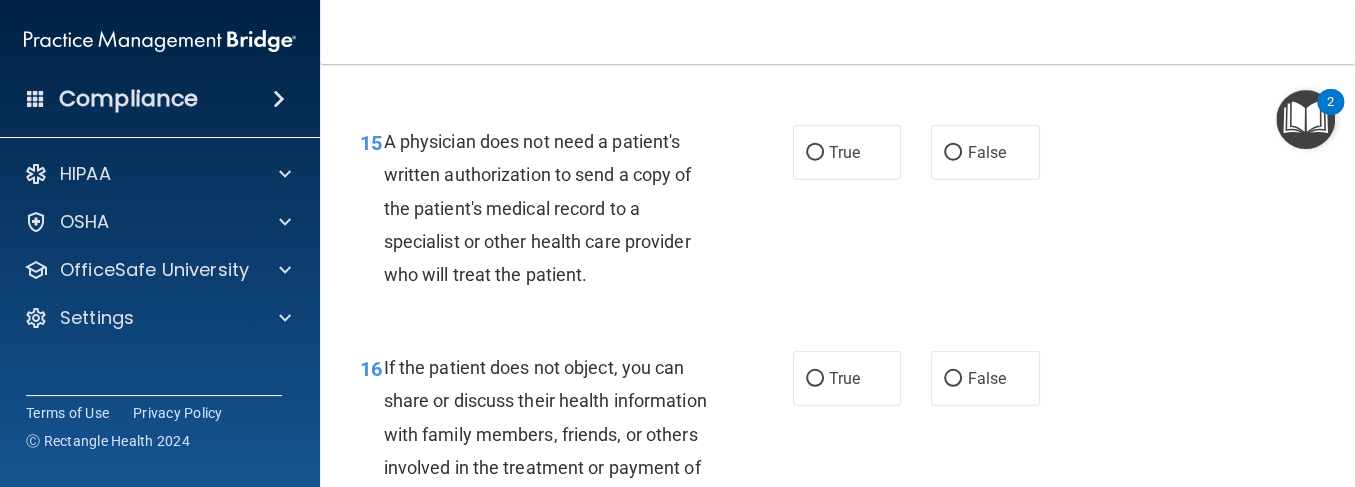 scroll, scrollTop: 2666, scrollLeft: 0, axis: vertical 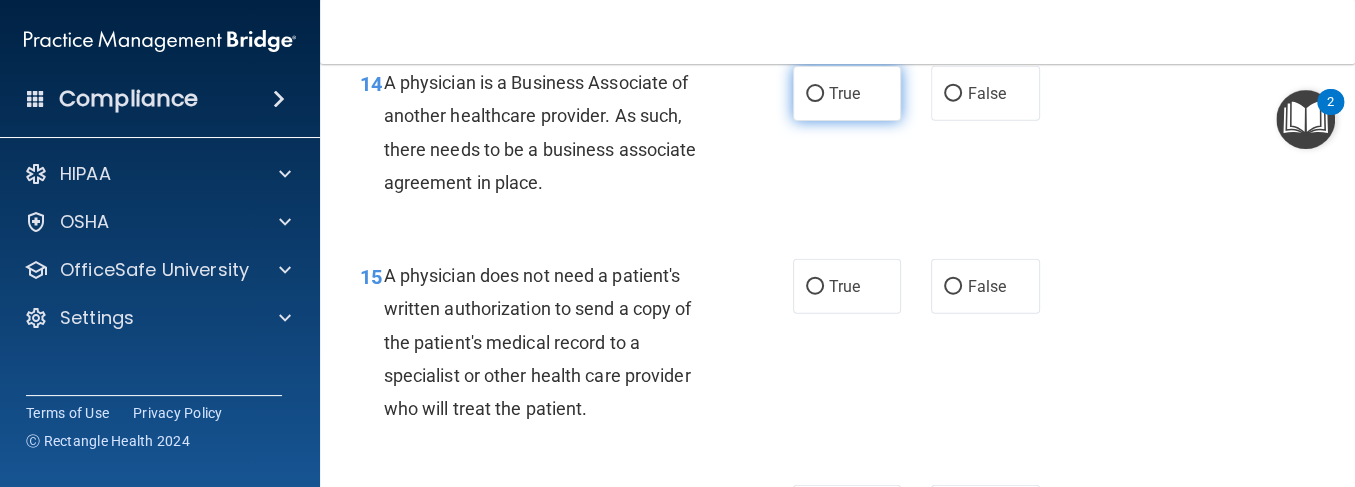 click on "True" at bounding box center (844, 93) 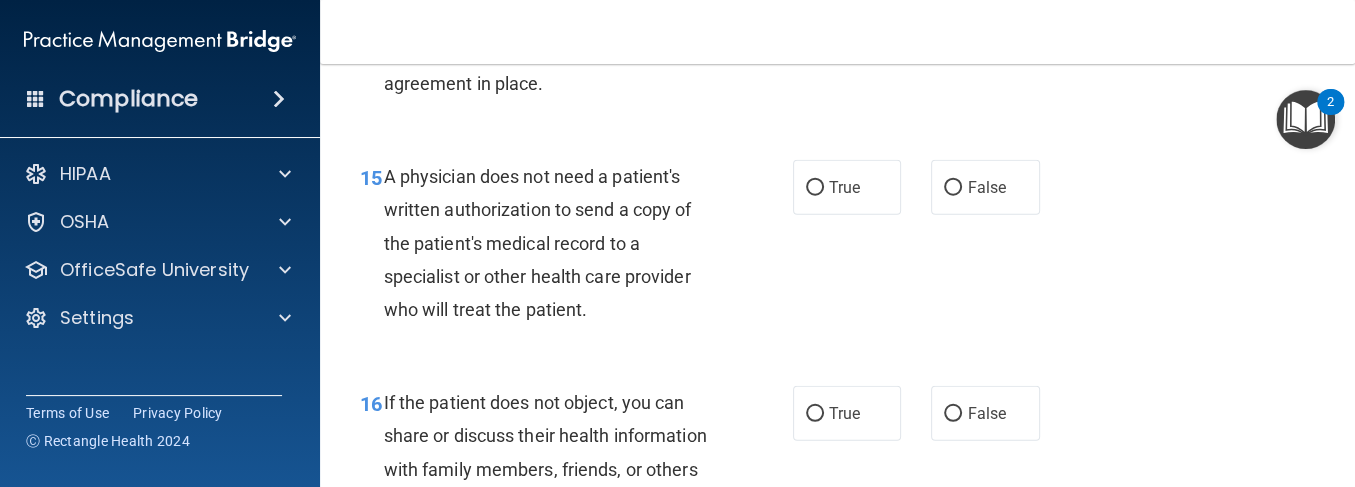 scroll, scrollTop: 2800, scrollLeft: 0, axis: vertical 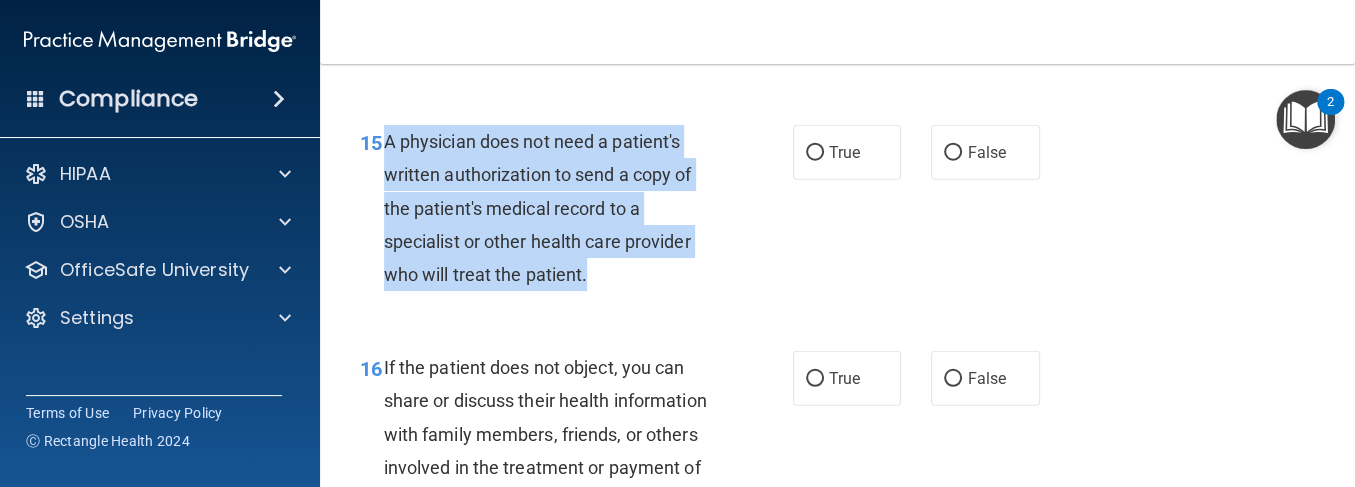 drag, startPoint x: 579, startPoint y: 377, endPoint x: 382, endPoint y: 228, distance: 247.00203 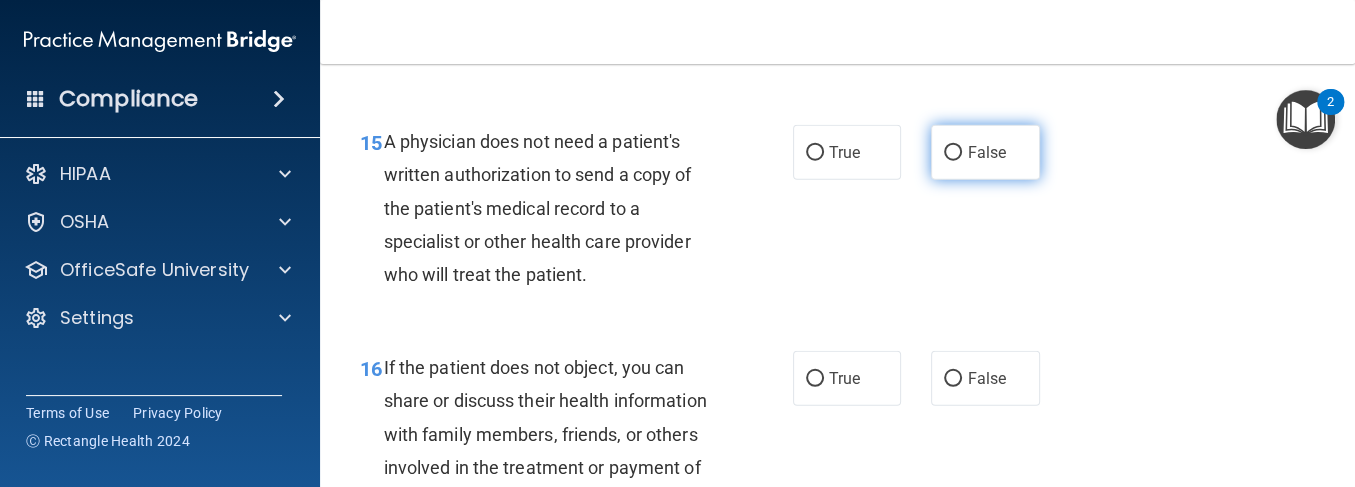 click on "False" at bounding box center [985, 152] 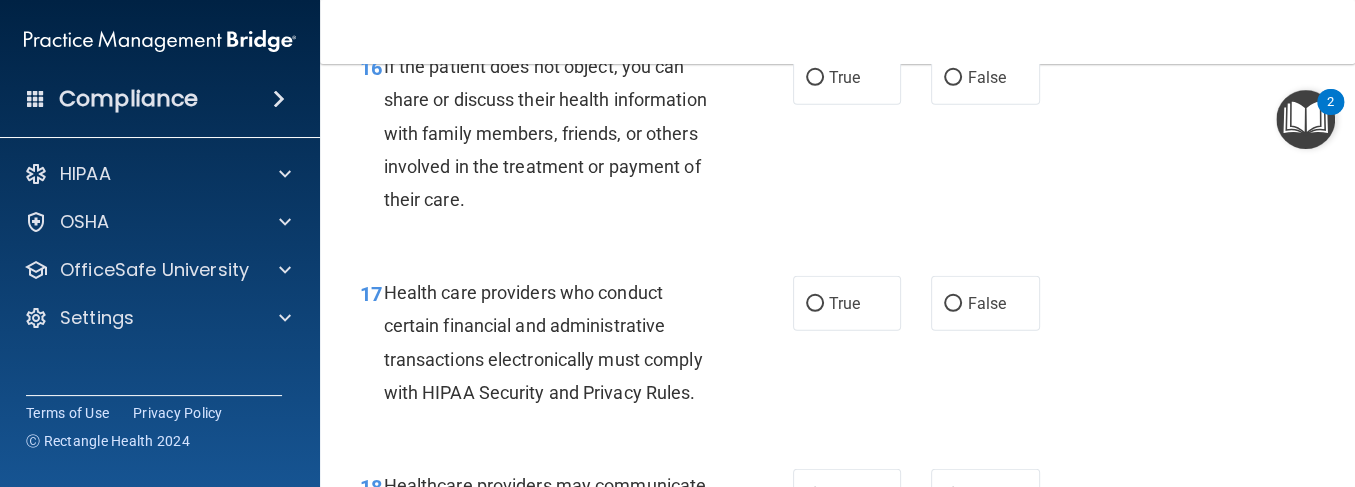 scroll, scrollTop: 3067, scrollLeft: 0, axis: vertical 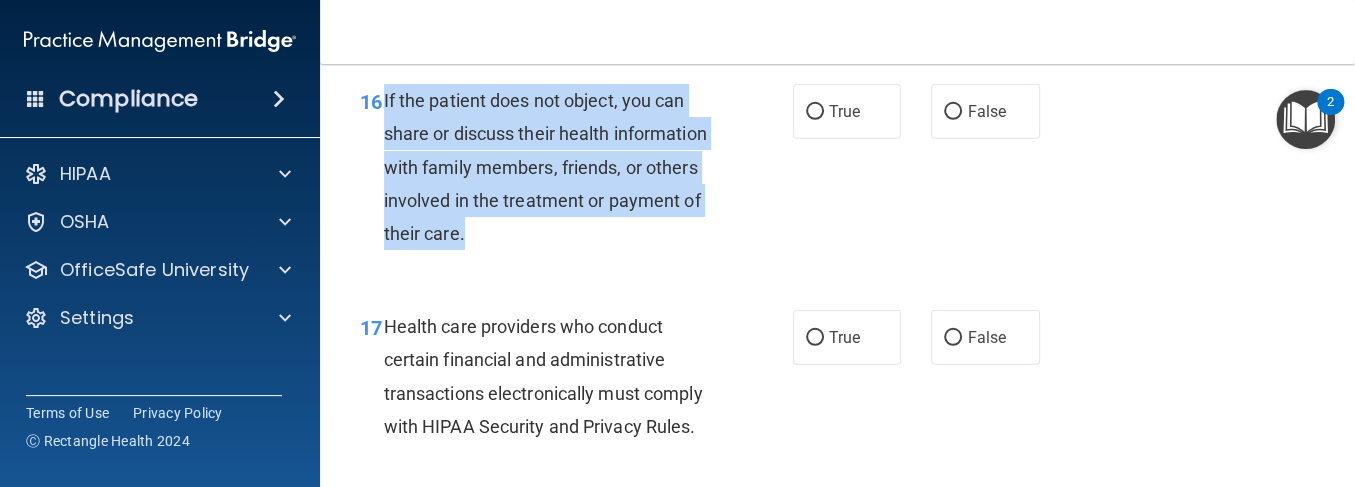 drag, startPoint x: 385, startPoint y: 197, endPoint x: 670, endPoint y: 346, distance: 321.59912 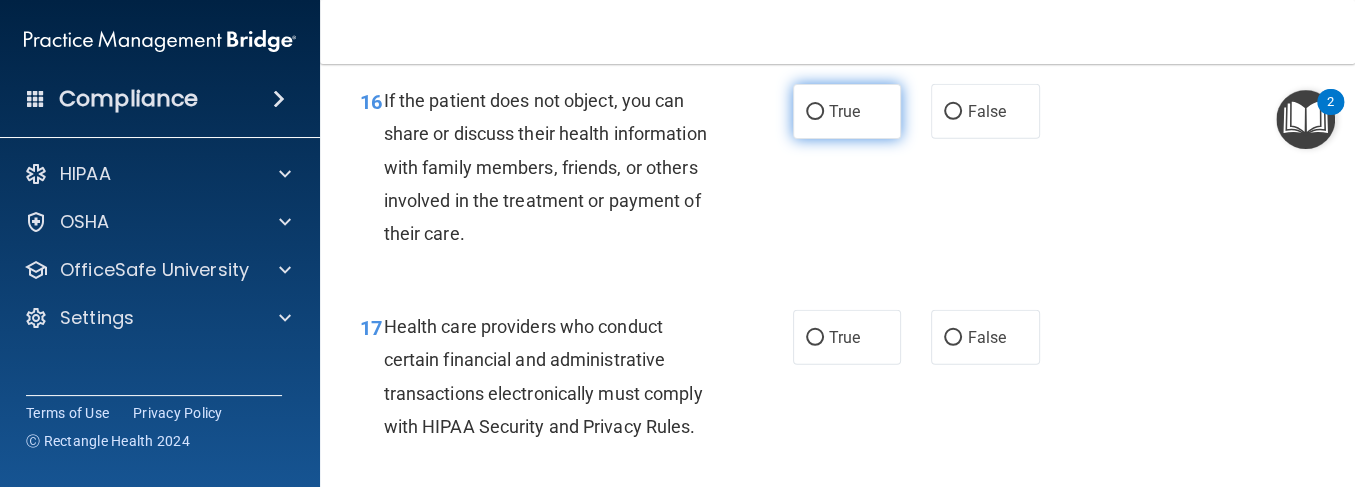 click on "True" at bounding box center [844, 111] 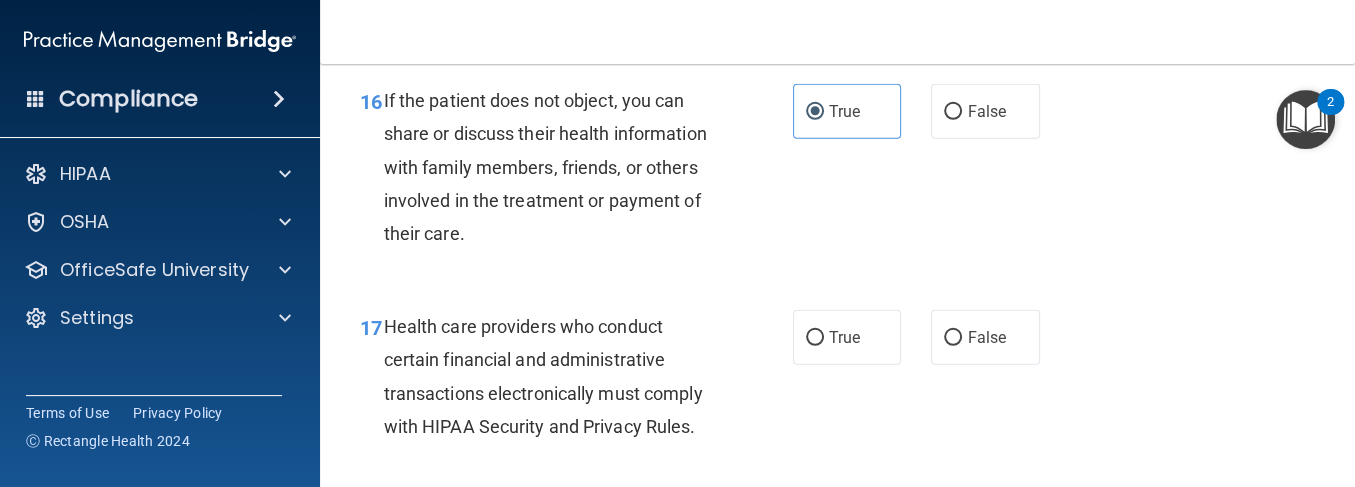 scroll, scrollTop: 3200, scrollLeft: 0, axis: vertical 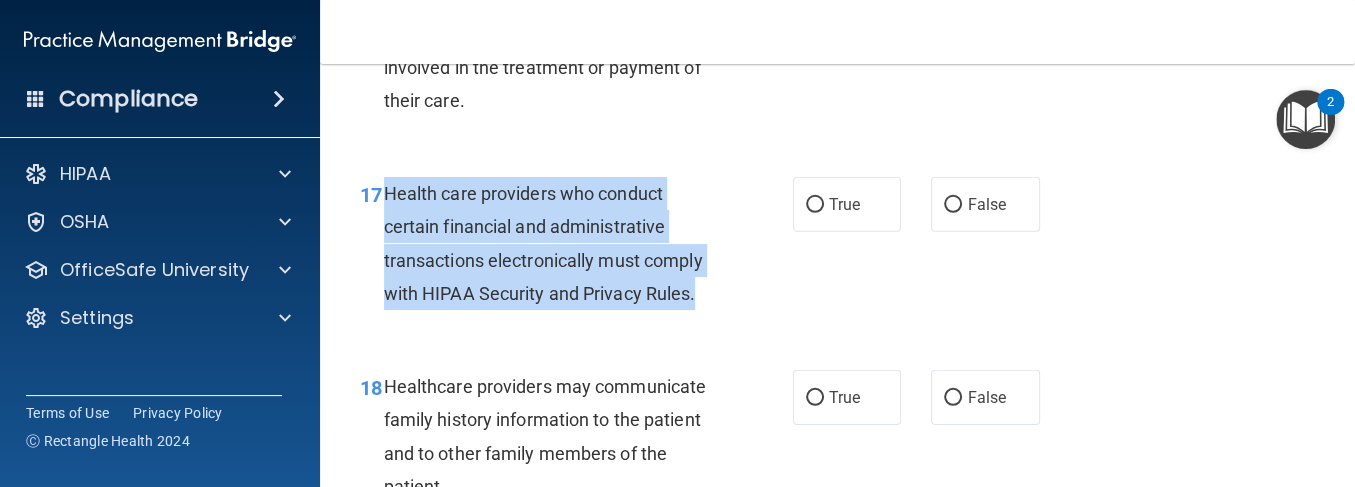 drag, startPoint x: 383, startPoint y: 289, endPoint x: 696, endPoint y: 404, distance: 333.45764 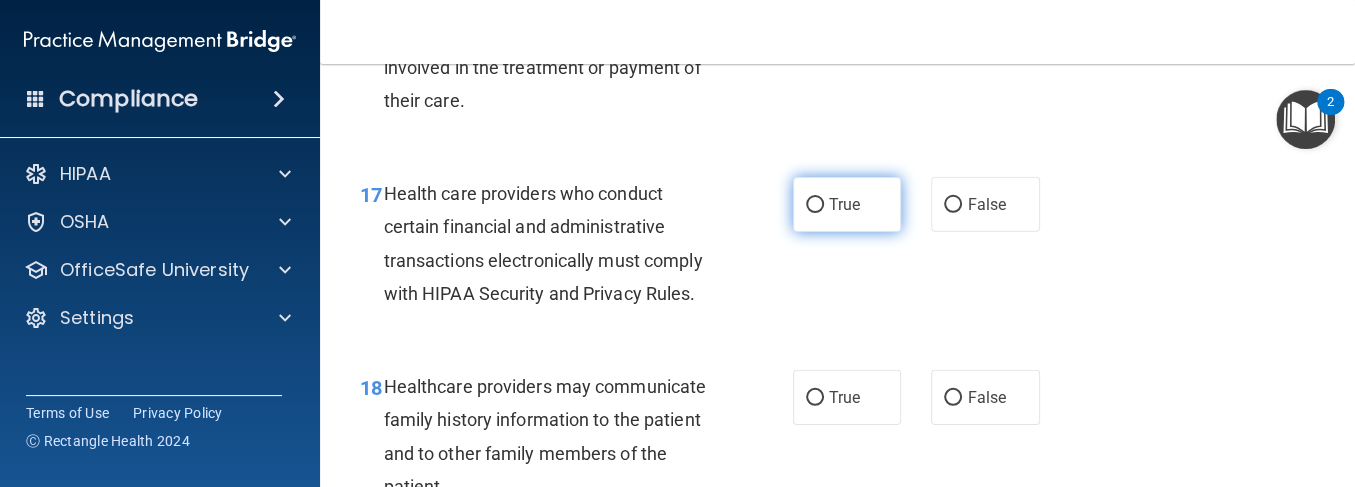 click on "True" at bounding box center (844, 204) 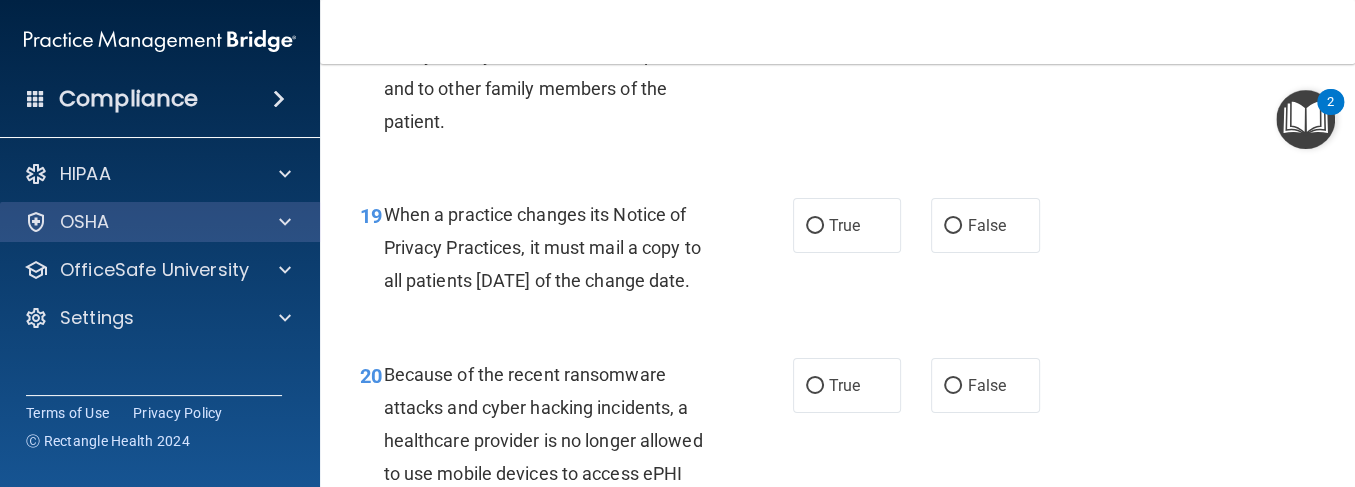 scroll, scrollTop: 3600, scrollLeft: 0, axis: vertical 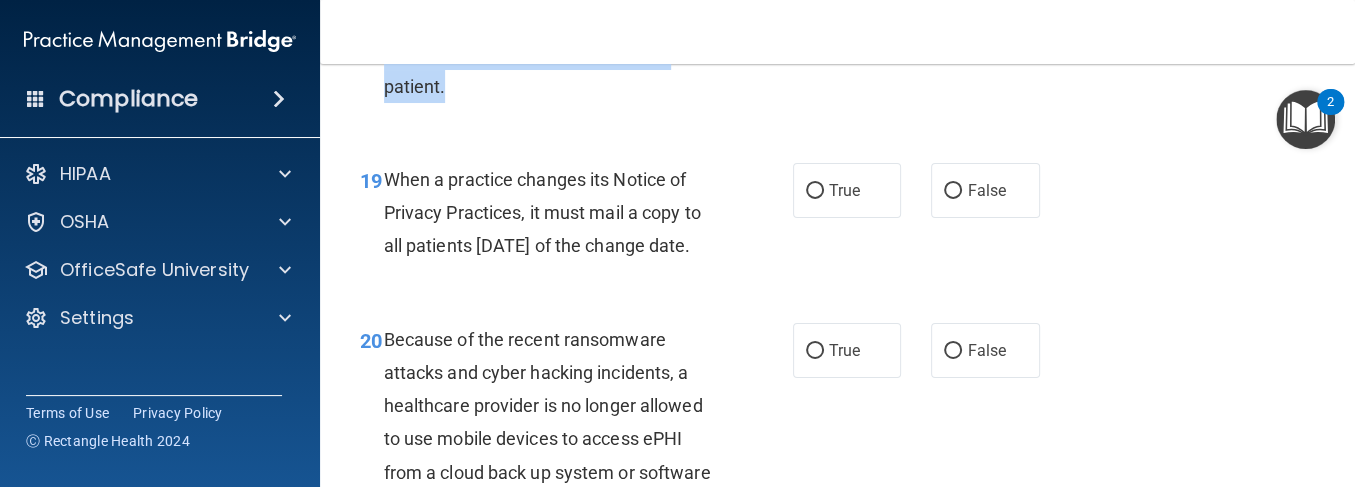 drag, startPoint x: 385, startPoint y: 79, endPoint x: 471, endPoint y: 191, distance: 141.20906 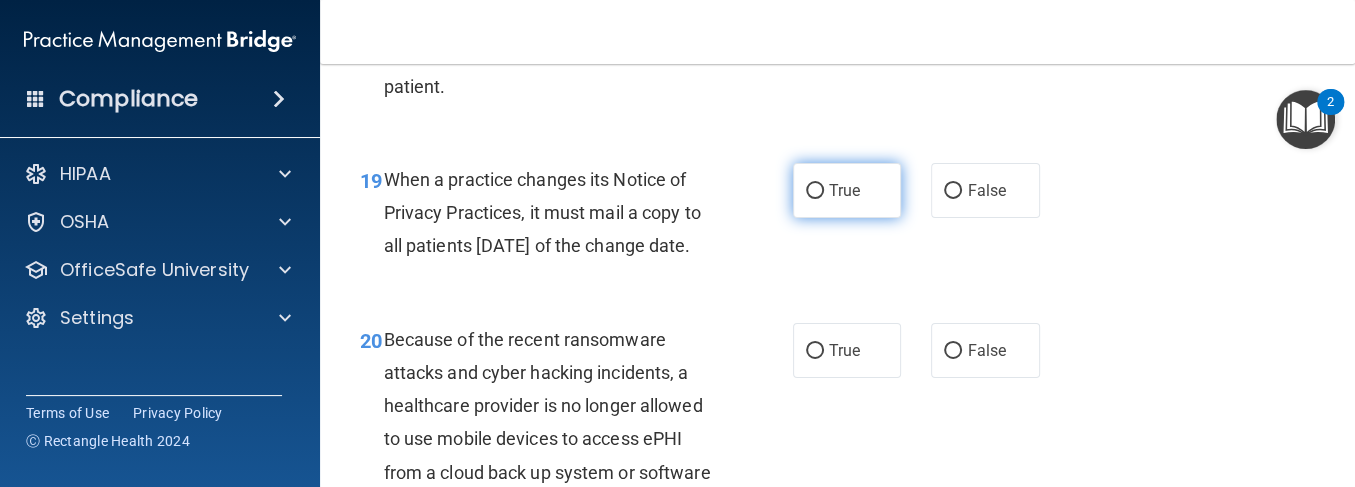 click on "True" at bounding box center (844, 190) 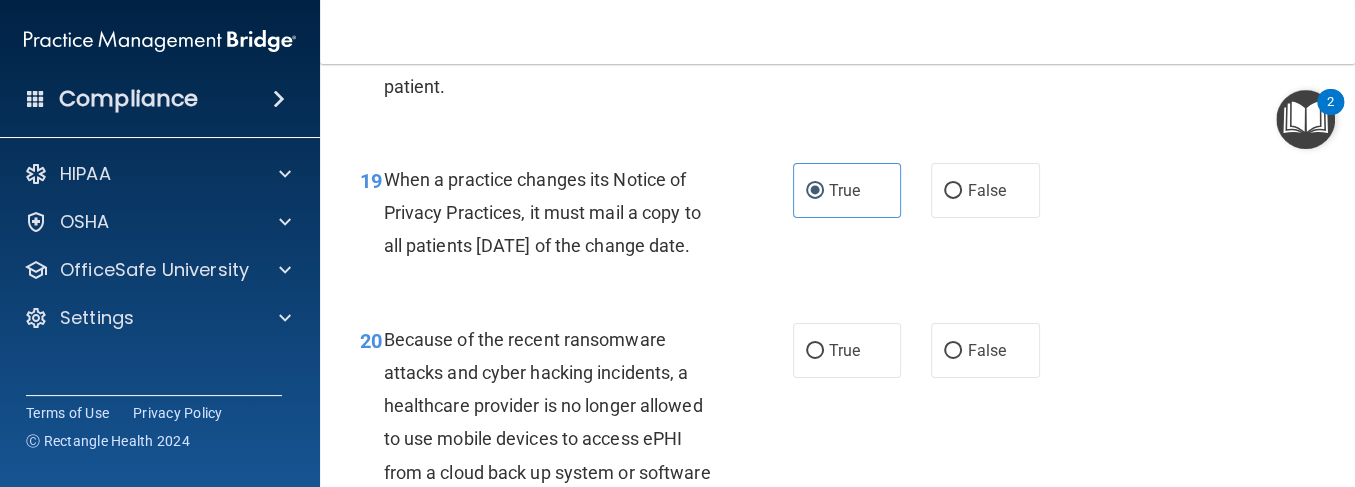 click on "True" at bounding box center [847, -3] 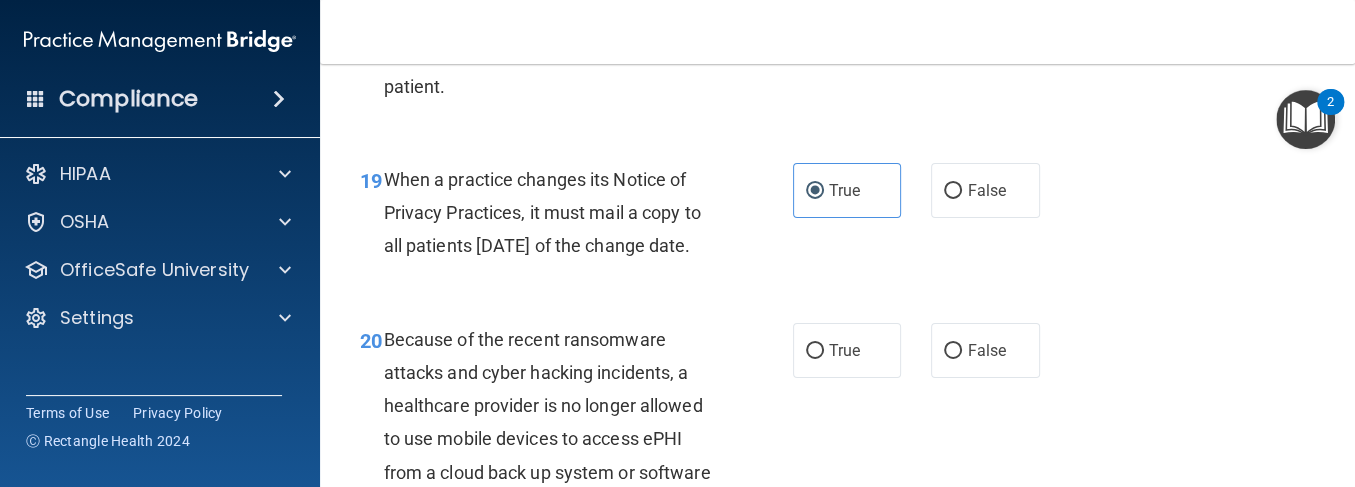 drag, startPoint x: 388, startPoint y: 276, endPoint x: 497, endPoint y: 394, distance: 160.63934 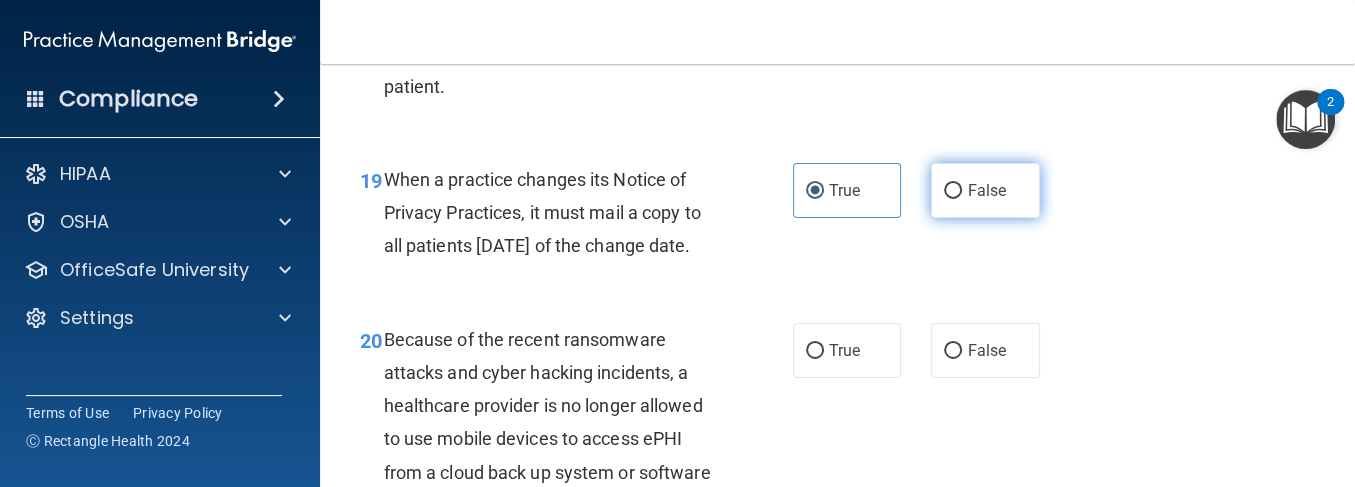 click on "False" at bounding box center [953, 191] 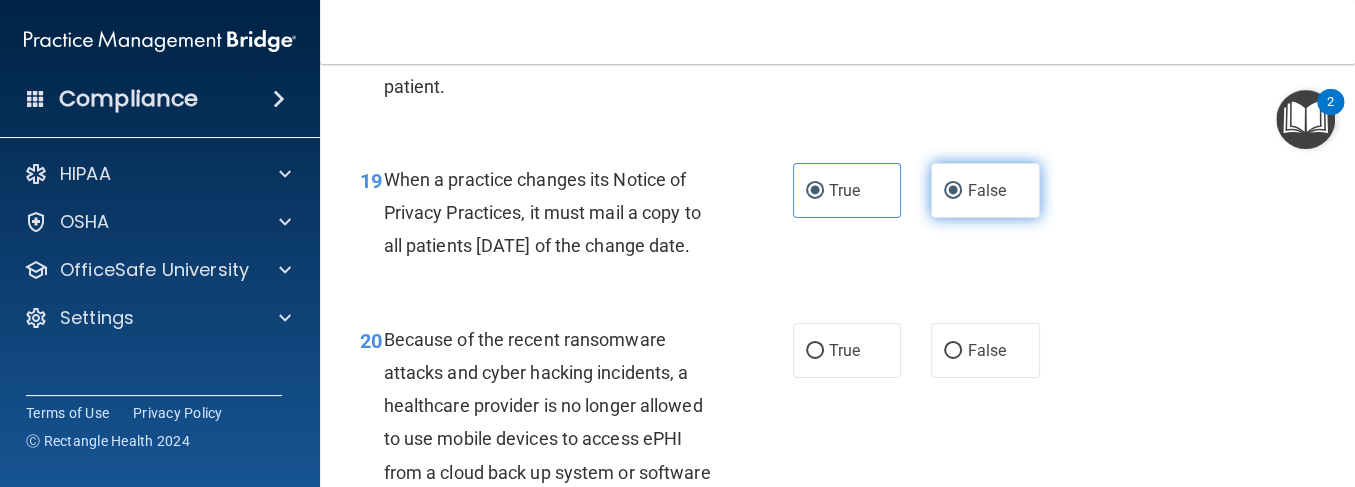 radio on "false" 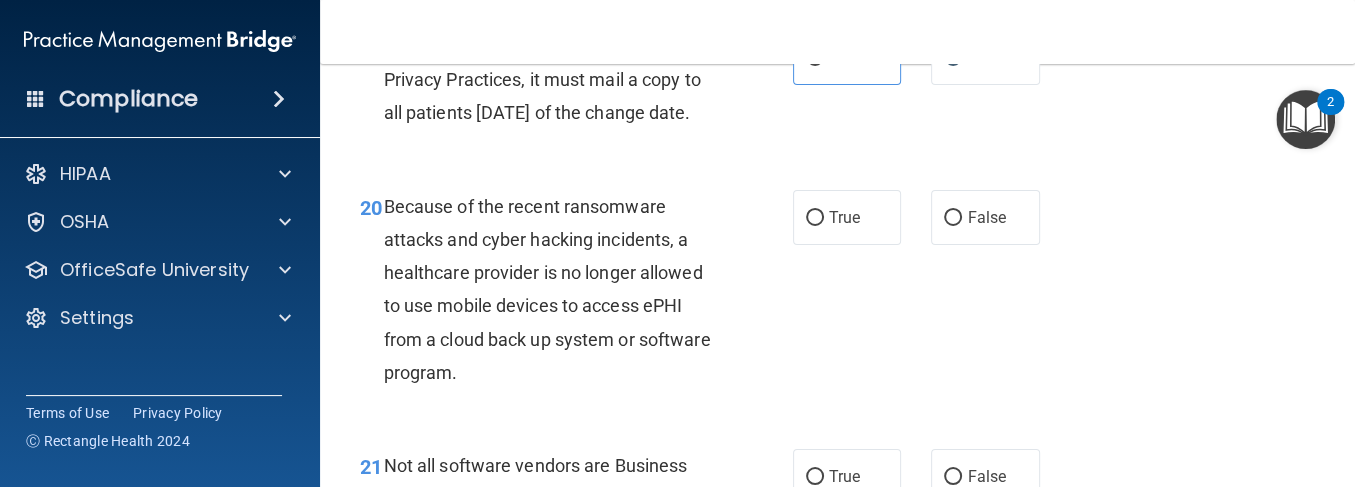 scroll, scrollTop: 4000, scrollLeft: 0, axis: vertical 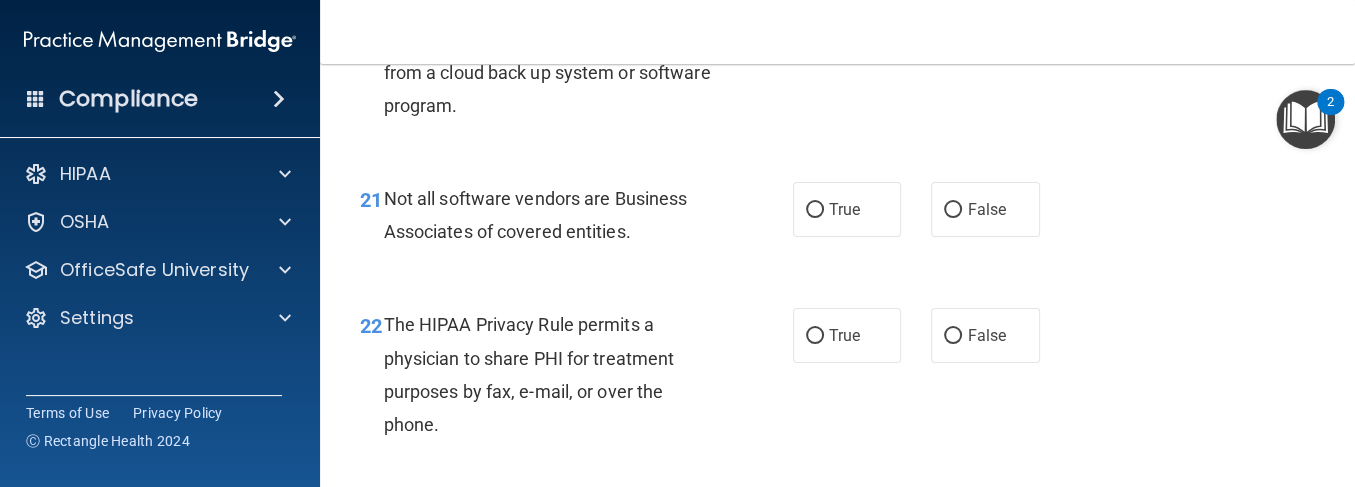 drag, startPoint x: 388, startPoint y: 71, endPoint x: 464, endPoint y: 172, distance: 126.40016 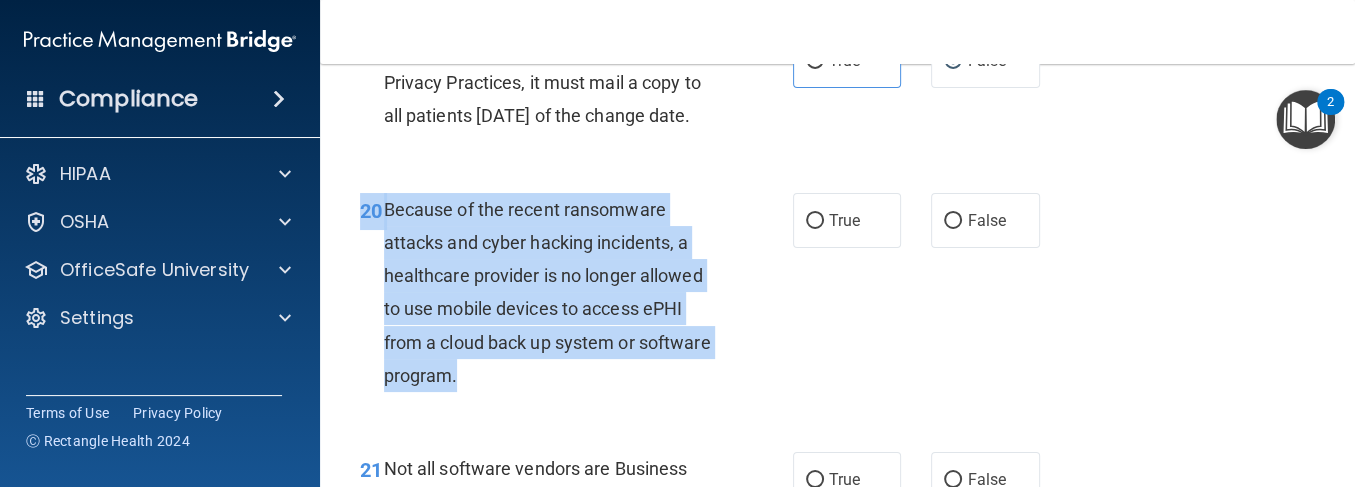 scroll, scrollTop: 3864, scrollLeft: 0, axis: vertical 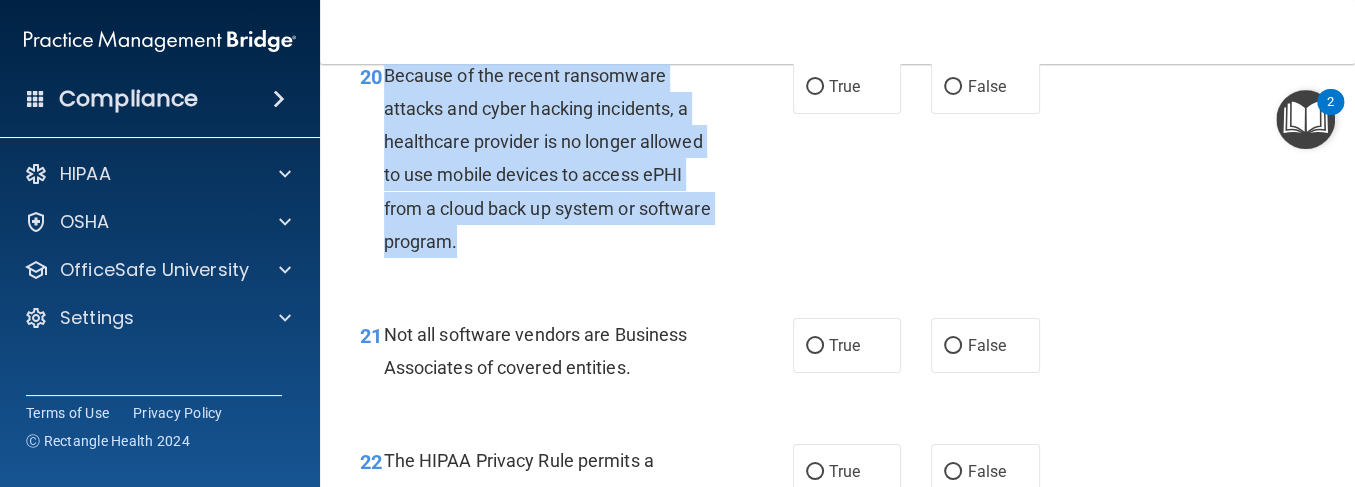 drag, startPoint x: 535, startPoint y: 235, endPoint x: 388, endPoint y: 221, distance: 147.66516 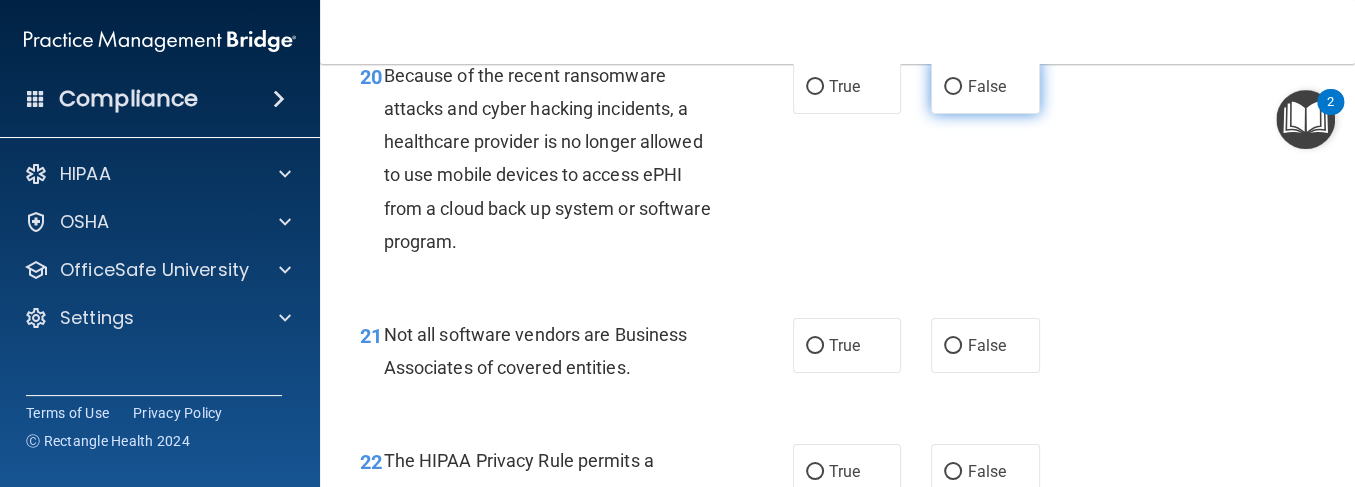 click on "False" at bounding box center [985, 86] 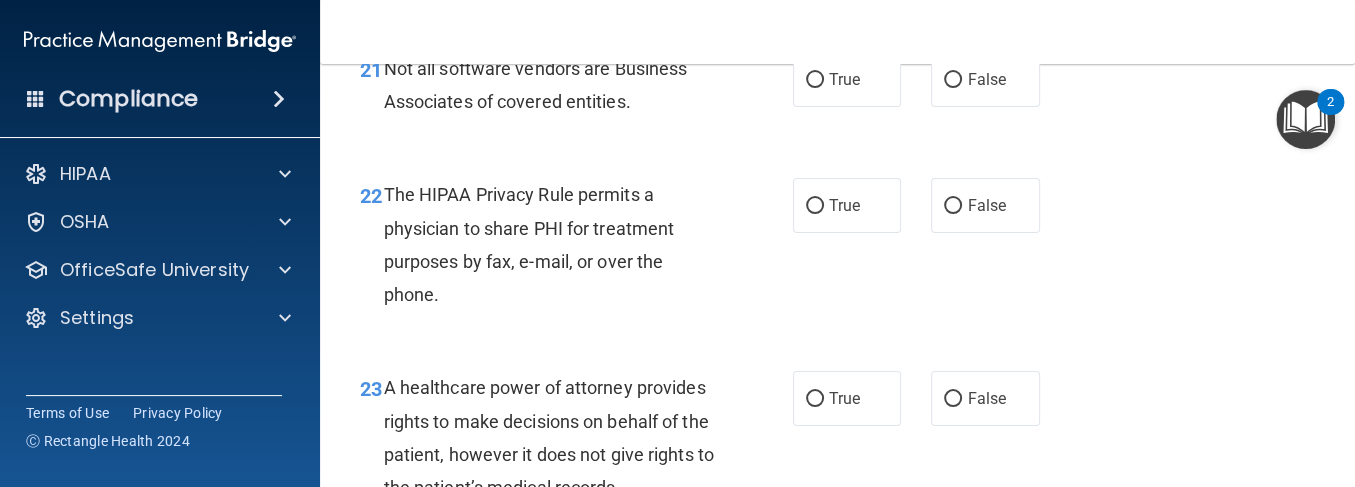 scroll, scrollTop: 3997, scrollLeft: 0, axis: vertical 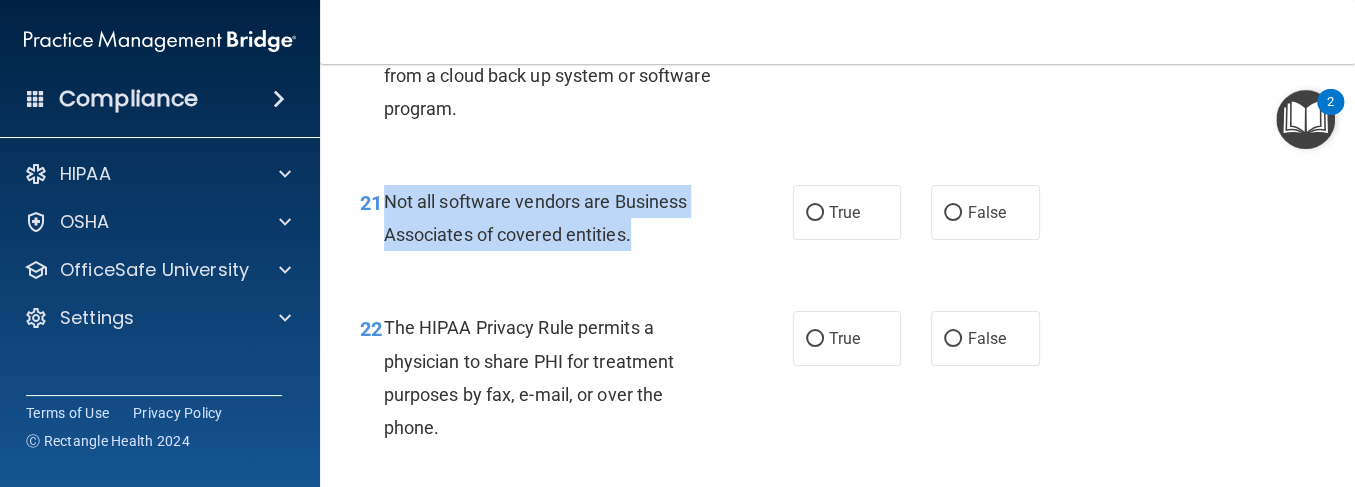 drag, startPoint x: 392, startPoint y: 336, endPoint x: 667, endPoint y: 378, distance: 278.18878 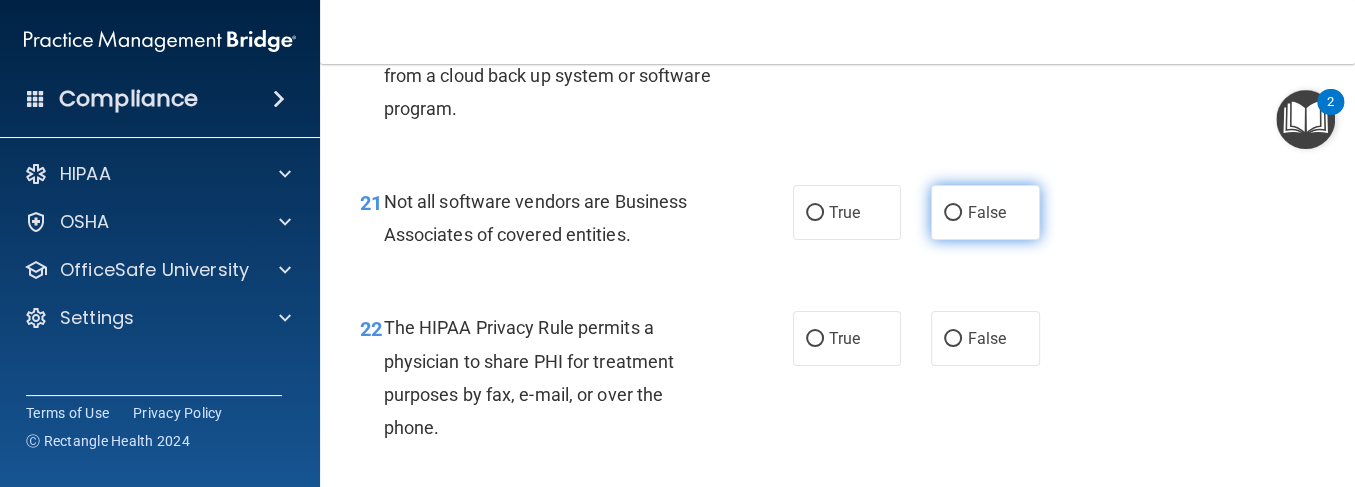 click on "False" at bounding box center (985, 212) 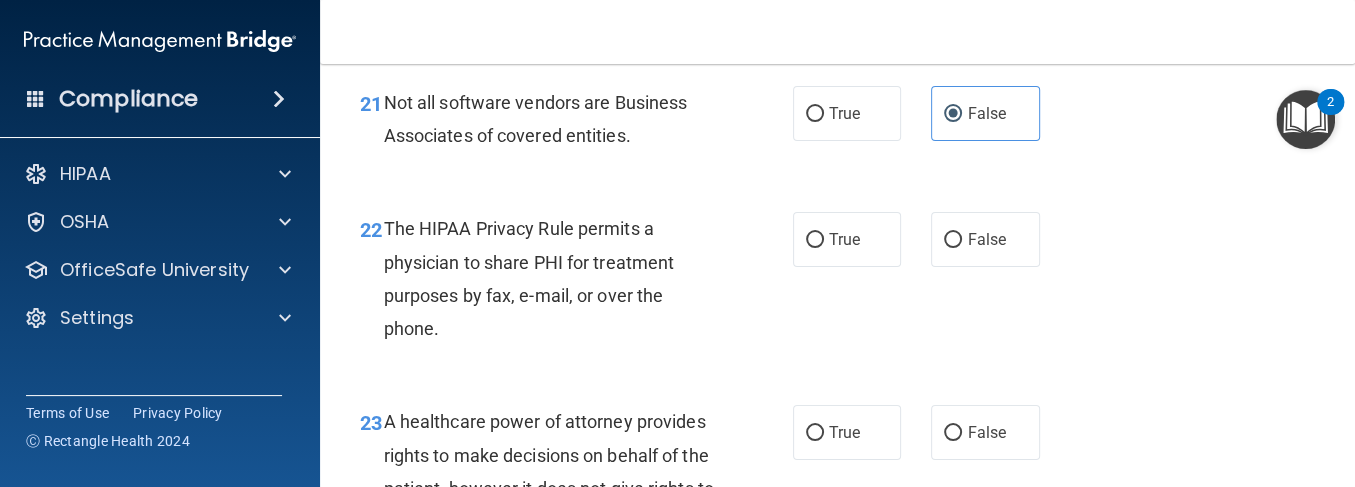 scroll, scrollTop: 4130, scrollLeft: 0, axis: vertical 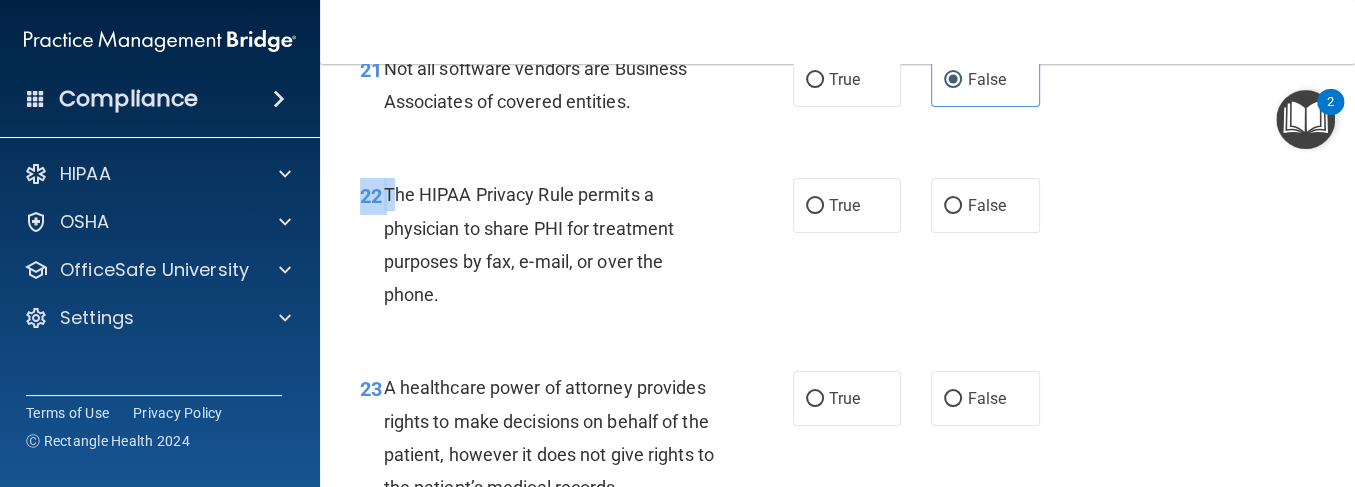 drag, startPoint x: 390, startPoint y: 322, endPoint x: 604, endPoint y: 461, distance: 255.18033 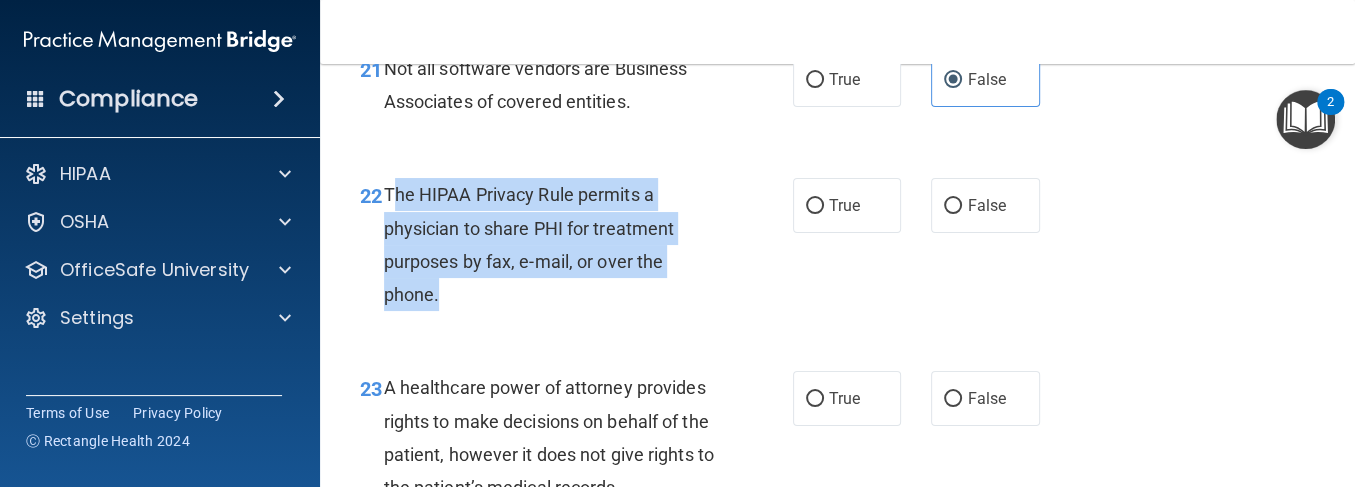 drag, startPoint x: 604, startPoint y: 461, endPoint x: 388, endPoint y: 329, distance: 253.14027 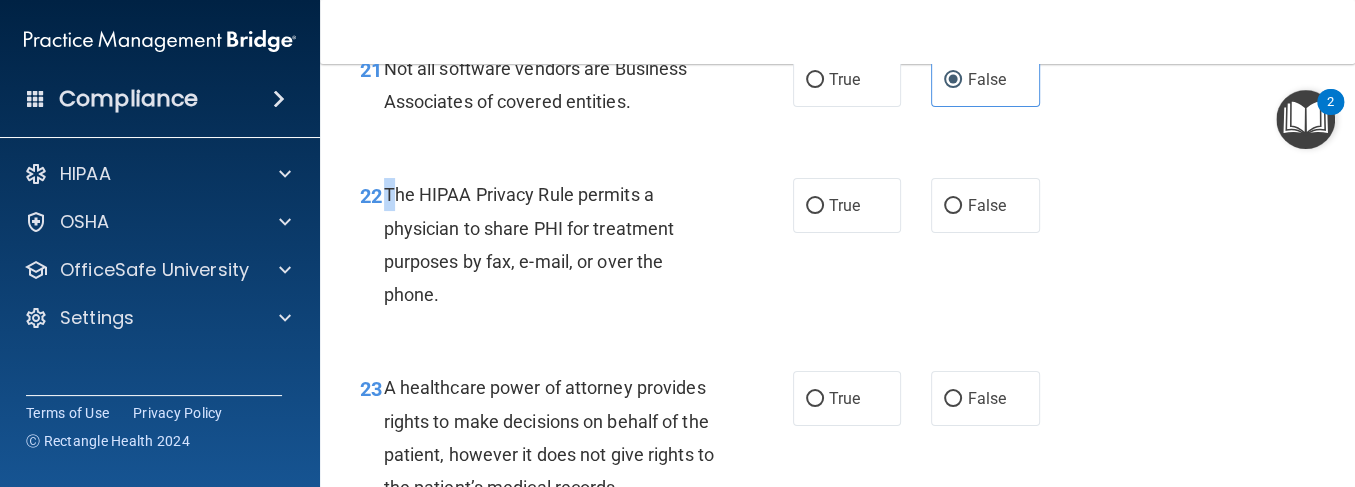 click on "The HIPAA Privacy Rule permits a physician to share PHI for treatment purposes by fax, e-mail, or over the phone." at bounding box center (529, 244) 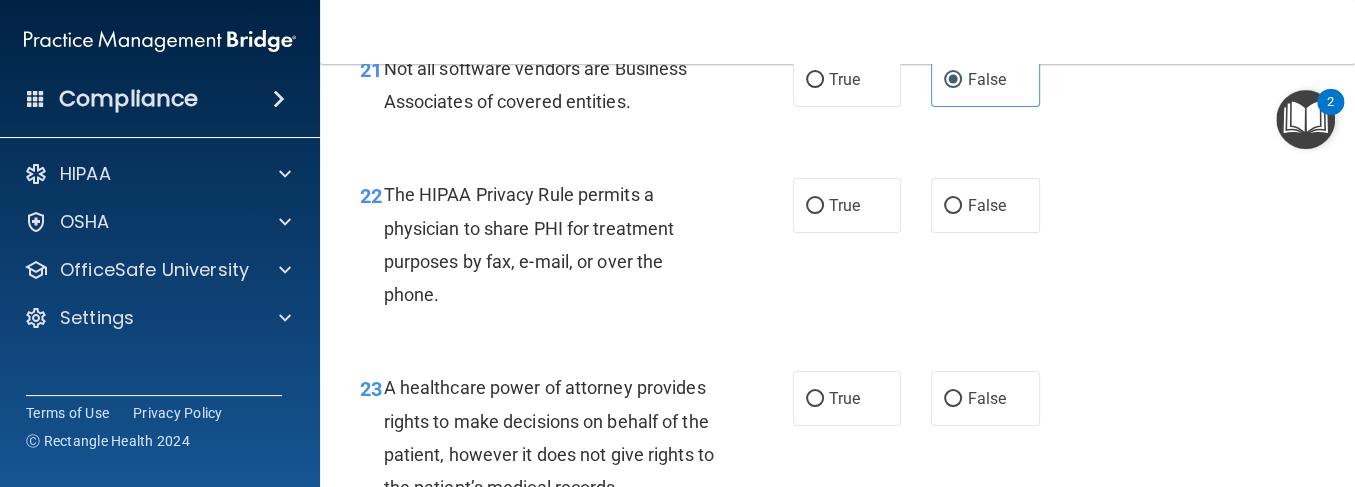 click on "The HIPAA Privacy Rule permits a physician to share PHI for treatment purposes by fax, e-mail, or over the phone." at bounding box center [557, 244] 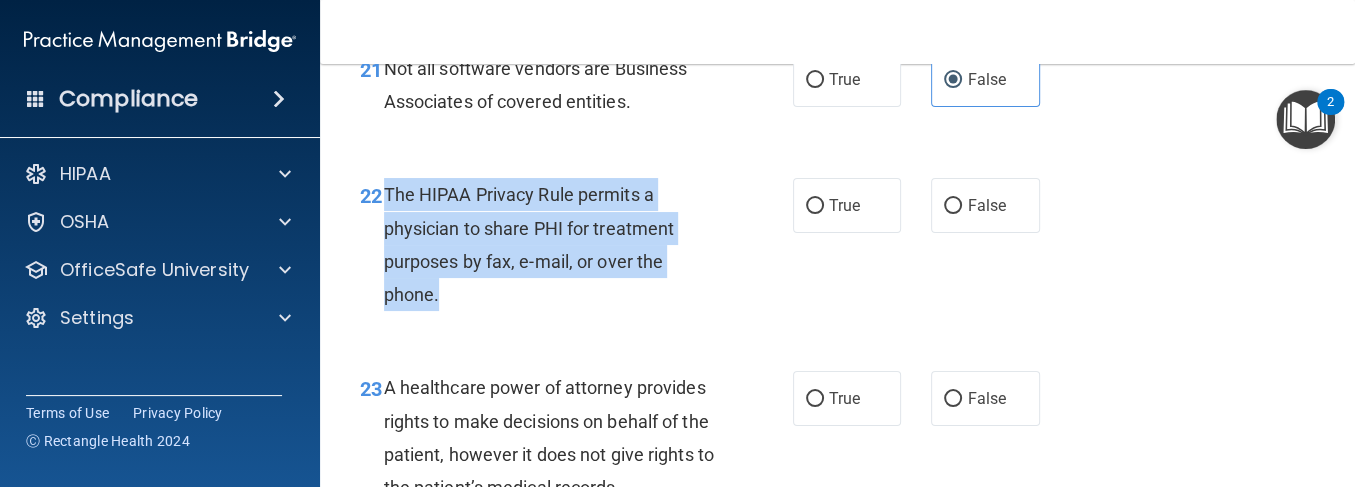 drag, startPoint x: 456, startPoint y: 433, endPoint x: 382, endPoint y: 332, distance: 125.207825 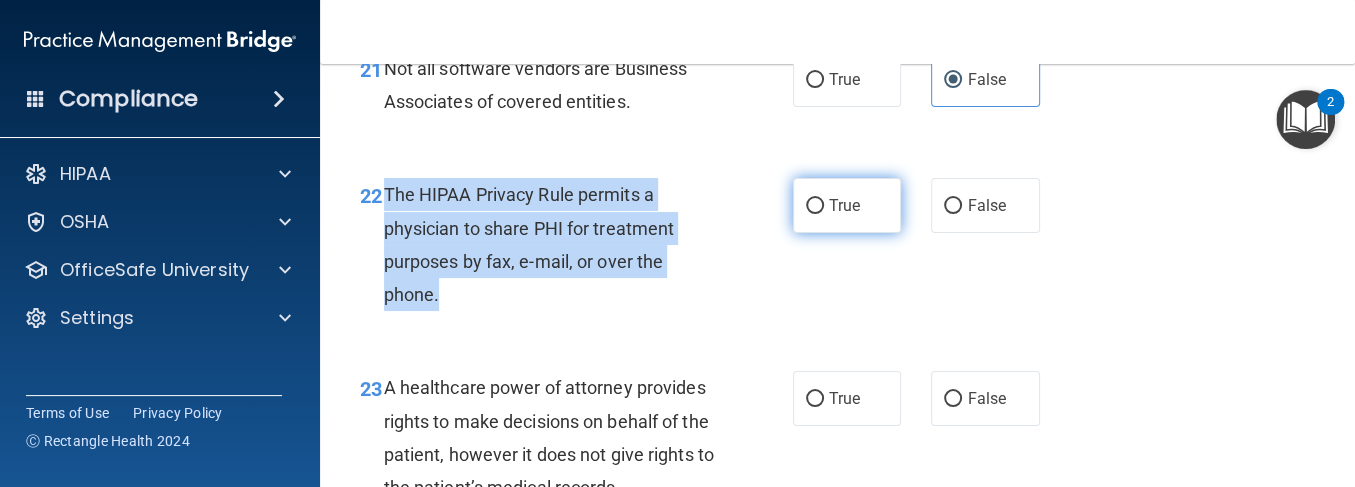 click on "True" at bounding box center [815, 206] 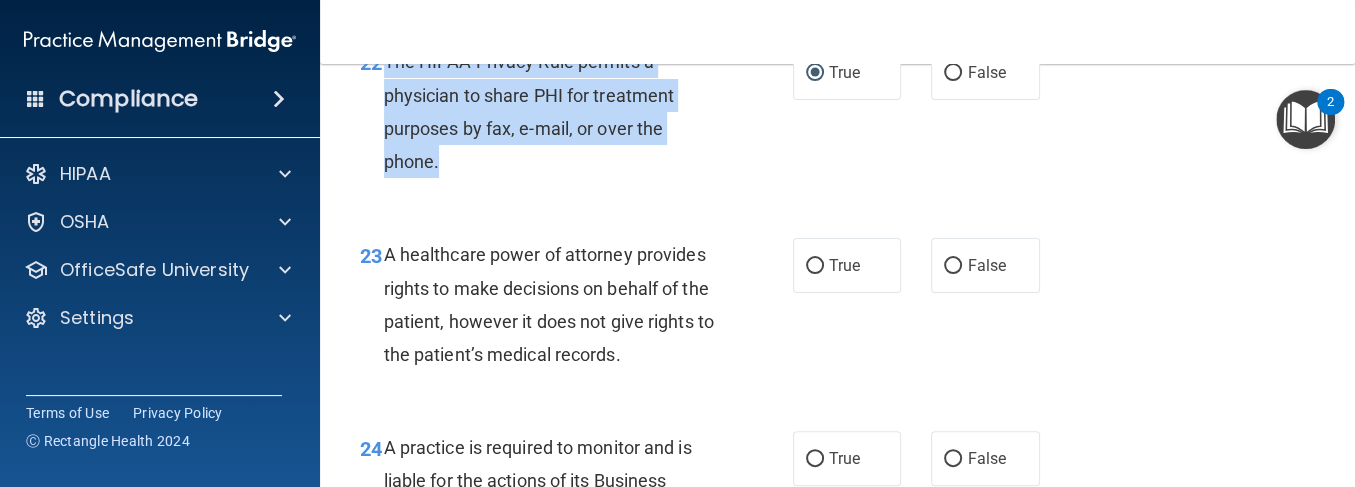 scroll, scrollTop: 4530, scrollLeft: 0, axis: vertical 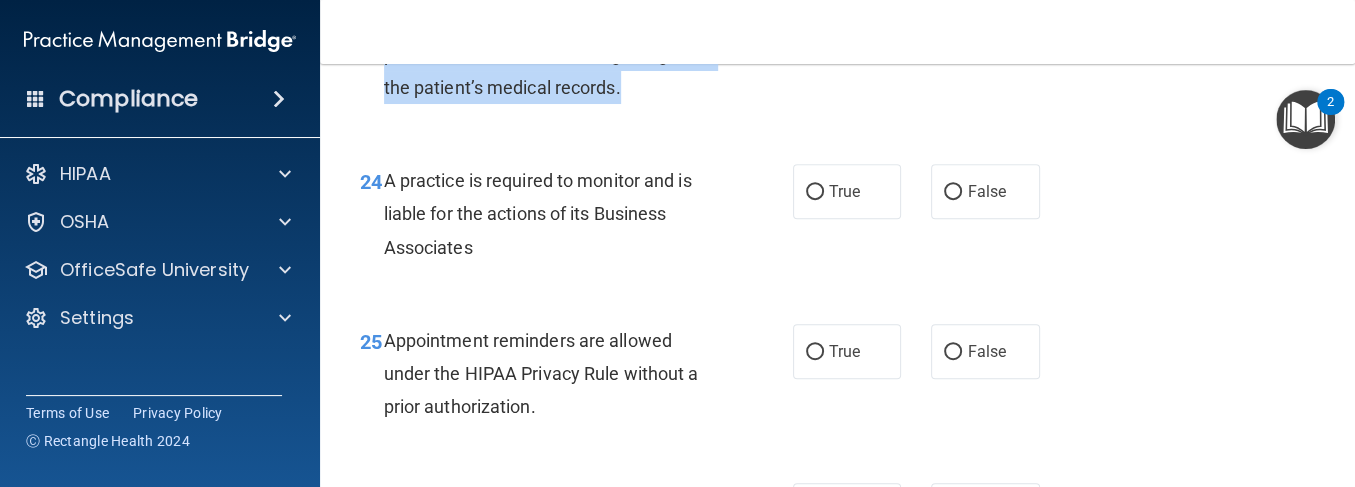 drag, startPoint x: 382, startPoint y: 115, endPoint x: 705, endPoint y: 244, distance: 347.8074 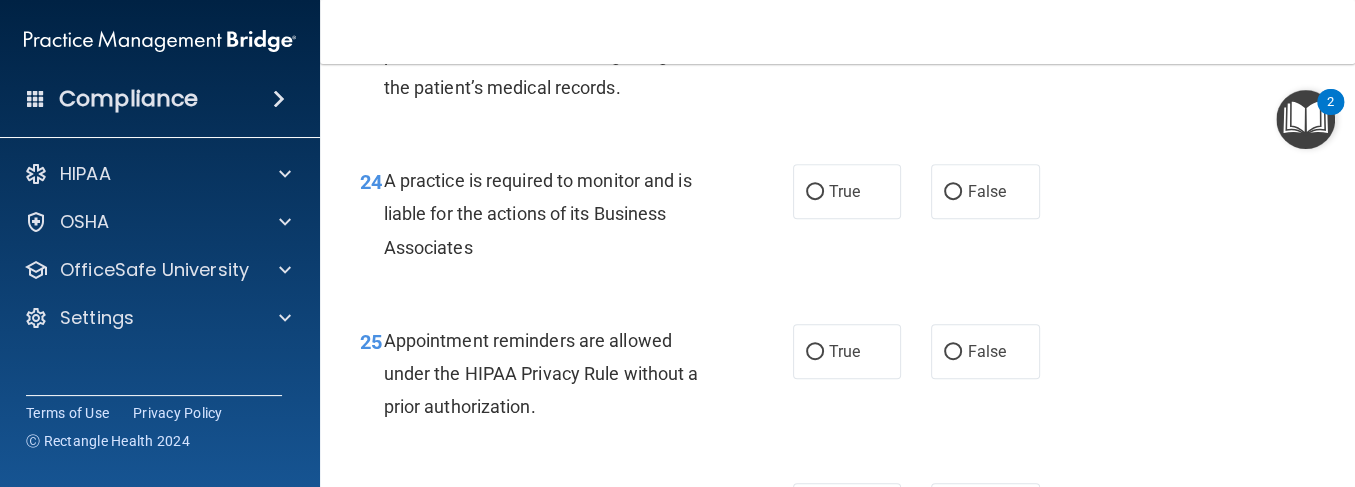 click on "False" at bounding box center [985, -2] 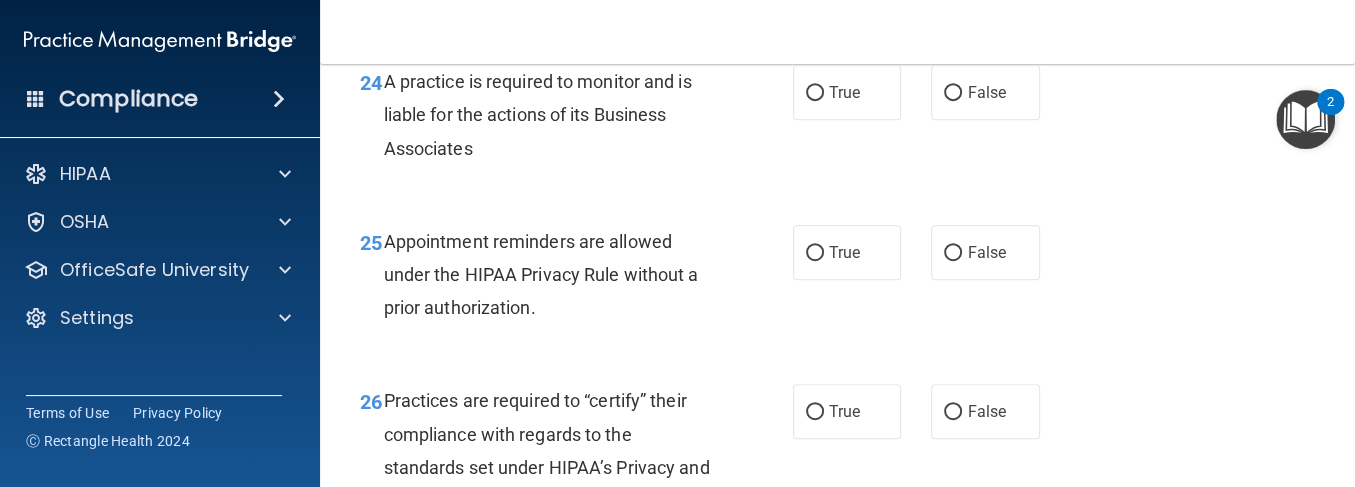 scroll, scrollTop: 4664, scrollLeft: 0, axis: vertical 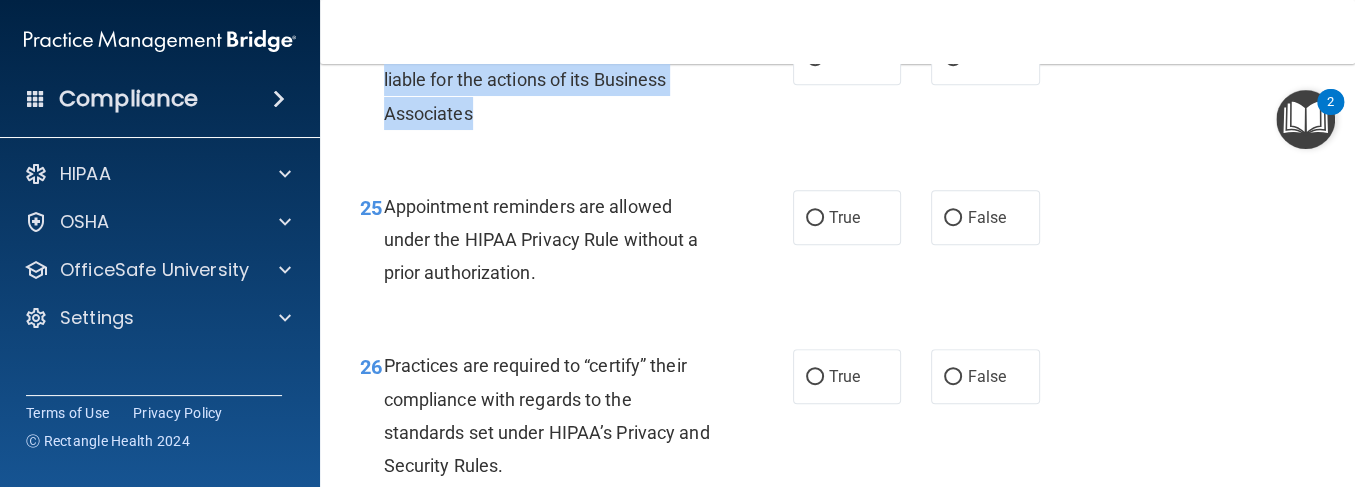 drag, startPoint x: 382, startPoint y: 174, endPoint x: 488, endPoint y: 259, distance: 135.87126 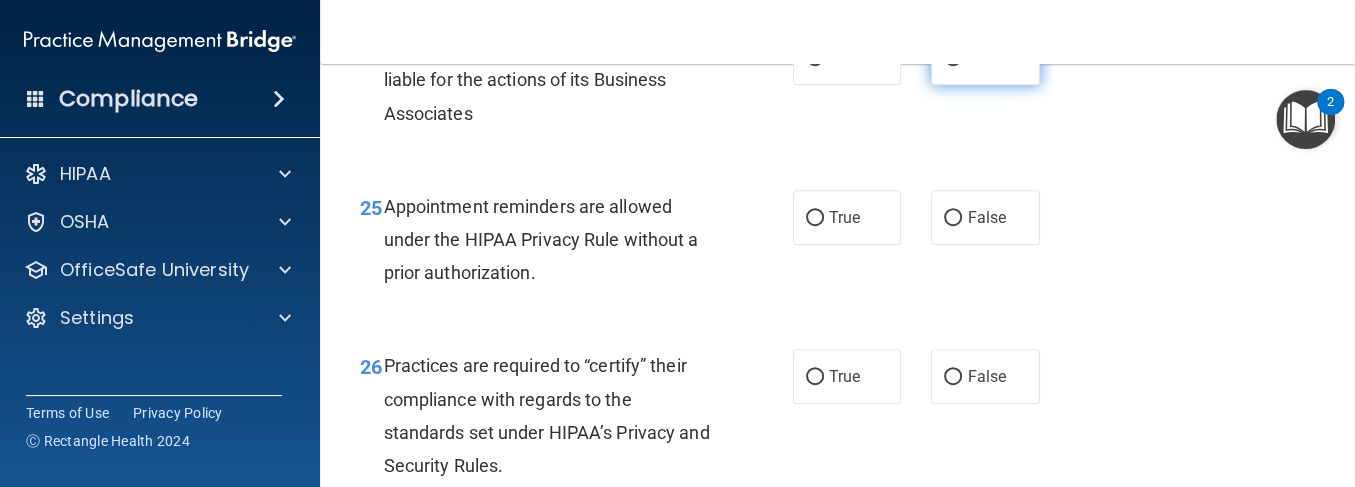 click on "False" at bounding box center (985, 57) 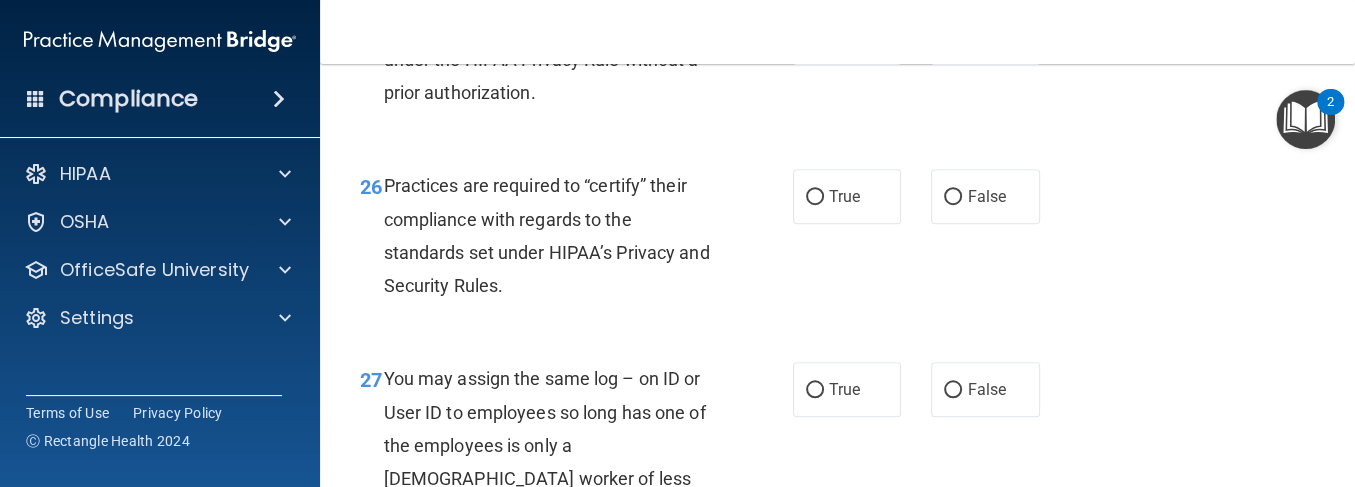 scroll, scrollTop: 4930, scrollLeft: 0, axis: vertical 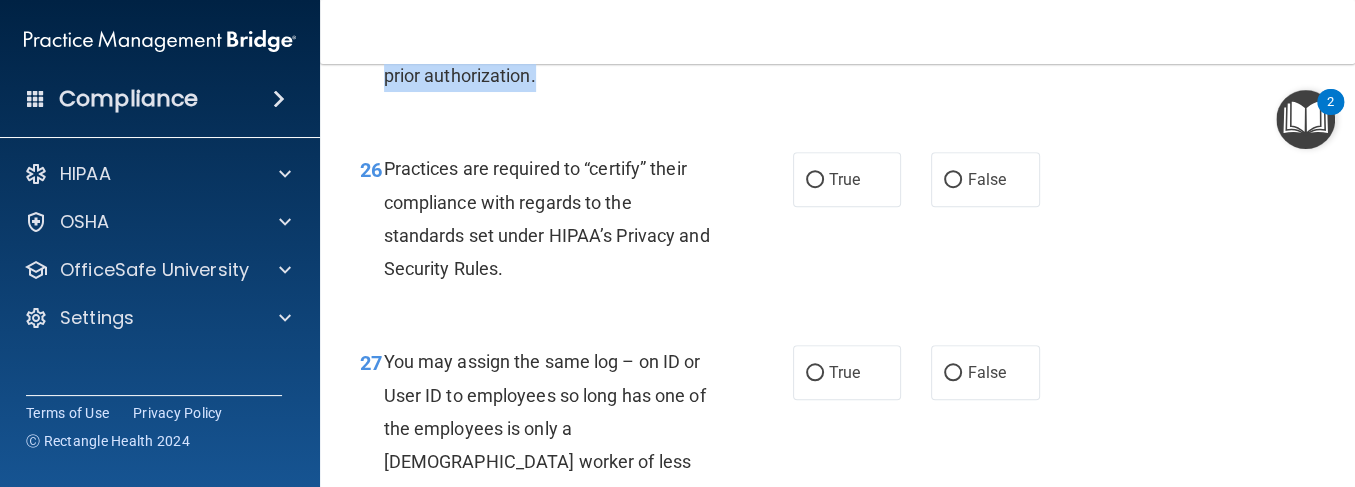 drag, startPoint x: 393, startPoint y: 68, endPoint x: 525, endPoint y: 231, distance: 209.74509 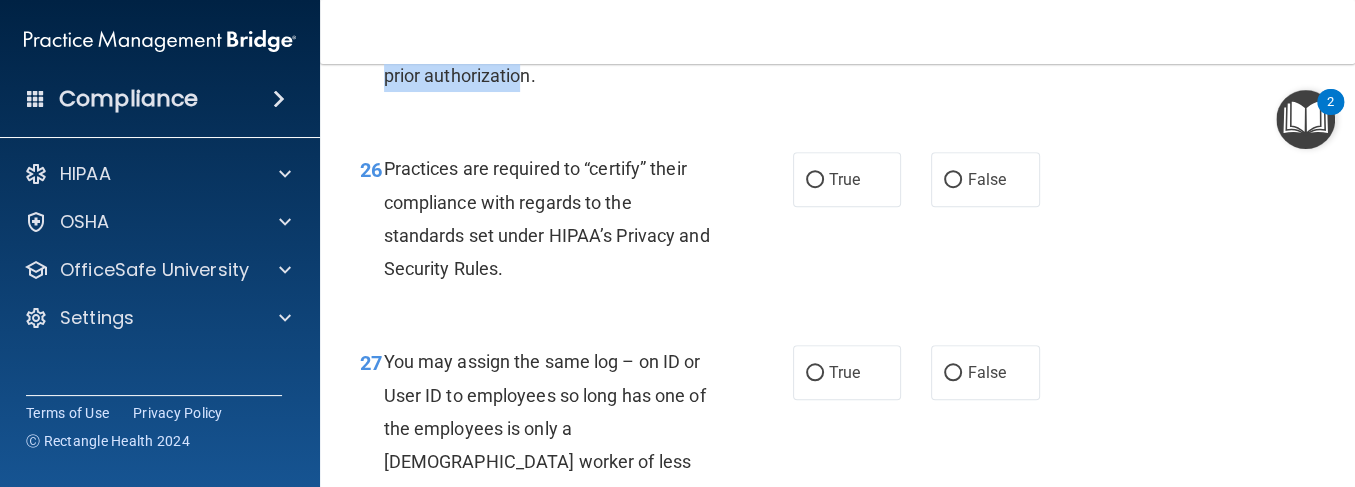 drag, startPoint x: 525, startPoint y: 231, endPoint x: 479, endPoint y: 200, distance: 55.470715 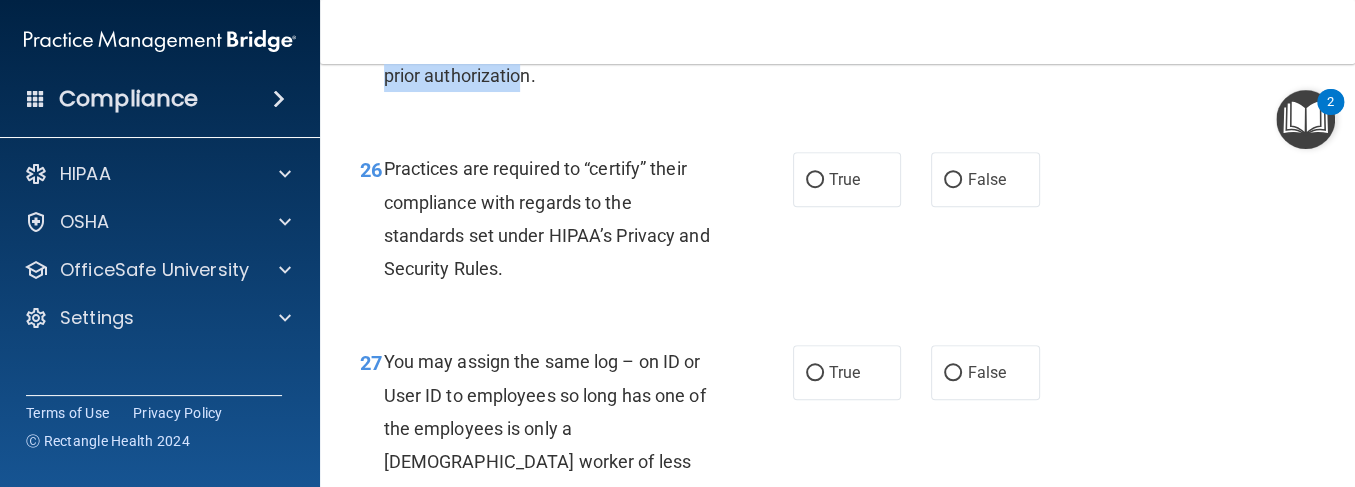 click on "True" at bounding box center [815, 21] 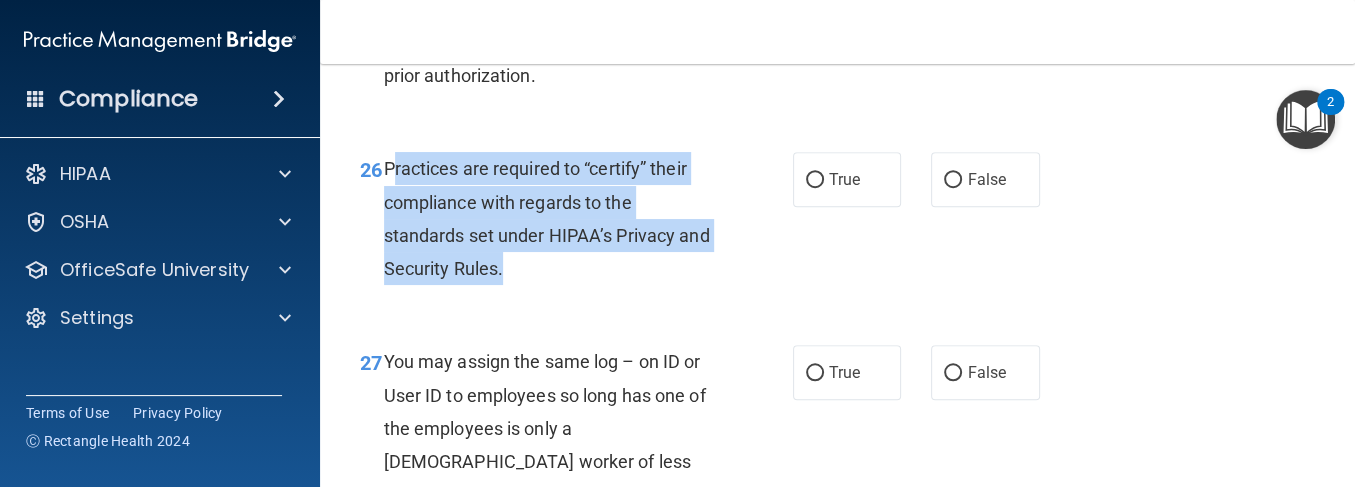 drag, startPoint x: 390, startPoint y: 298, endPoint x: 695, endPoint y: 423, distance: 329.621 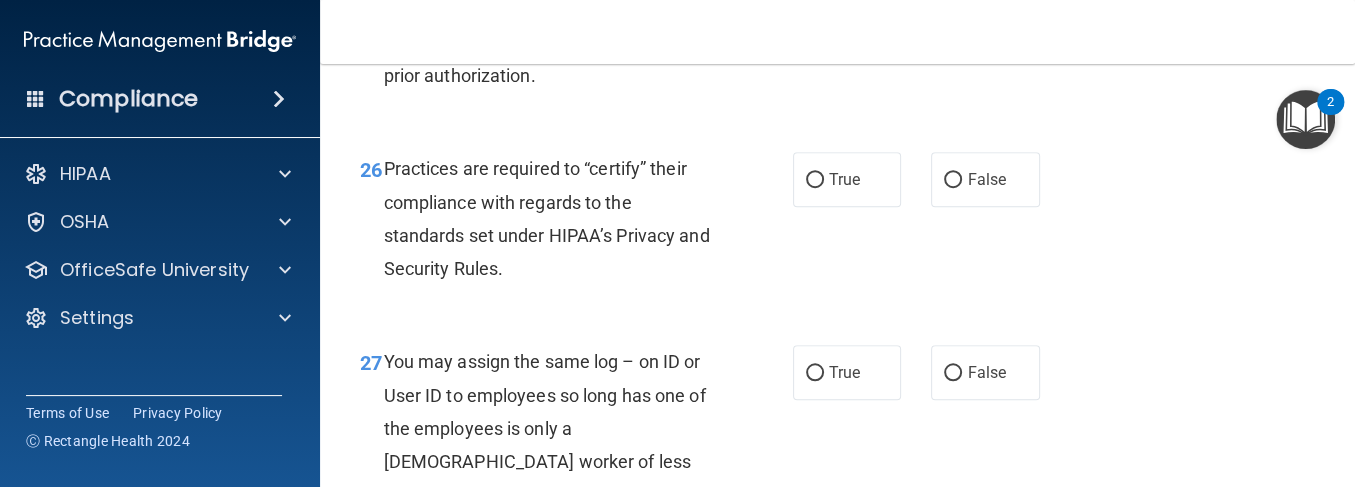 click on "Practices are required to “certify” their compliance with regards to the standards set under HIPAA’s Privacy and Security Rules." at bounding box center (547, 218) 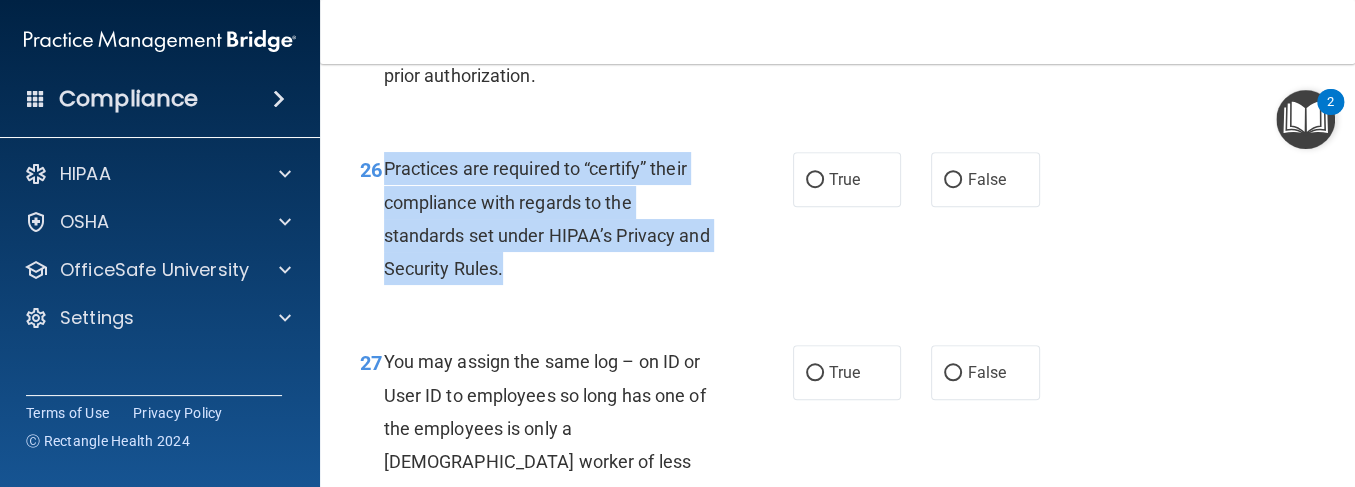 drag, startPoint x: 385, startPoint y: 295, endPoint x: 547, endPoint y: 411, distance: 199.24858 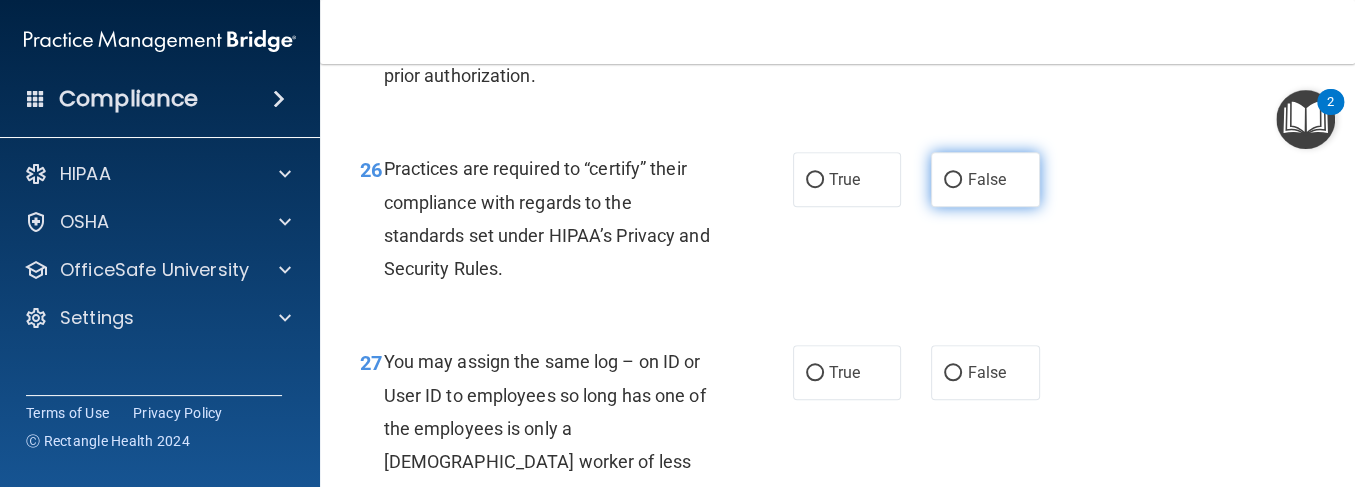 drag, startPoint x: 988, startPoint y: 305, endPoint x: 935, endPoint y: 311, distance: 53.338543 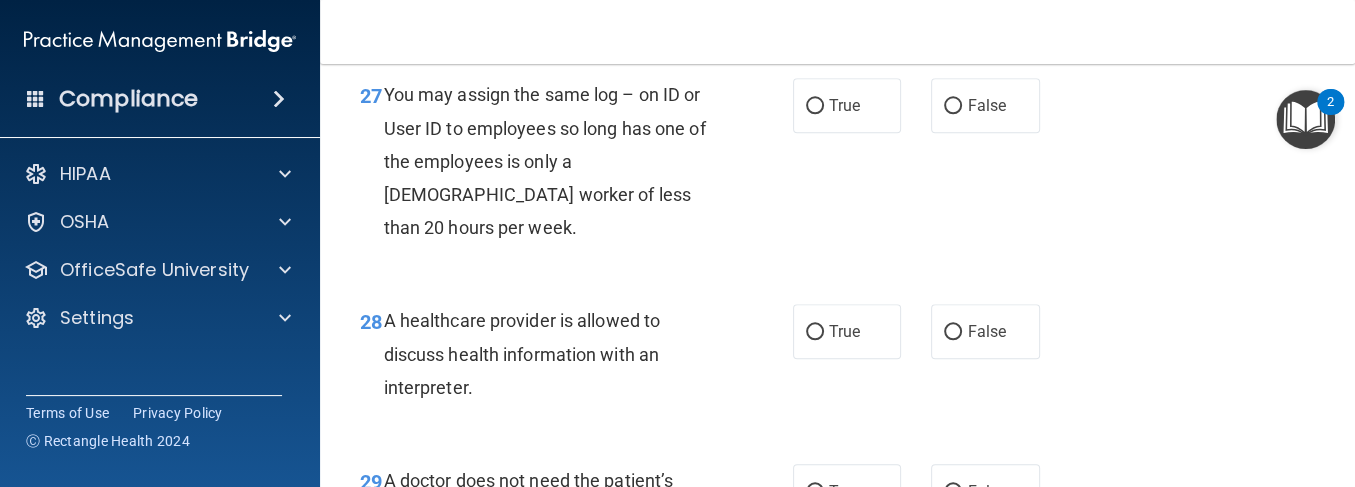 scroll, scrollTop: 4994, scrollLeft: 0, axis: vertical 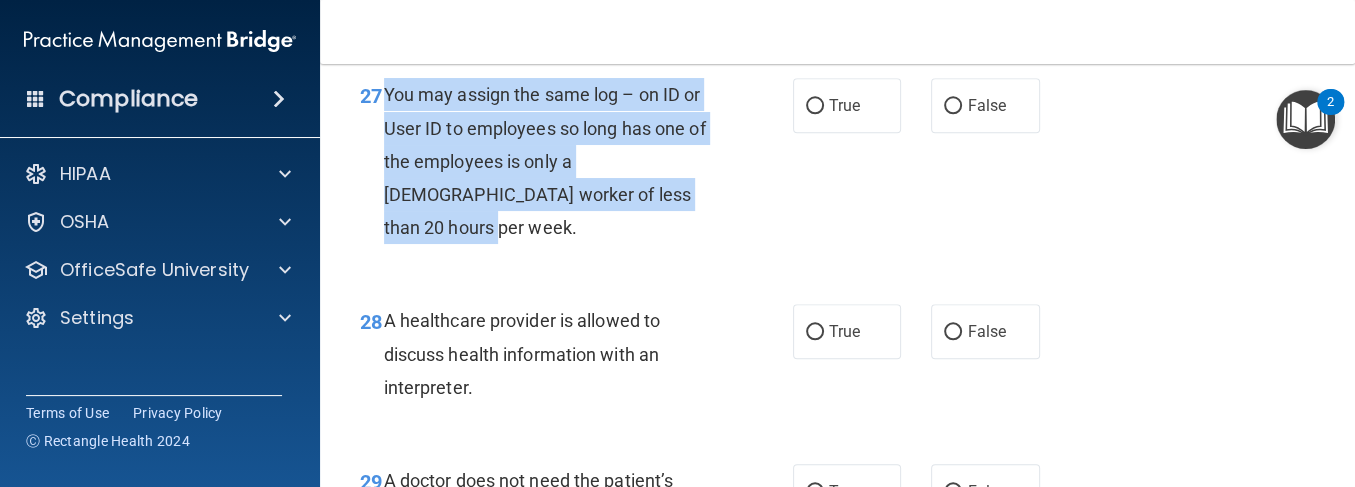 drag, startPoint x: 385, startPoint y: 362, endPoint x: 705, endPoint y: 335, distance: 321.13705 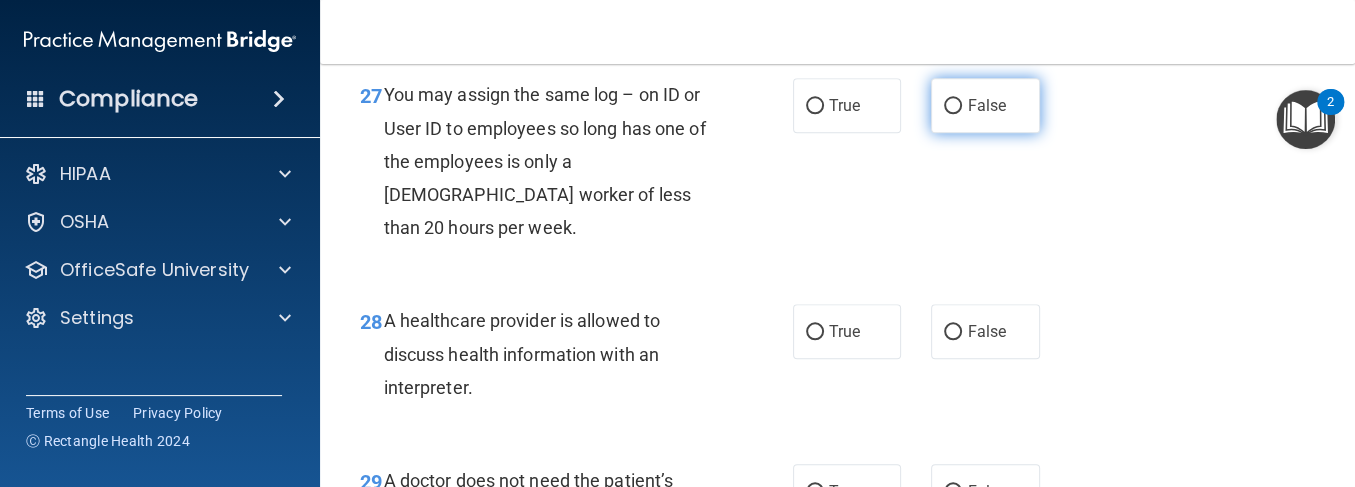 click on "False" at bounding box center [985, 105] 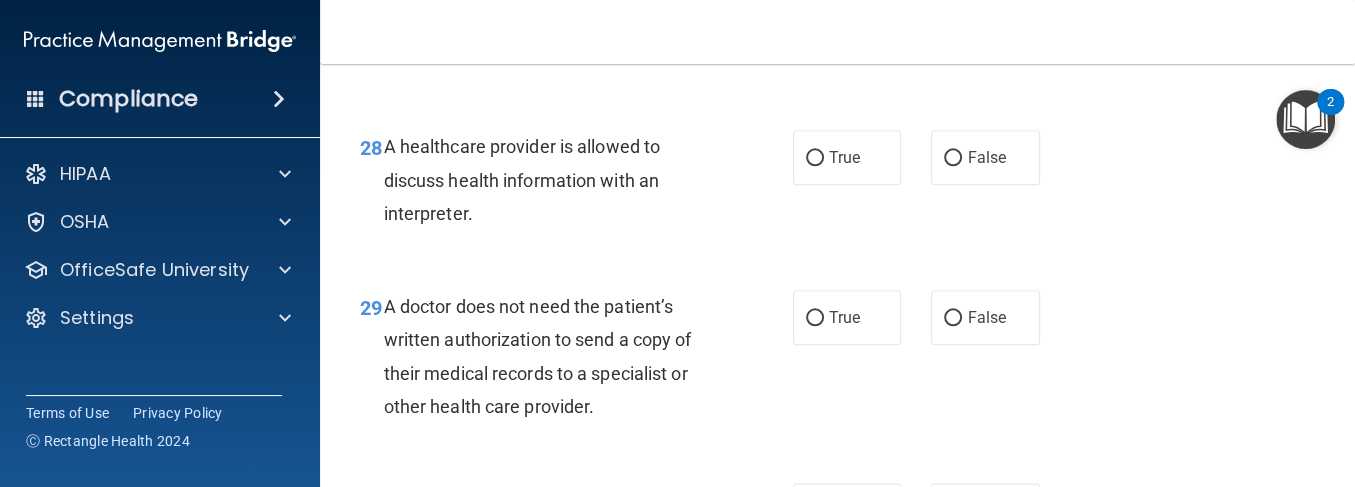scroll, scrollTop: 5395, scrollLeft: 0, axis: vertical 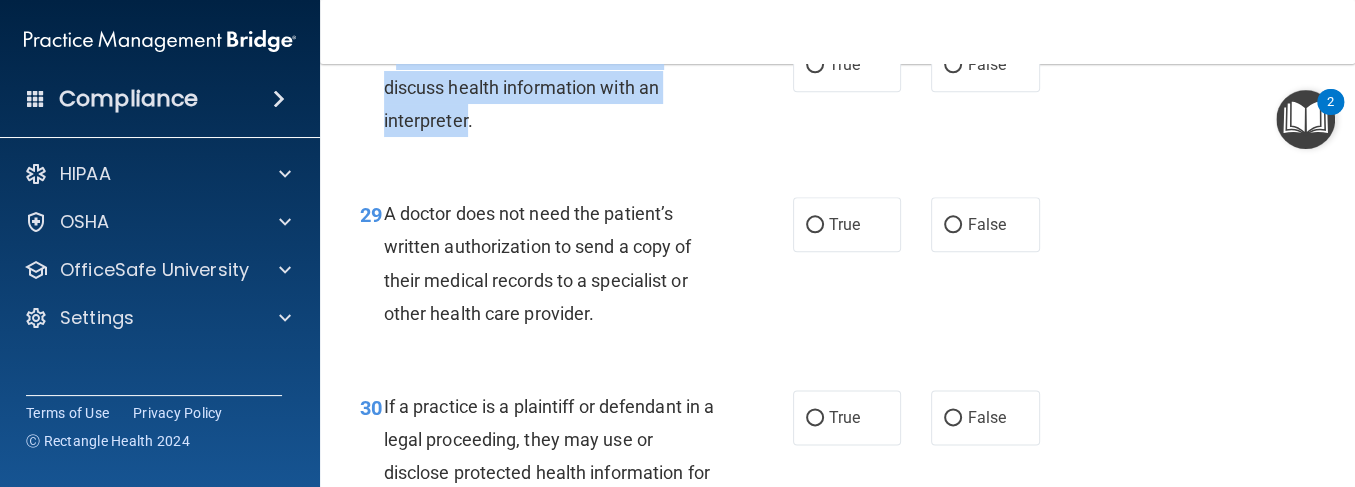 drag, startPoint x: 392, startPoint y: 148, endPoint x: 466, endPoint y: 219, distance: 102.55243 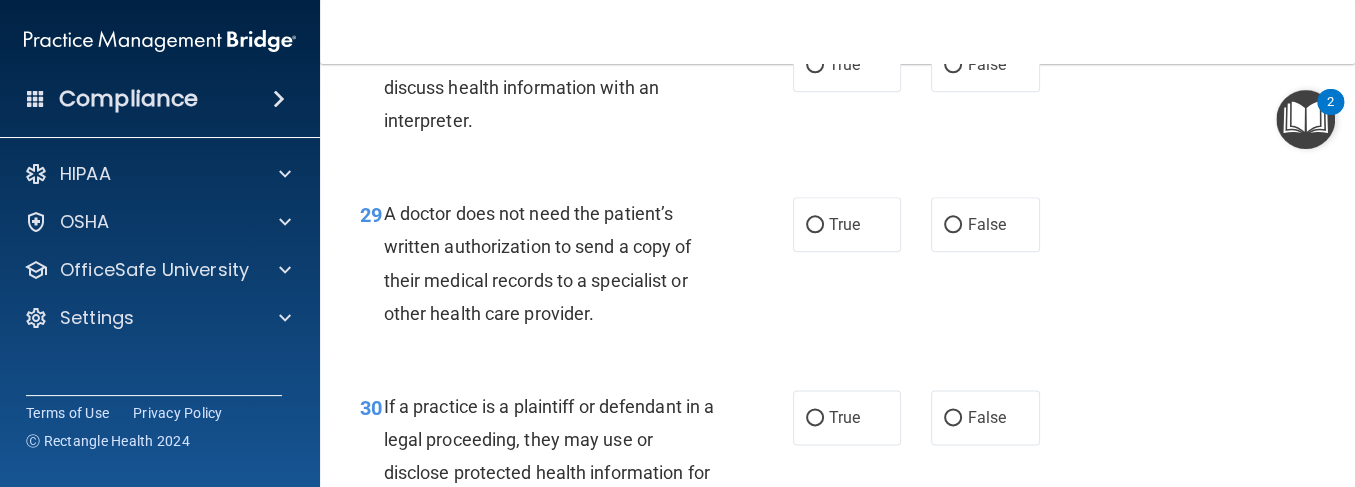 drag, startPoint x: 466, startPoint y: 219, endPoint x: 503, endPoint y: 234, distance: 39.92493 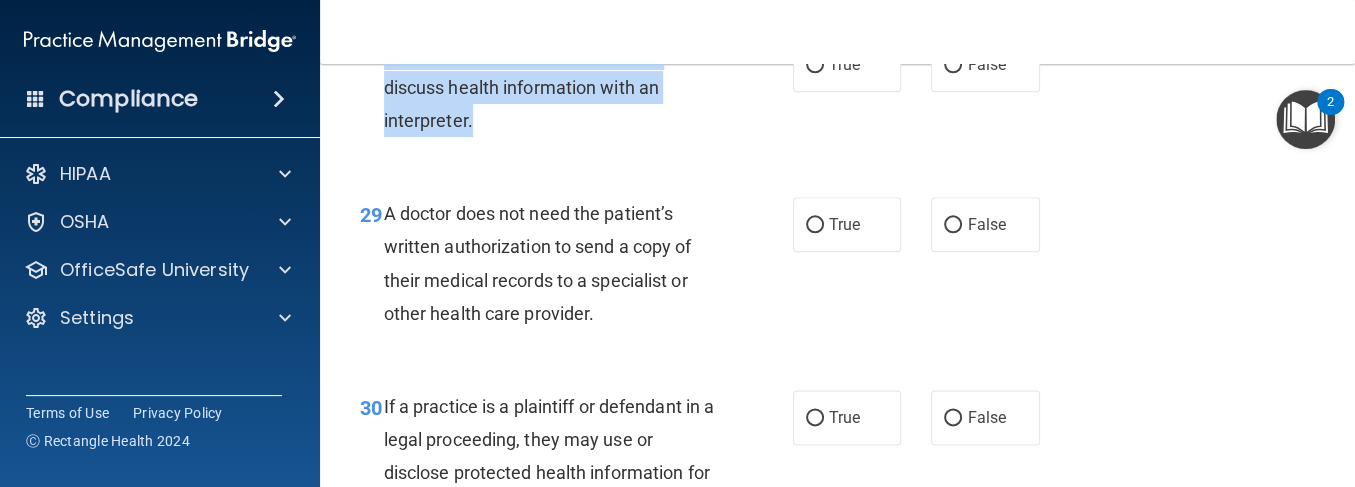 drag, startPoint x: 482, startPoint y: 226, endPoint x: 387, endPoint y: 158, distance: 116.82893 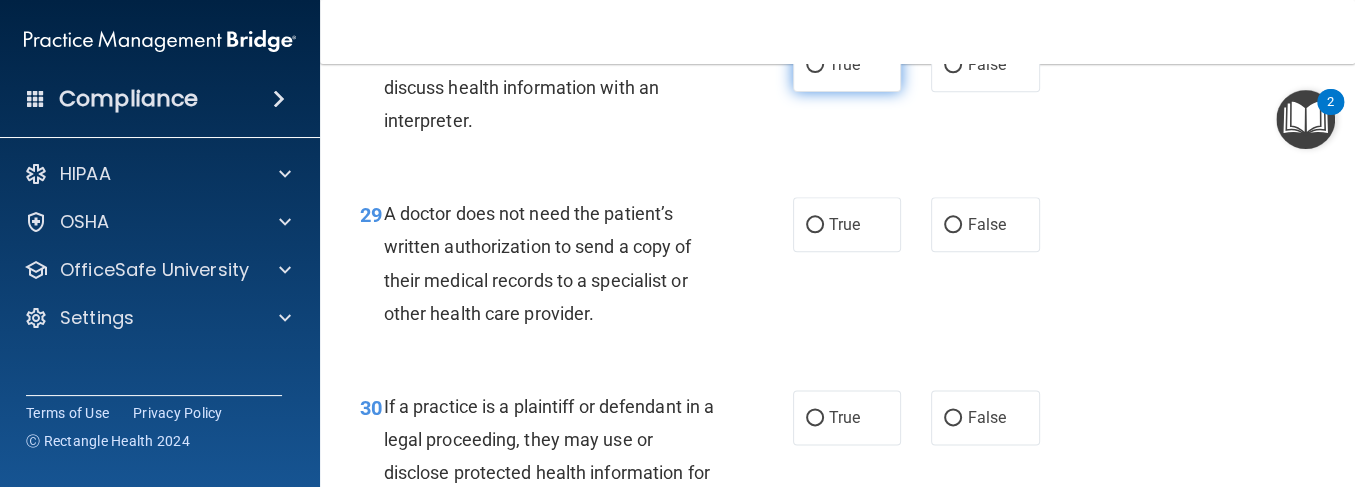click on "True" at bounding box center [847, 64] 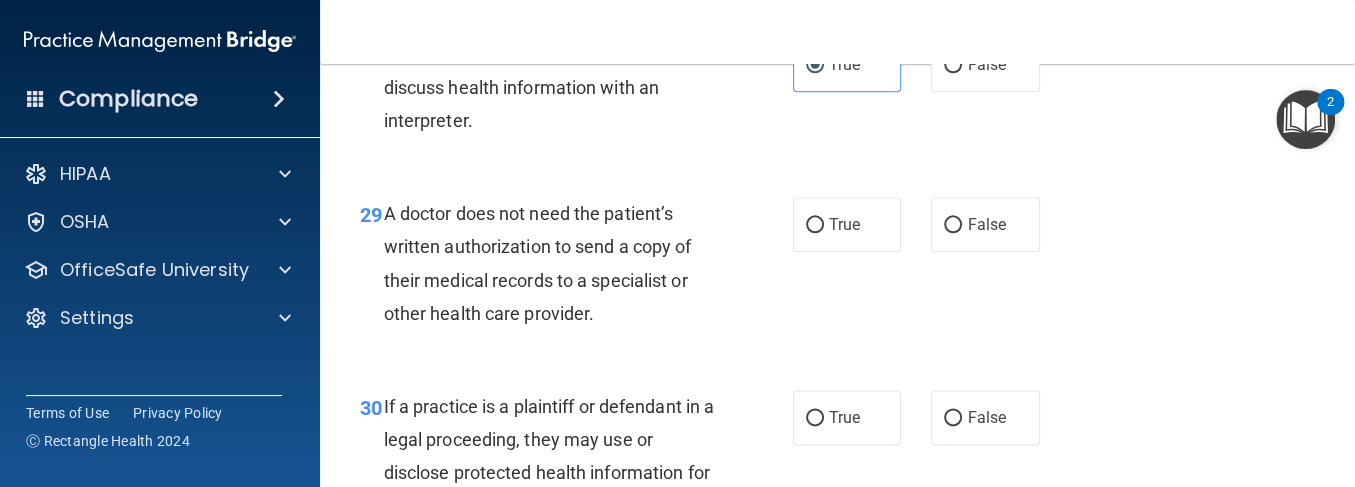 scroll, scrollTop: 5528, scrollLeft: 0, axis: vertical 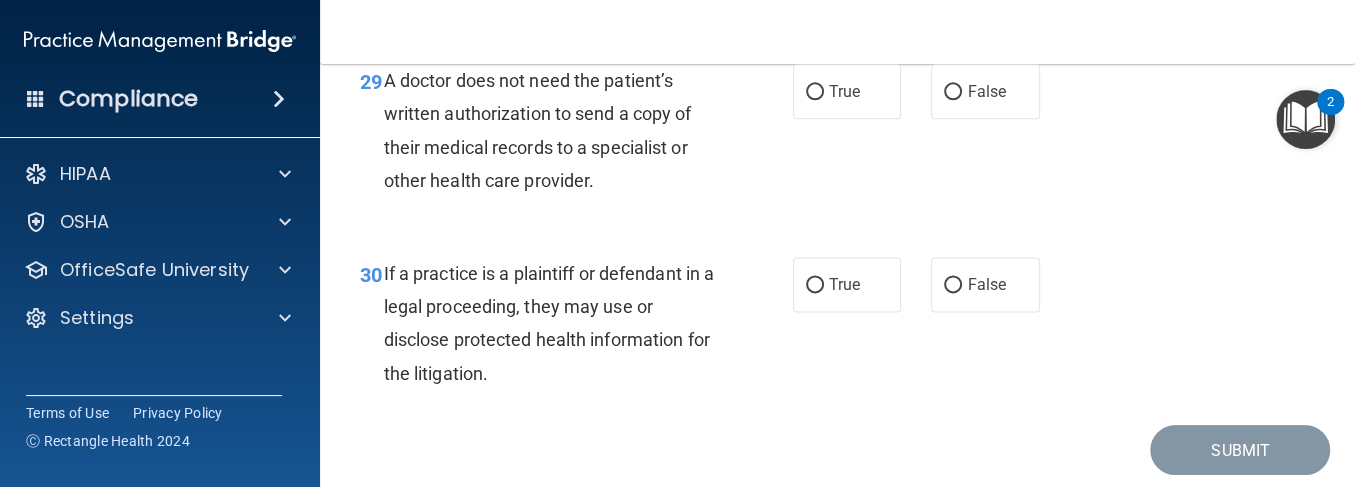 drag, startPoint x: 394, startPoint y: 182, endPoint x: 653, endPoint y: 288, distance: 279.85175 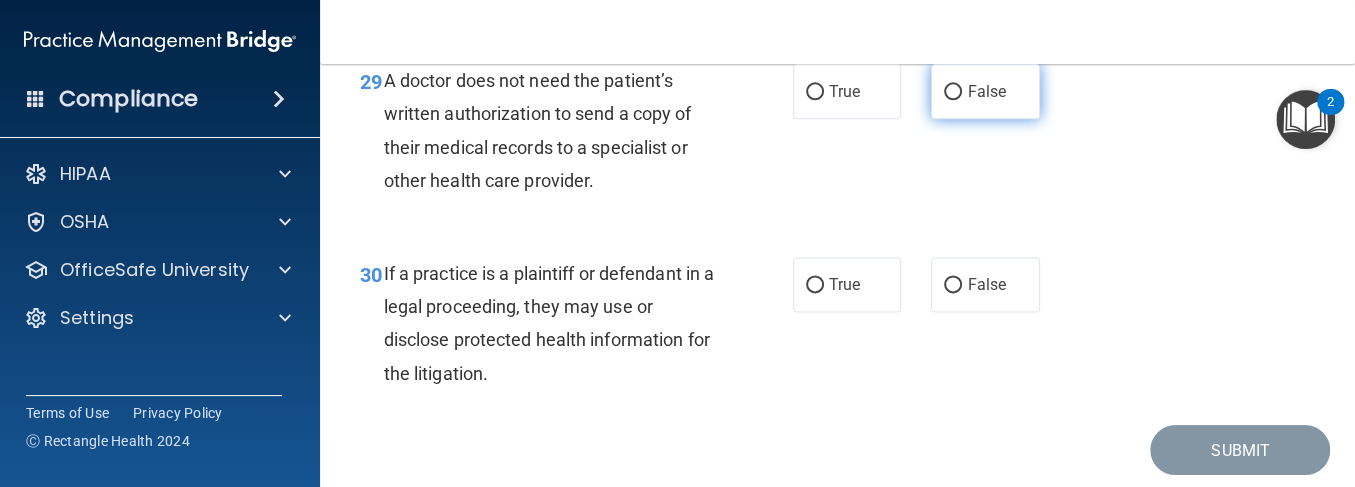 click on "False" at bounding box center (986, 91) 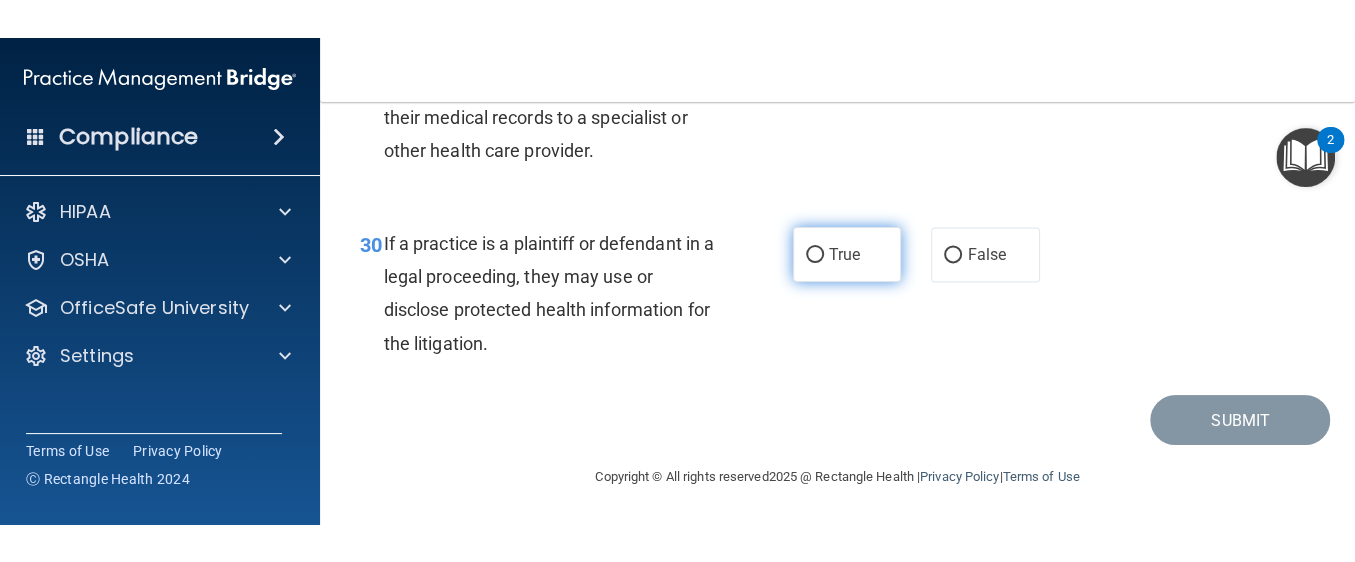 scroll, scrollTop: 5696, scrollLeft: 0, axis: vertical 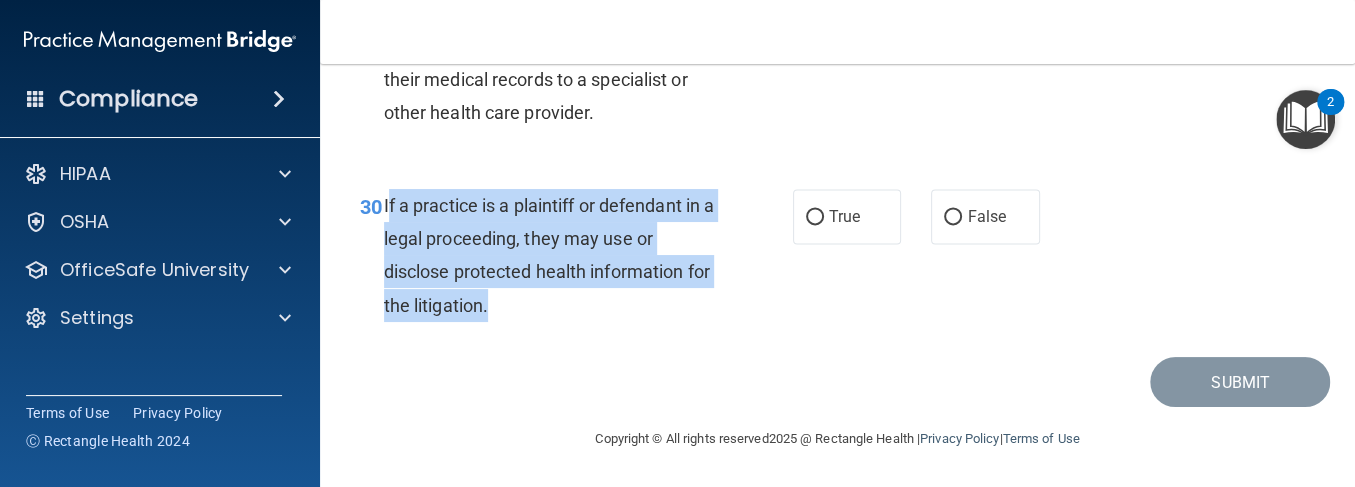 drag, startPoint x: 523, startPoint y: 316, endPoint x: 390, endPoint y: 202, distance: 175.17134 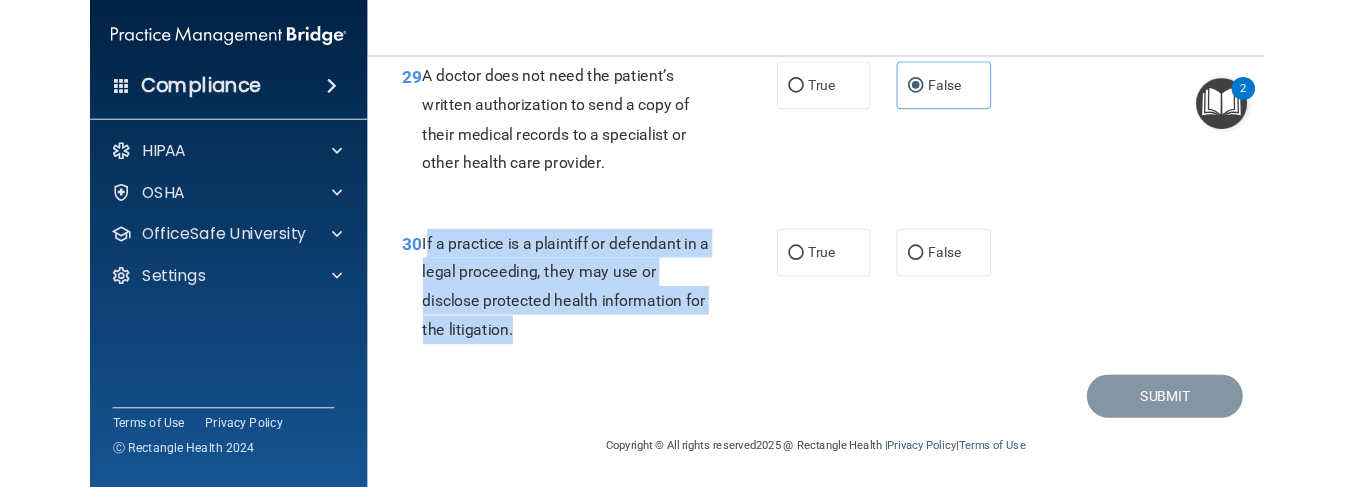 scroll, scrollTop: 5696, scrollLeft: 0, axis: vertical 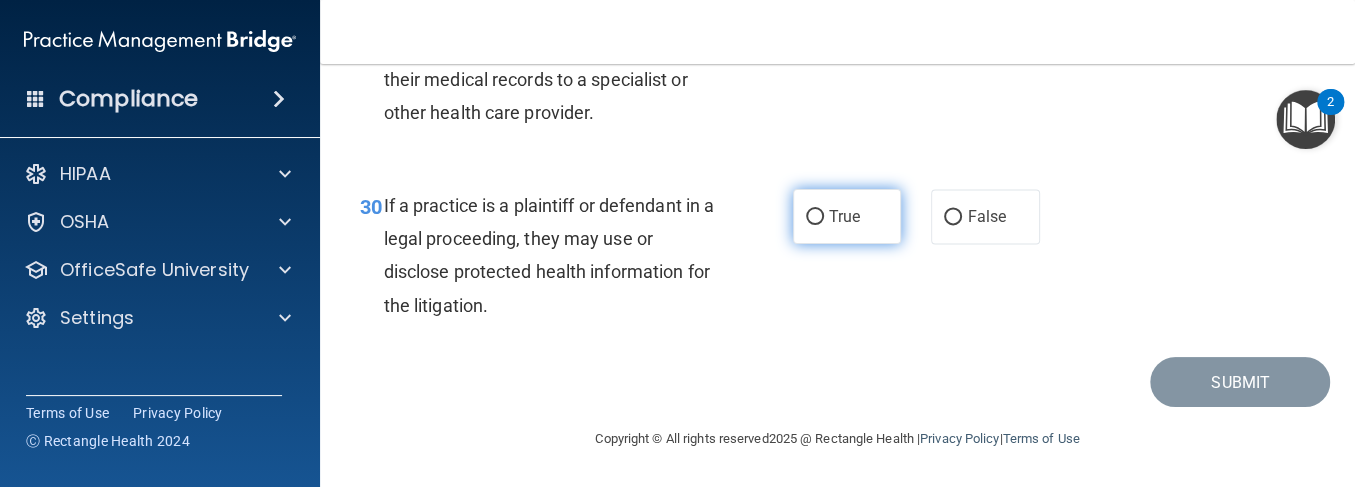 click on "True" at bounding box center [844, 216] 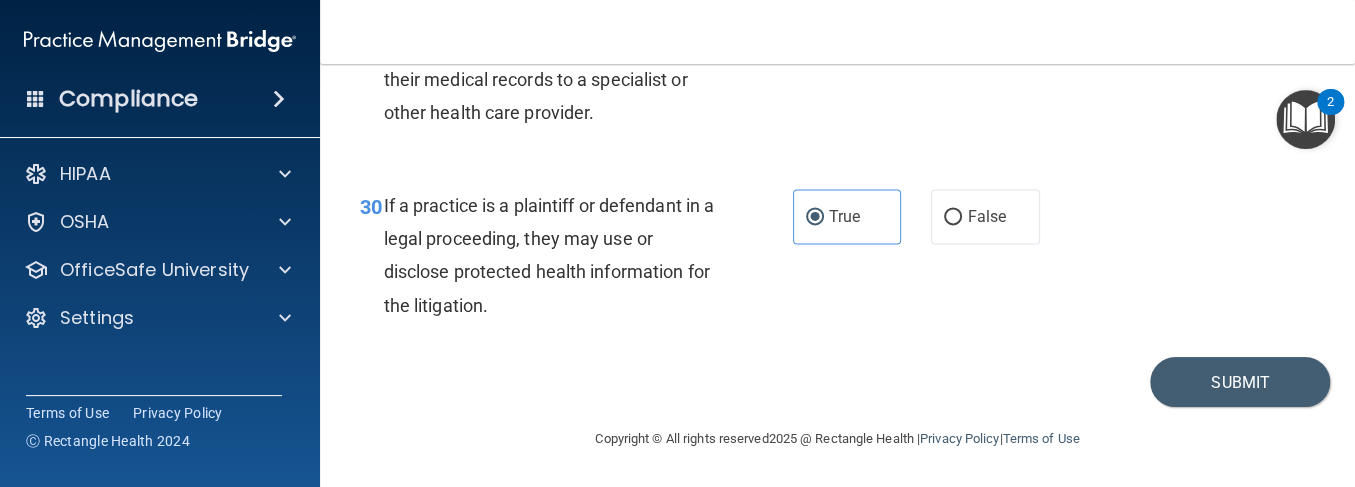 click on "30       If a practice is a plaintiff or defendant in a legal proceeding, they may use or disclose protected health information for the litigation.                 True           False" at bounding box center (837, 260) 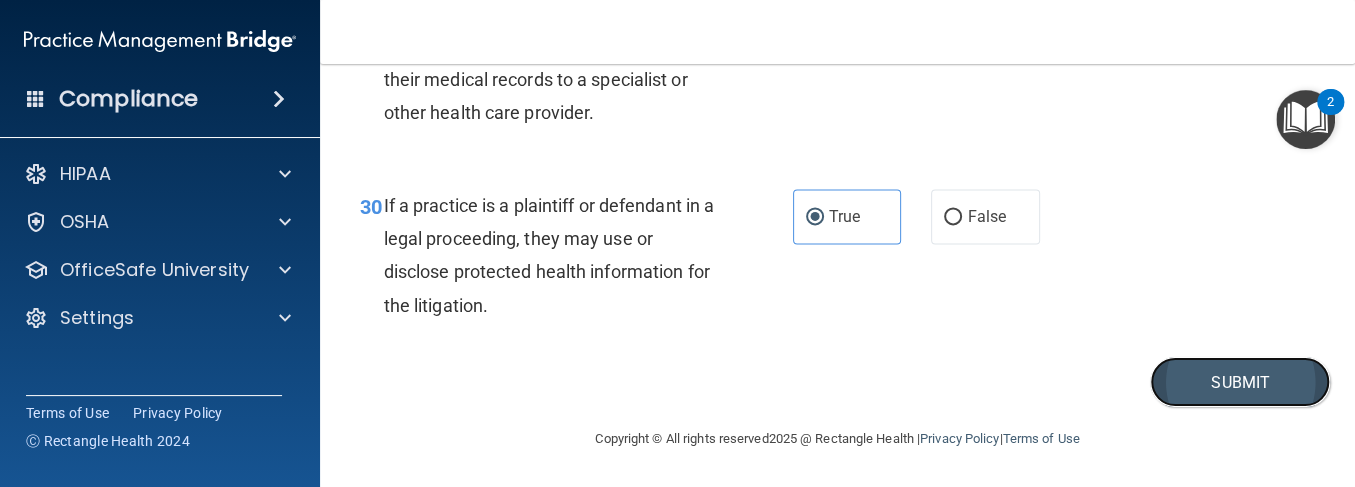 click on "Submit" at bounding box center (1240, 382) 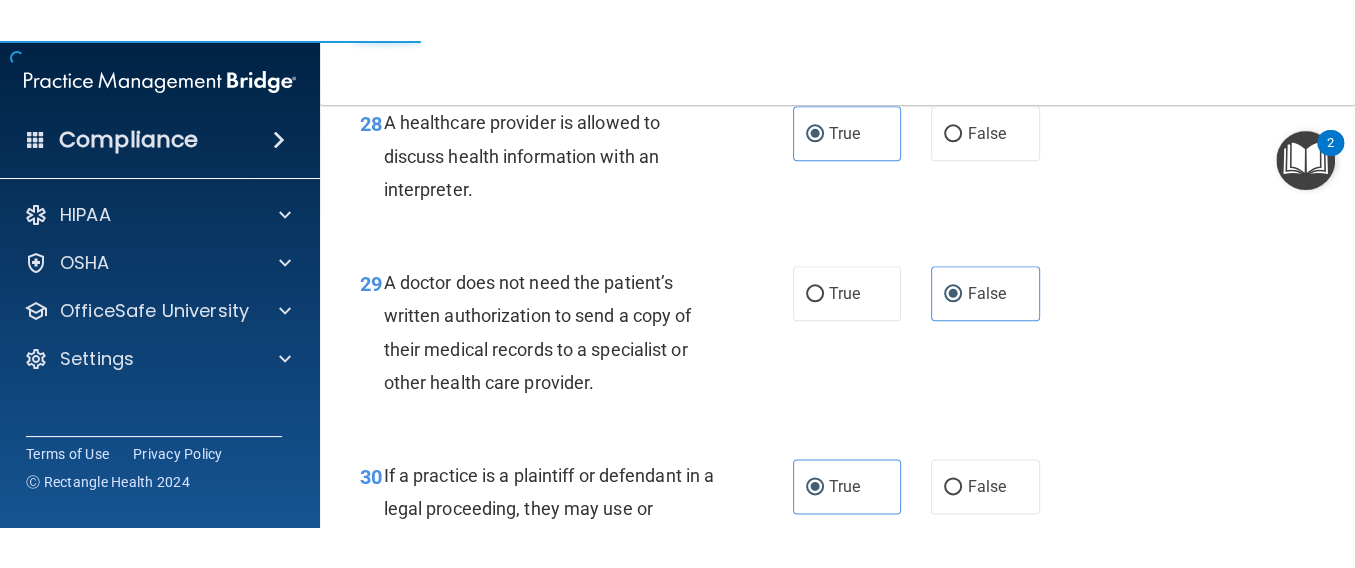 scroll, scrollTop: 5296, scrollLeft: 0, axis: vertical 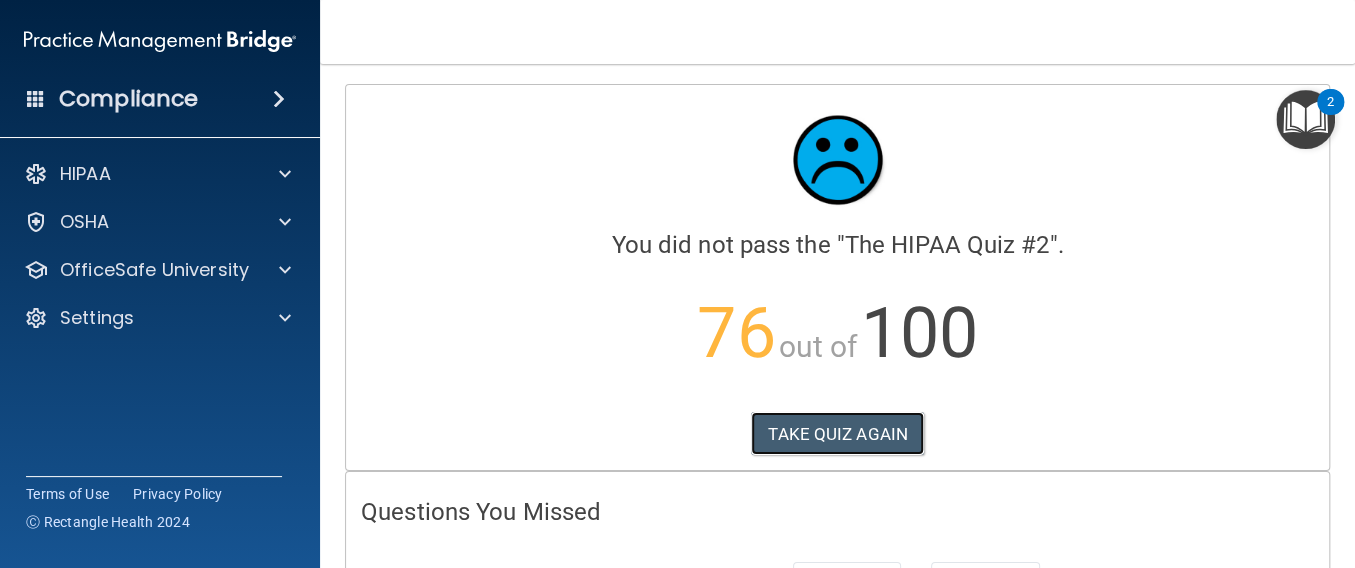 drag, startPoint x: 808, startPoint y: 443, endPoint x: 856, endPoint y: 557, distance: 123.69317 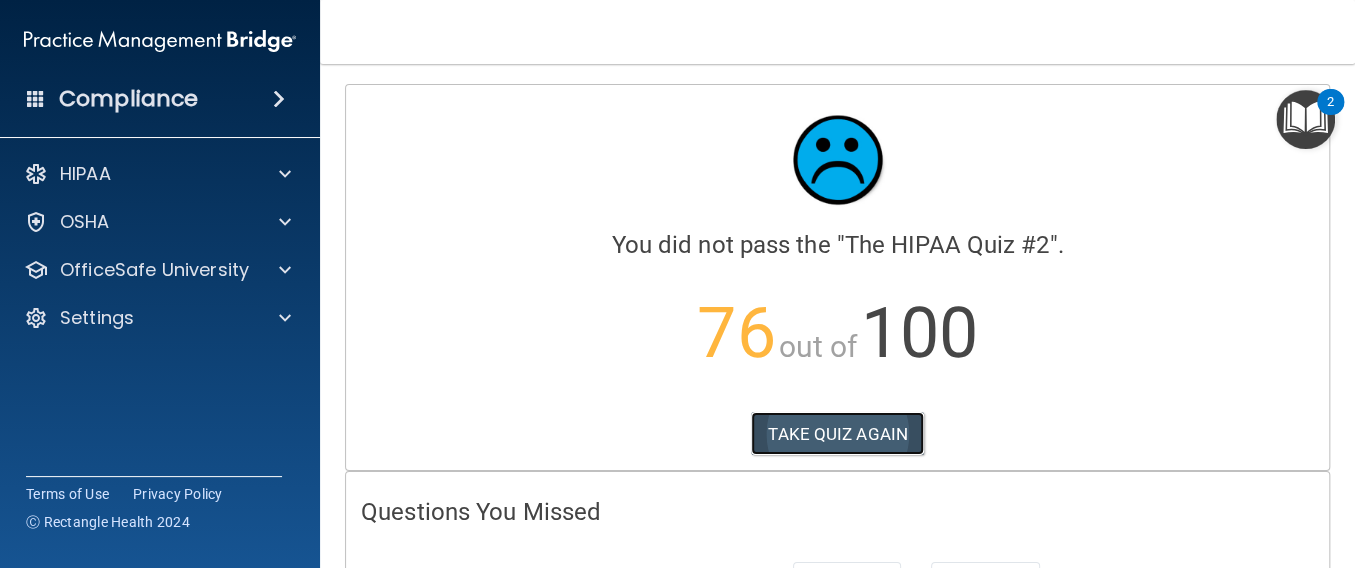 click on "TAKE QUIZ AGAIN" at bounding box center (837, 434) 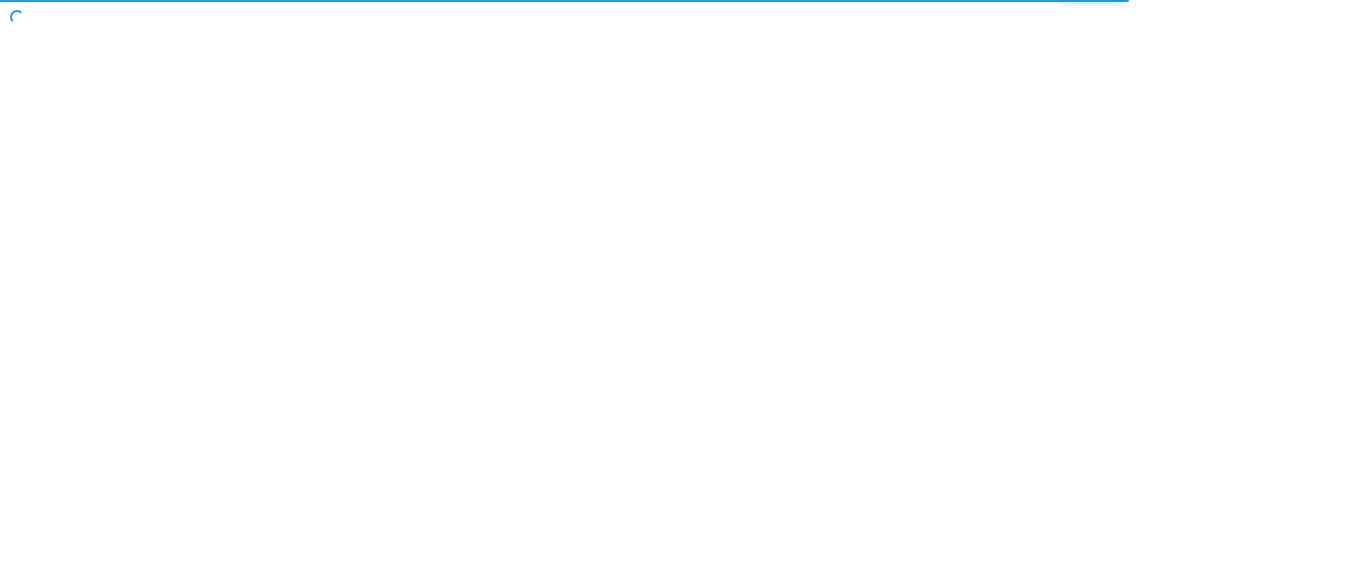 scroll, scrollTop: 0, scrollLeft: 0, axis: both 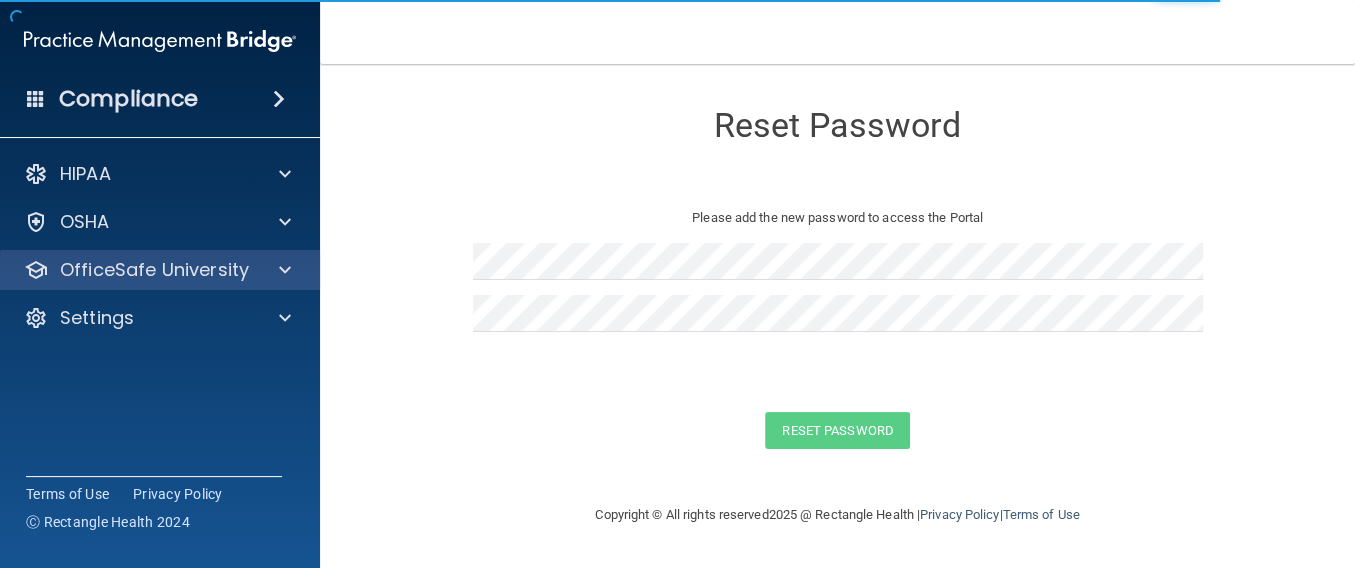 click on "OfficeSafe University" at bounding box center (160, 270) 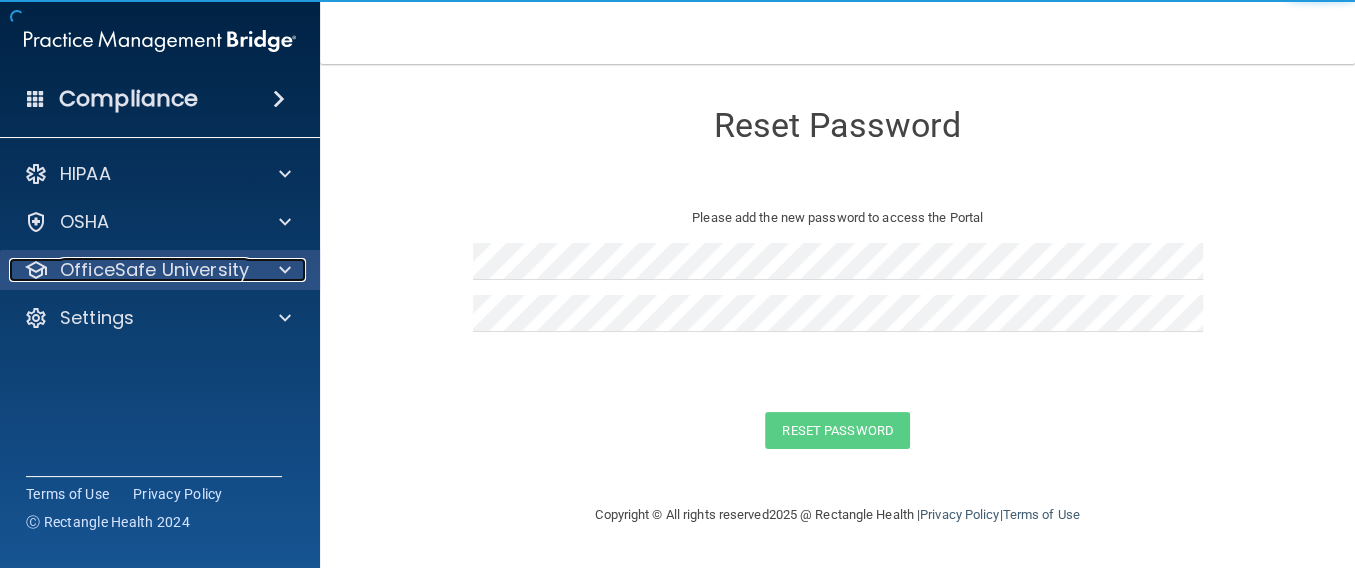 click on "OfficeSafe University" at bounding box center [154, 270] 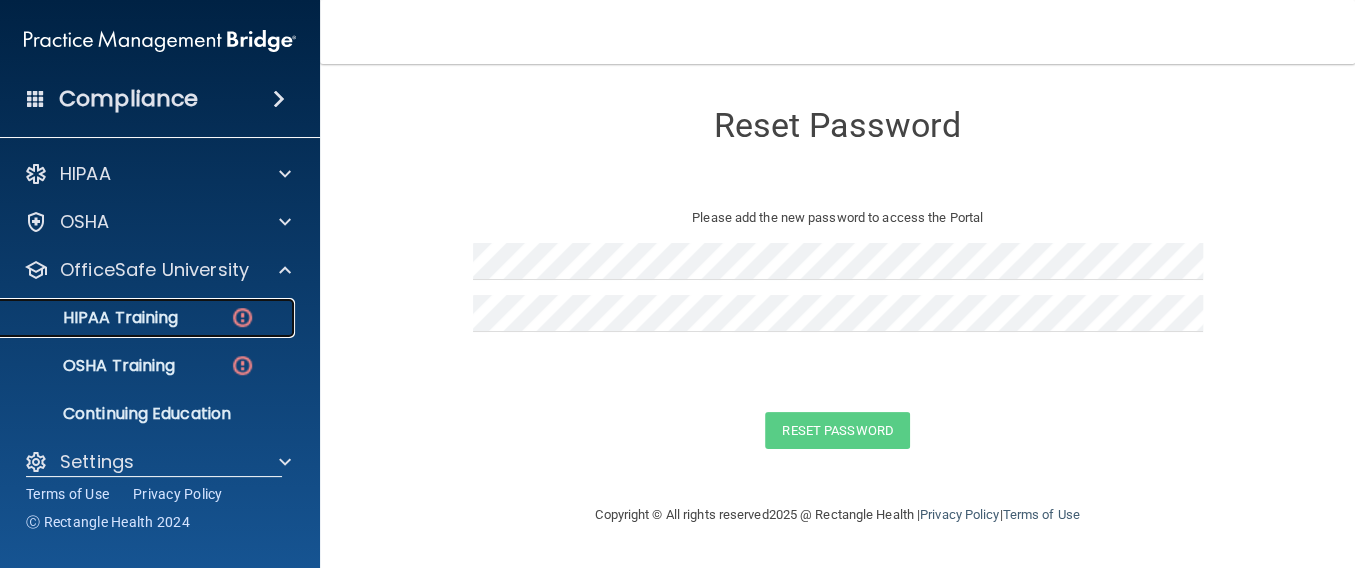 click on "HIPAA Training" at bounding box center (95, 318) 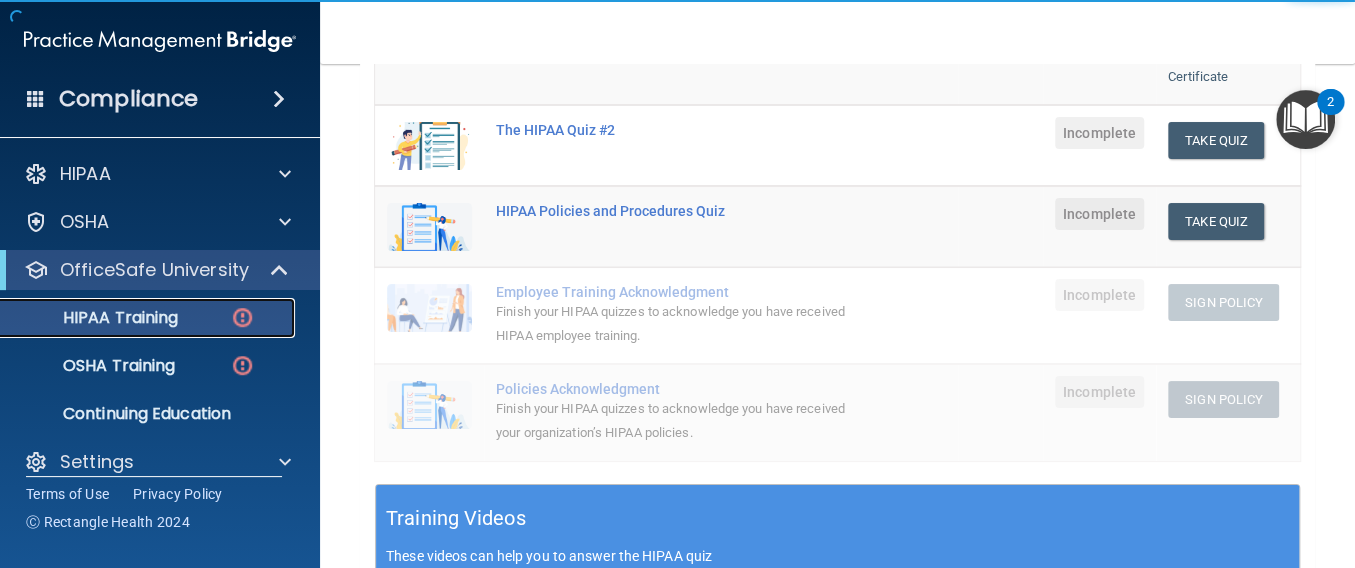 scroll, scrollTop: 400, scrollLeft: 0, axis: vertical 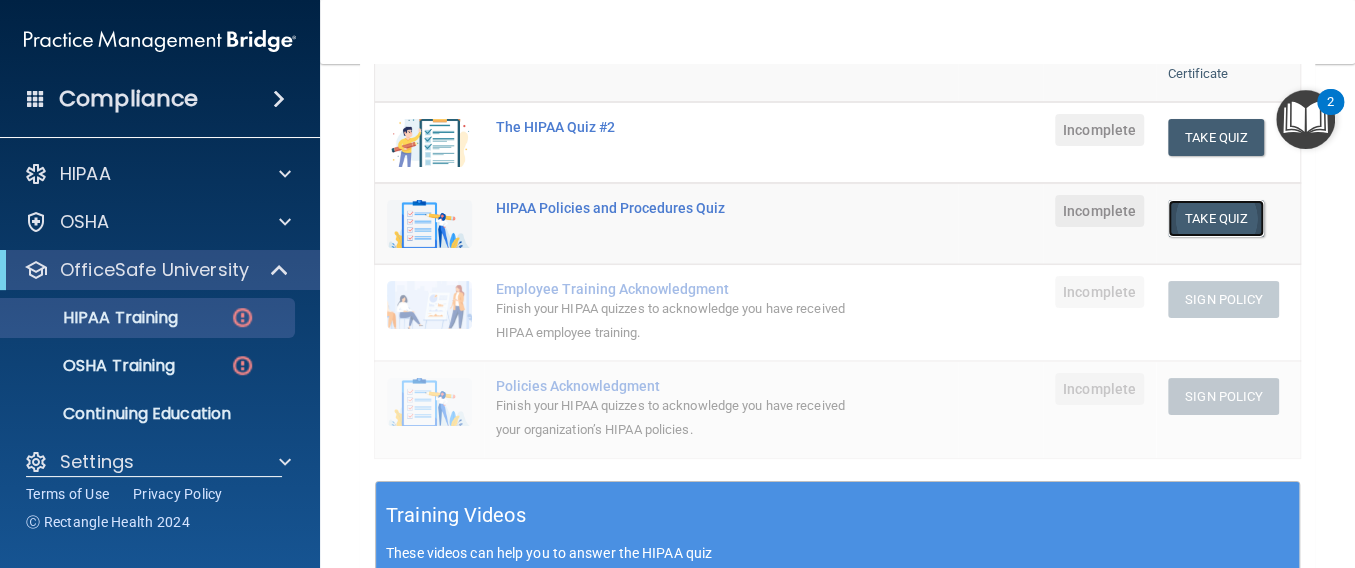 click on "Take Quiz" at bounding box center (1216, 218) 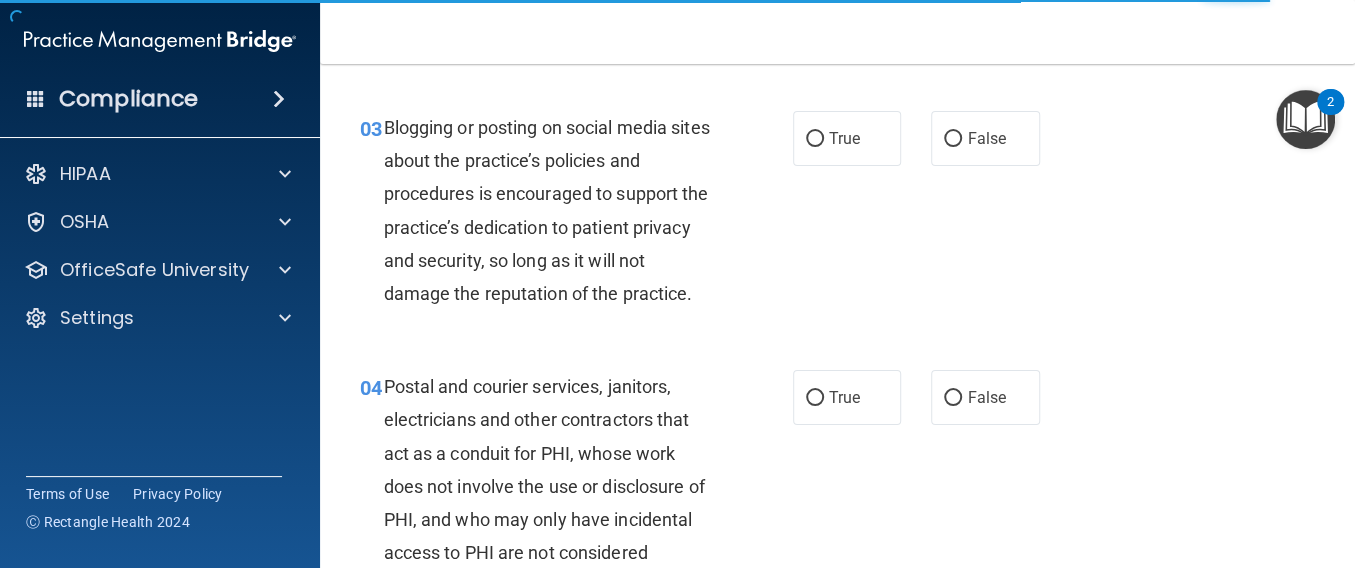 scroll, scrollTop: 0, scrollLeft: 0, axis: both 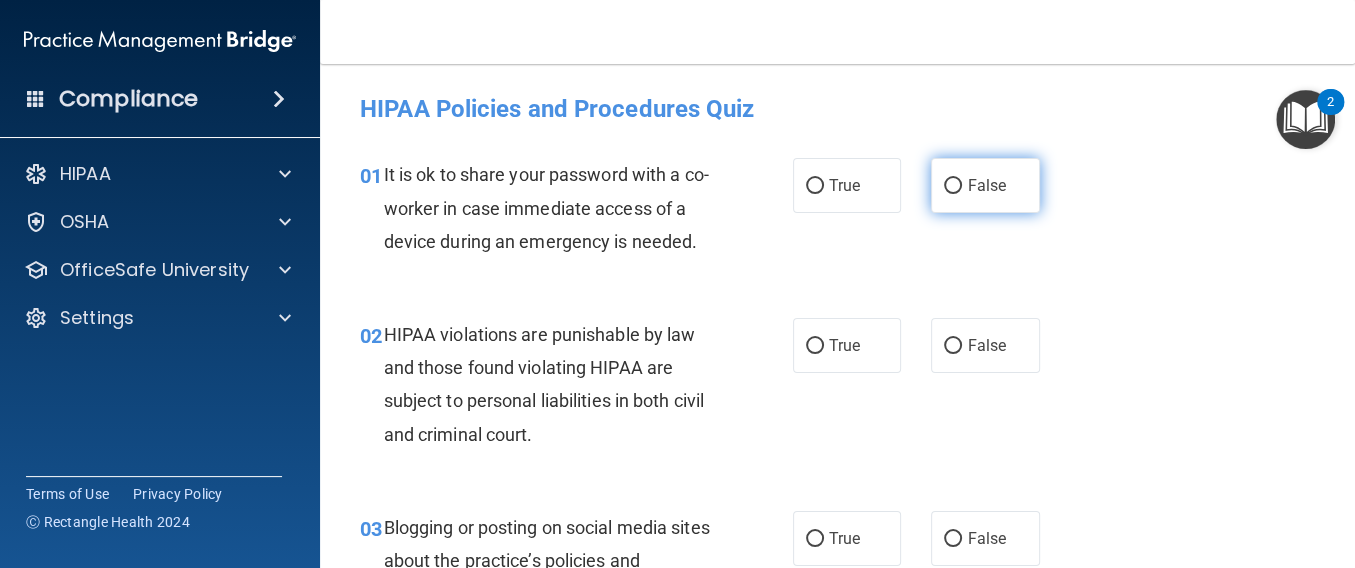 click on "False" at bounding box center (985, 185) 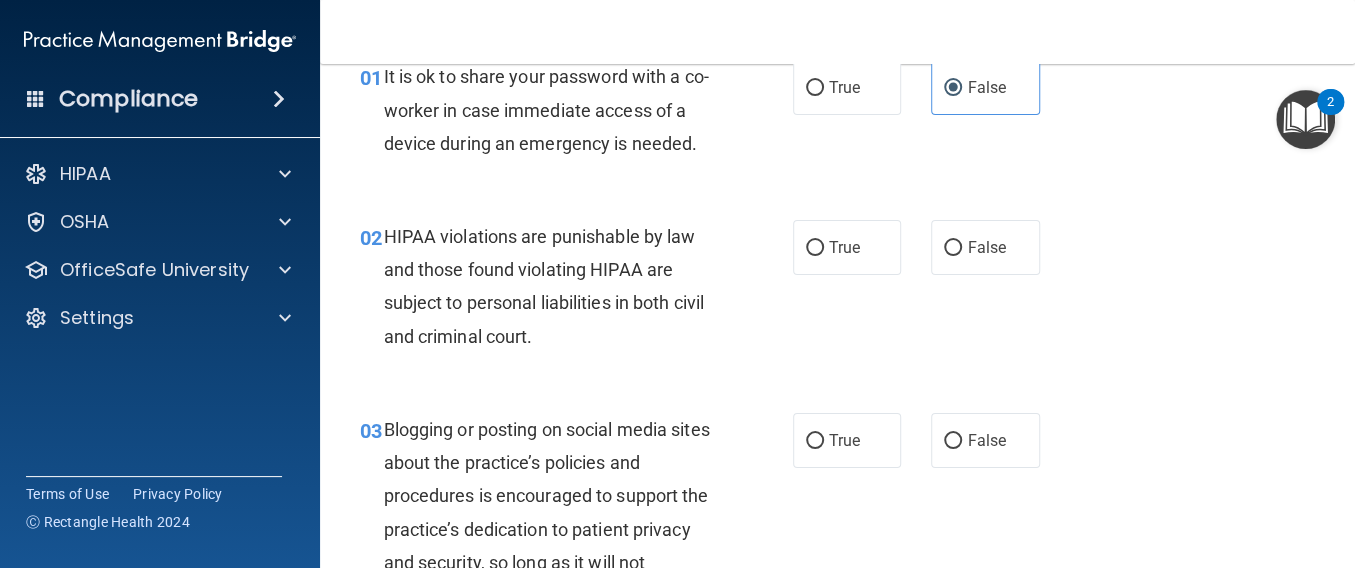 scroll, scrollTop: 133, scrollLeft: 0, axis: vertical 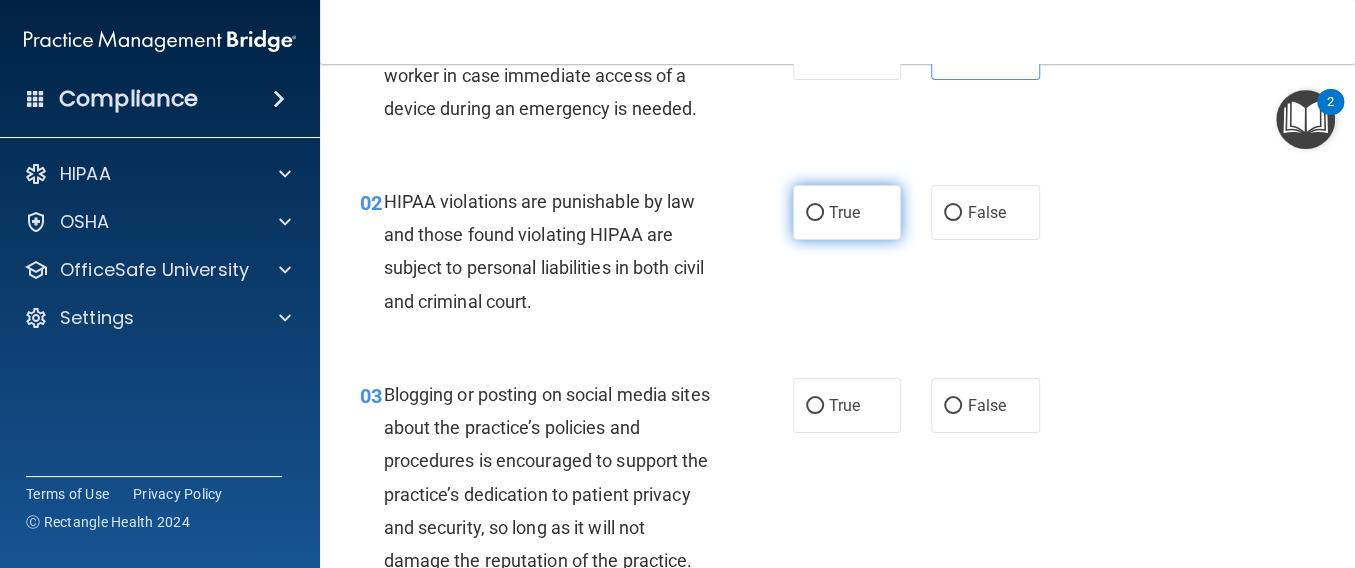 click on "True" at bounding box center [844, 212] 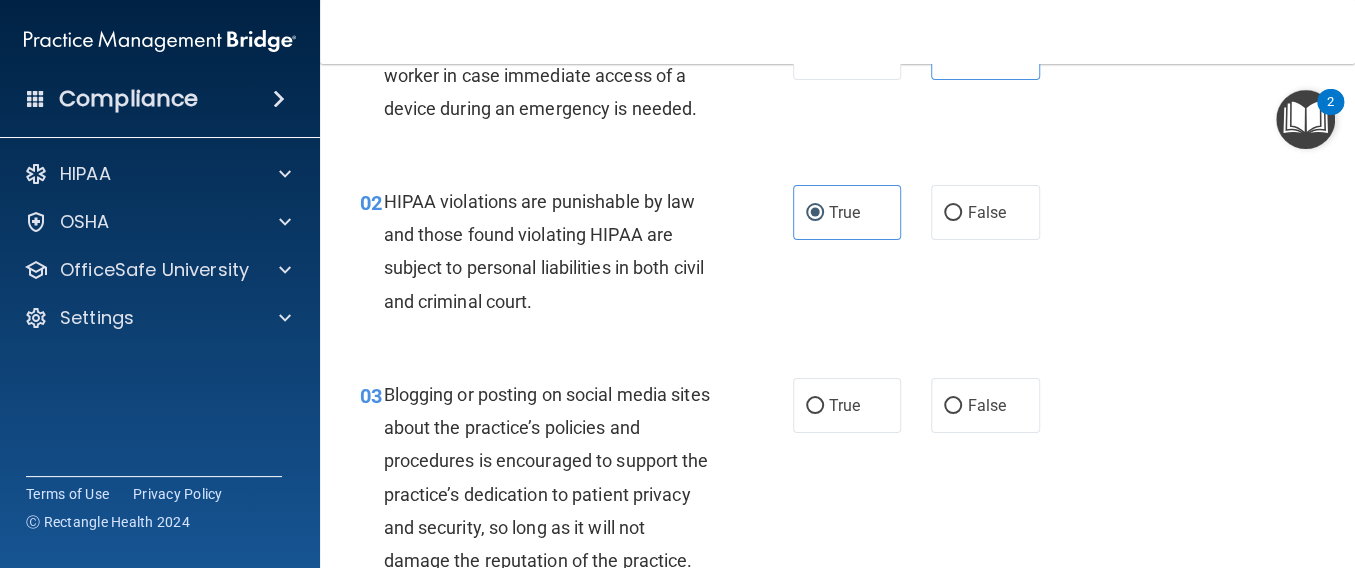 scroll, scrollTop: 267, scrollLeft: 0, axis: vertical 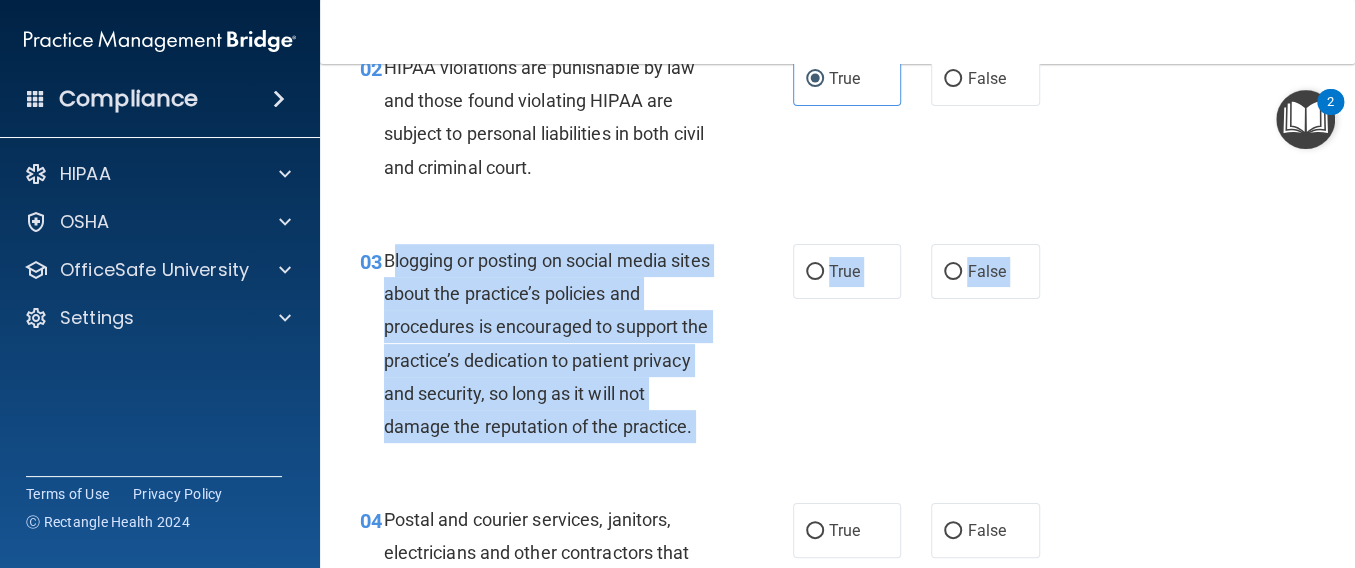 drag, startPoint x: 390, startPoint y: 295, endPoint x: 504, endPoint y: 523, distance: 254.91174 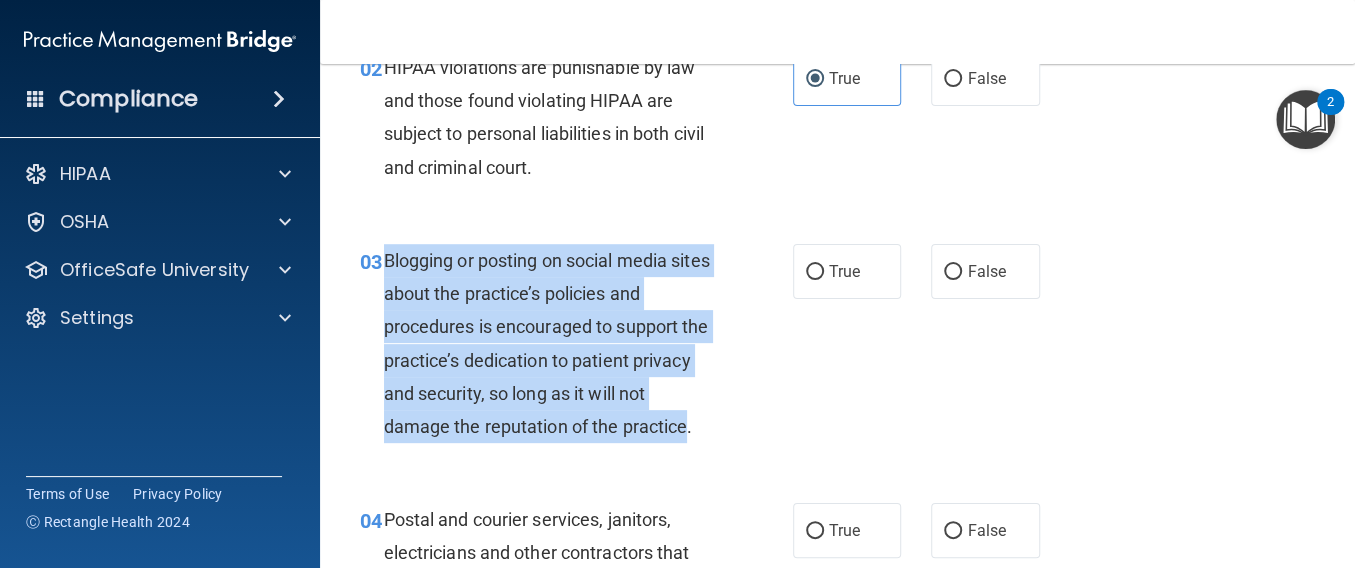 drag, startPoint x: 444, startPoint y: 488, endPoint x: 387, endPoint y: 293, distance: 203.16003 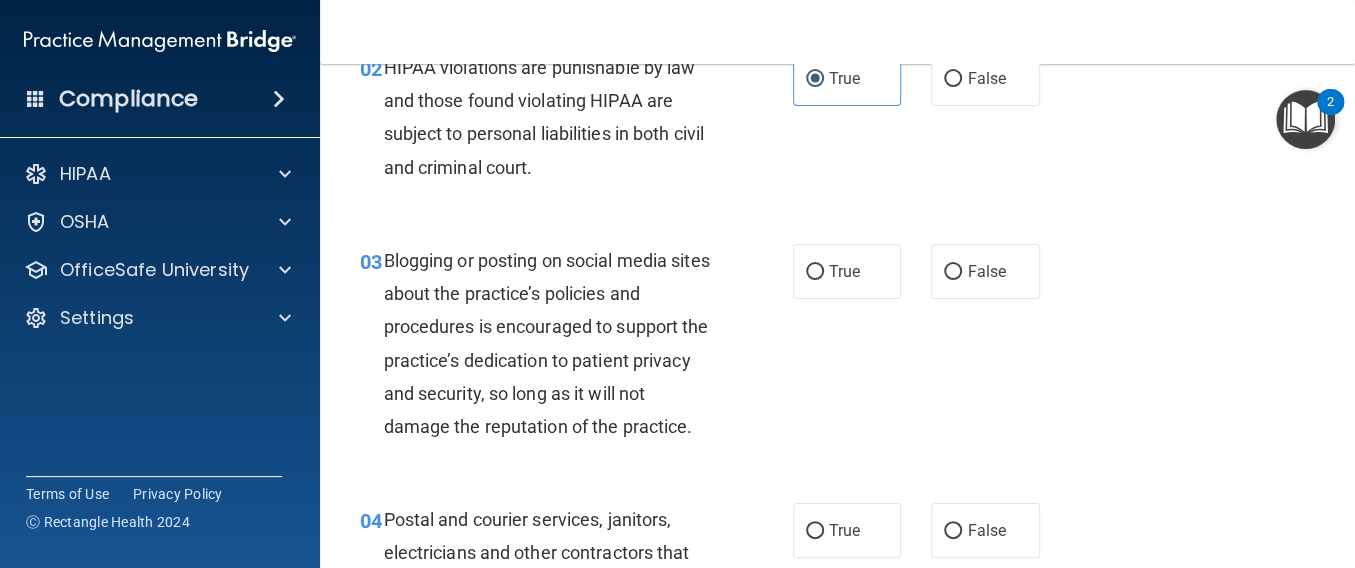 click on "True           False" at bounding box center [923, 271] 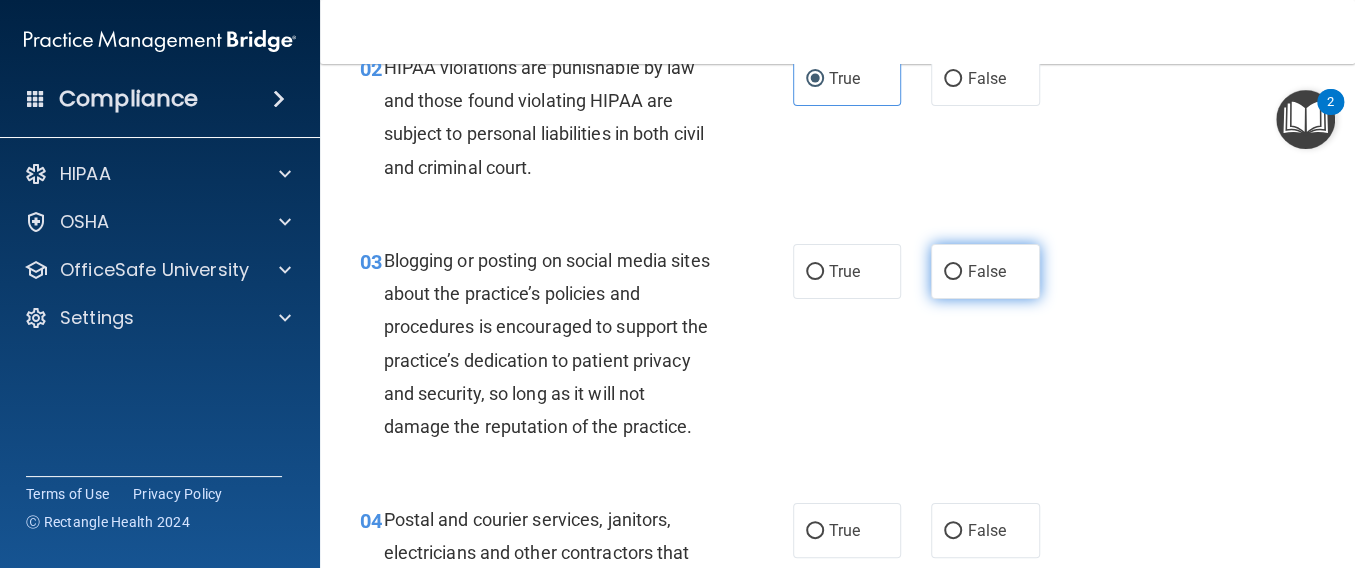 click on "False" at bounding box center [985, 271] 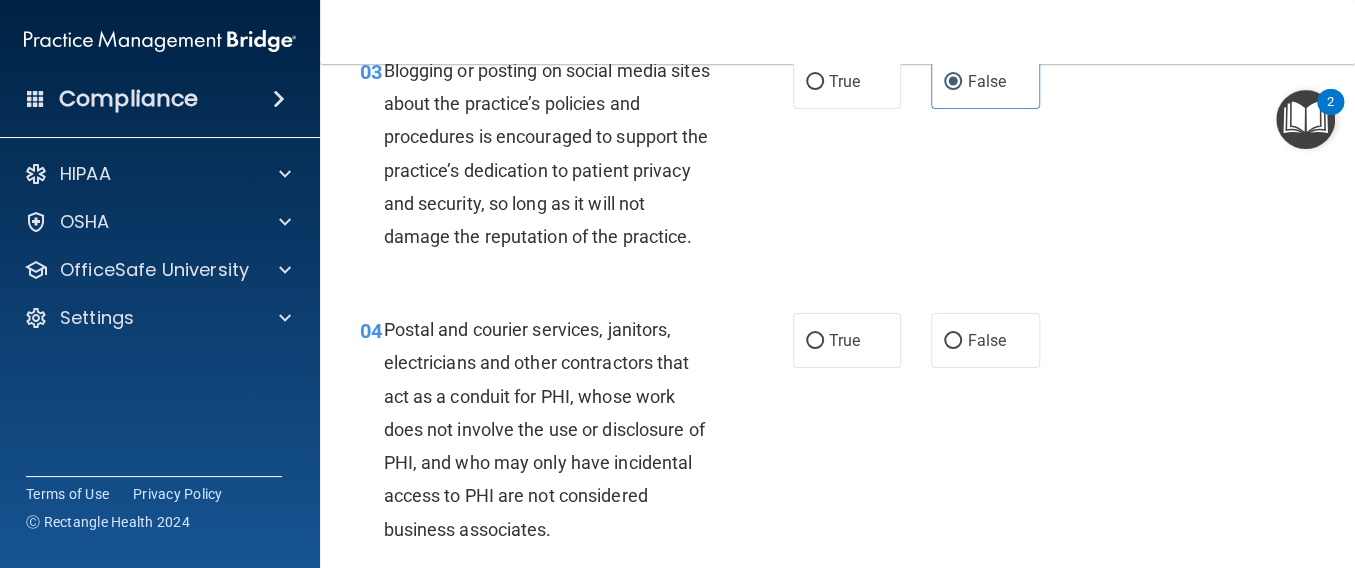 scroll, scrollTop: 534, scrollLeft: 0, axis: vertical 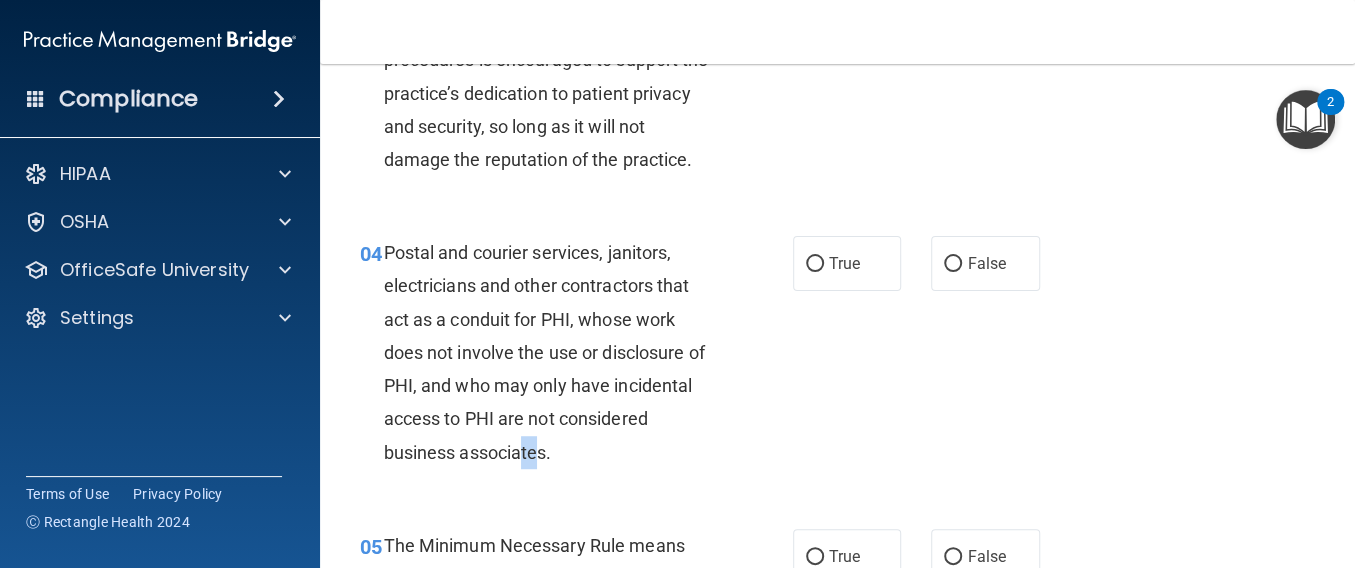 drag, startPoint x: 635, startPoint y: 521, endPoint x: 614, endPoint y: 520, distance: 21.023796 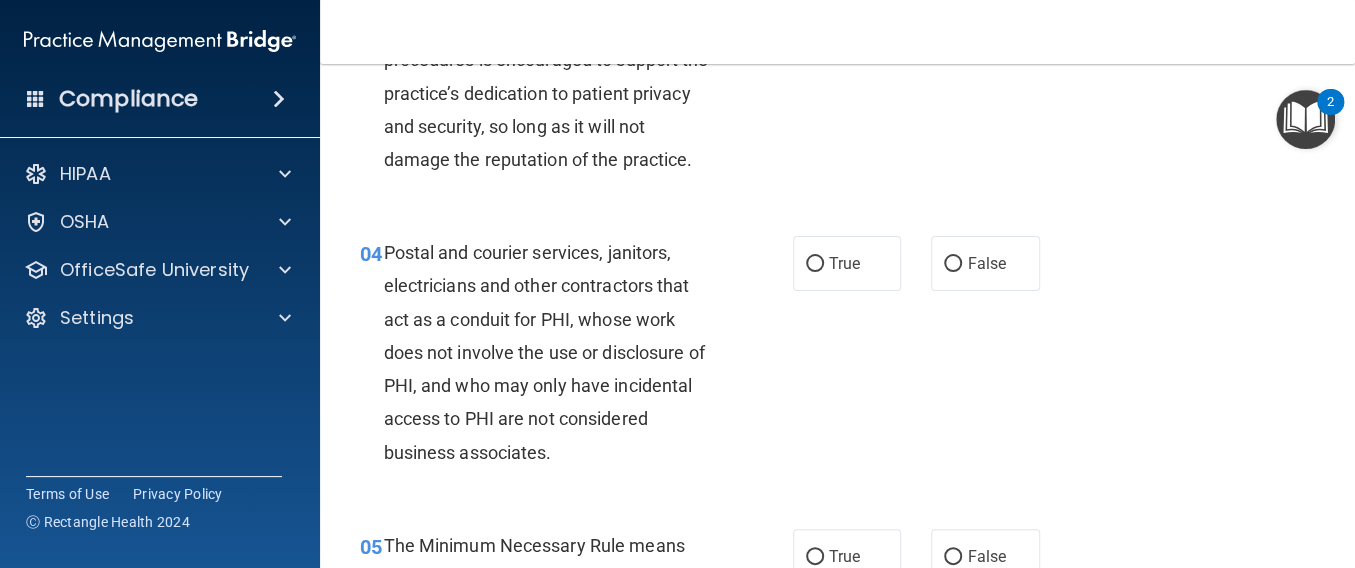 drag, startPoint x: 614, startPoint y: 520, endPoint x: 720, endPoint y: 544, distance: 108.68302 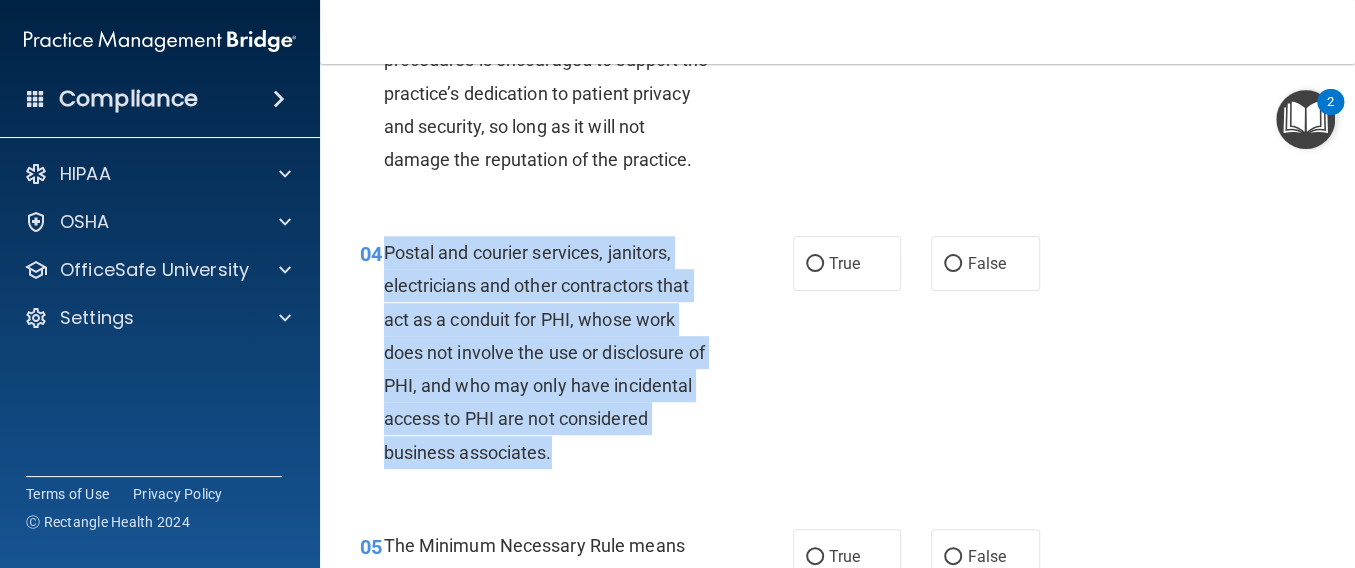 drag, startPoint x: 387, startPoint y: 317, endPoint x: 665, endPoint y: 535, distance: 353.28177 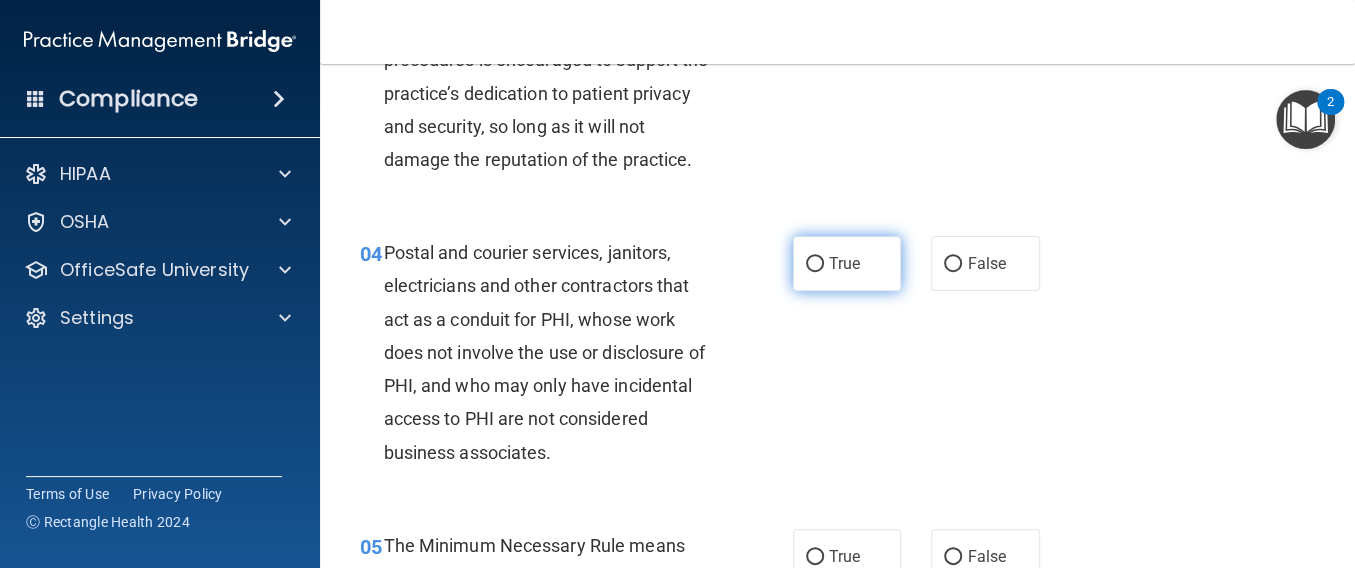 click on "True" at bounding box center (847, 263) 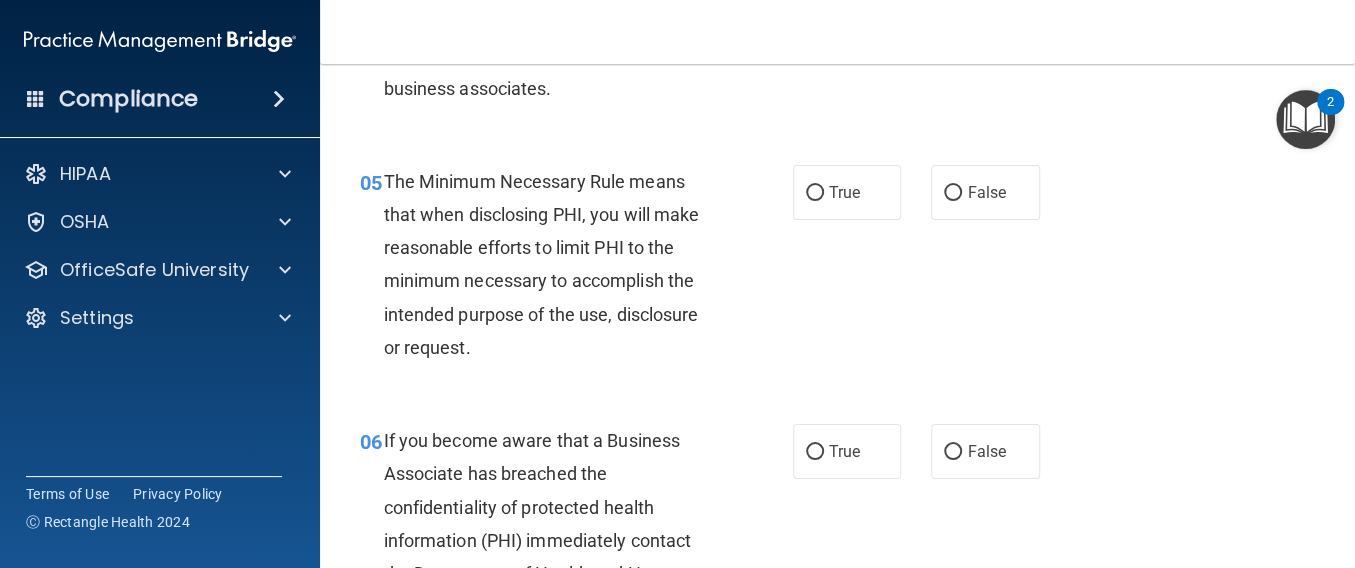 scroll, scrollTop: 933, scrollLeft: 0, axis: vertical 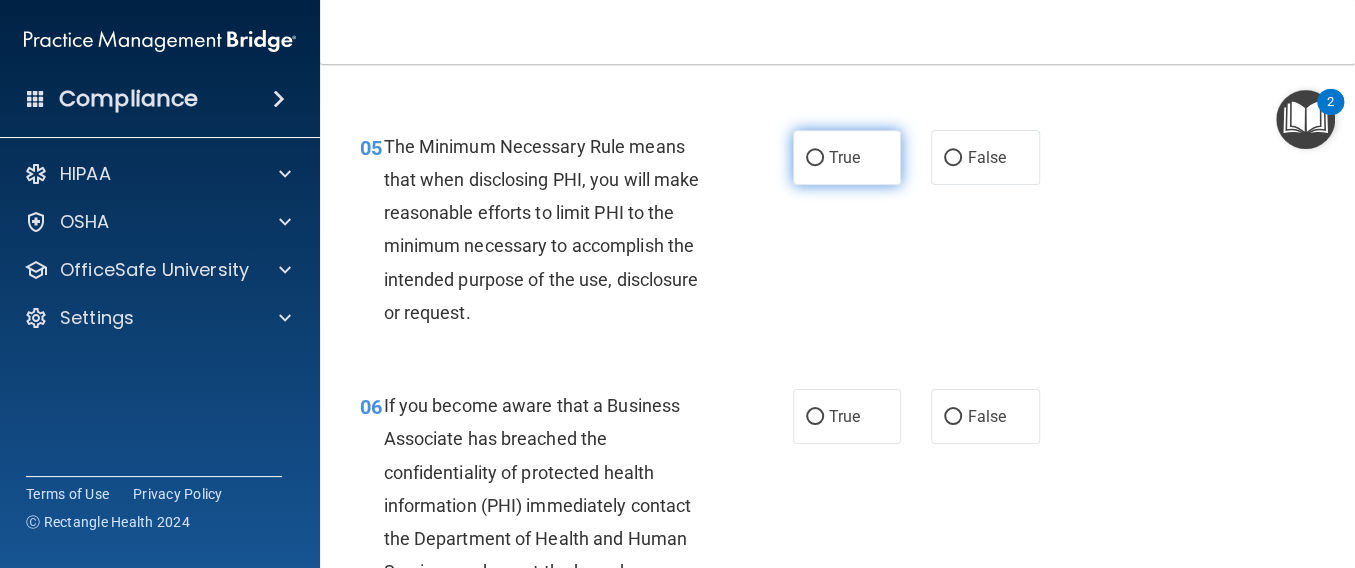 click on "True" at bounding box center [844, 157] 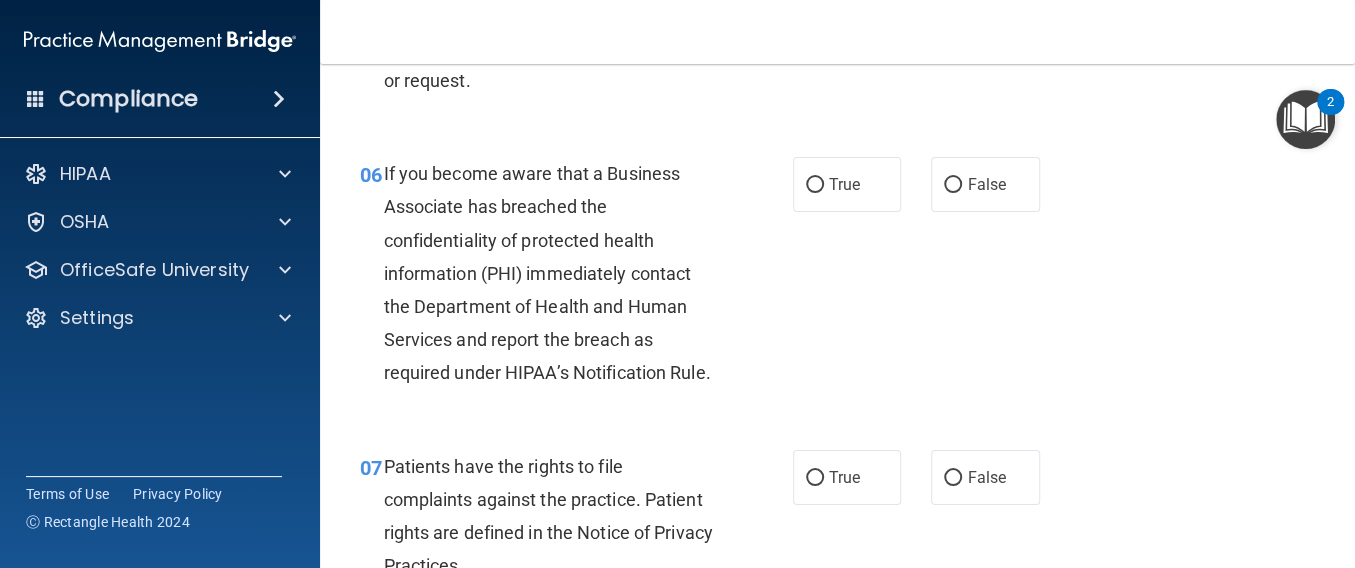 scroll, scrollTop: 1200, scrollLeft: 0, axis: vertical 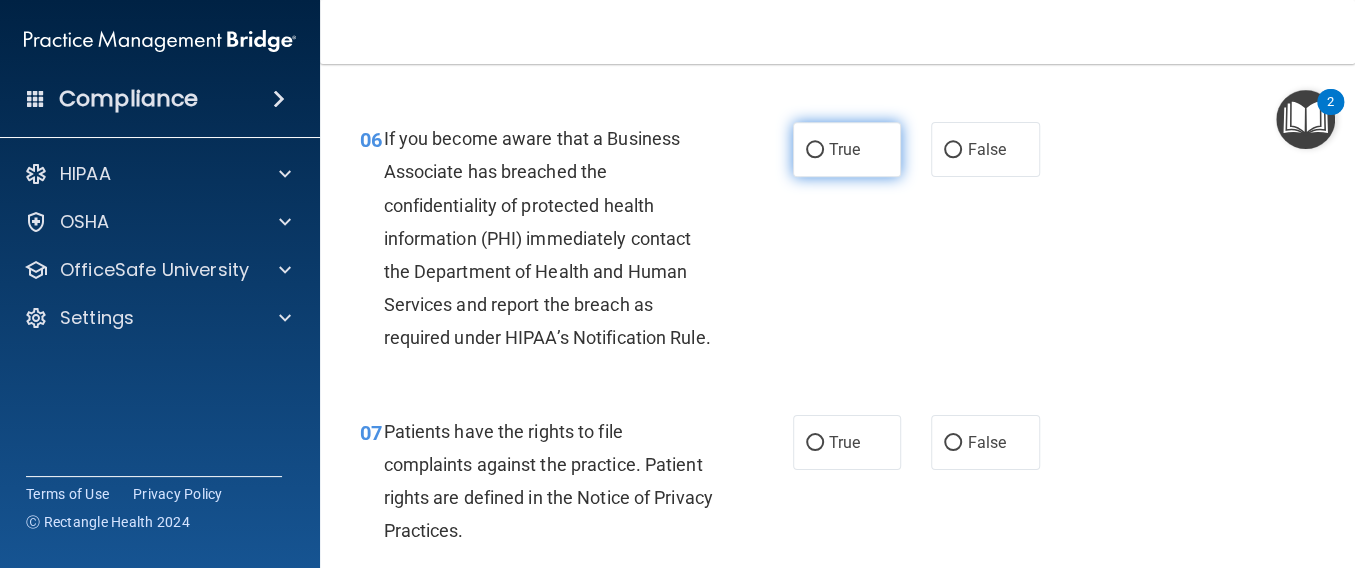 click on "True" at bounding box center [844, 149] 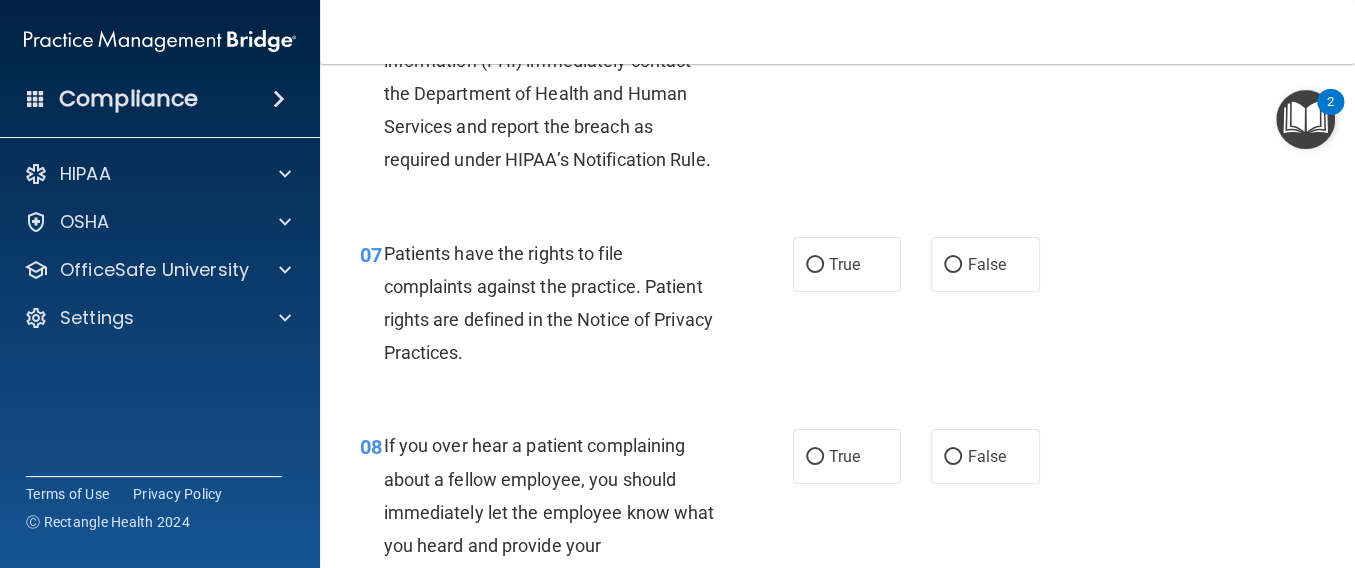 scroll, scrollTop: 1467, scrollLeft: 0, axis: vertical 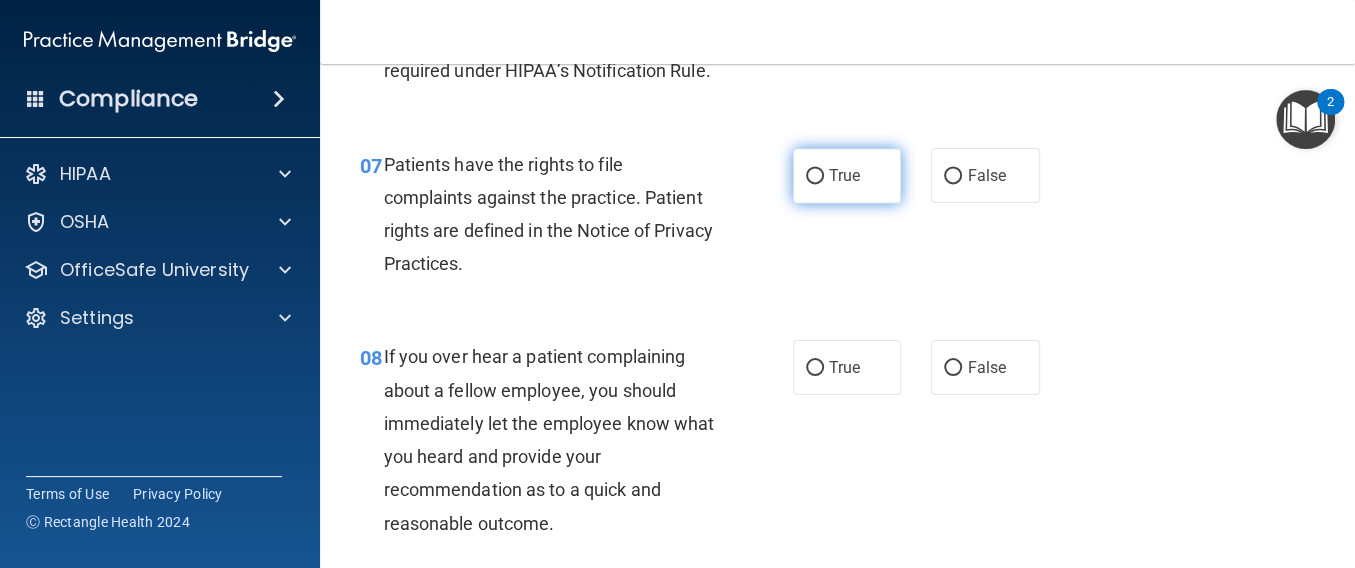 click on "True" at bounding box center [847, 175] 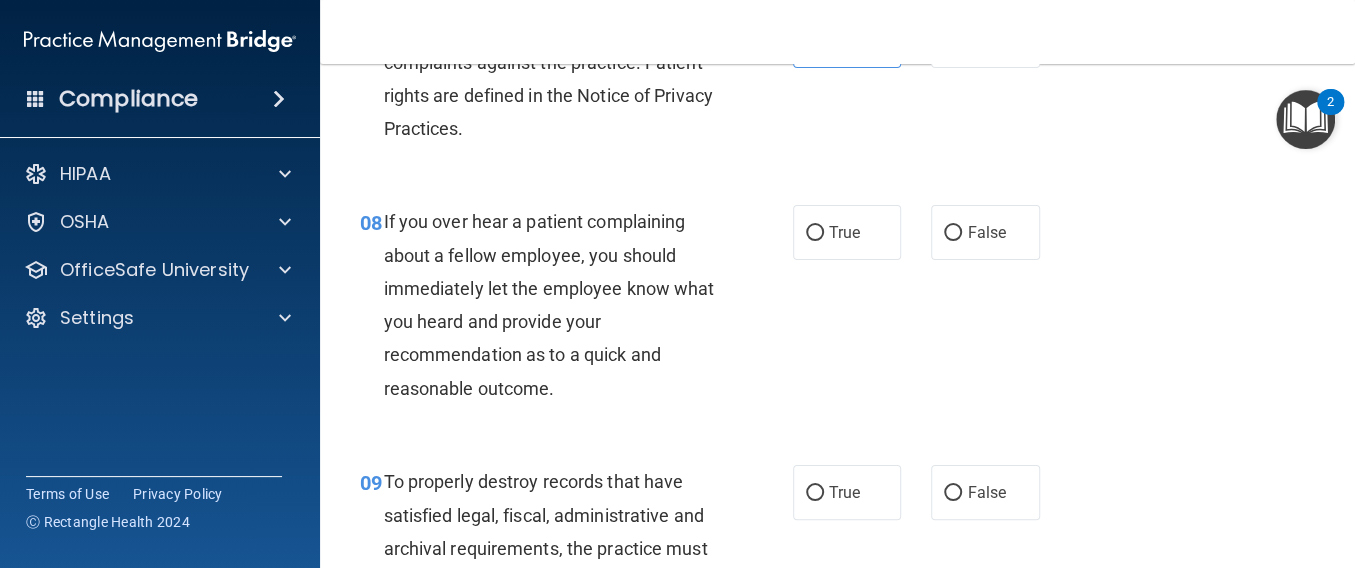 scroll, scrollTop: 1733, scrollLeft: 0, axis: vertical 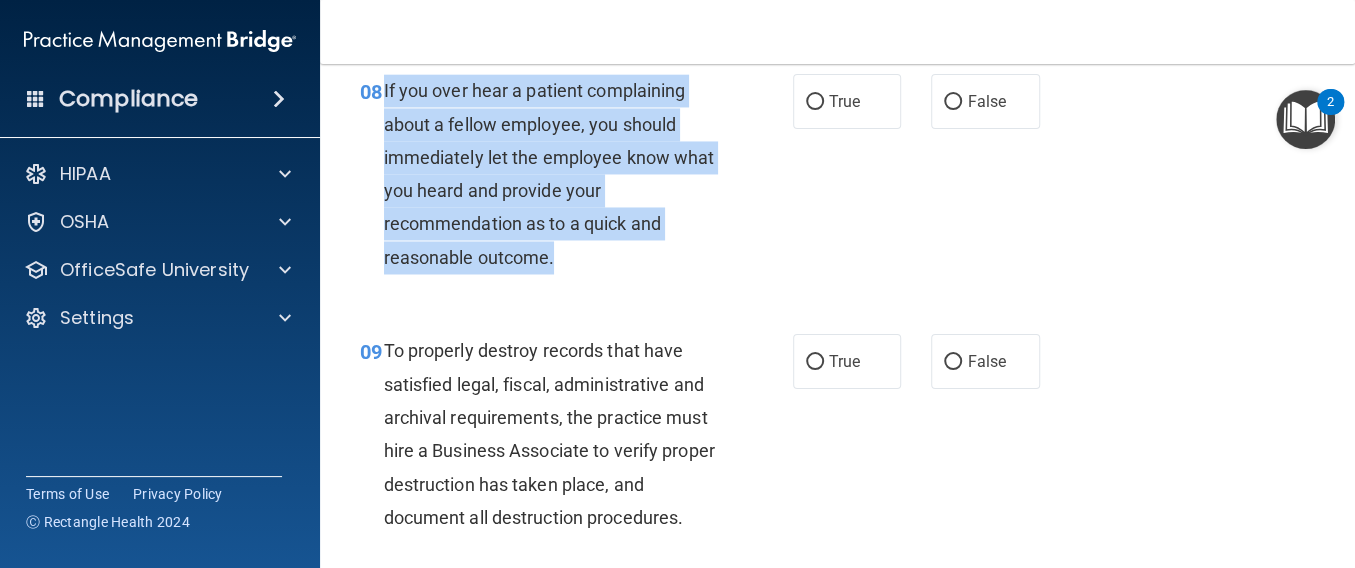 drag, startPoint x: 379, startPoint y: 188, endPoint x: 564, endPoint y: 359, distance: 251.92459 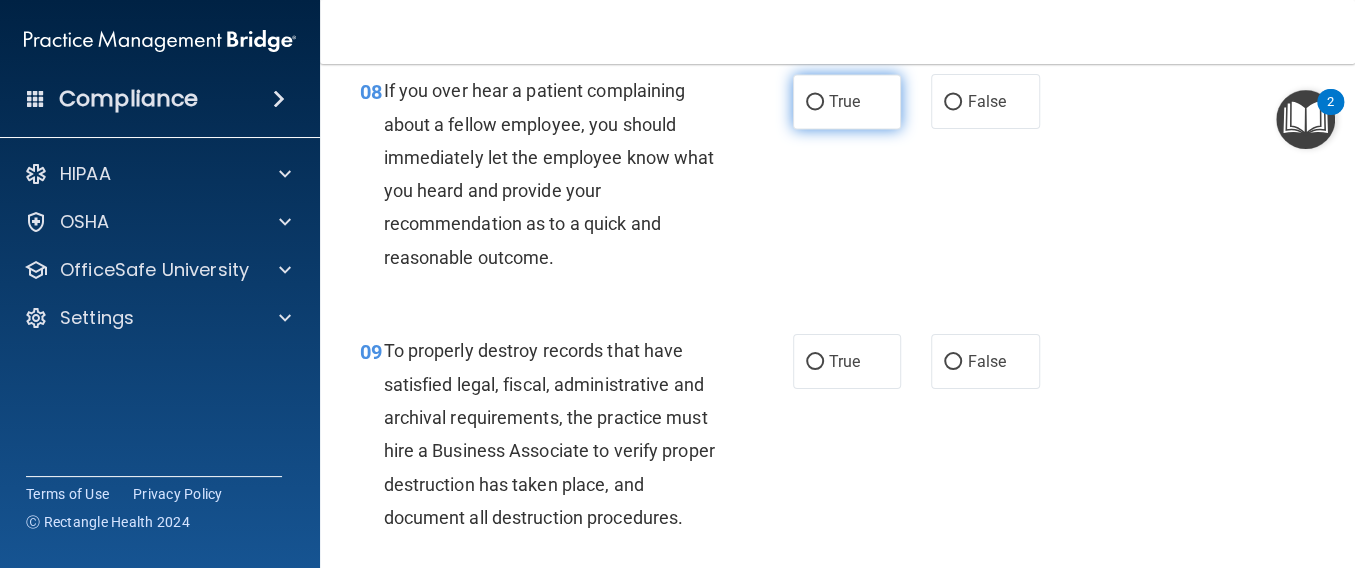 click on "True" at bounding box center [844, 101] 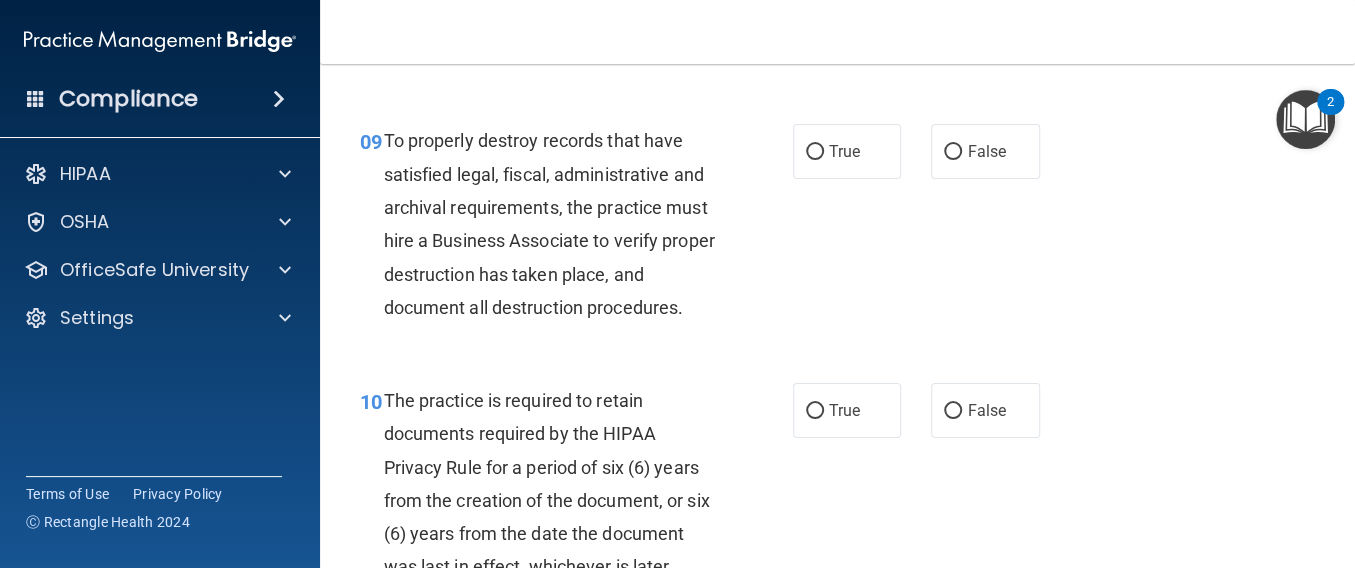 scroll, scrollTop: 2000, scrollLeft: 0, axis: vertical 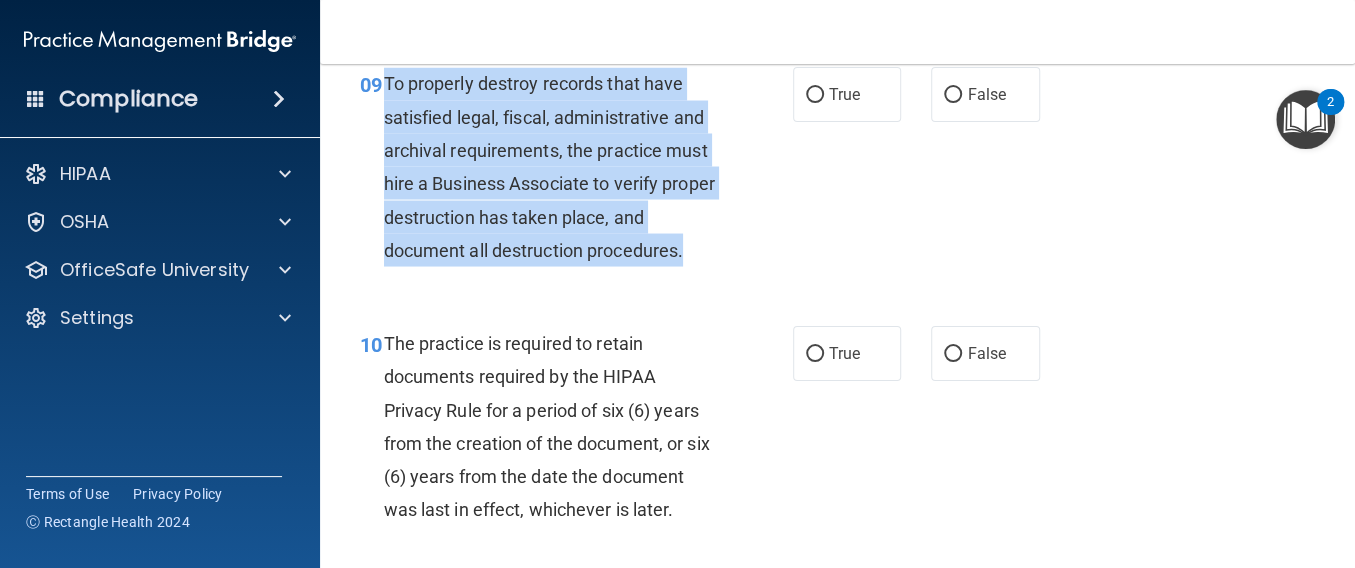 drag, startPoint x: 384, startPoint y: 177, endPoint x: 695, endPoint y: 353, distance: 357.34717 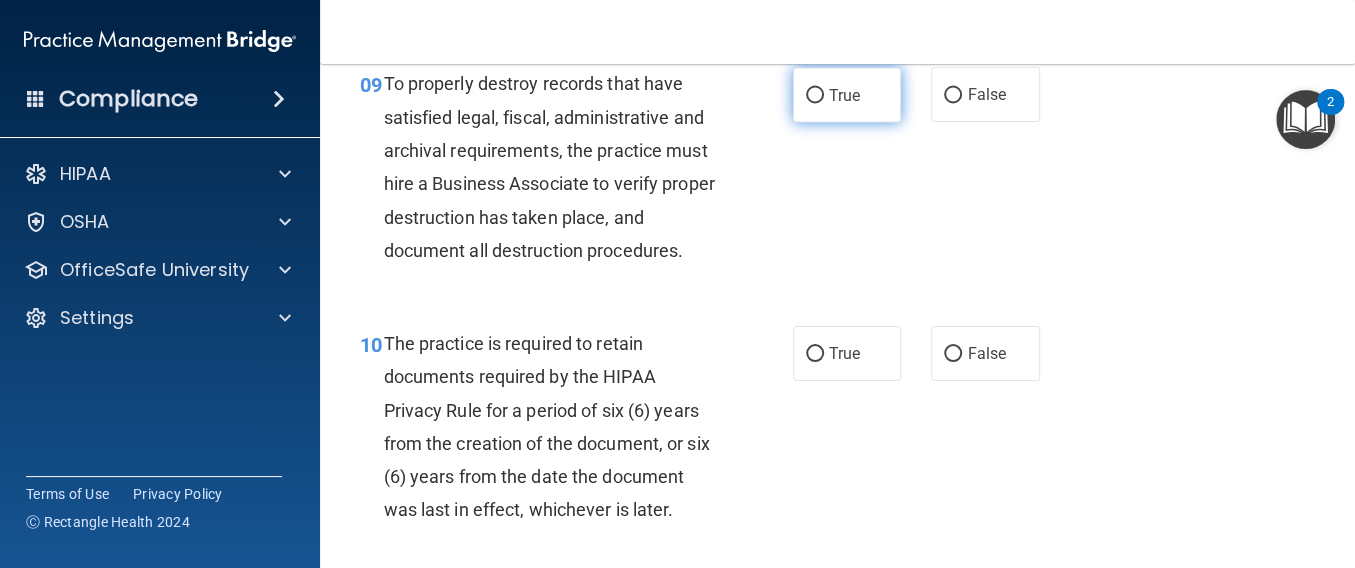 click on "True" at bounding box center (847, 94) 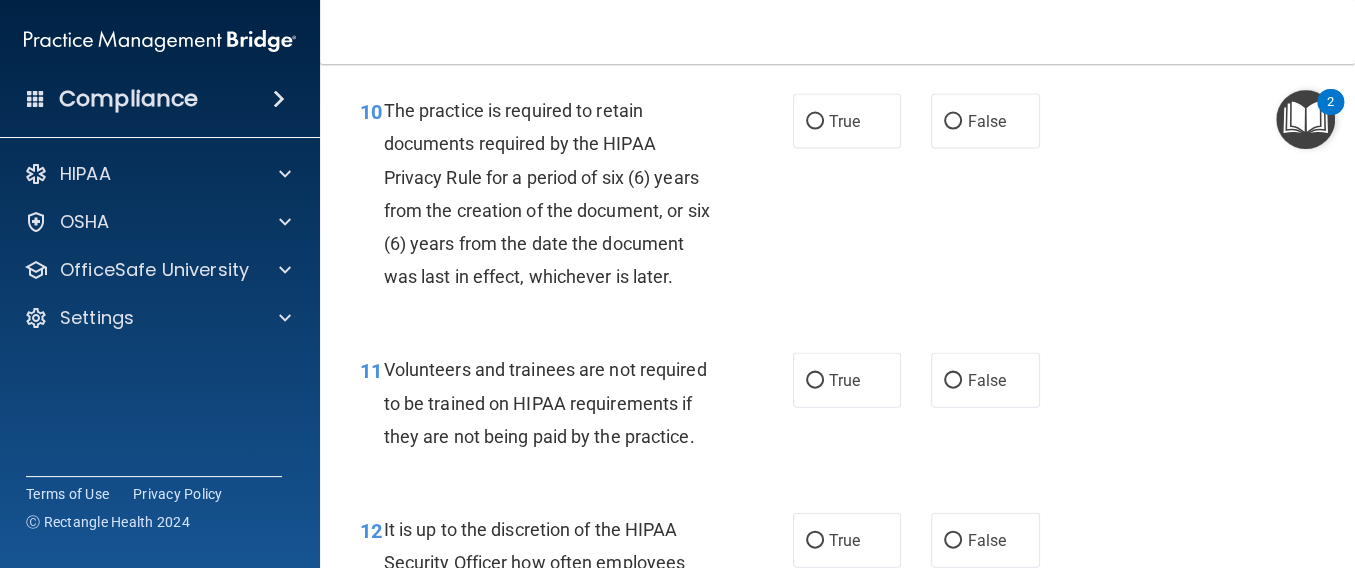 scroll, scrollTop: 2267, scrollLeft: 0, axis: vertical 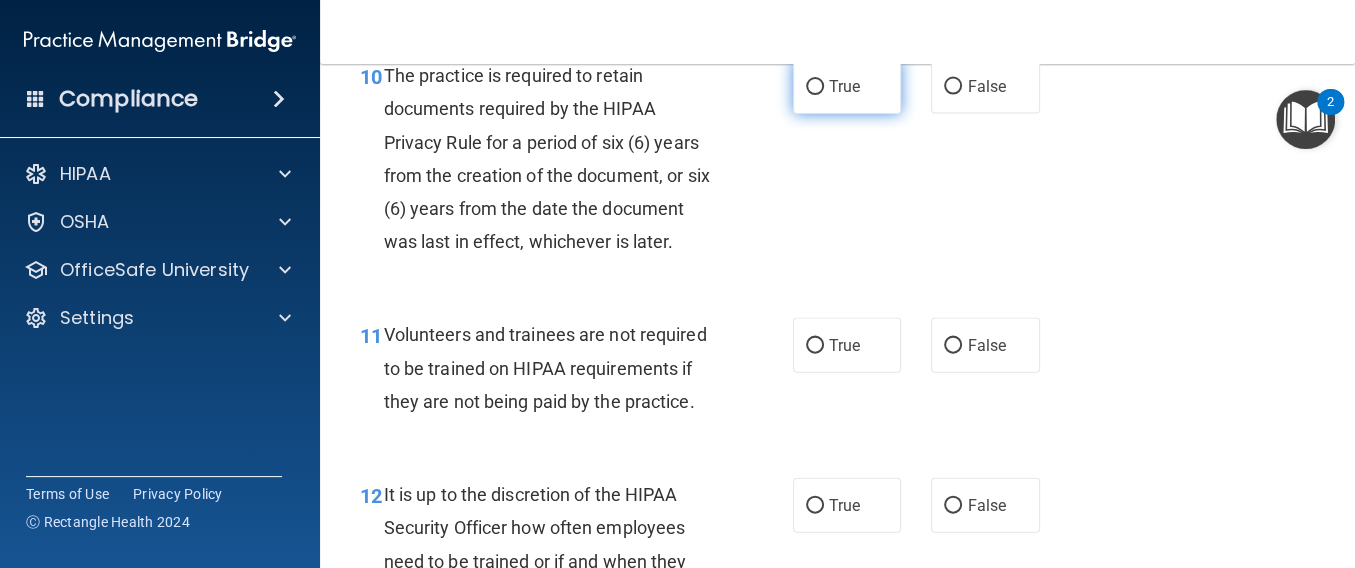 click on "True" at bounding box center [847, 86] 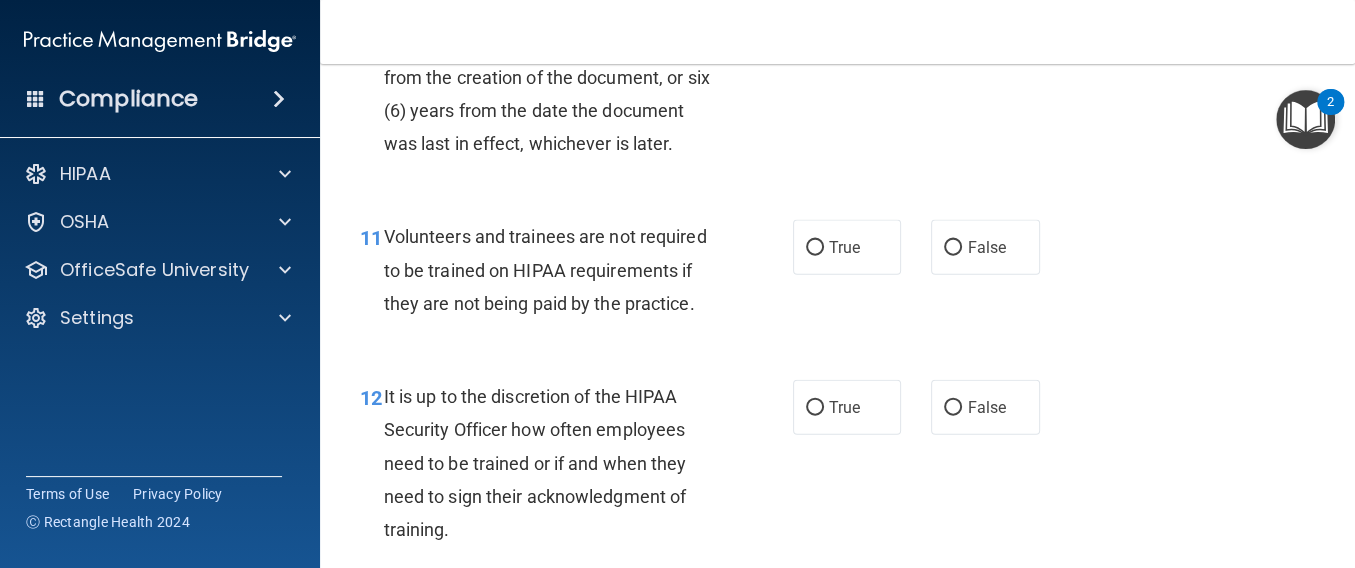 scroll, scrollTop: 2400, scrollLeft: 0, axis: vertical 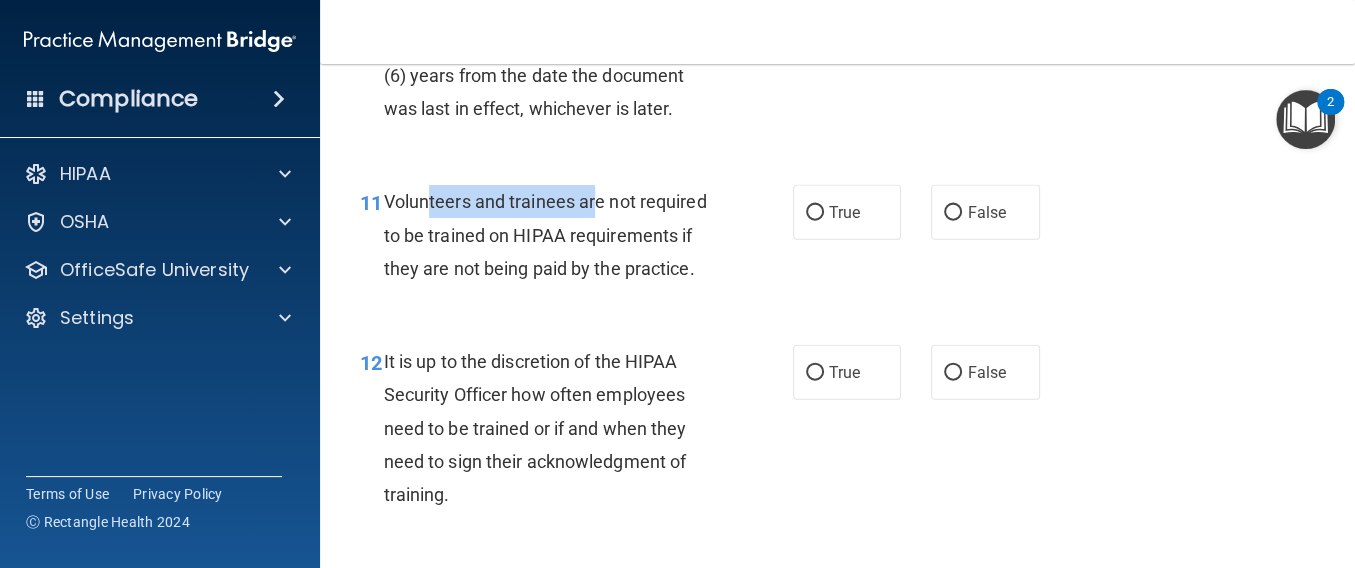 drag, startPoint x: 427, startPoint y: 323, endPoint x: 598, endPoint y: 317, distance: 171.10522 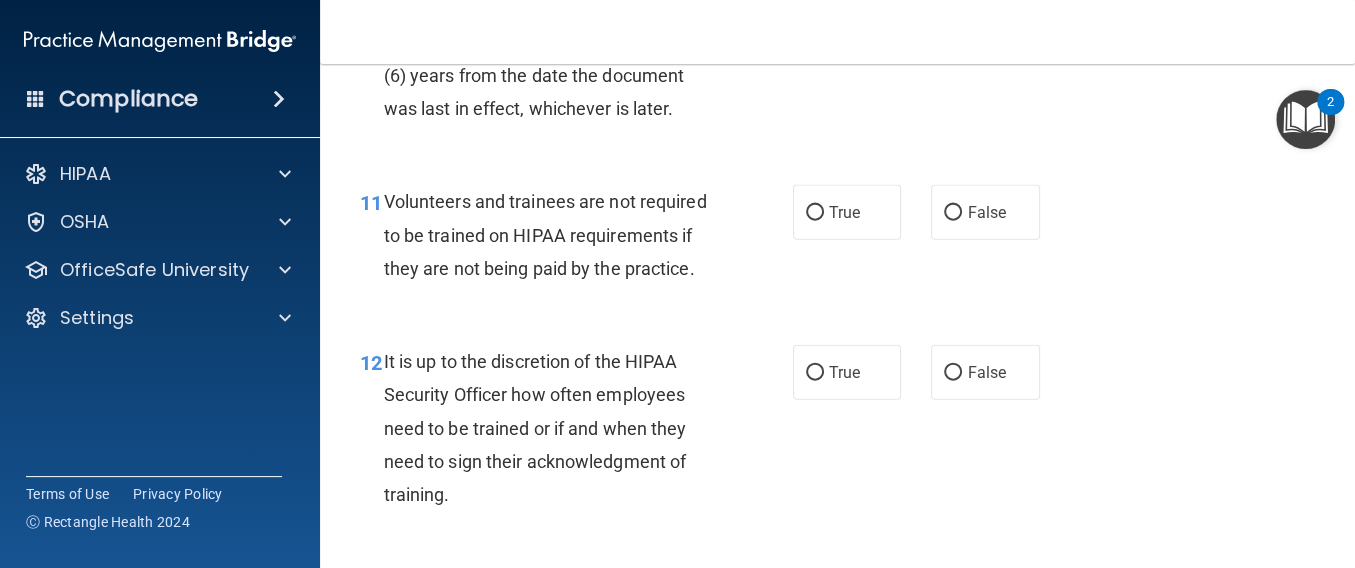 drag, startPoint x: 598, startPoint y: 317, endPoint x: 385, endPoint y: 372, distance: 219.98636 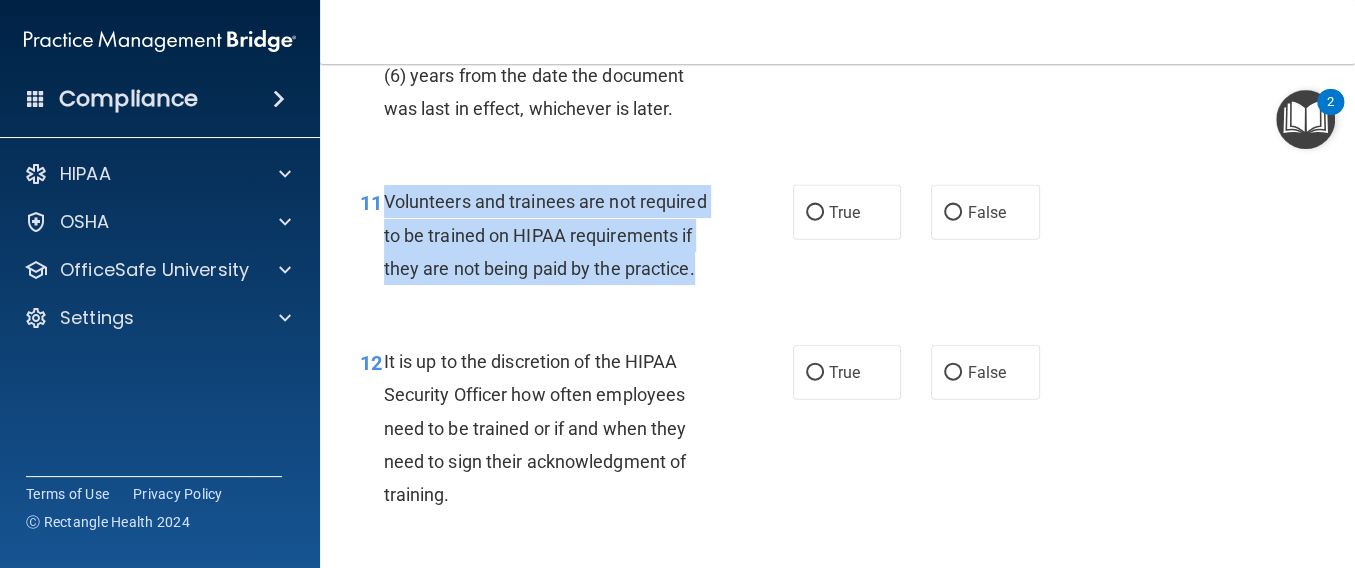 drag, startPoint x: 722, startPoint y: 405, endPoint x: 385, endPoint y: 324, distance: 346.59775 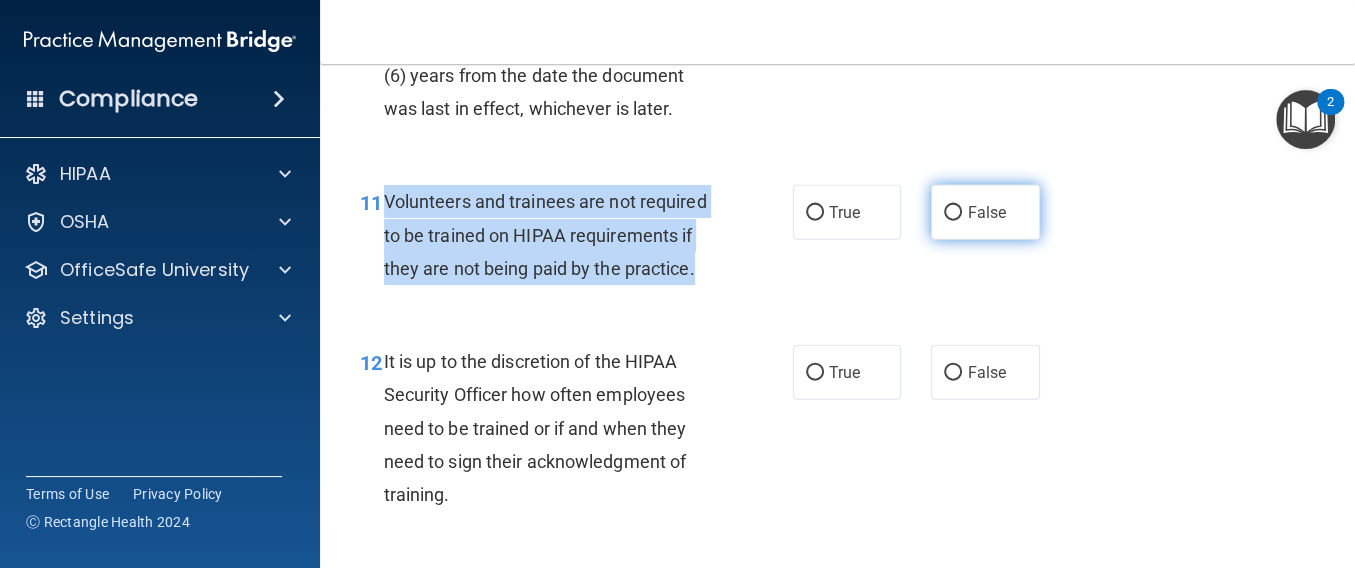 click on "False" at bounding box center [953, 213] 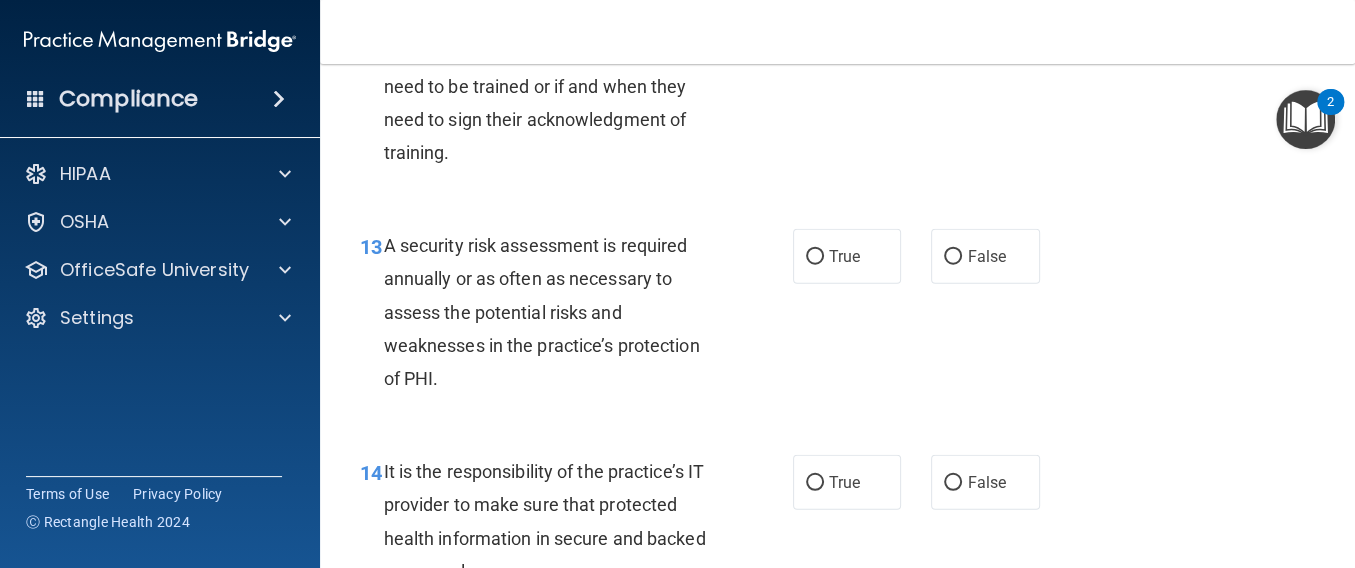 scroll, scrollTop: 2800, scrollLeft: 0, axis: vertical 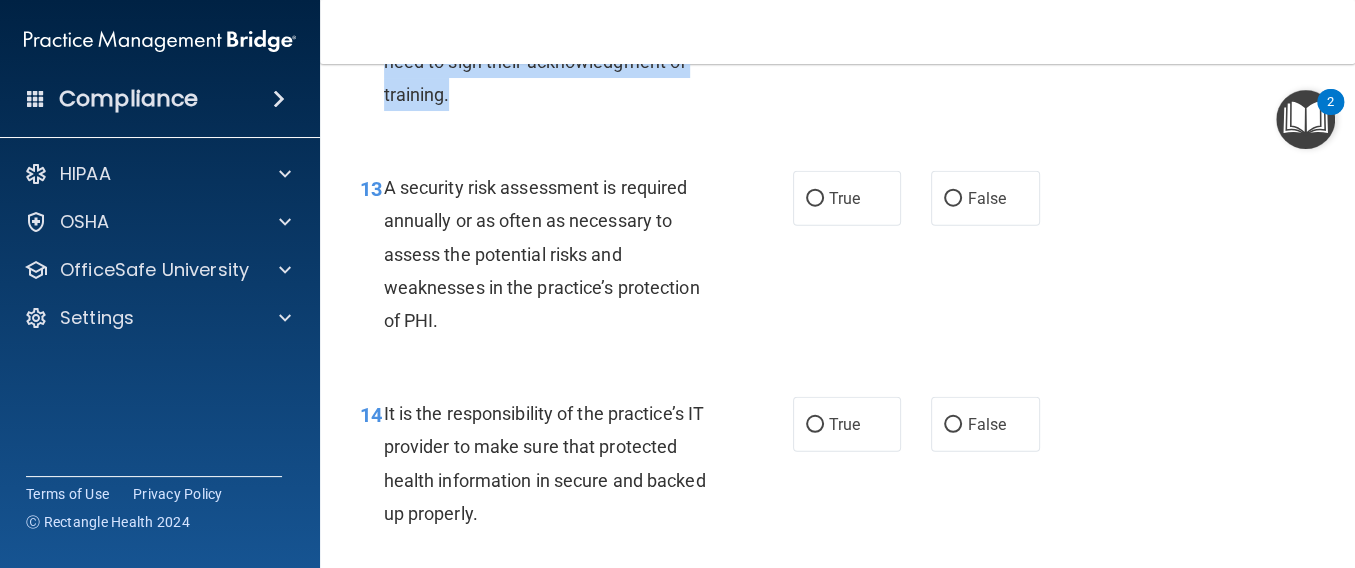 drag, startPoint x: 461, startPoint y: 230, endPoint x: 380, endPoint y: 97, distance: 155.72412 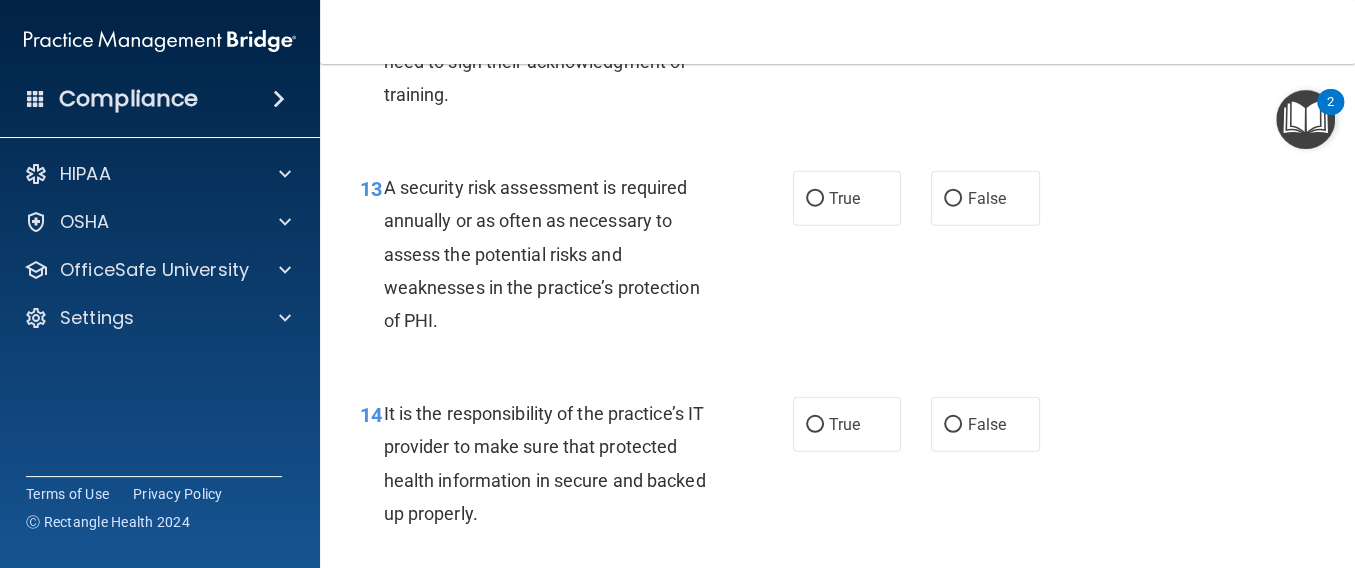 click on "False" at bounding box center [985, -28] 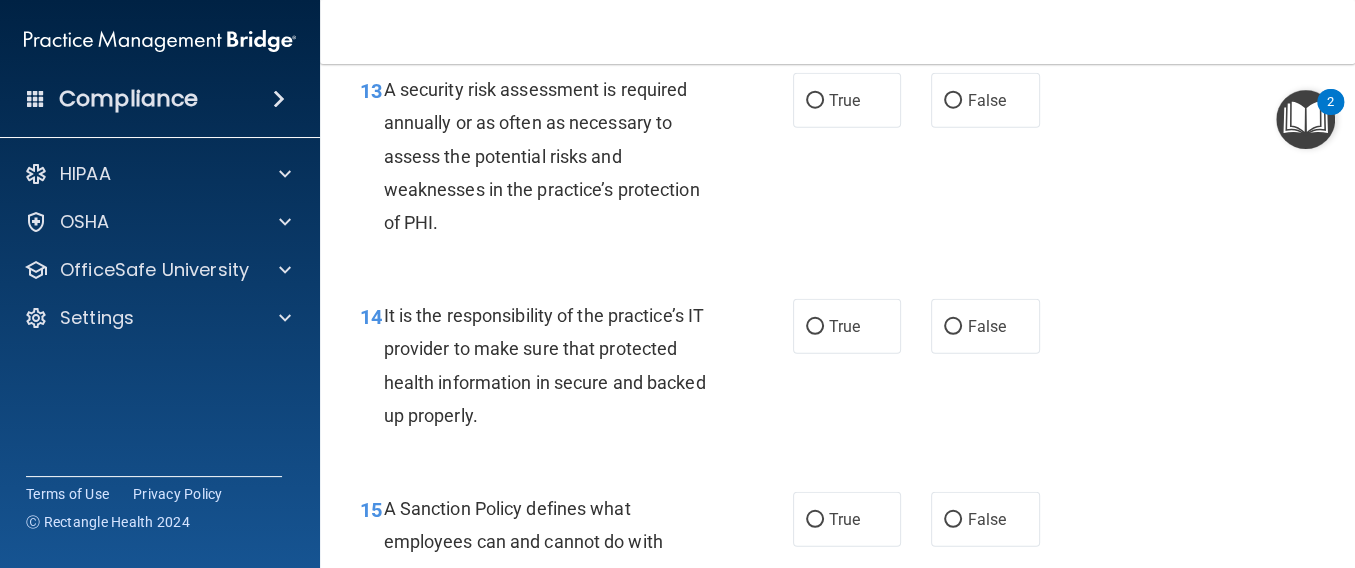 scroll, scrollTop: 2934, scrollLeft: 0, axis: vertical 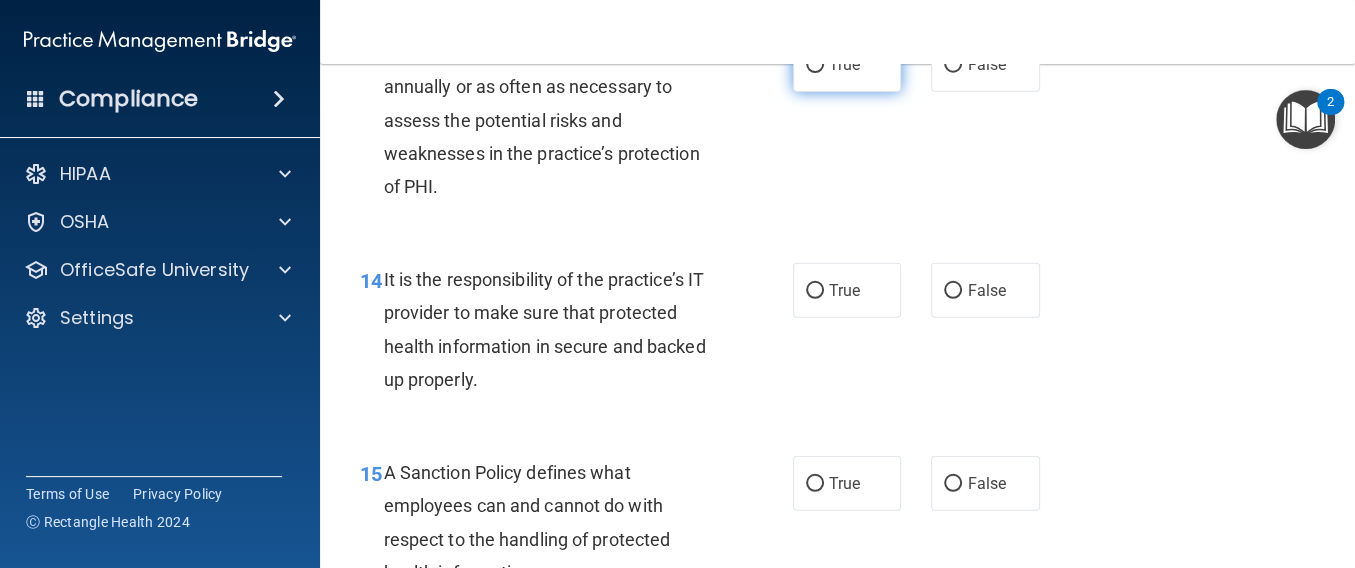 click on "True" at bounding box center (815, 65) 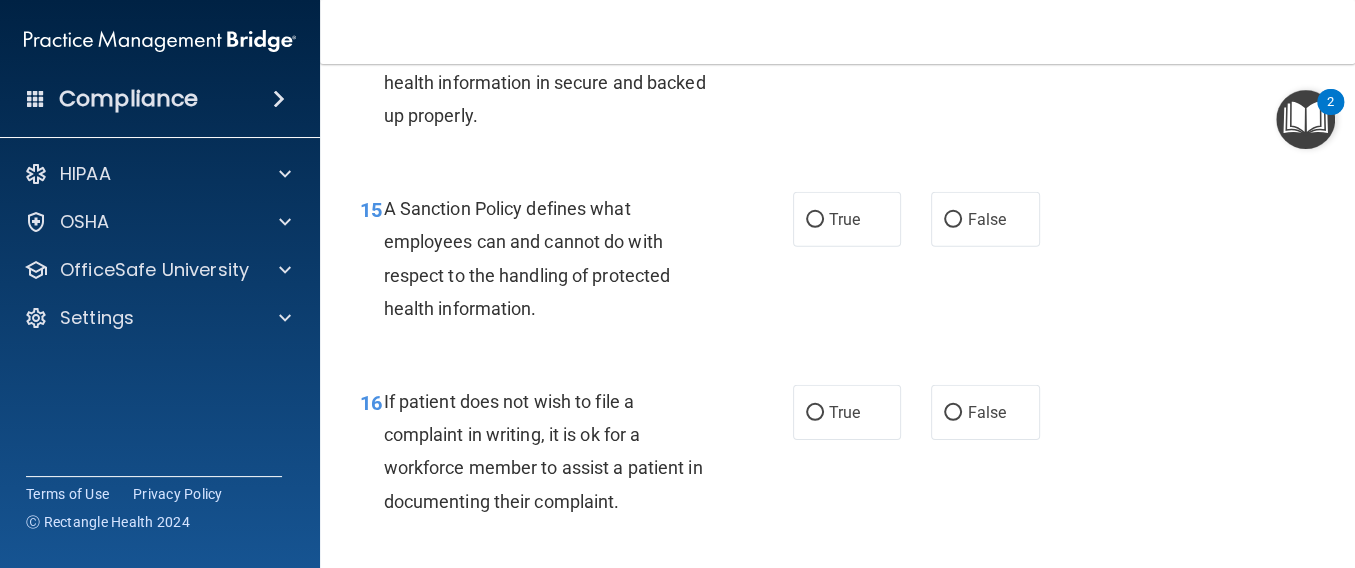 scroll, scrollTop: 3200, scrollLeft: 0, axis: vertical 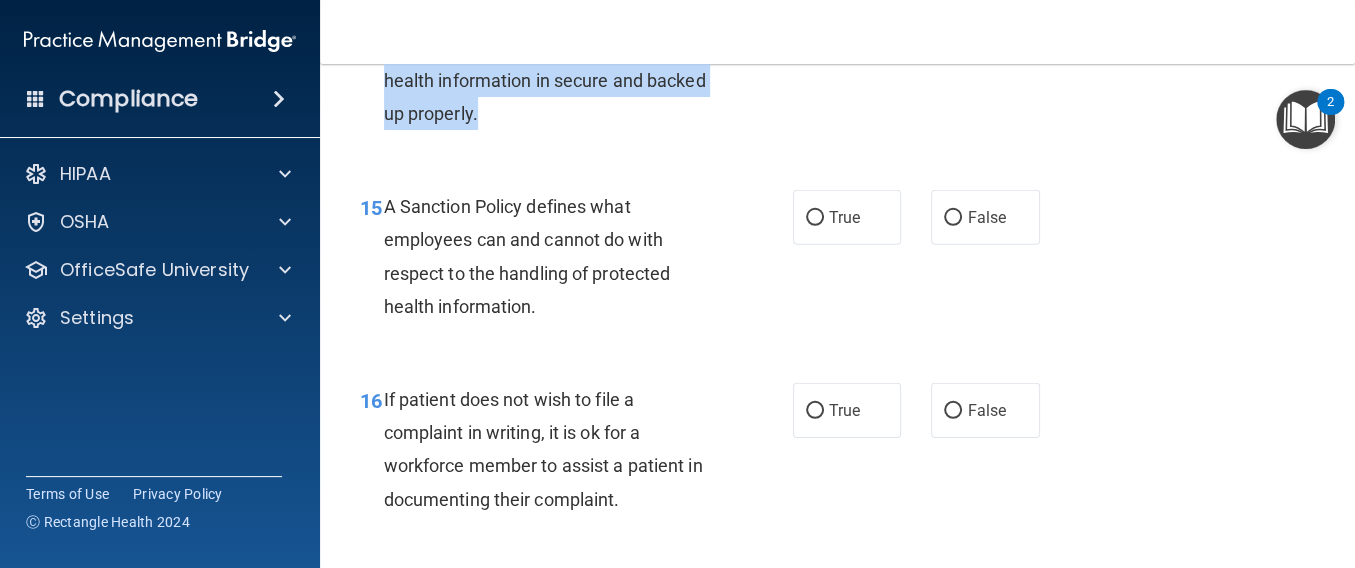 drag, startPoint x: 540, startPoint y: 248, endPoint x: 378, endPoint y: 162, distance: 183.41211 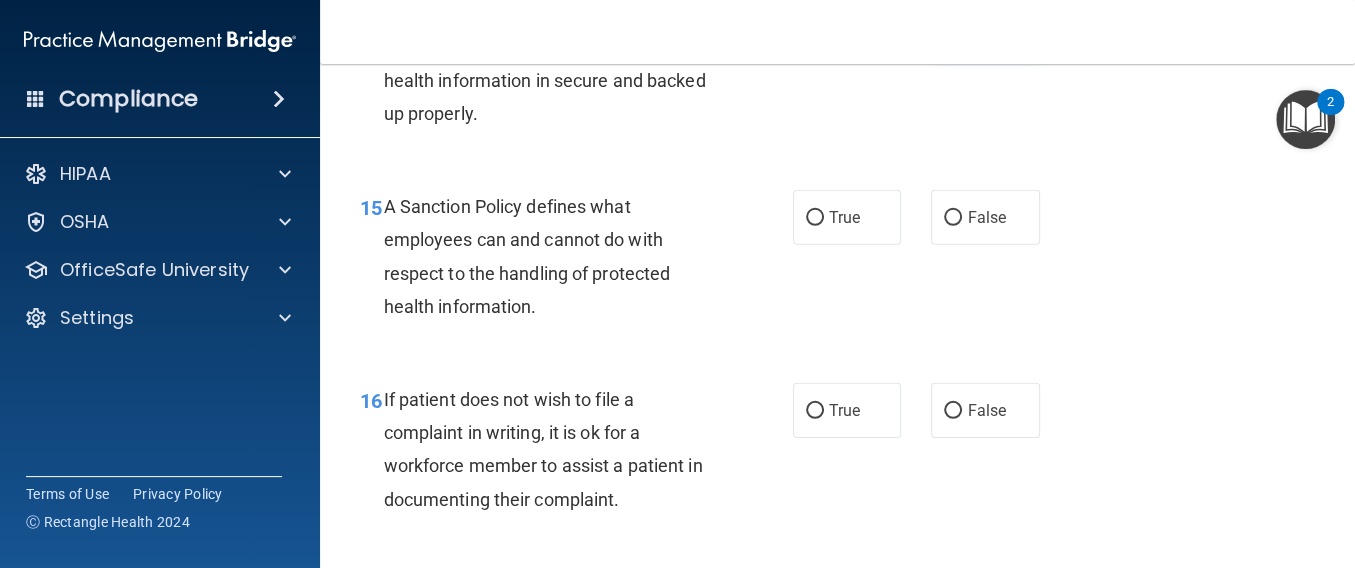 click on "False" at bounding box center [986, 24] 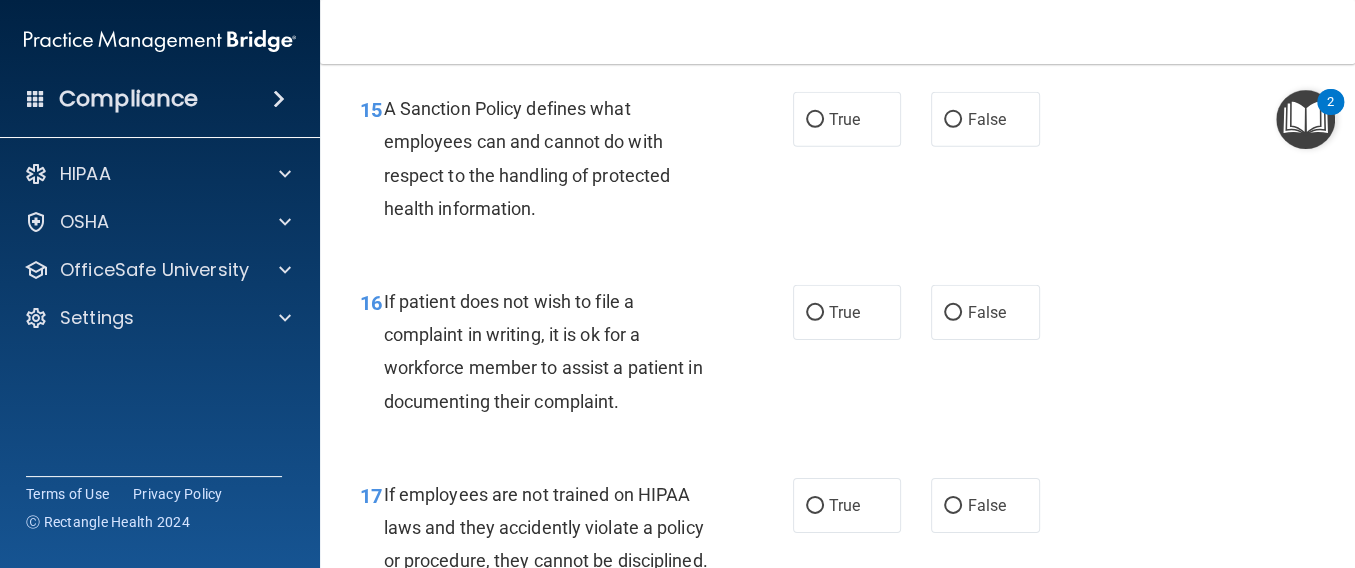 scroll, scrollTop: 3333, scrollLeft: 0, axis: vertical 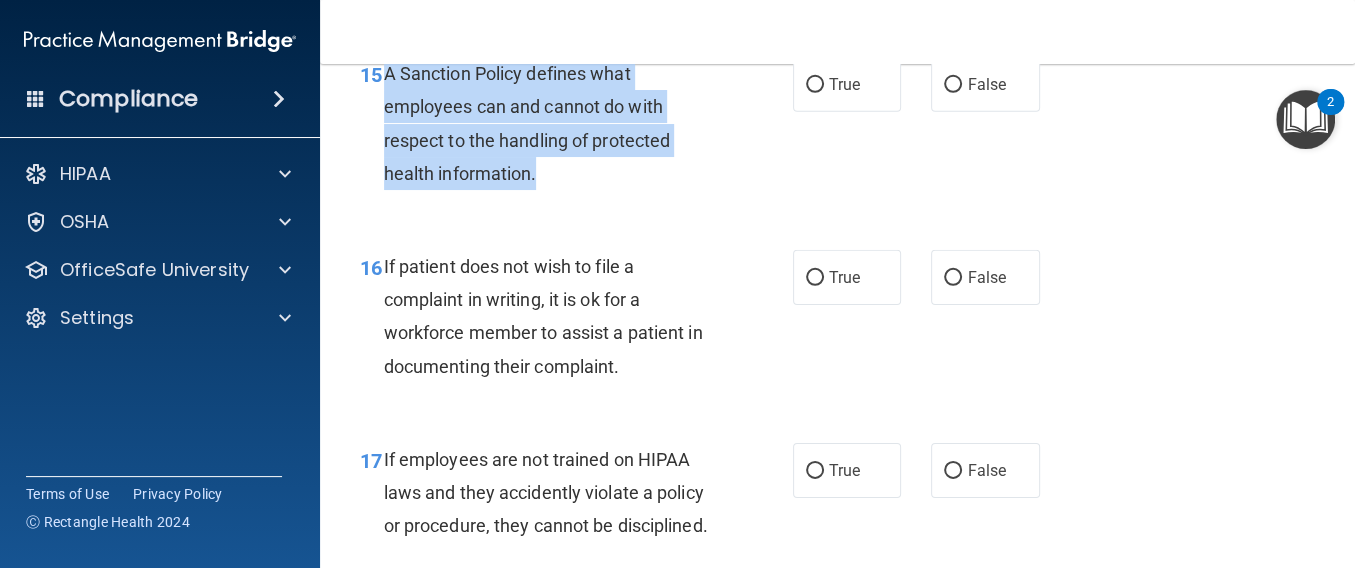 drag, startPoint x: 383, startPoint y: 212, endPoint x: 552, endPoint y: 329, distance: 205.54805 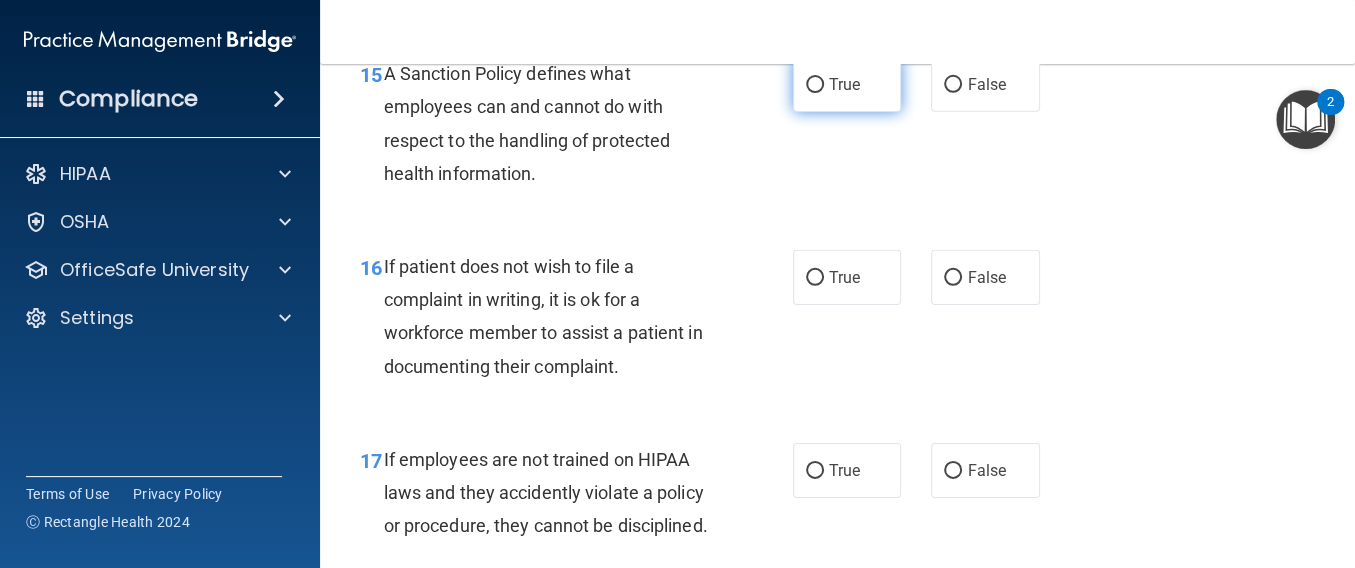 click on "True" at bounding box center (844, 84) 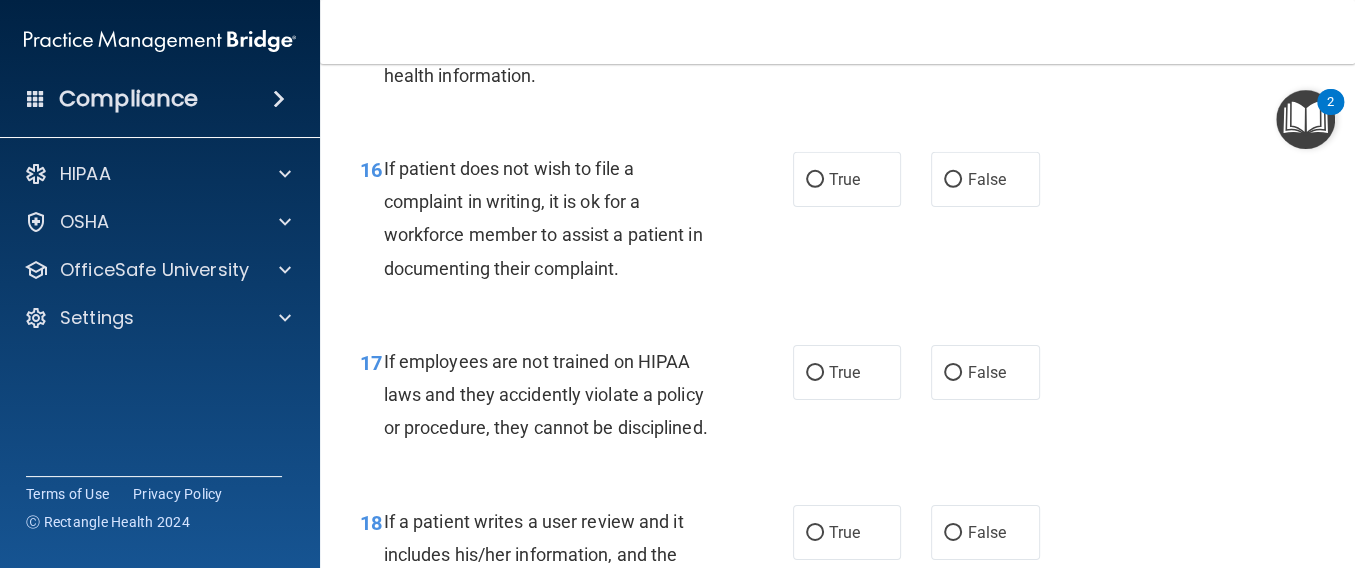 scroll, scrollTop: 3467, scrollLeft: 0, axis: vertical 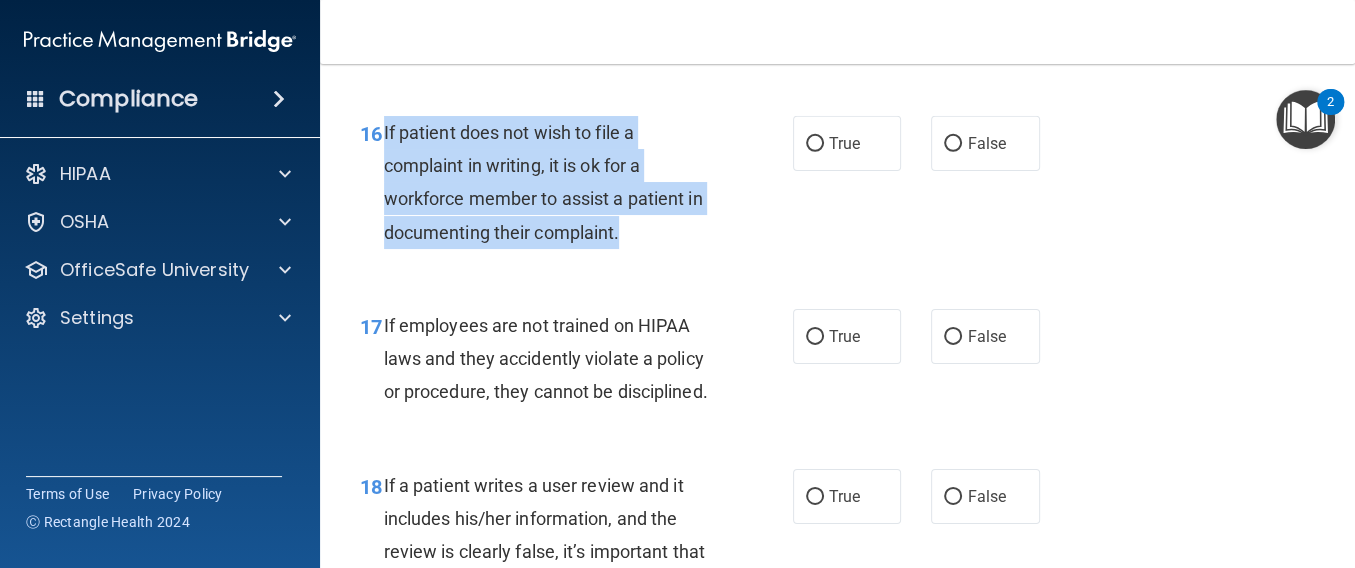 drag, startPoint x: 385, startPoint y: 264, endPoint x: 638, endPoint y: 375, distance: 276.27884 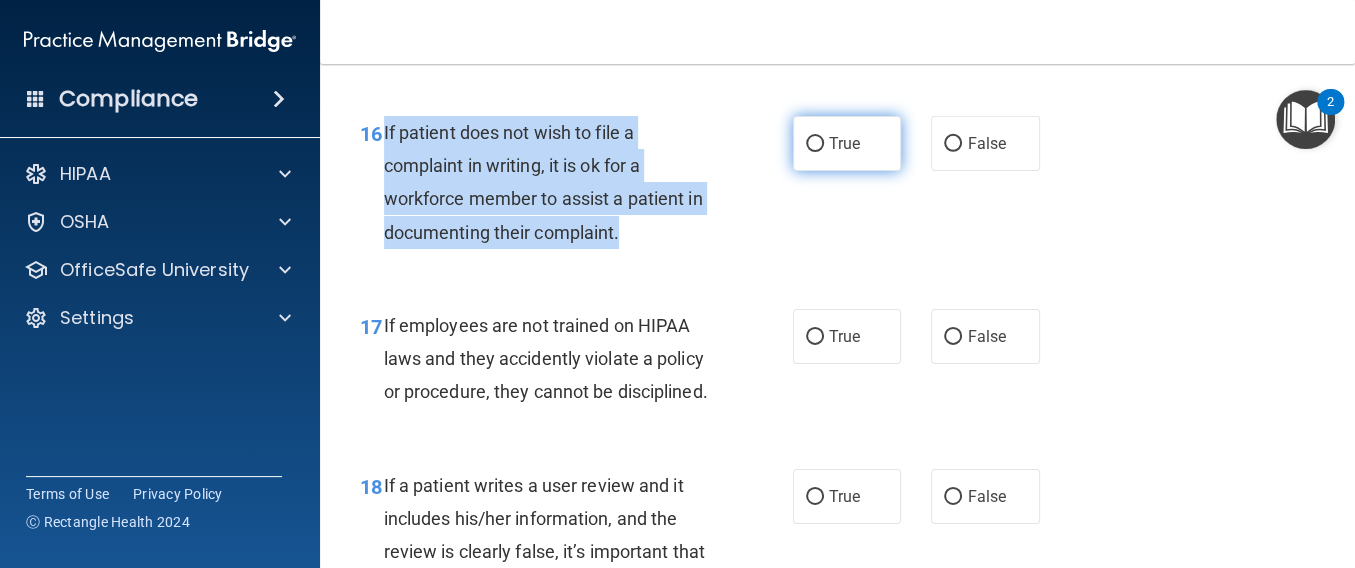 click on "True" at bounding box center (815, 144) 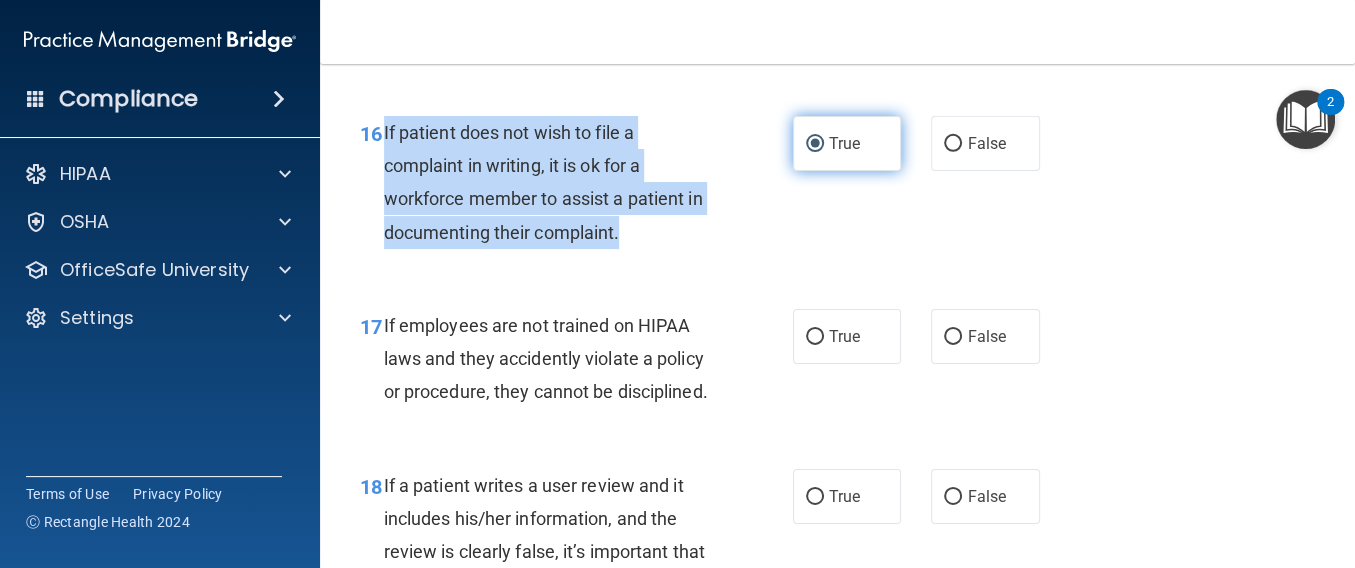 scroll, scrollTop: 3600, scrollLeft: 0, axis: vertical 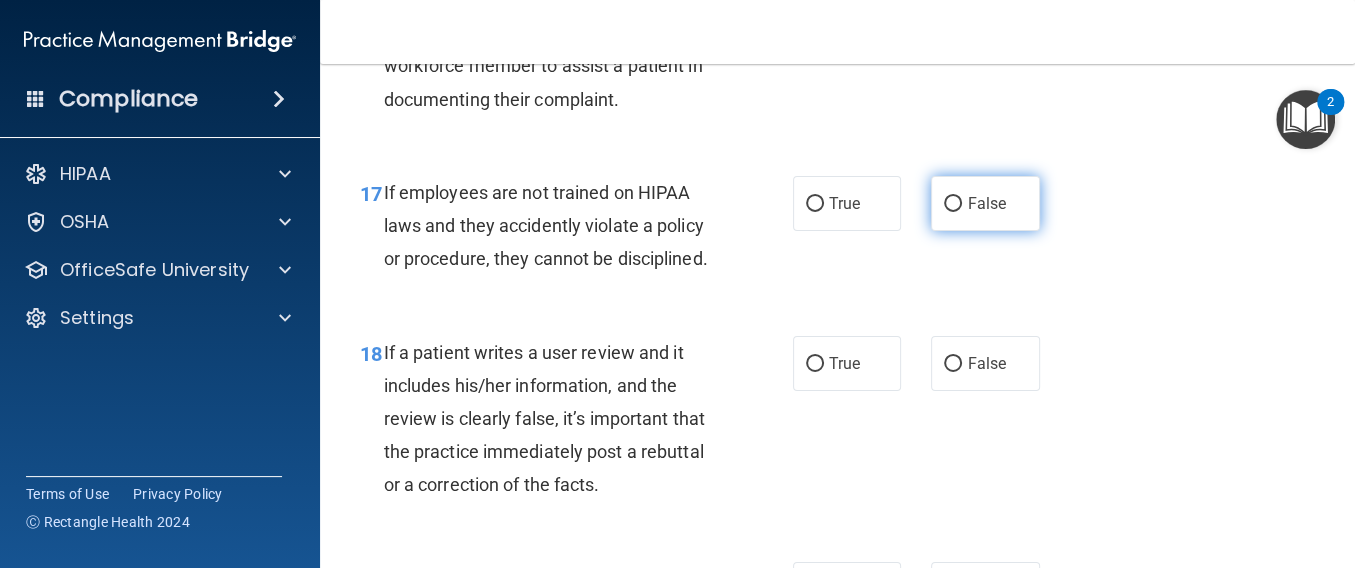 click on "False" at bounding box center (986, 203) 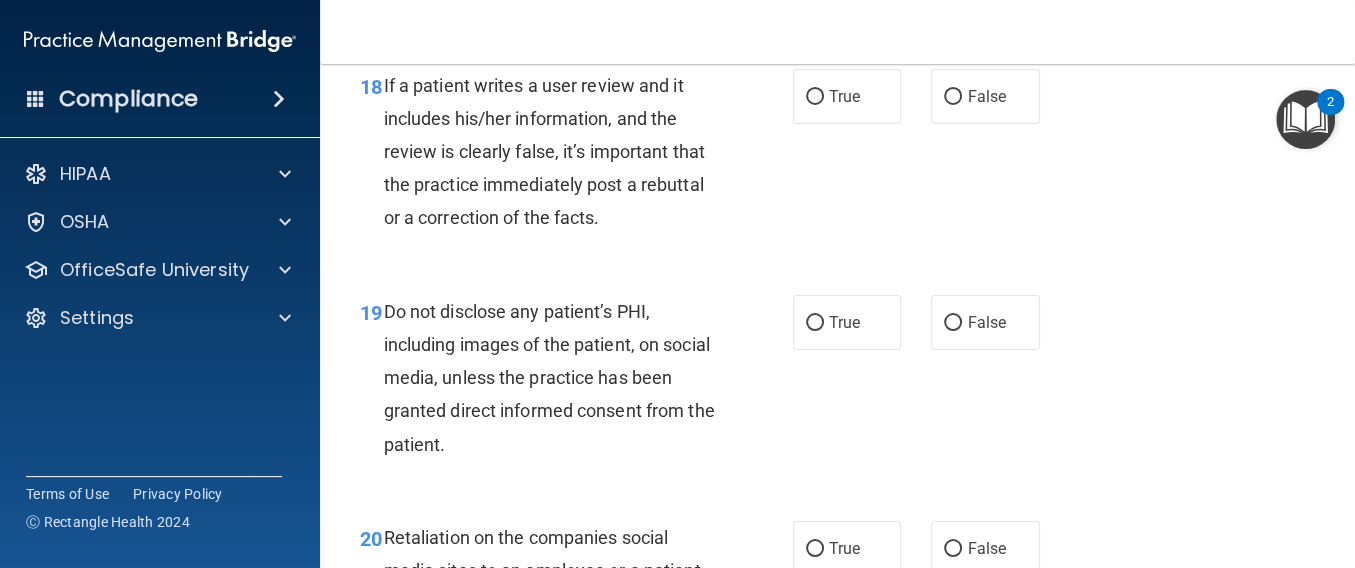 scroll, scrollTop: 3734, scrollLeft: 0, axis: vertical 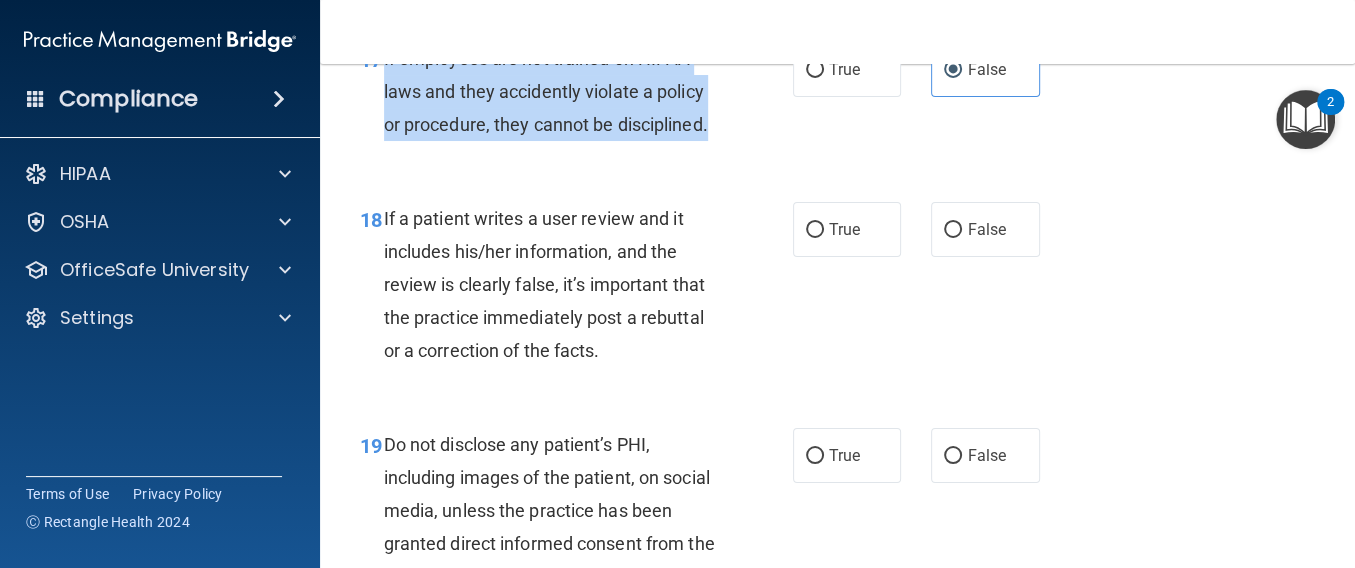 drag, startPoint x: 483, startPoint y: 307, endPoint x: 380, endPoint y: 186, distance: 158.90248 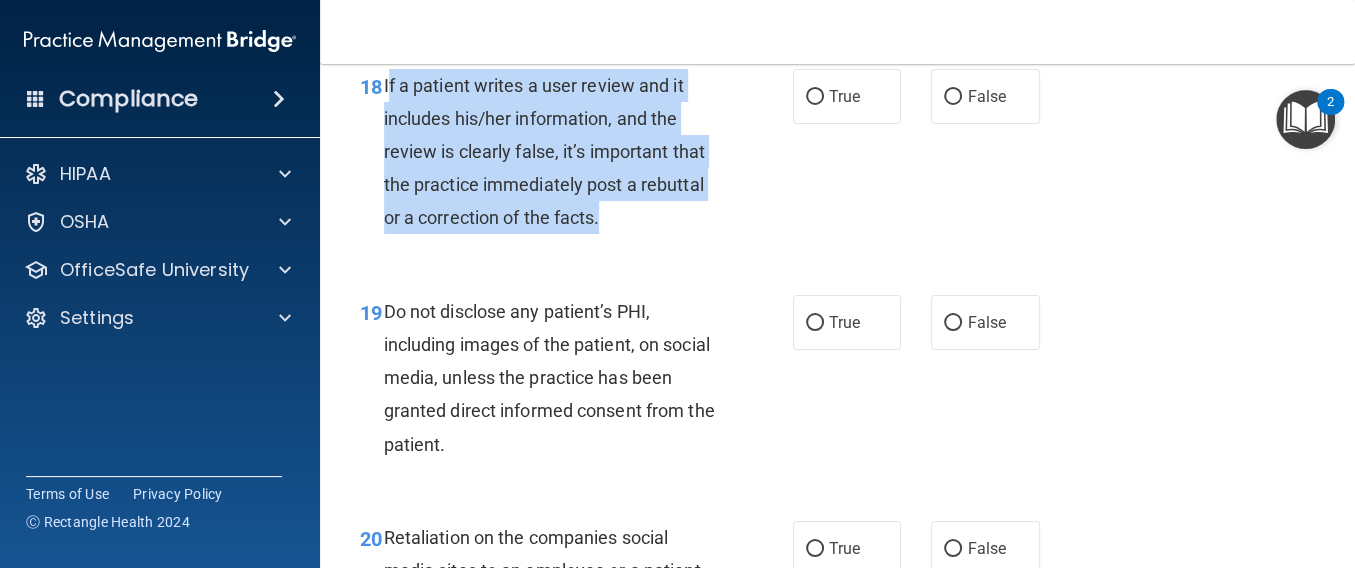 drag, startPoint x: 643, startPoint y: 377, endPoint x: 390, endPoint y: 260, distance: 278.74362 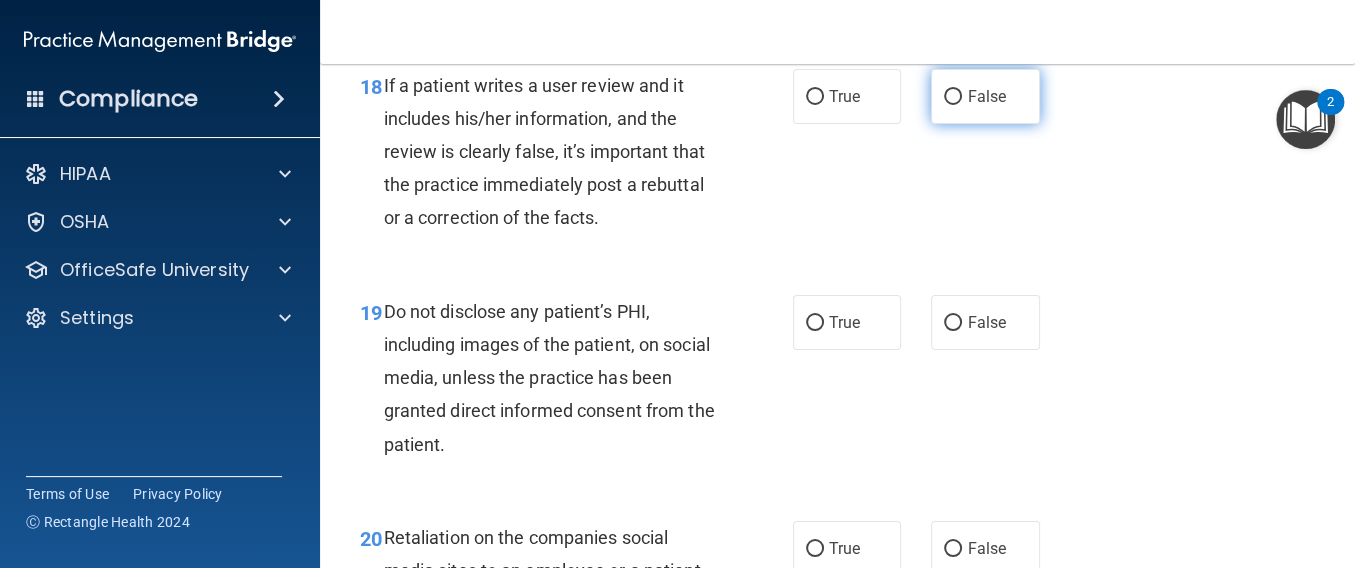 click on "False" at bounding box center [985, 96] 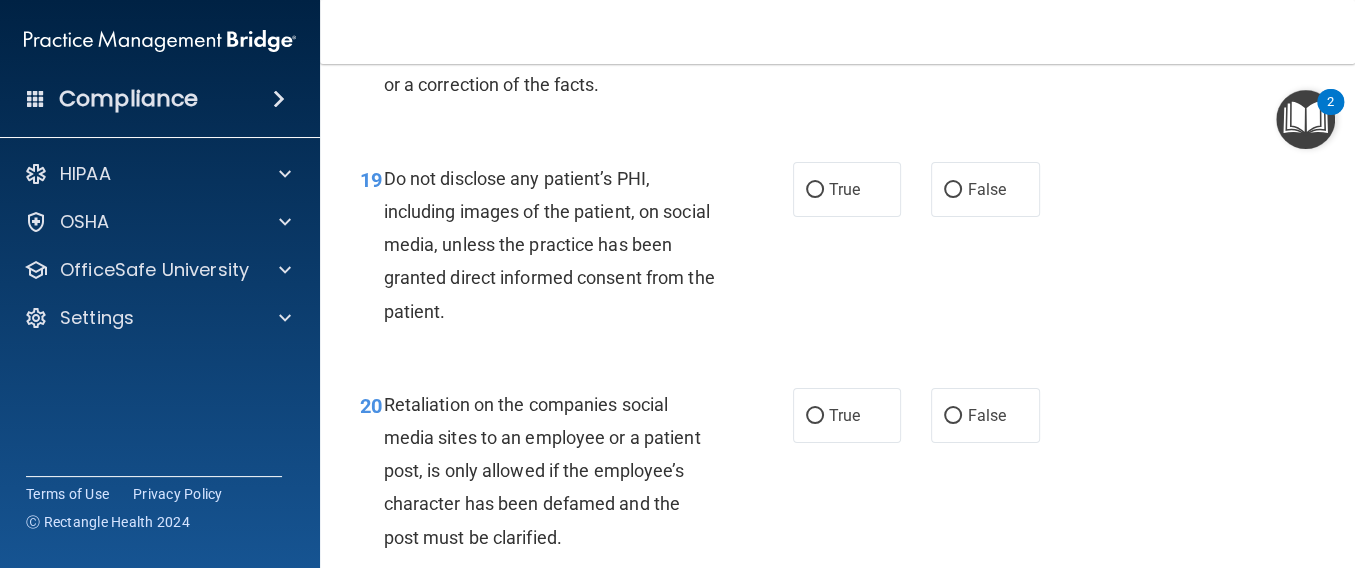 scroll, scrollTop: 4133, scrollLeft: 0, axis: vertical 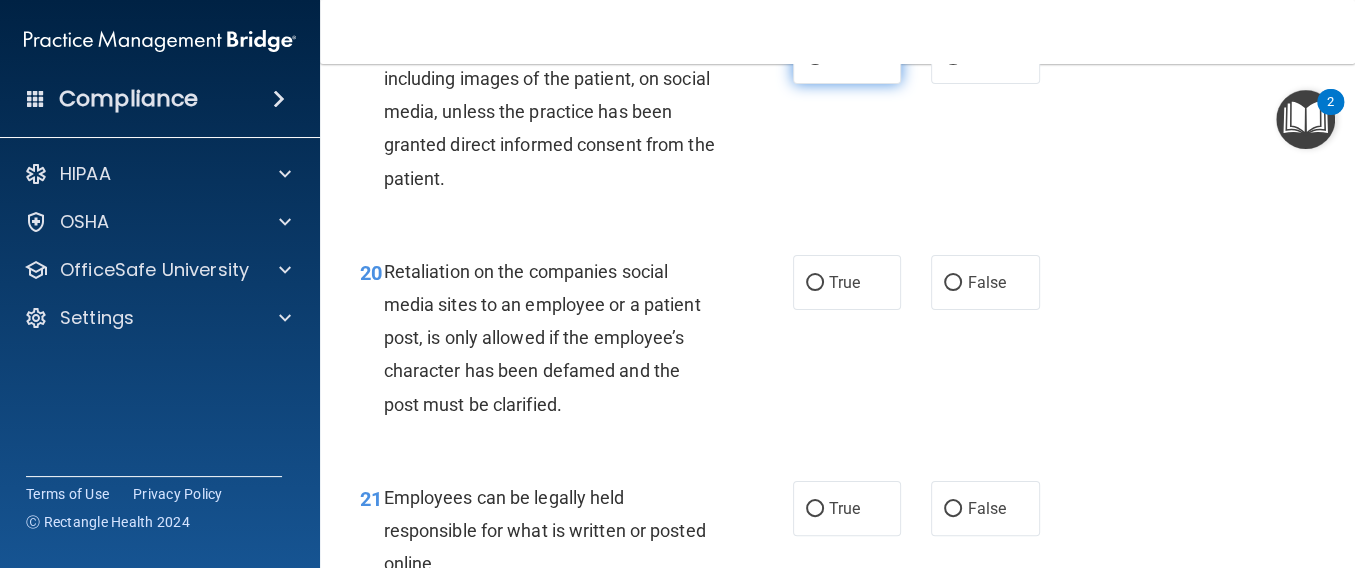 click on "True" at bounding box center (844, 56) 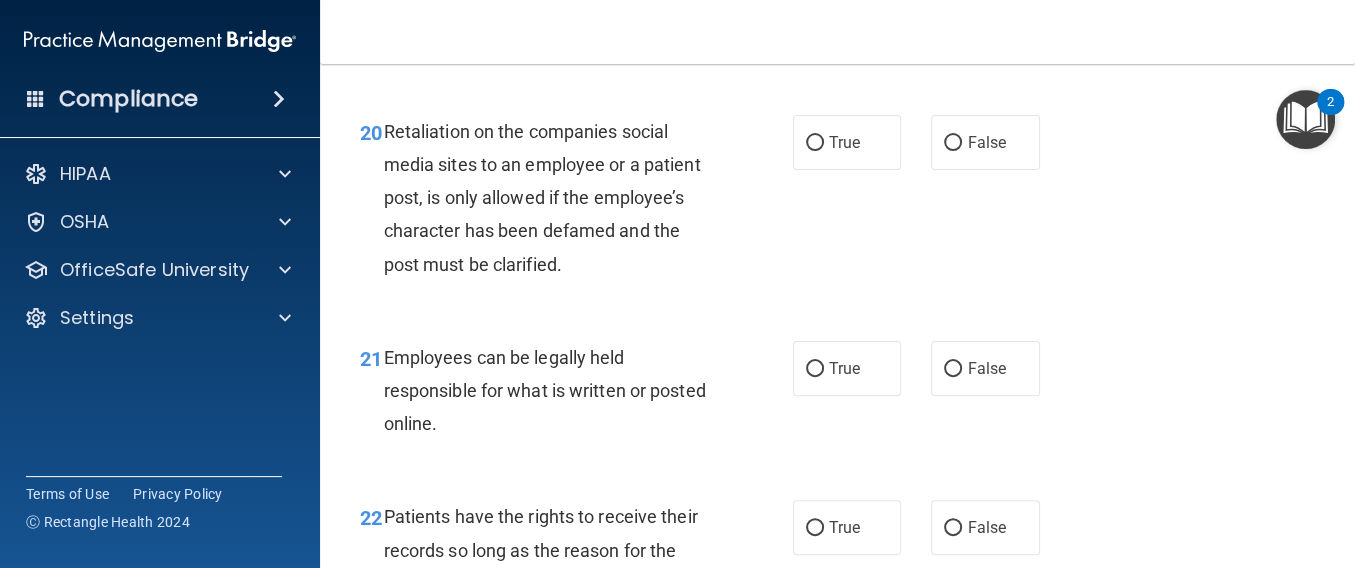 scroll, scrollTop: 4400, scrollLeft: 0, axis: vertical 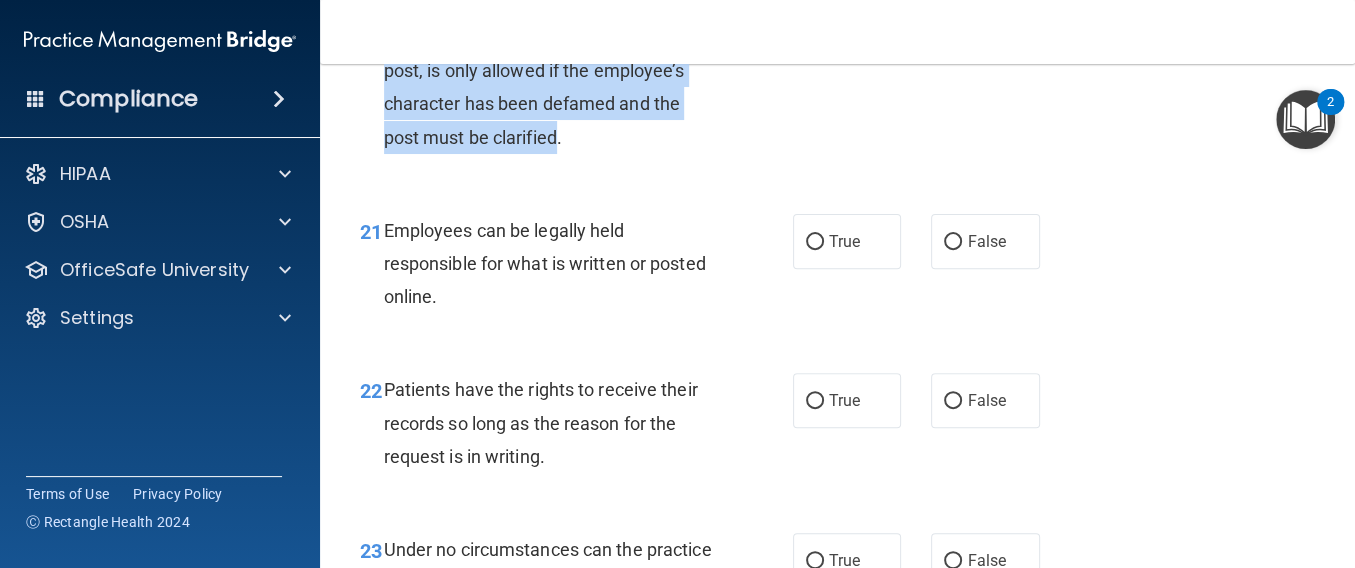 drag, startPoint x: 560, startPoint y: 305, endPoint x: 386, endPoint y: 167, distance: 222.08107 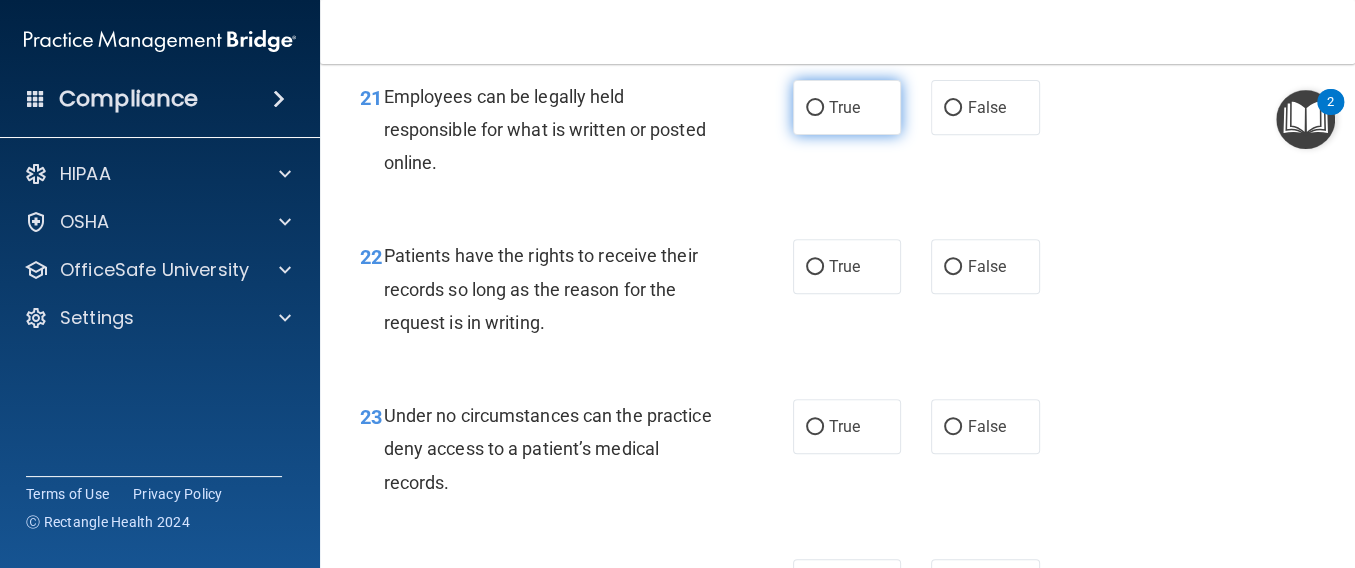 click on "True" at bounding box center (847, 107) 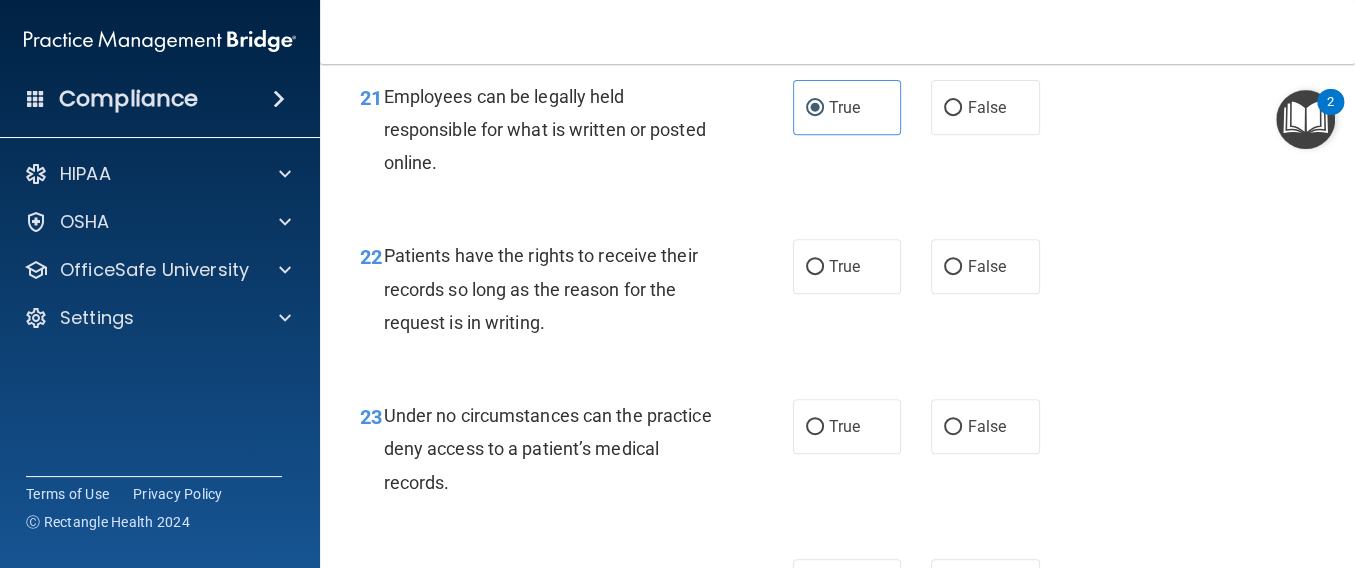 scroll, scrollTop: 4800, scrollLeft: 0, axis: vertical 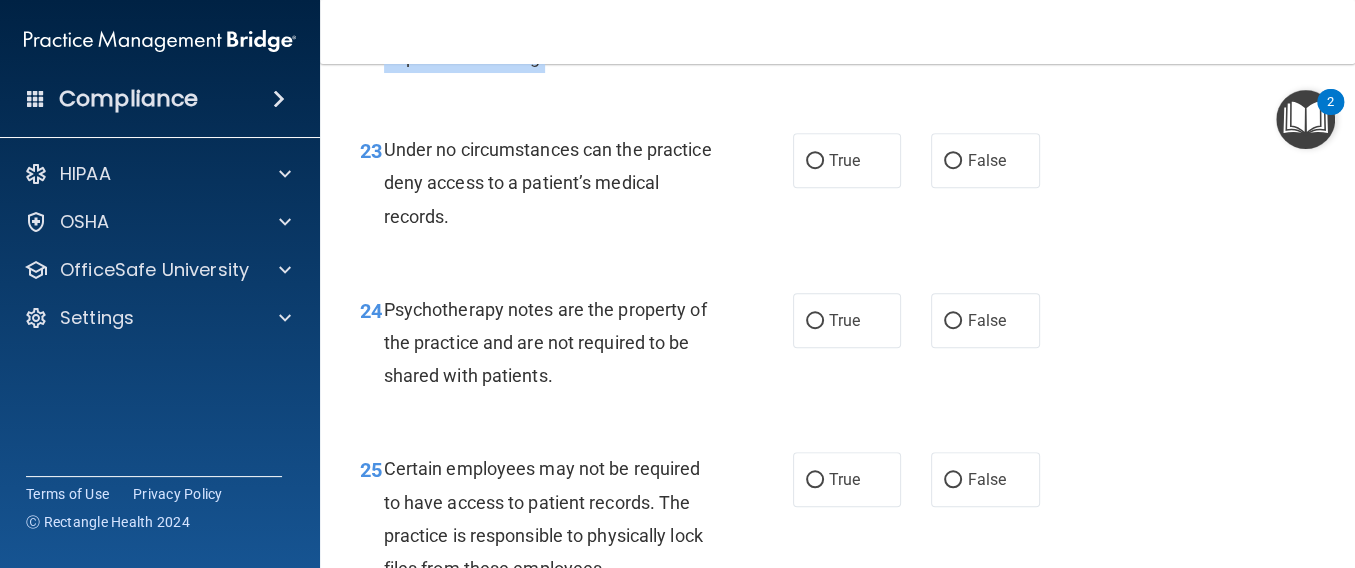 drag, startPoint x: 523, startPoint y: 228, endPoint x: 386, endPoint y: 169, distance: 149.16434 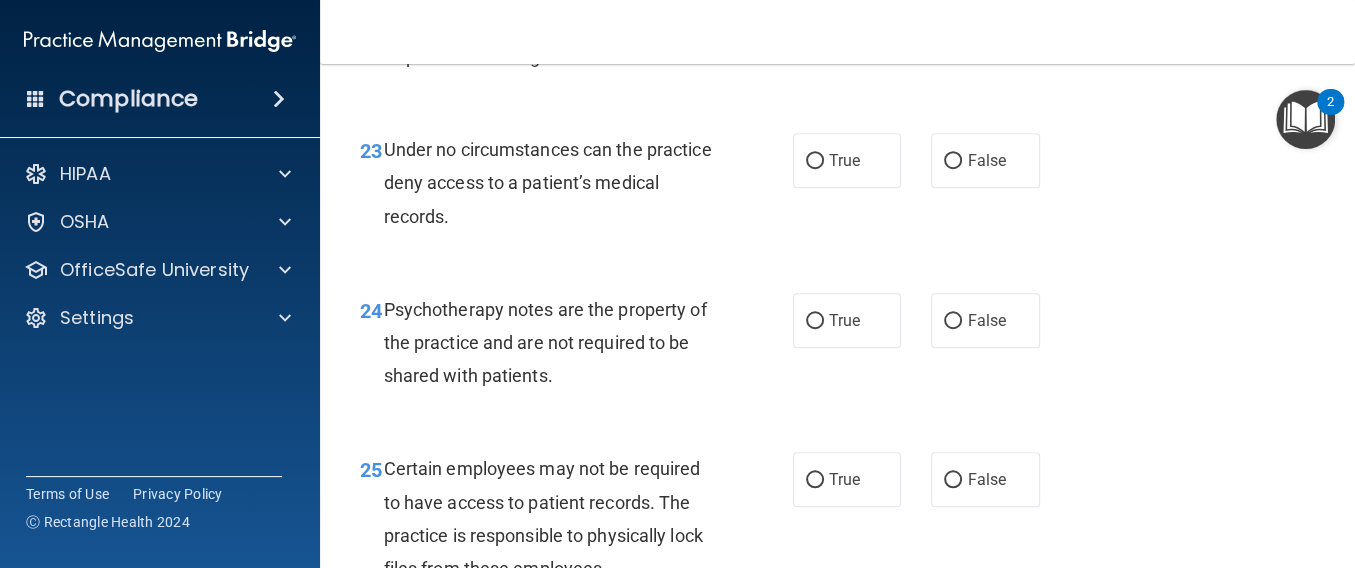 click on "False" at bounding box center (985, 0) 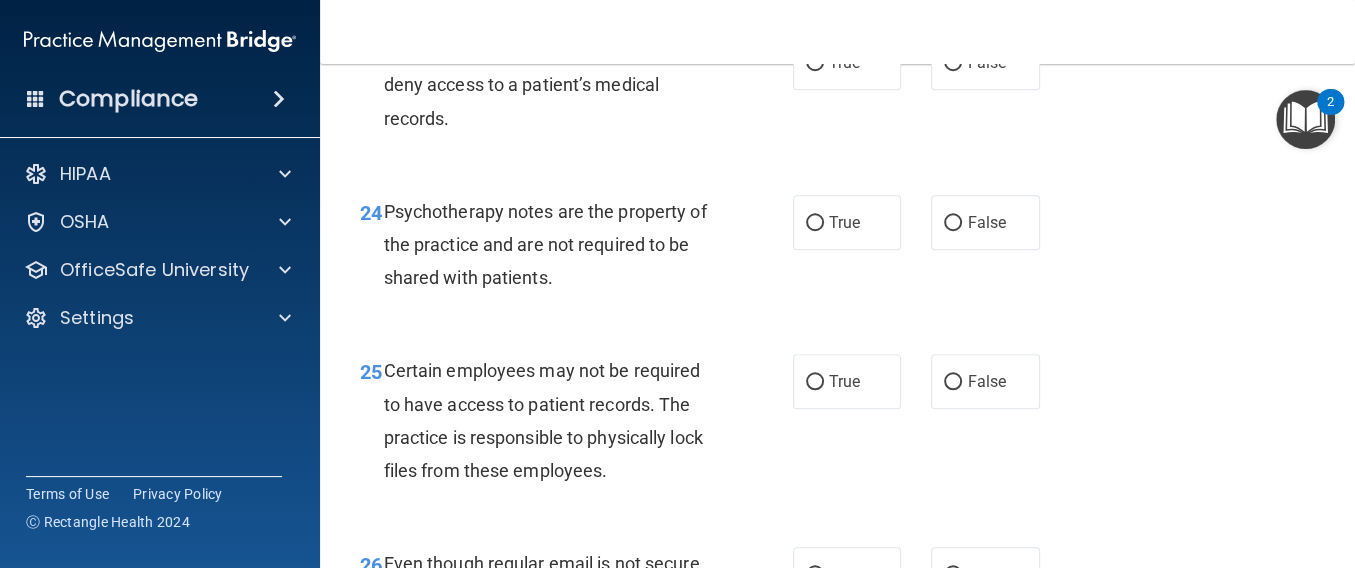 scroll, scrollTop: 4933, scrollLeft: 0, axis: vertical 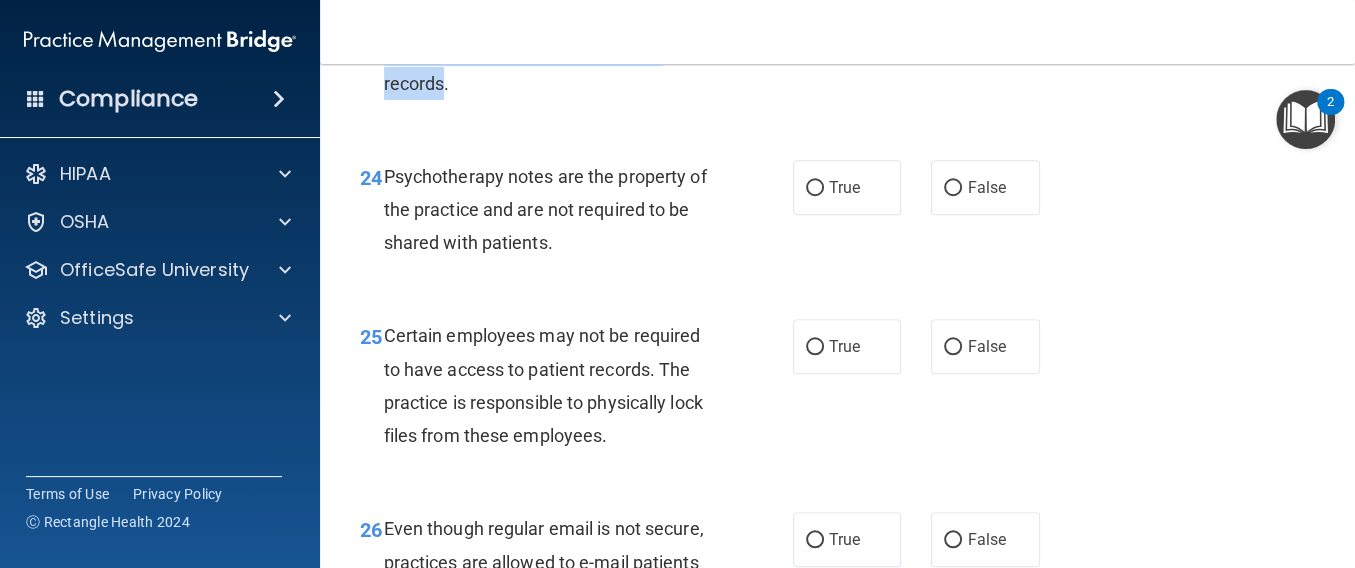 drag, startPoint x: 511, startPoint y: 252, endPoint x: 387, endPoint y: 183, distance: 141.90489 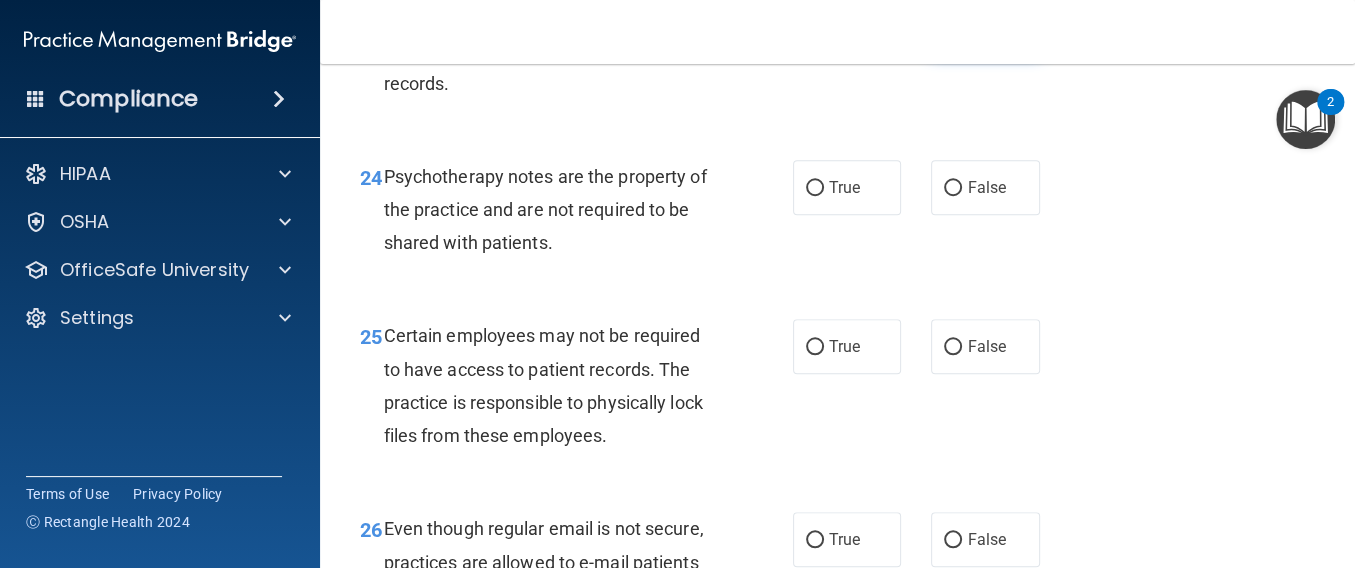 click on "False" at bounding box center (986, 27) 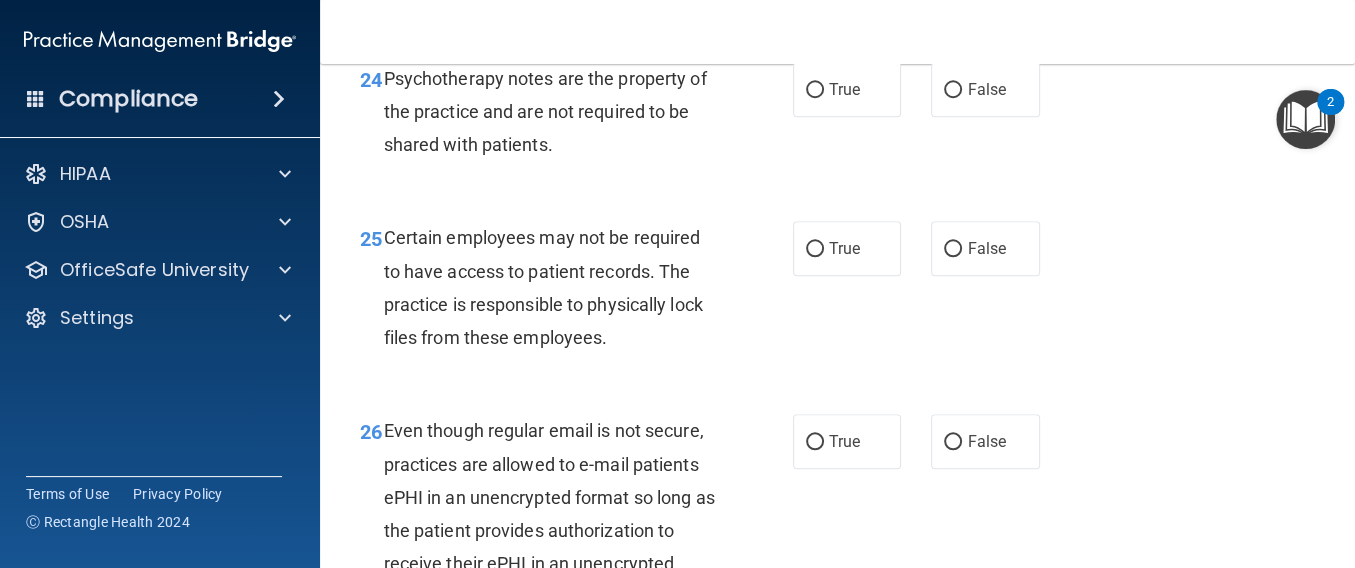 scroll, scrollTop: 5067, scrollLeft: 0, axis: vertical 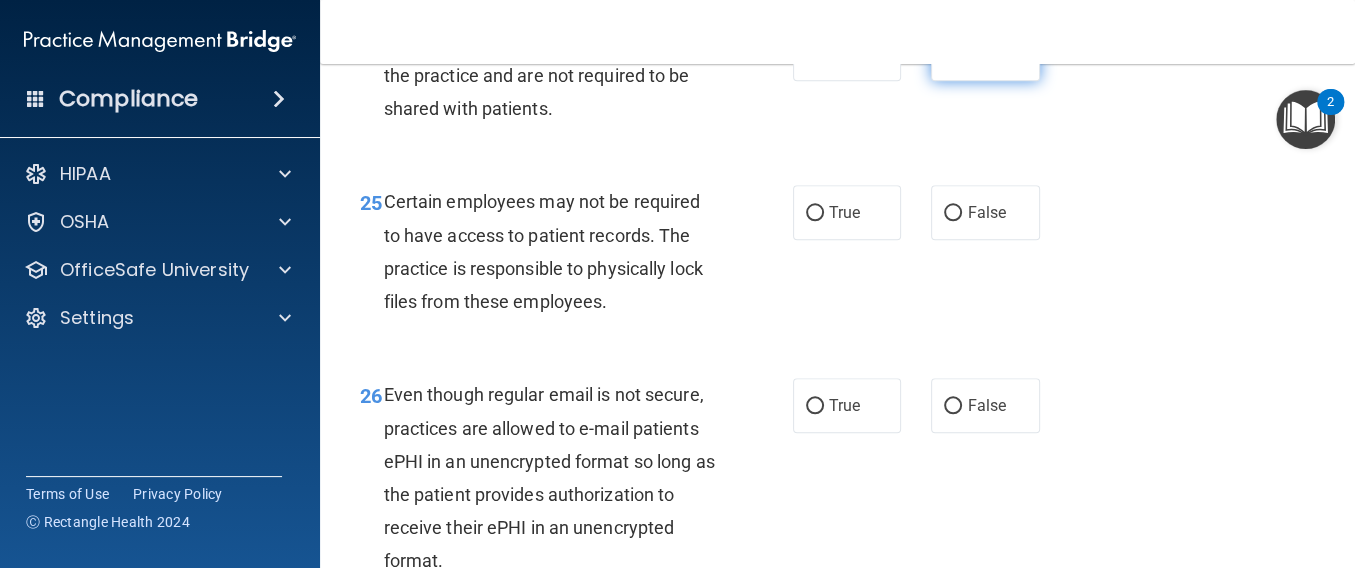 click on "False" at bounding box center [986, 53] 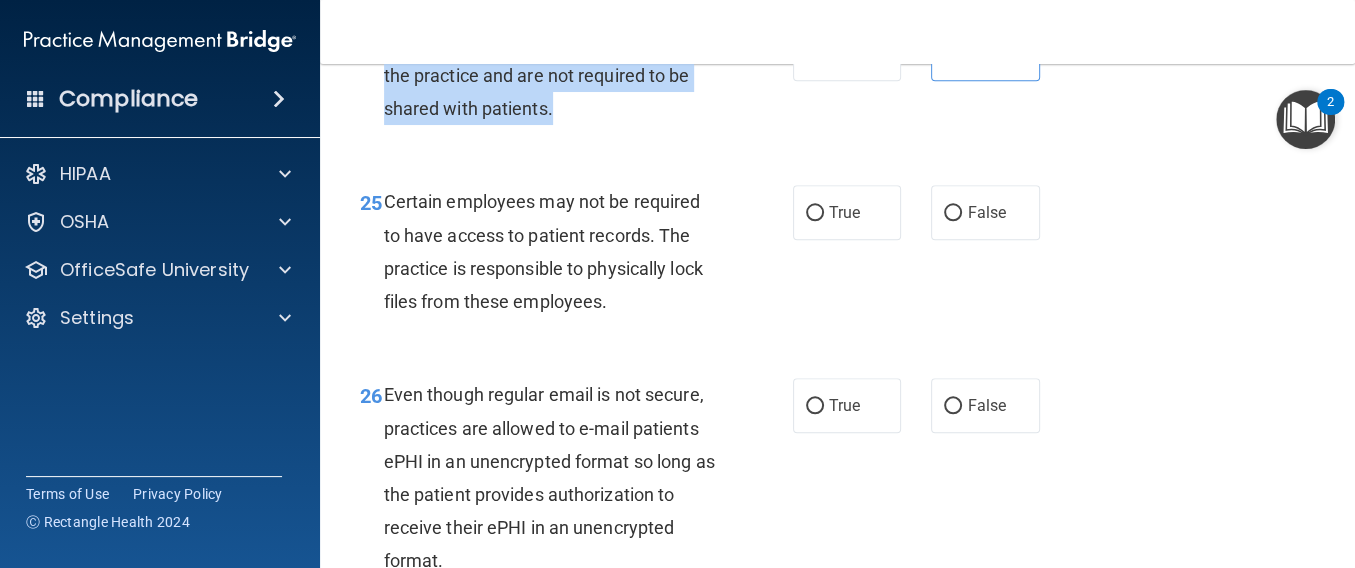drag, startPoint x: 552, startPoint y: 281, endPoint x: 383, endPoint y: 210, distance: 183.30849 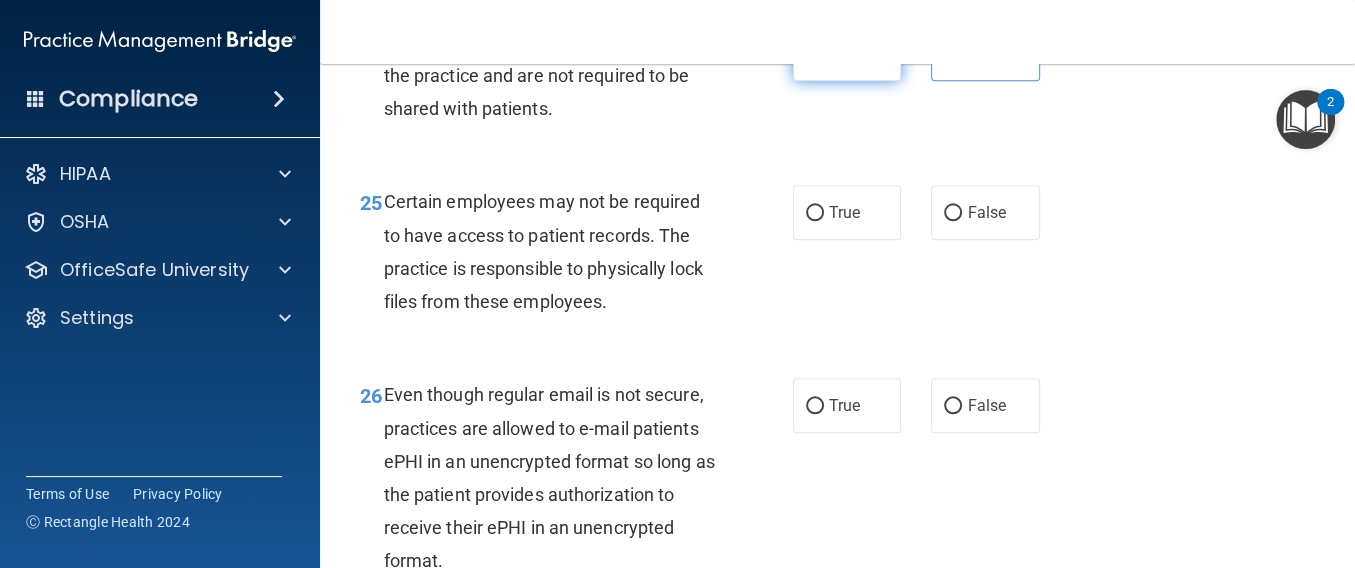 click on "True" at bounding box center (847, 53) 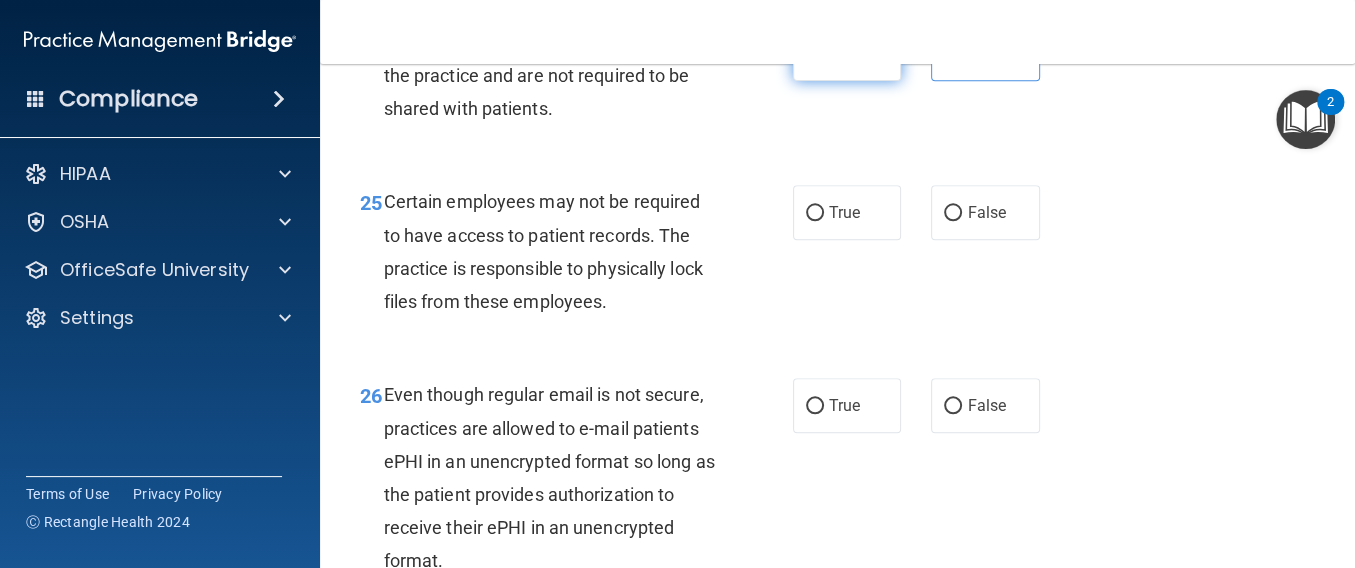 radio on "false" 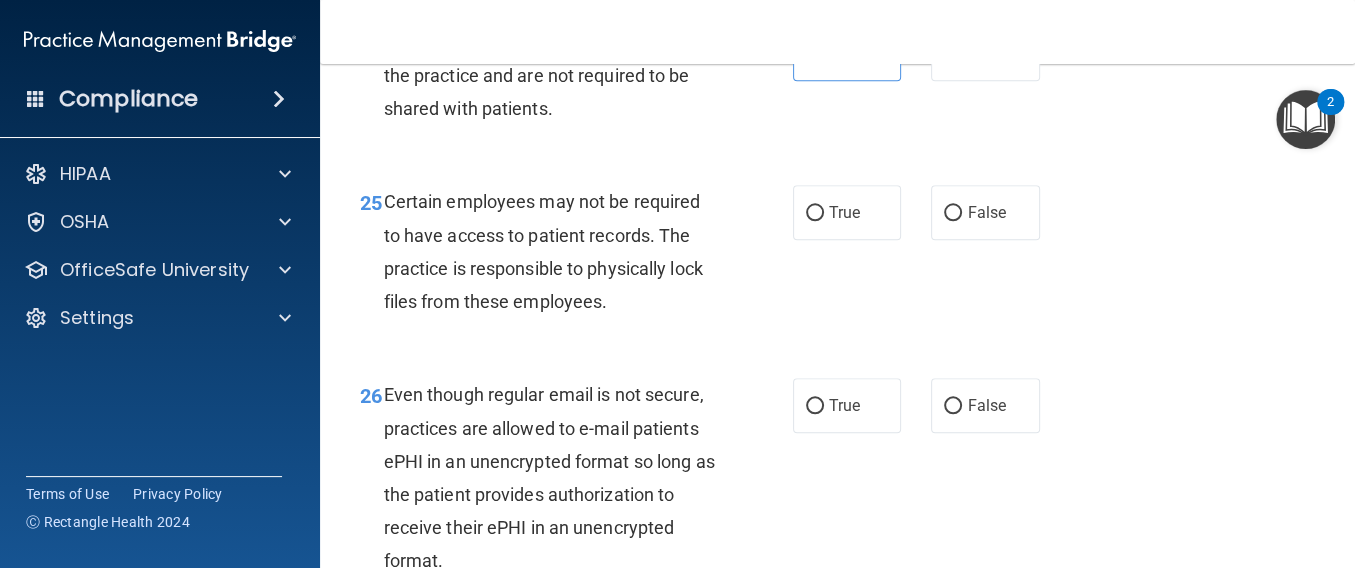 scroll, scrollTop: 5200, scrollLeft: 0, axis: vertical 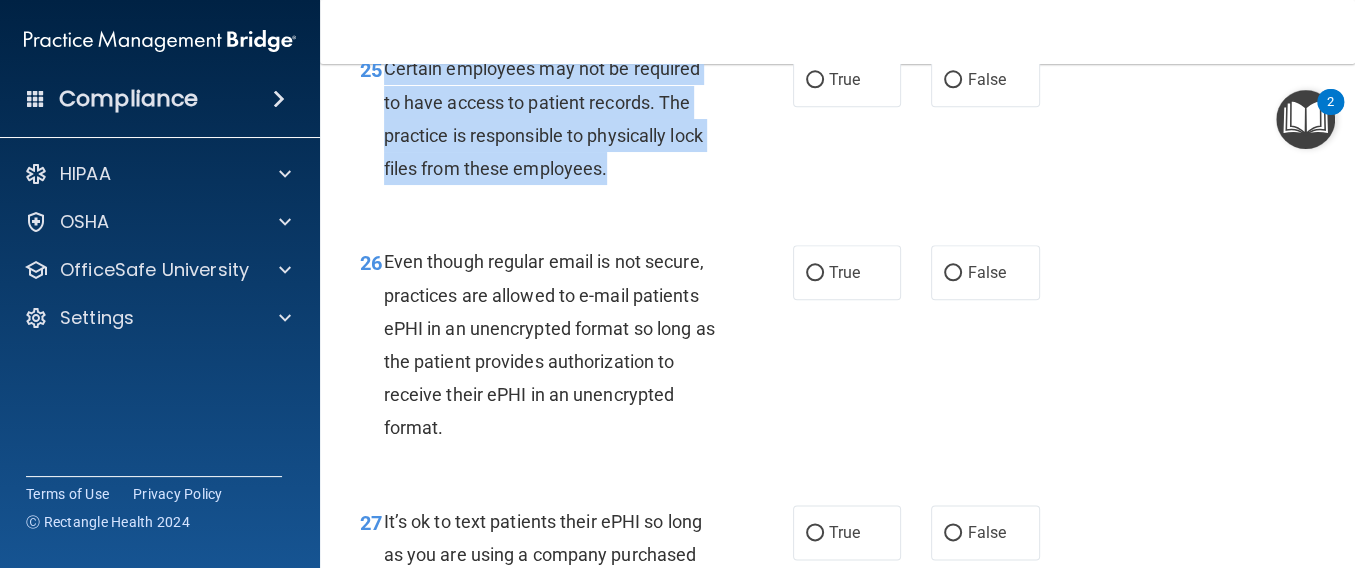 drag, startPoint x: 650, startPoint y: 345, endPoint x: 388, endPoint y: 224, distance: 288.5914 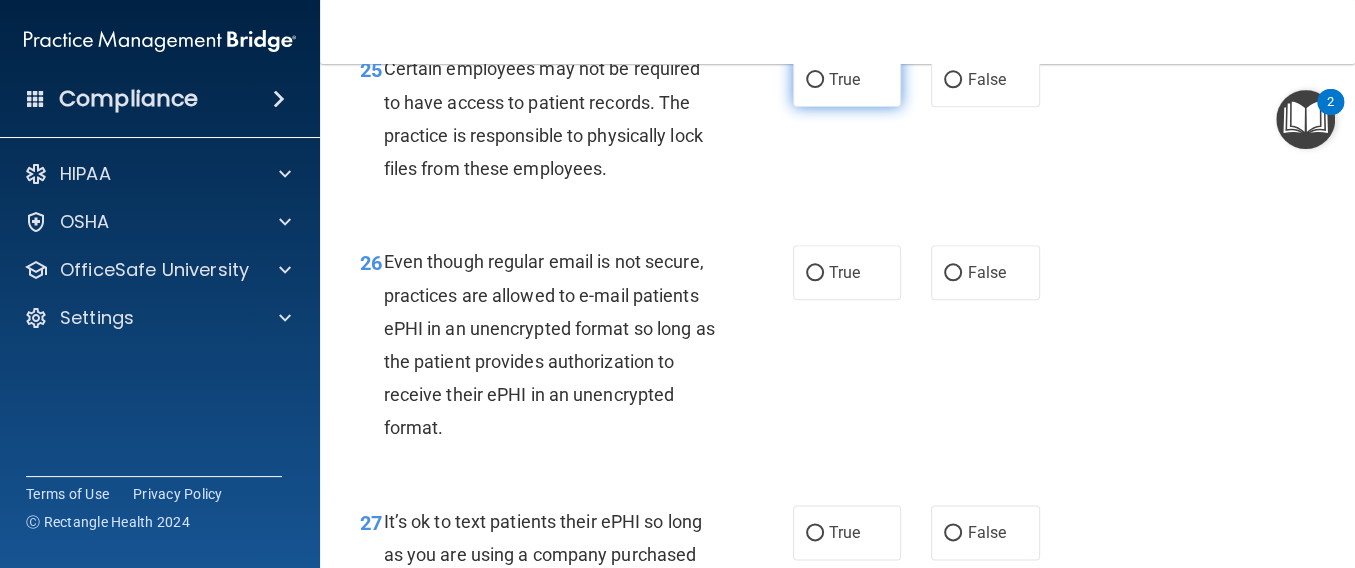 click on "True" at bounding box center [844, 79] 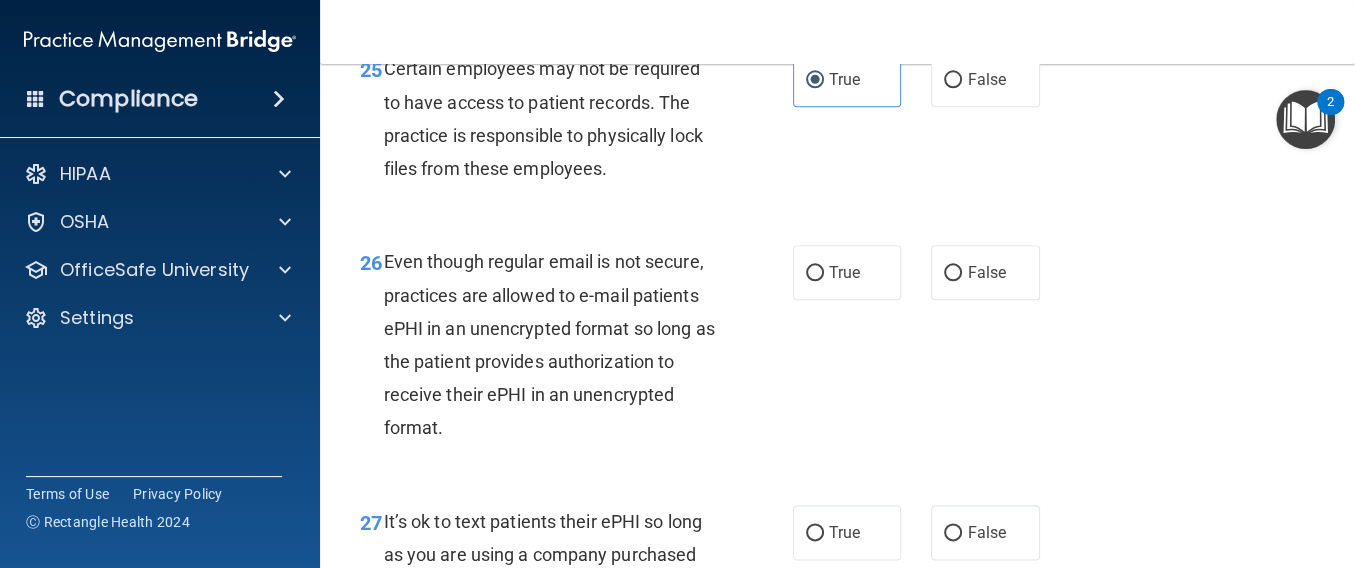 scroll, scrollTop: 5334, scrollLeft: 0, axis: vertical 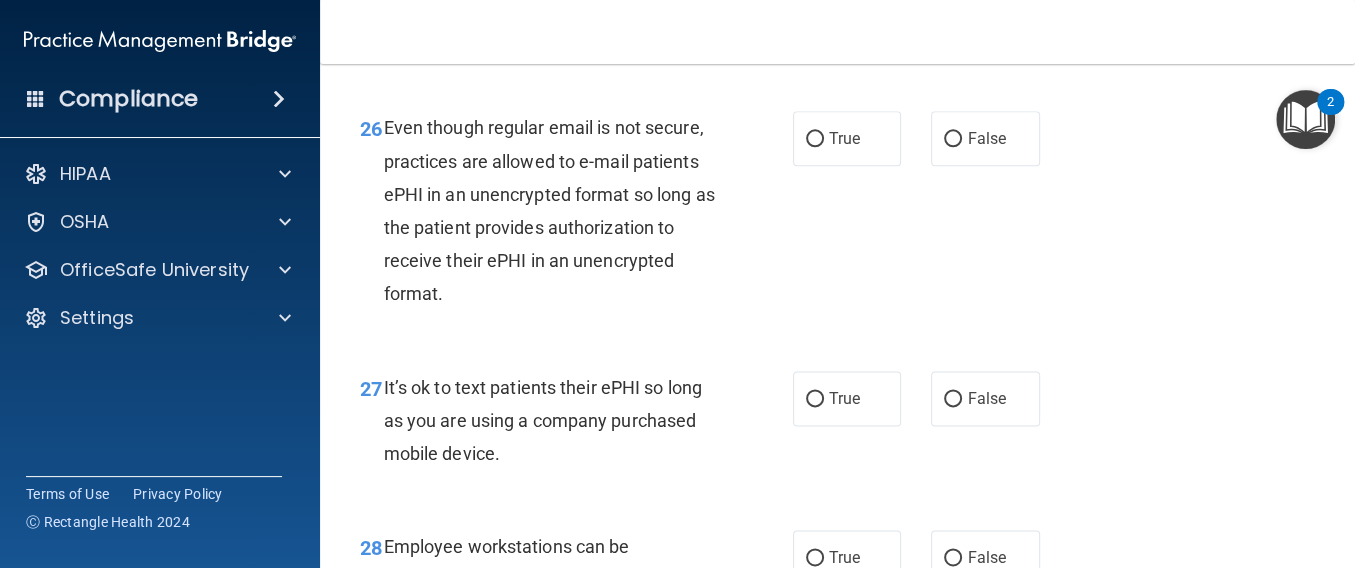drag, startPoint x: 414, startPoint y: 323, endPoint x: 528, endPoint y: 329, distance: 114.15778 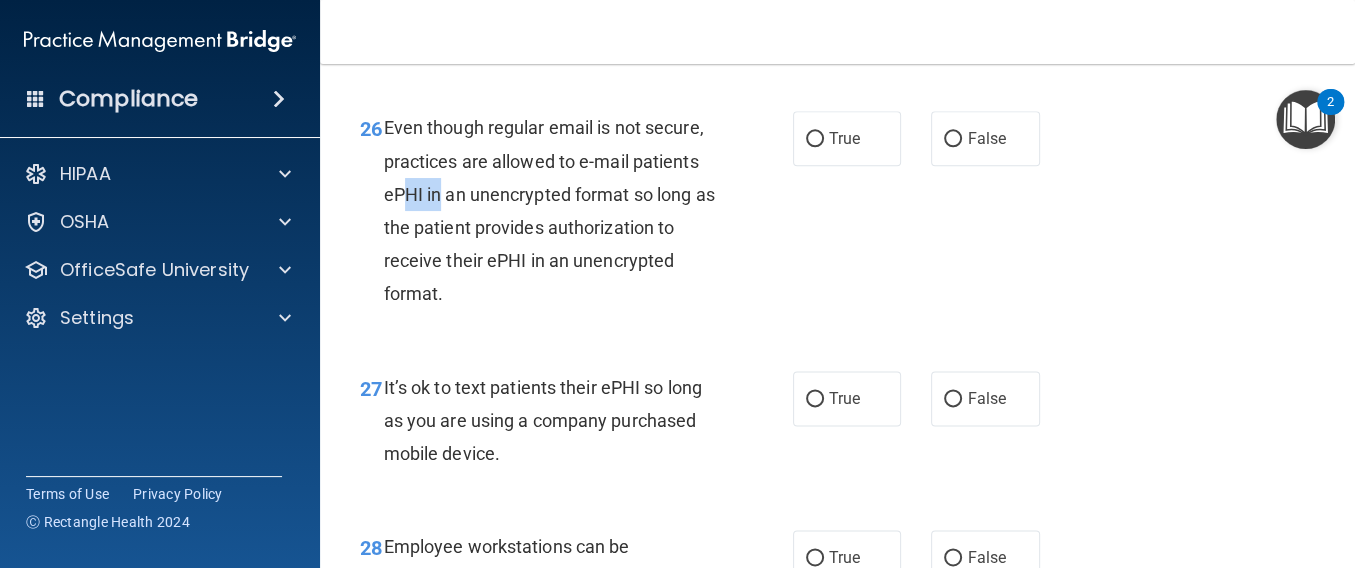 drag, startPoint x: 416, startPoint y: 352, endPoint x: 444, endPoint y: 357, distance: 28.442924 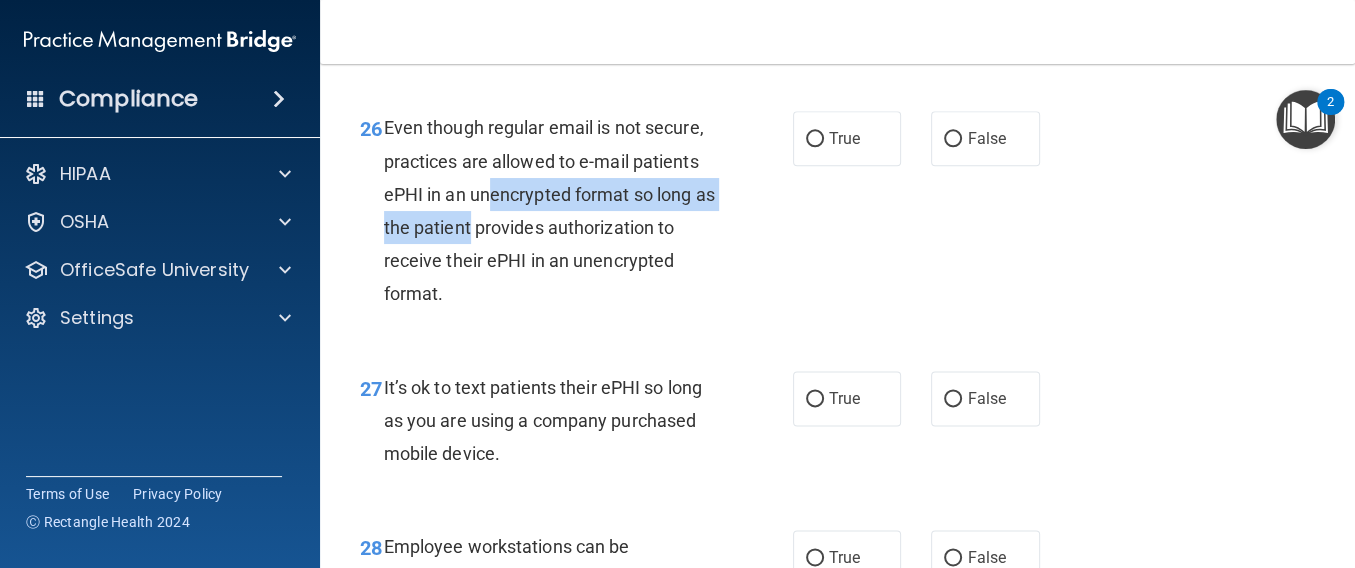 drag, startPoint x: 444, startPoint y: 357, endPoint x: 494, endPoint y: 378, distance: 54.230988 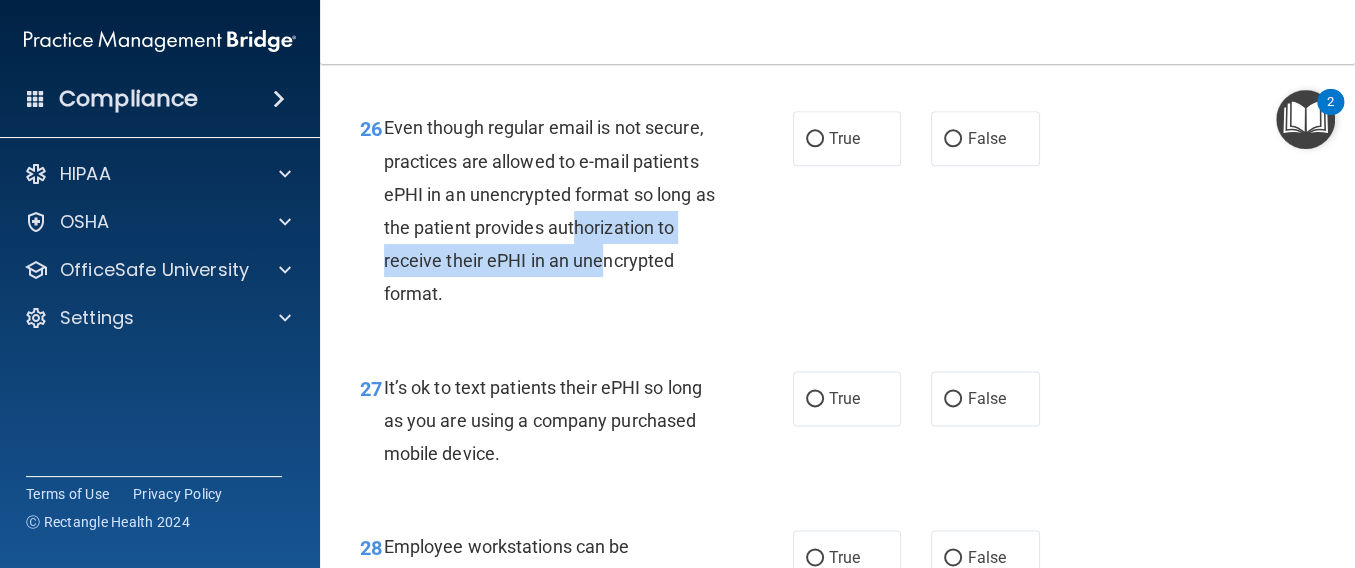 drag, startPoint x: 494, startPoint y: 378, endPoint x: 599, endPoint y: 412, distance: 110.36757 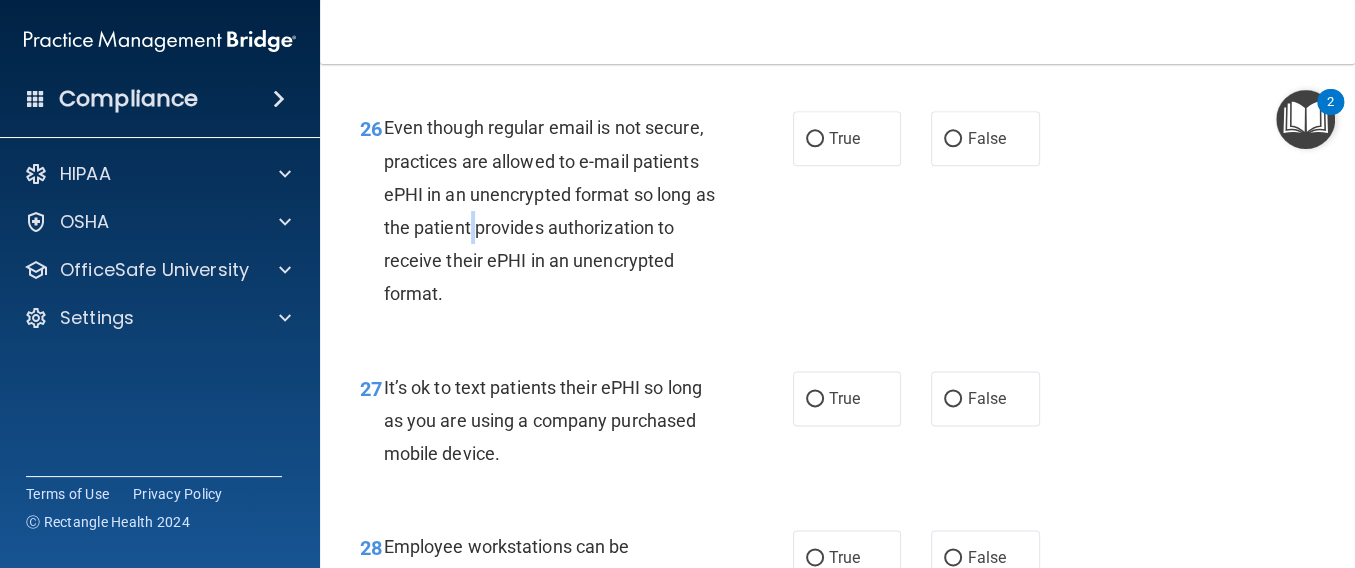 drag, startPoint x: 599, startPoint y: 412, endPoint x: 496, endPoint y: 380, distance: 107.856384 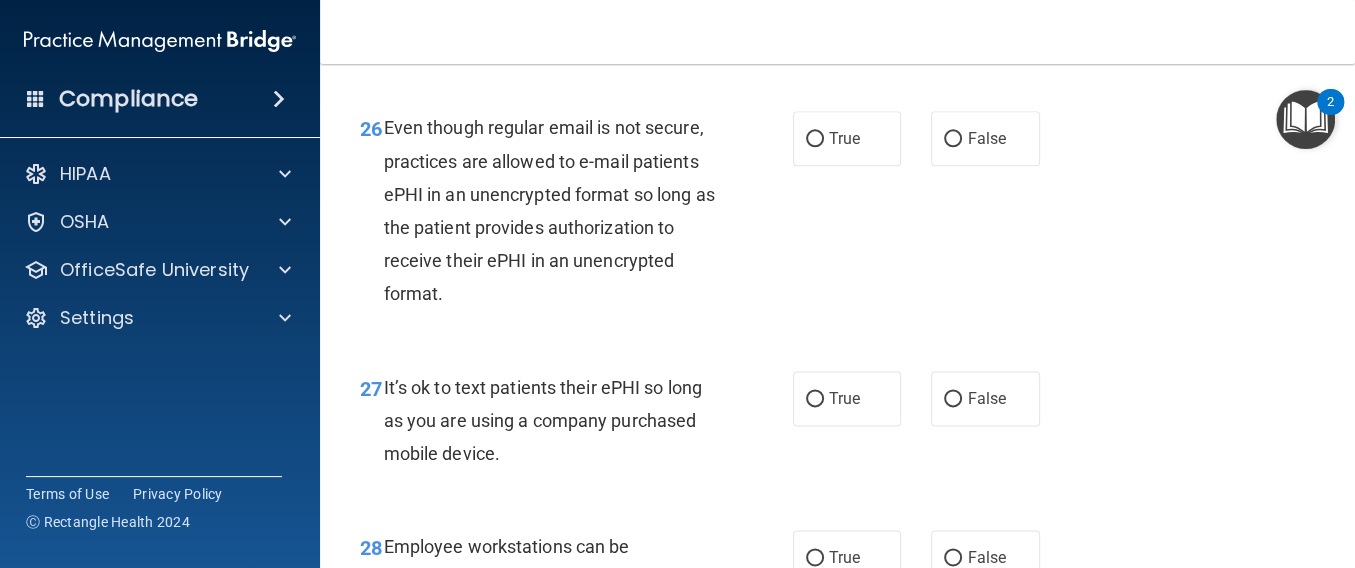 click on "26       Even though regular email is not secure, practices are allowed to e-mail patients ePHI in an unencrypted format so long as the patient provides authorization to receive their ePHI in an unencrypted format." at bounding box center [576, 215] 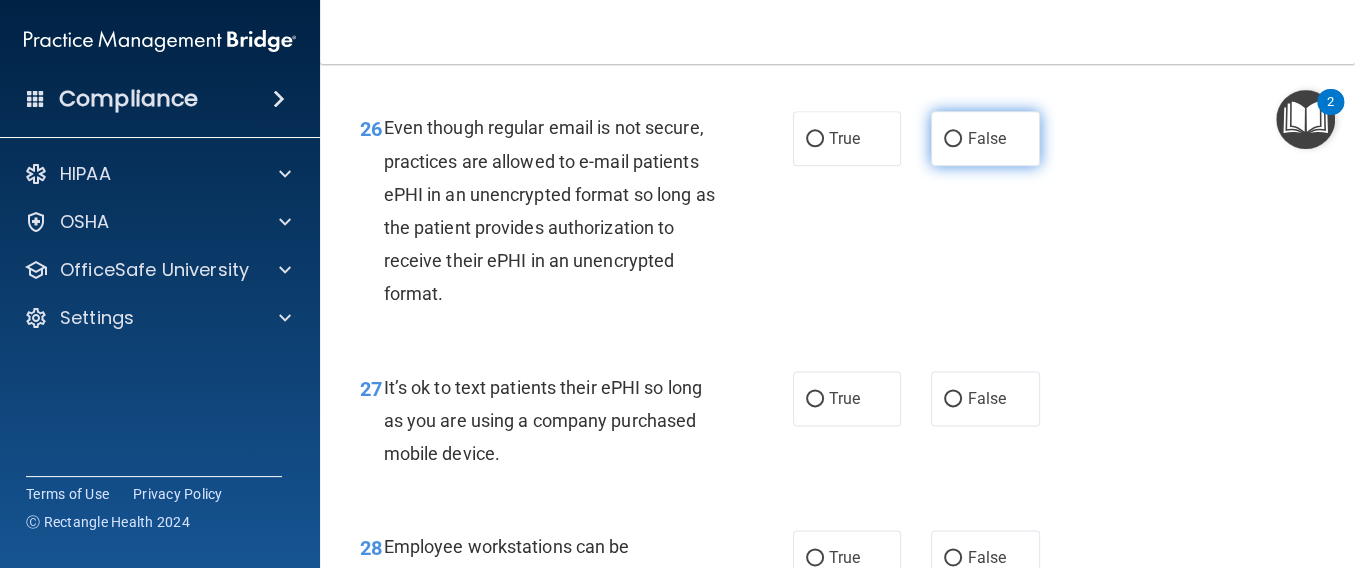 drag, startPoint x: 929, startPoint y: 293, endPoint x: 941, endPoint y: 296, distance: 12.369317 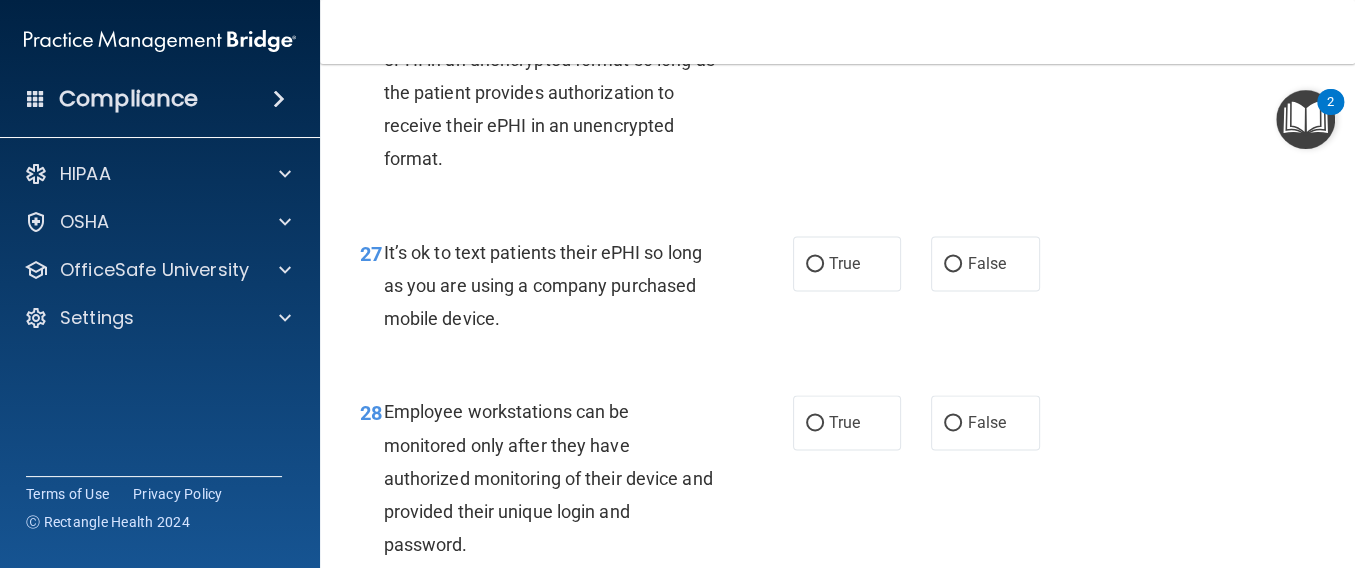 scroll, scrollTop: 5600, scrollLeft: 0, axis: vertical 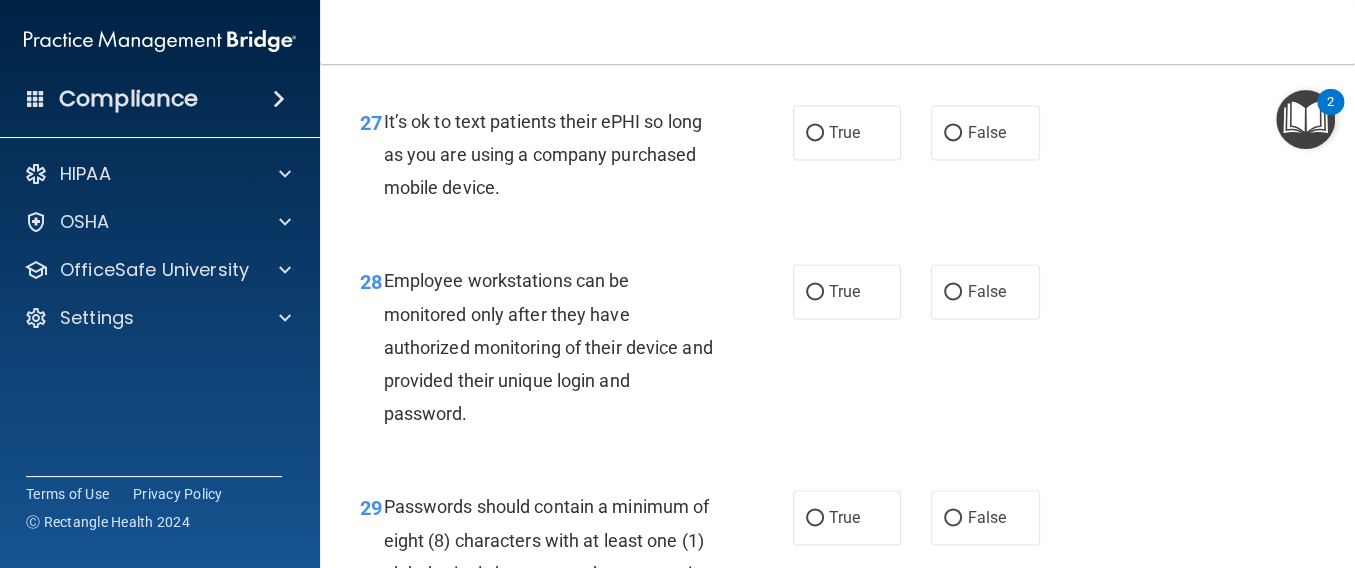 drag, startPoint x: 513, startPoint y: 357, endPoint x: 382, endPoint y: 286, distance: 149.00336 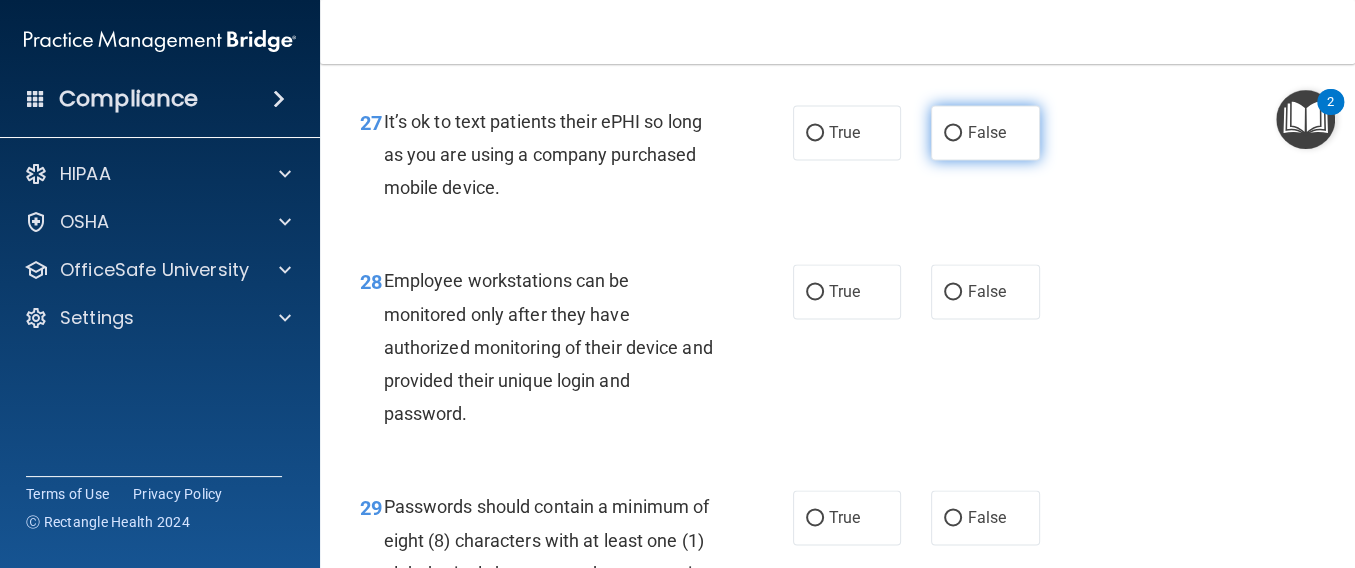 click on "False" at bounding box center [985, 132] 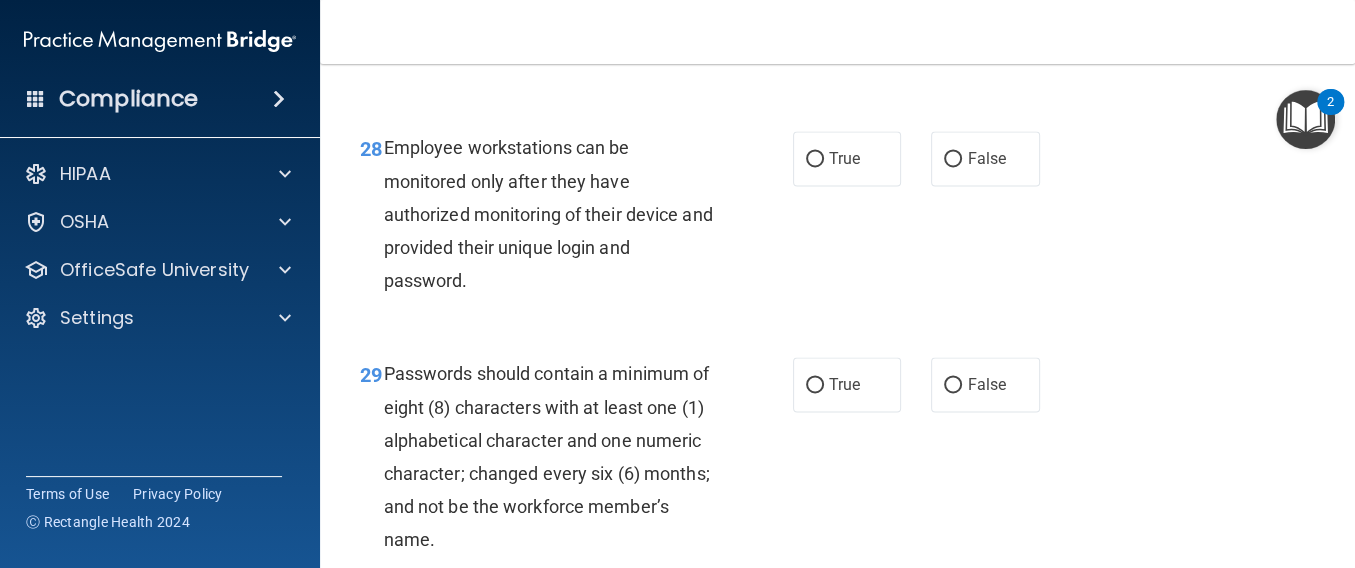 scroll, scrollTop: 5867, scrollLeft: 0, axis: vertical 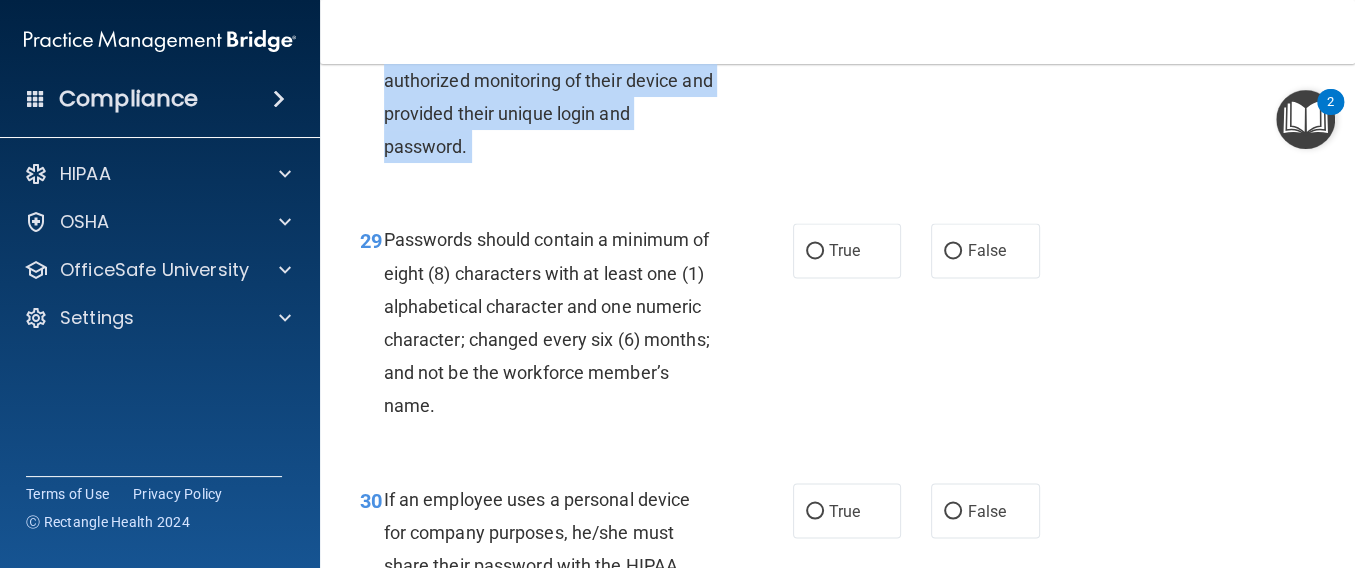 drag, startPoint x: 380, startPoint y: 182, endPoint x: 496, endPoint y: 356, distance: 209.12198 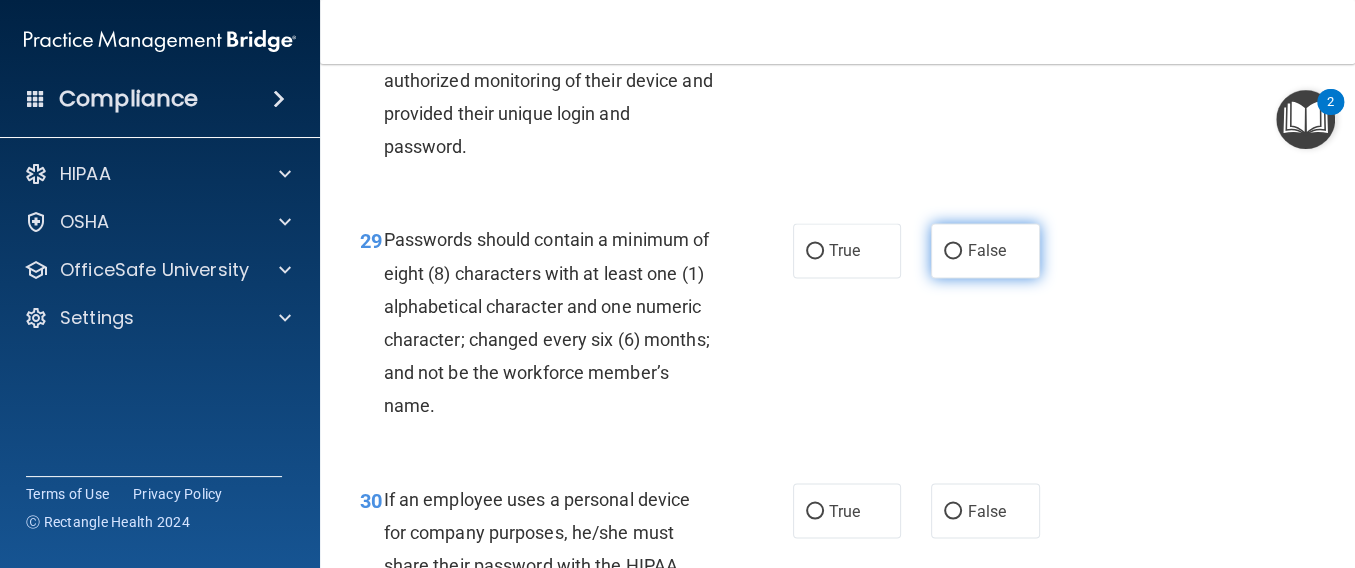 click on "False" at bounding box center (986, 250) 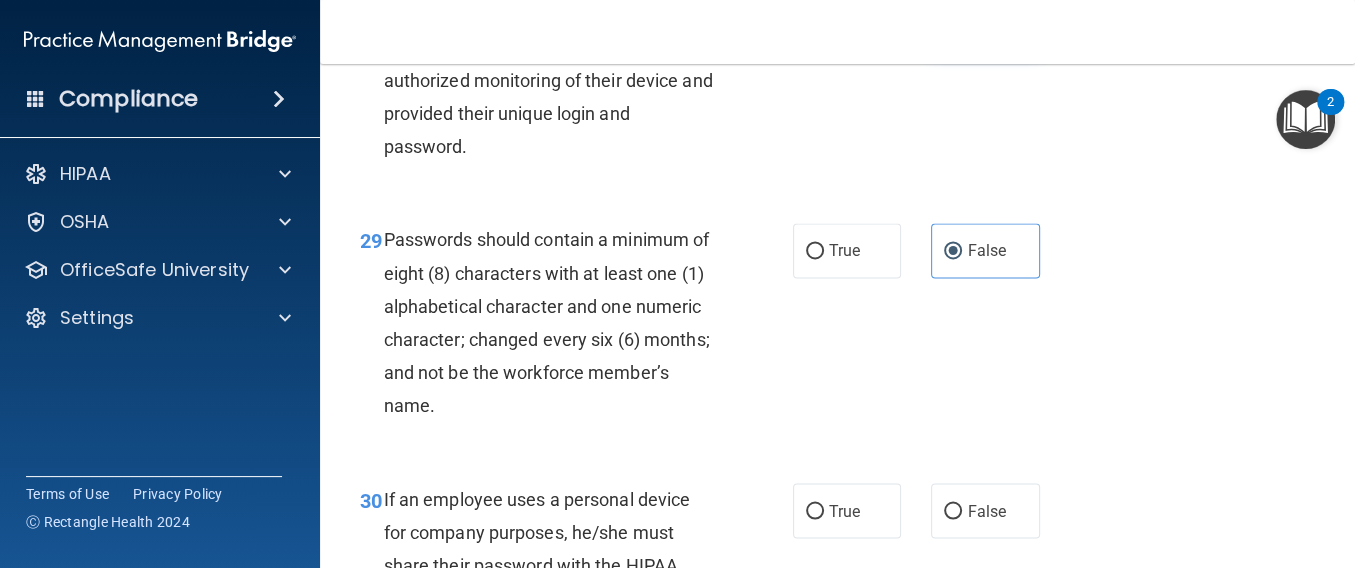 click on "False" at bounding box center (986, 24) 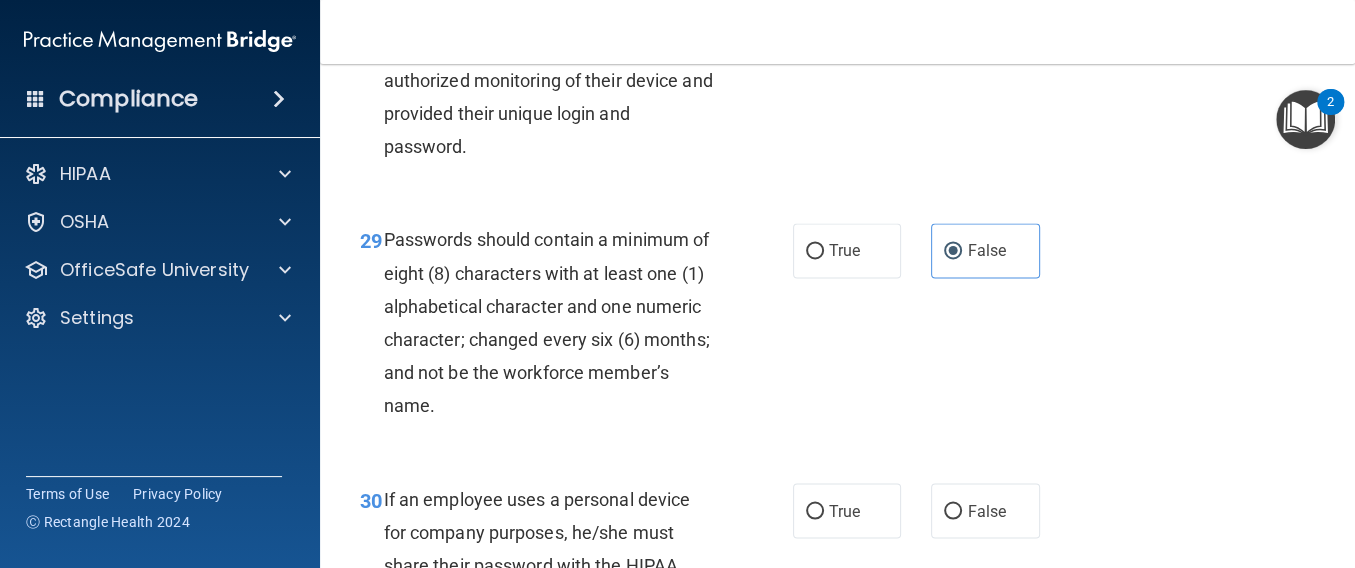 scroll, scrollTop: 6134, scrollLeft: 0, axis: vertical 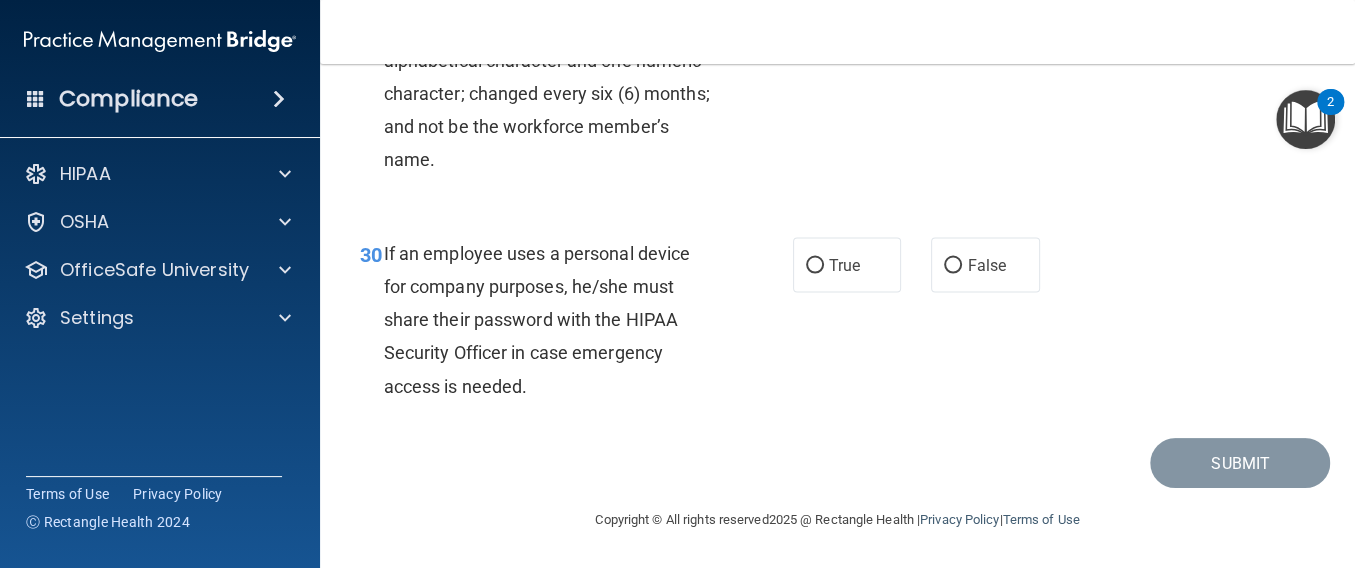 click on "True" at bounding box center (847, 4) 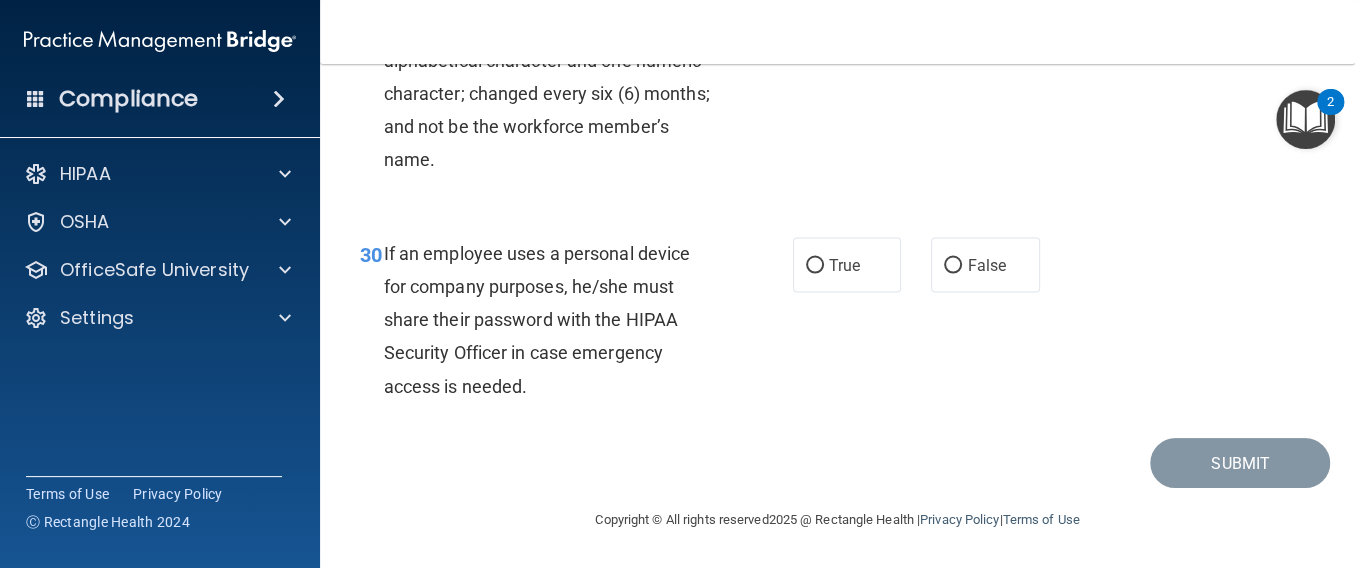 radio on "false" 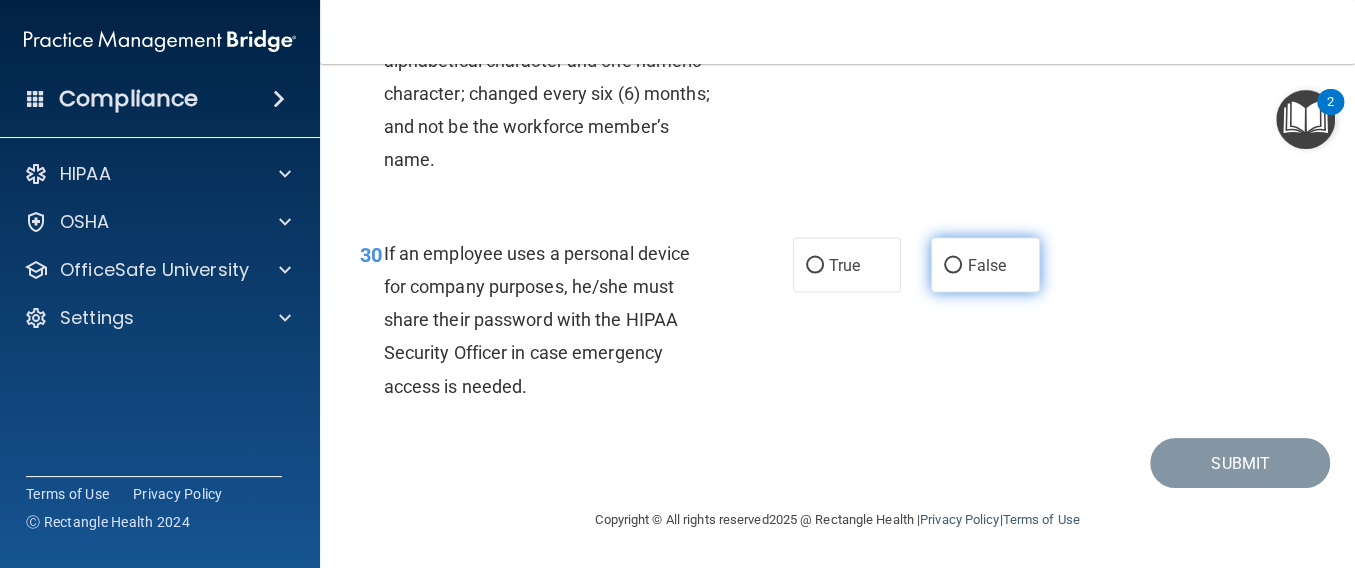 click on "False" at bounding box center [985, 264] 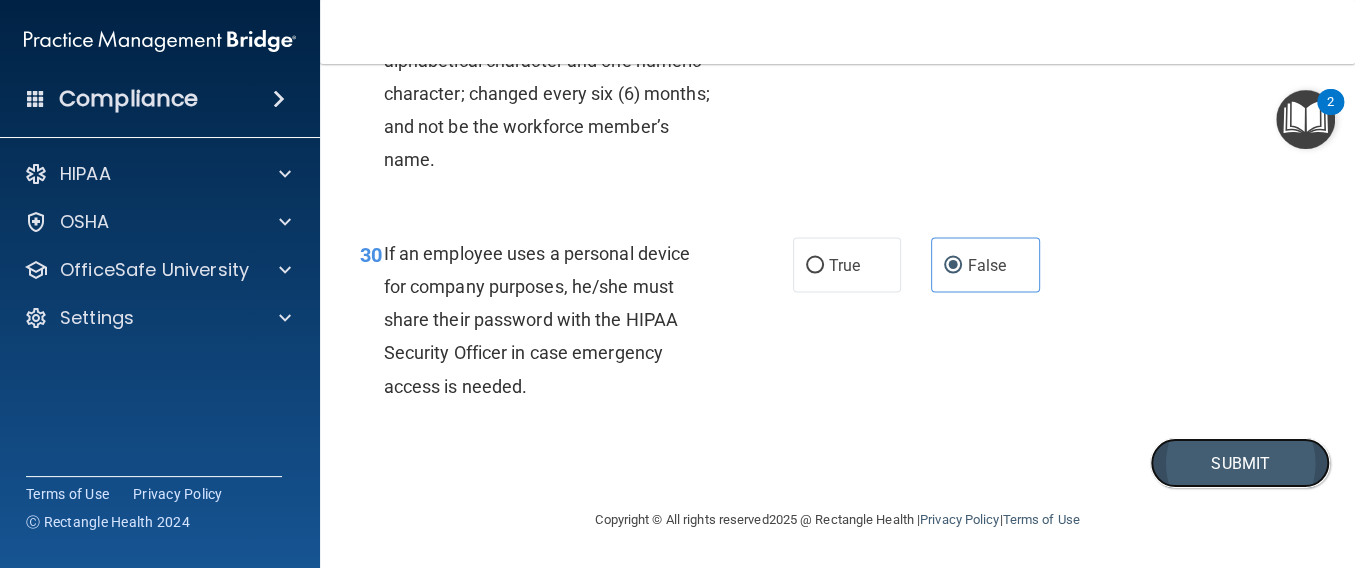 click on "Submit" at bounding box center [1240, 463] 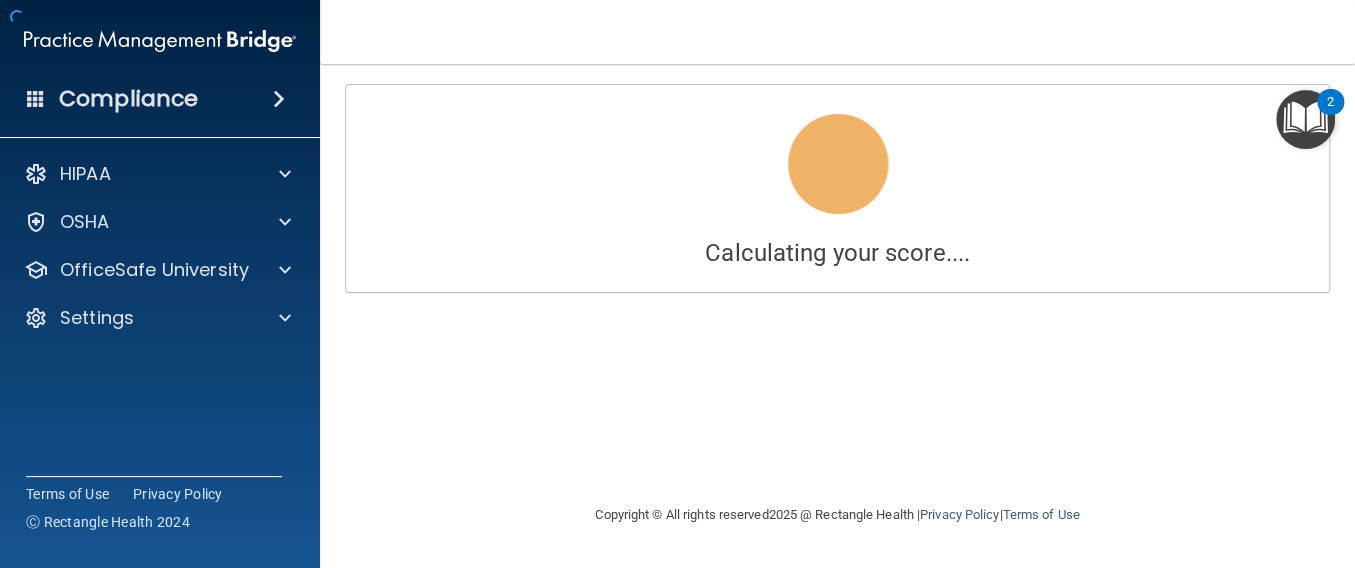 scroll, scrollTop: 0, scrollLeft: 0, axis: both 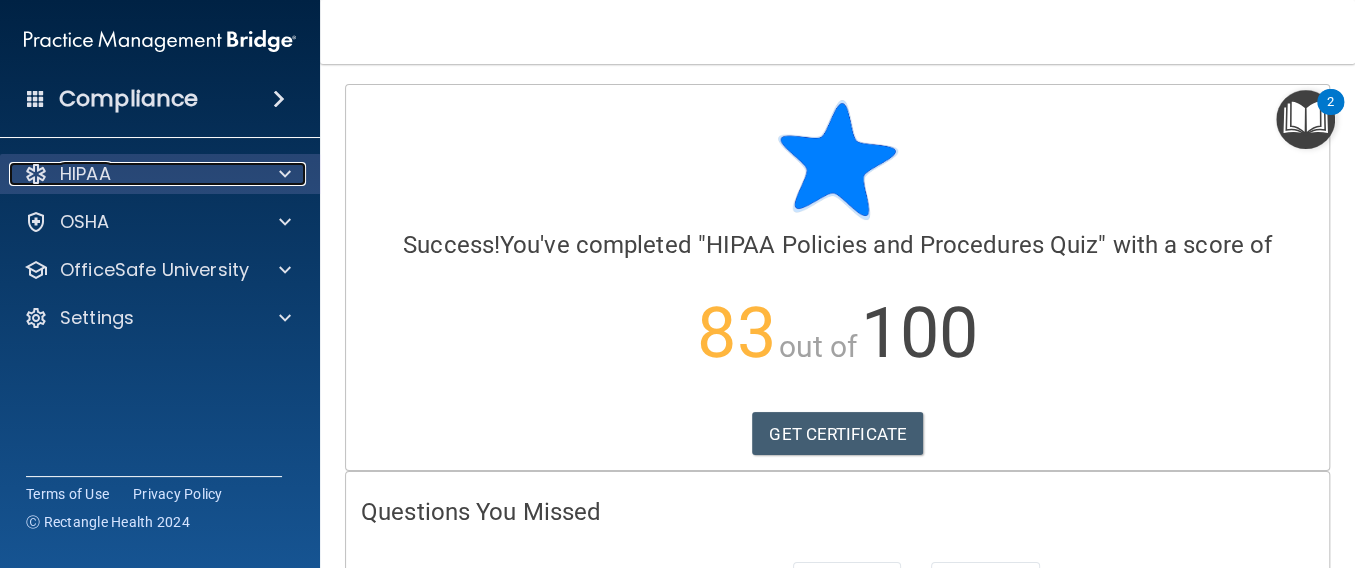 click on "HIPAA" at bounding box center [133, 174] 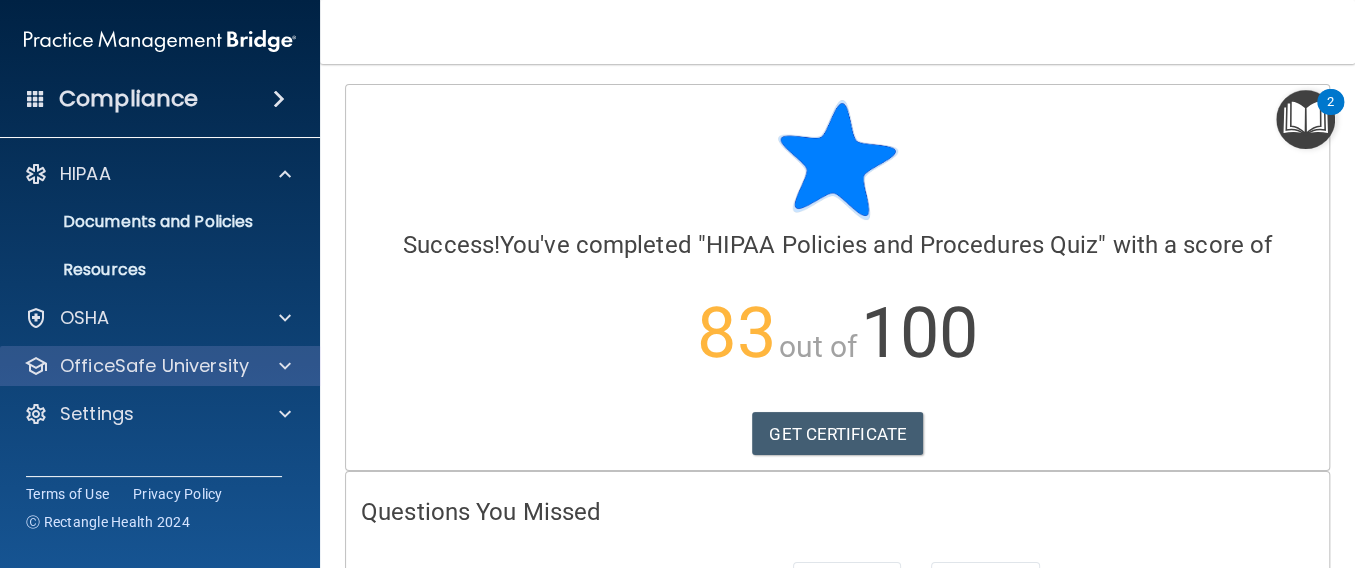 click on "OfficeSafe University" at bounding box center (160, 366) 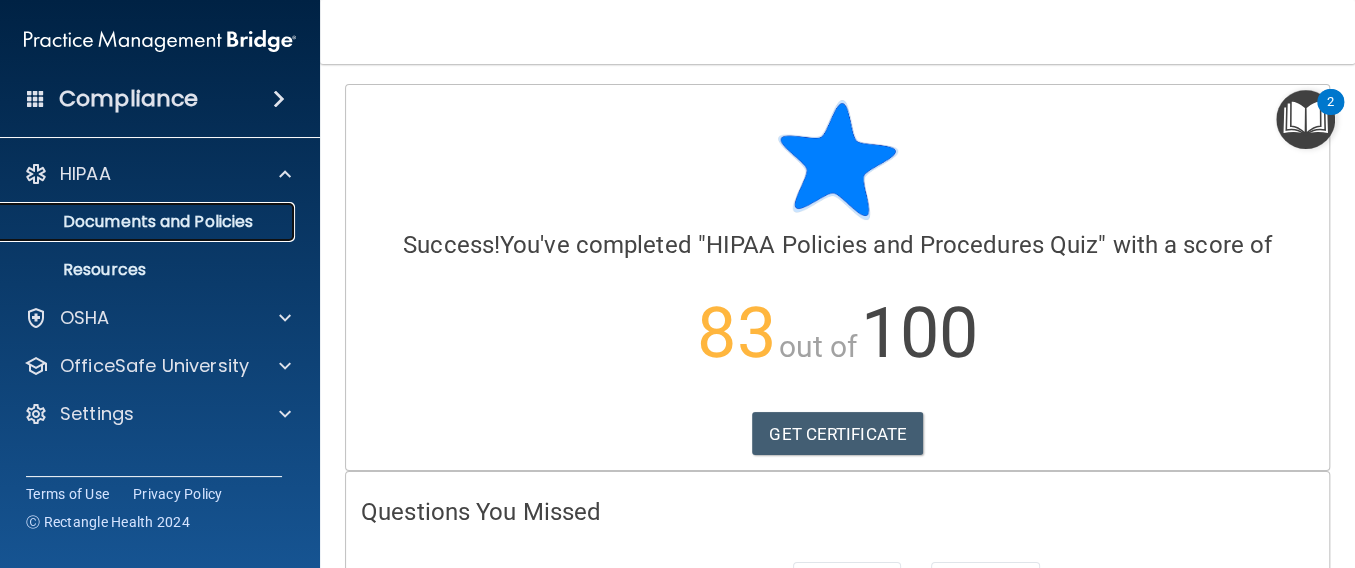 click on "Documents and Policies" at bounding box center [149, 222] 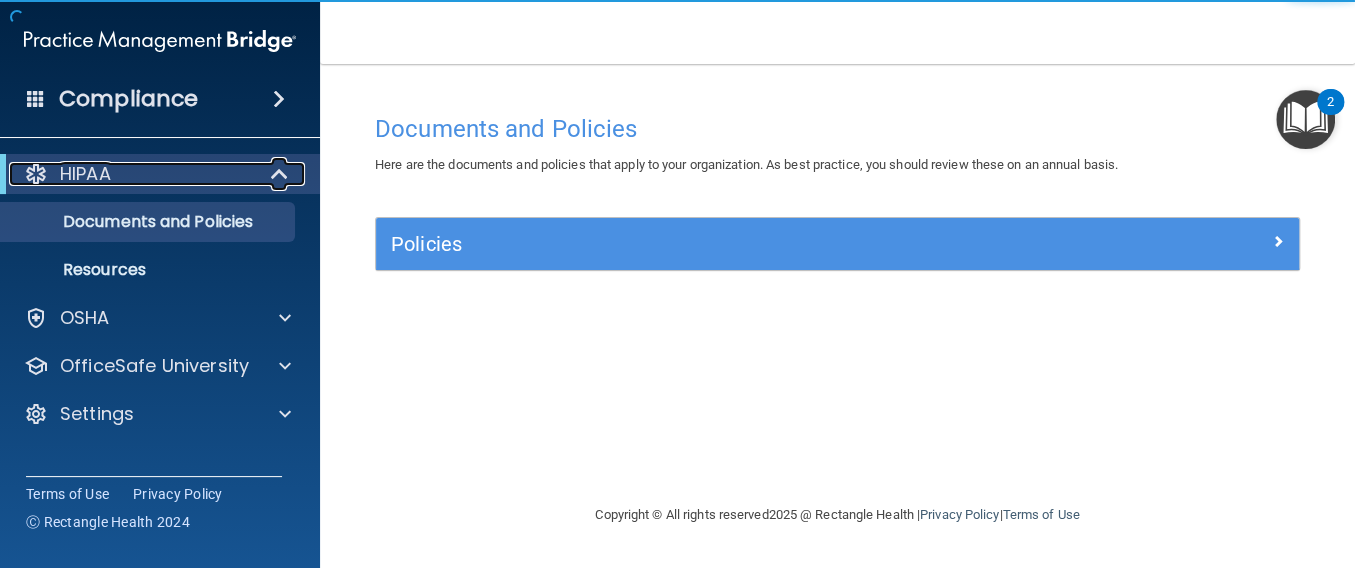 click on "HIPAA" at bounding box center (132, 174) 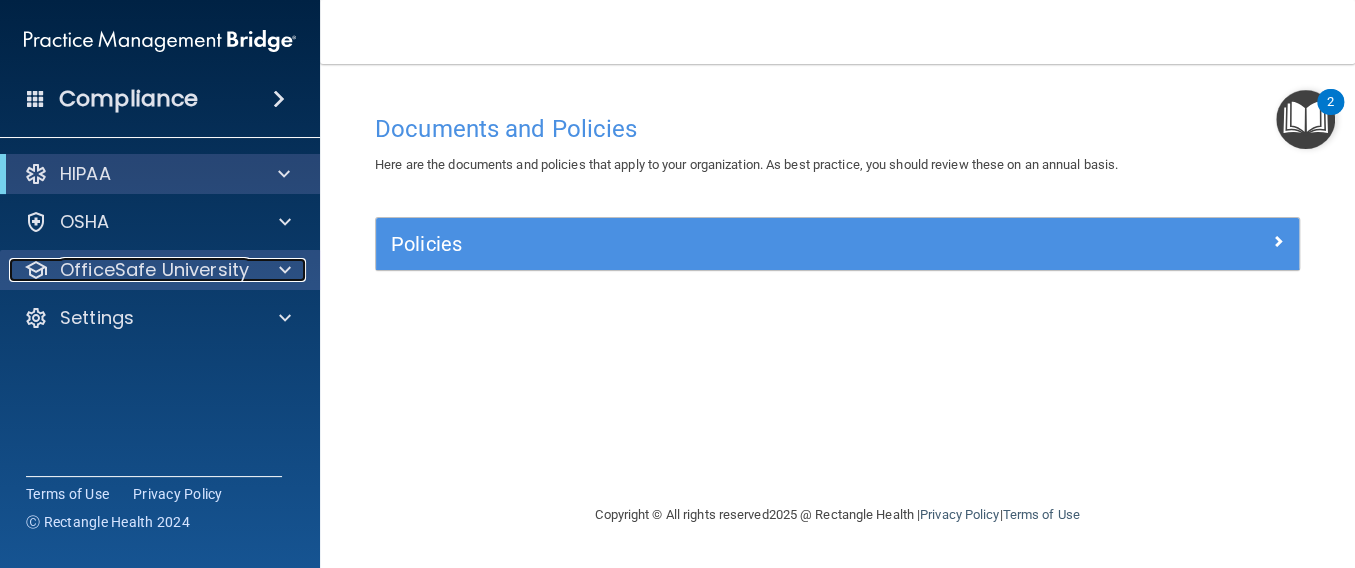 click on "OfficeSafe University" at bounding box center (154, 270) 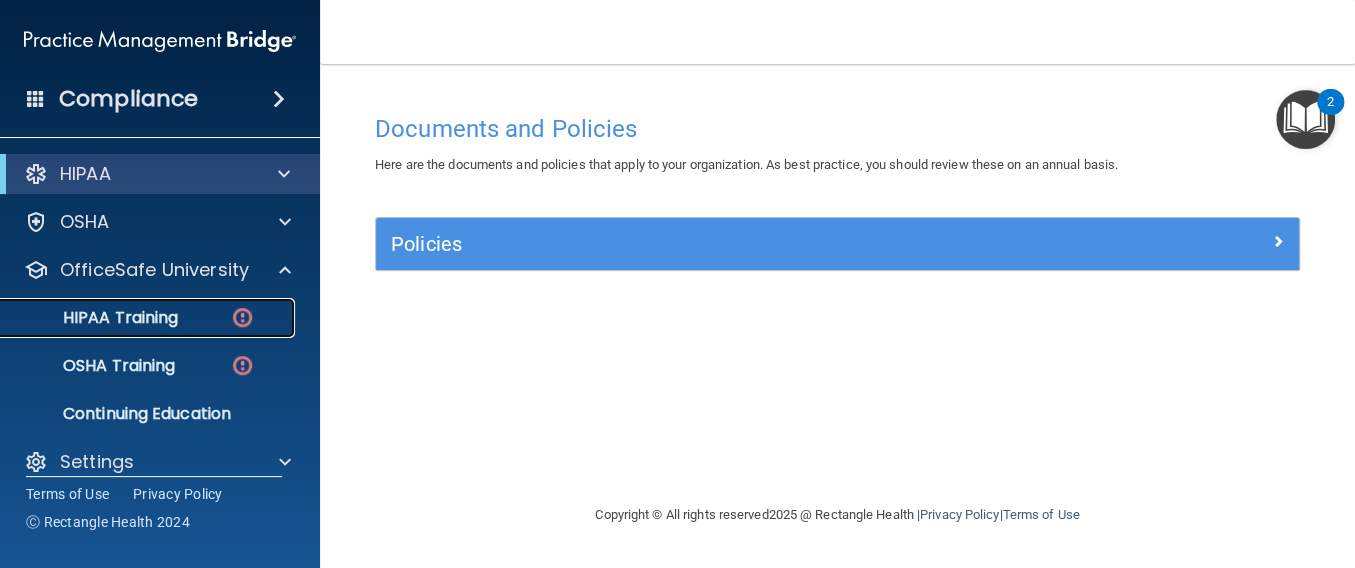 click on "HIPAA Training" at bounding box center (95, 318) 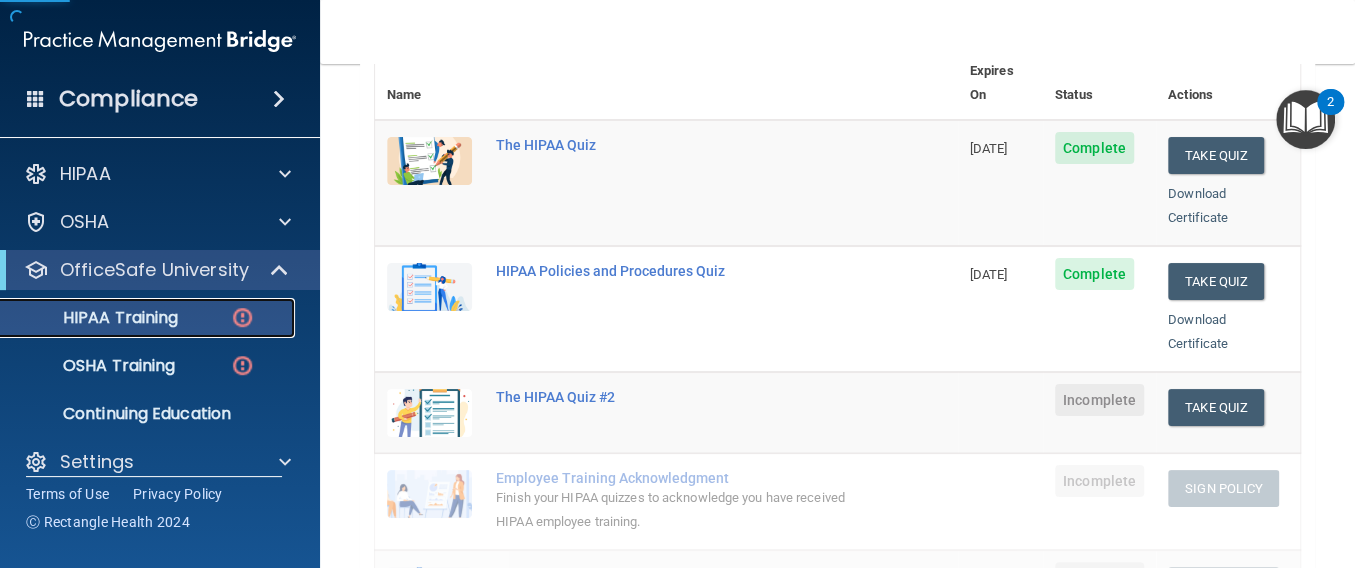 scroll, scrollTop: 266, scrollLeft: 0, axis: vertical 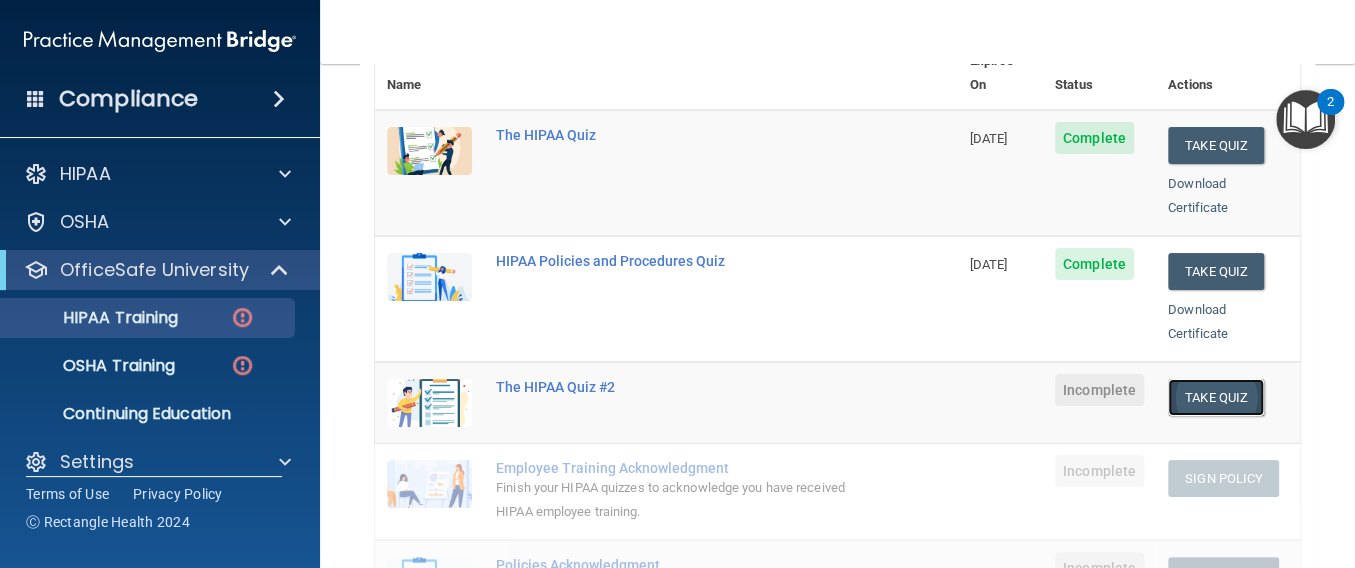 drag, startPoint x: 1200, startPoint y: 360, endPoint x: 1202, endPoint y: 387, distance: 27.073973 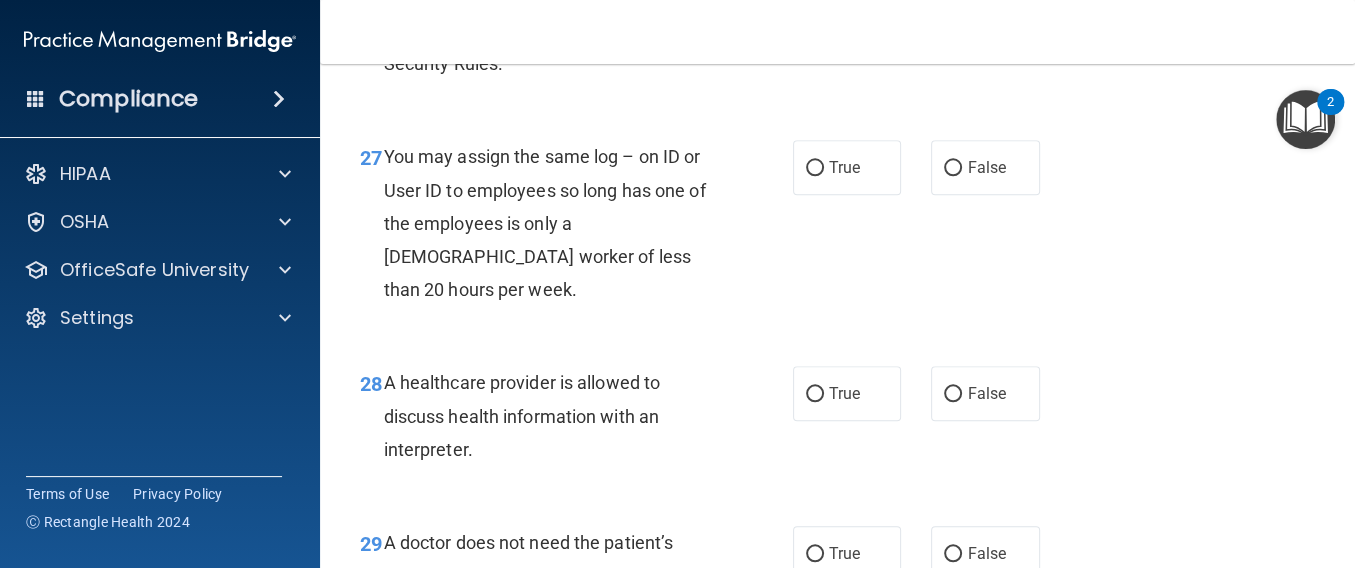 scroll, scrollTop: 5614, scrollLeft: 0, axis: vertical 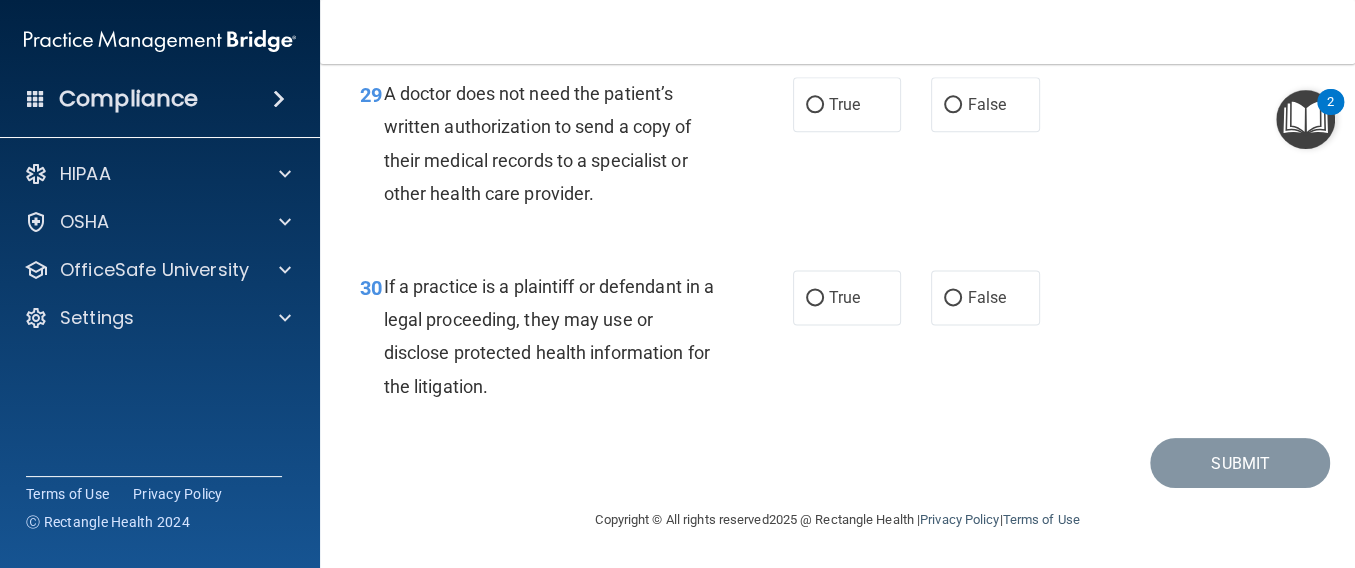 click on "If a practice is a plaintiff or defendant in a legal proceeding, they may use or disclose protected health information for the litigation." at bounding box center (549, 336) 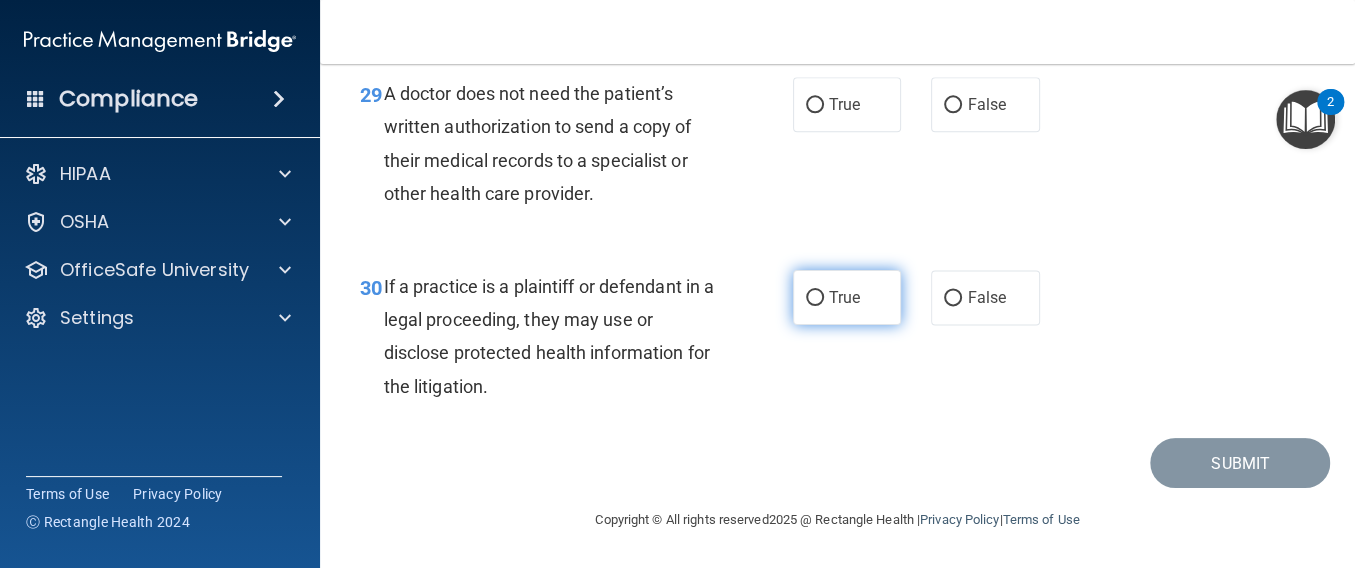 click on "True" at bounding box center [815, 298] 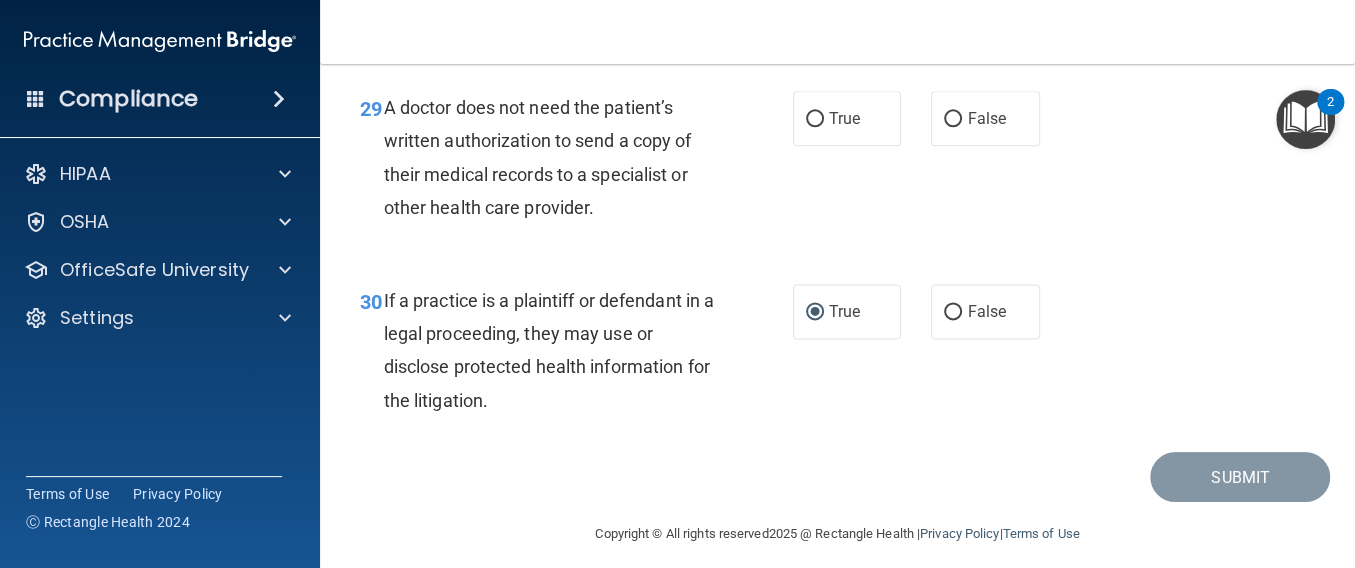 scroll, scrollTop: 5348, scrollLeft: 0, axis: vertical 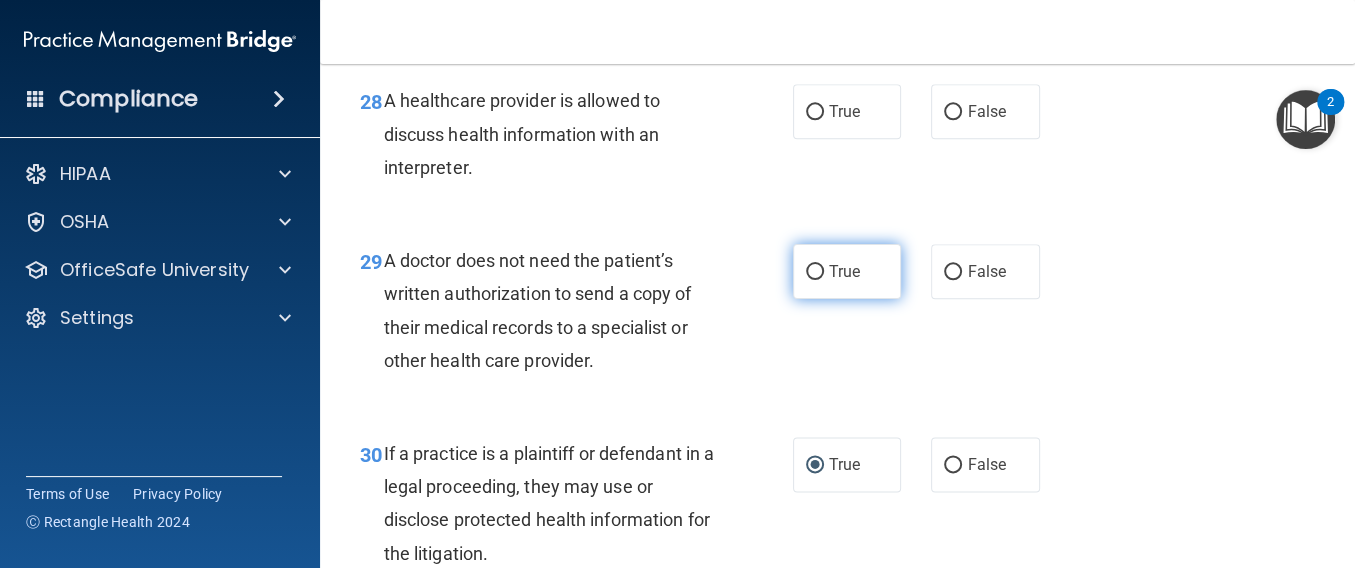 click on "True" at bounding box center [815, 272] 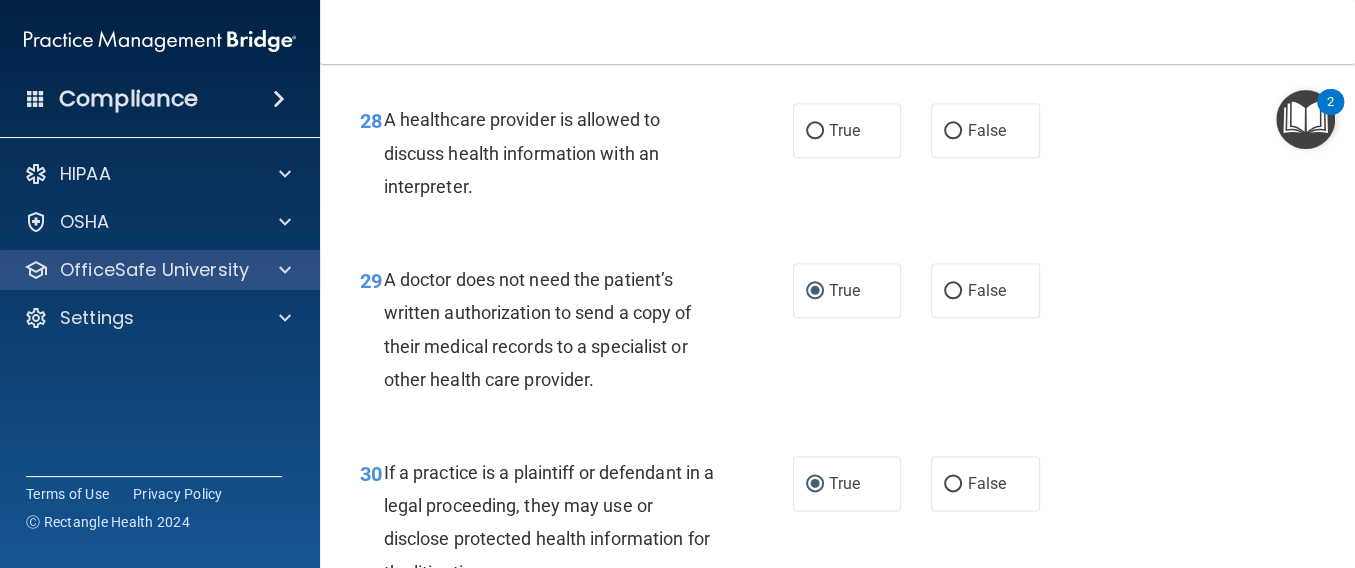 scroll, scrollTop: 5348, scrollLeft: 0, axis: vertical 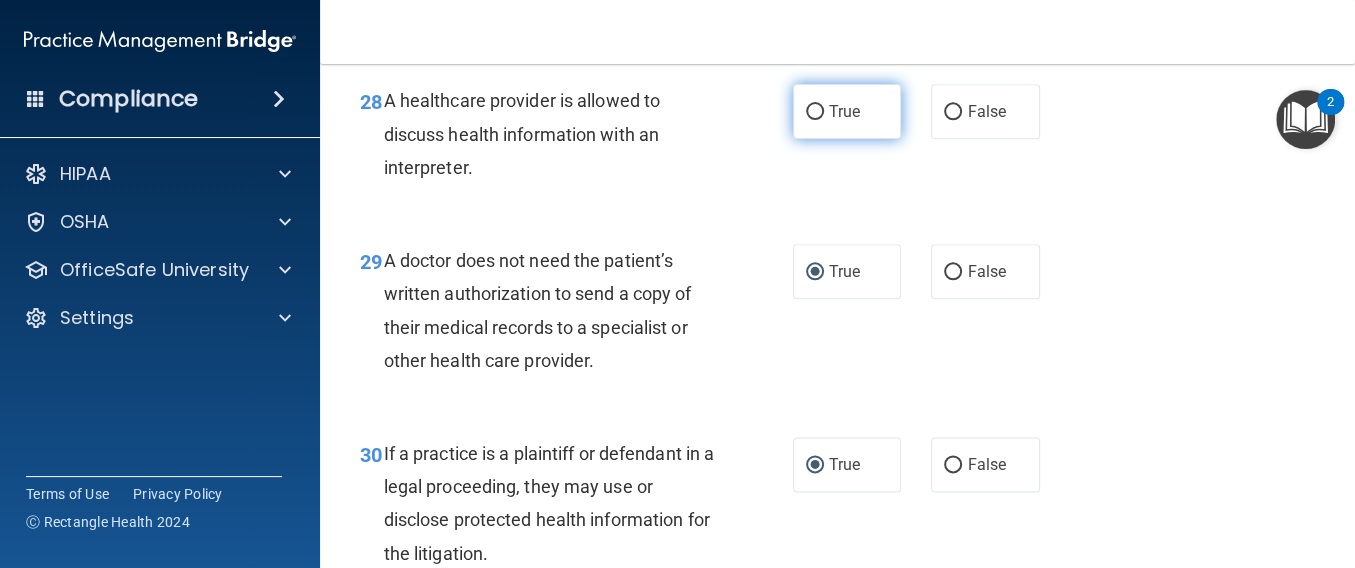 click on "True" at bounding box center (847, 111) 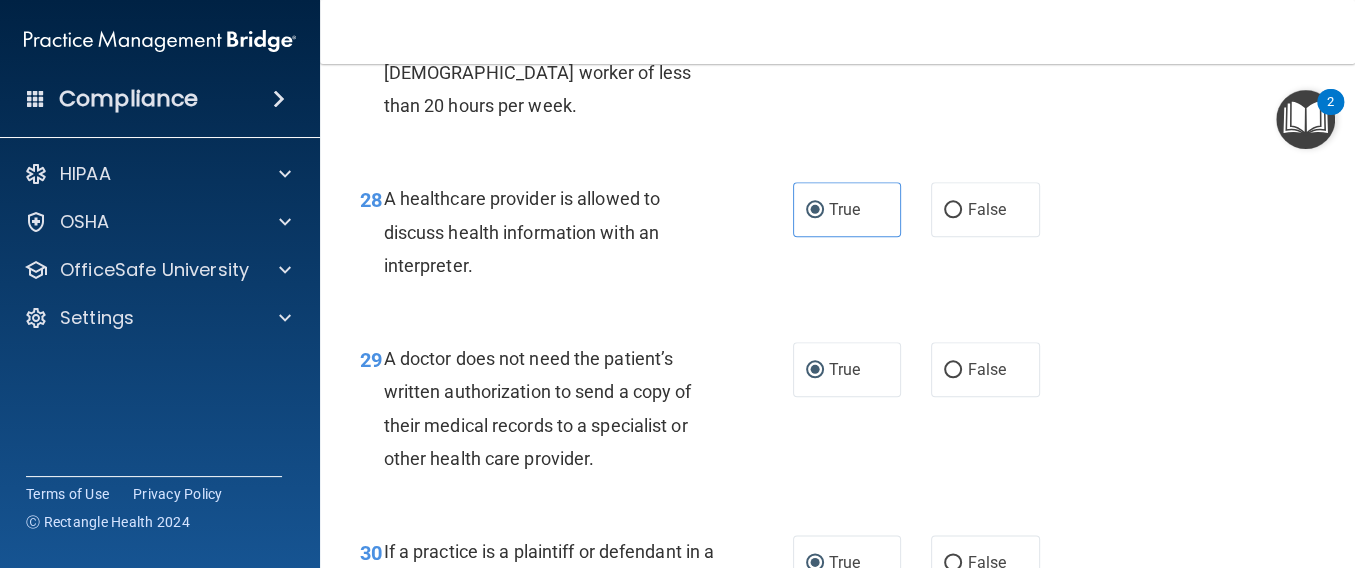 scroll, scrollTop: 5215, scrollLeft: 0, axis: vertical 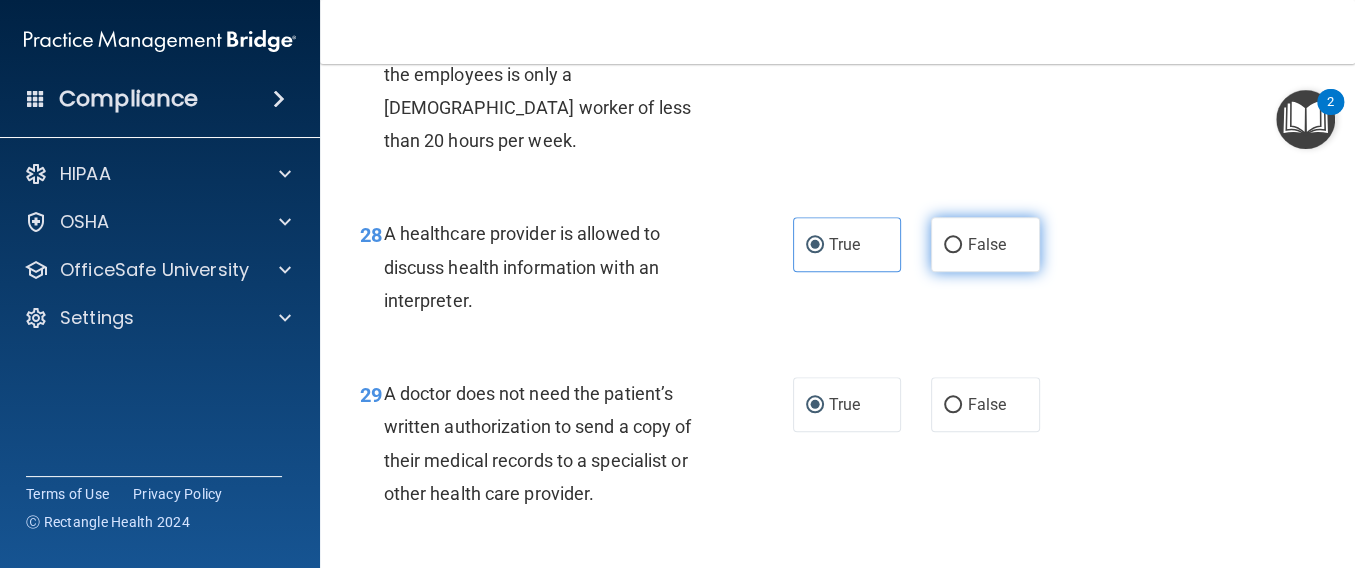 click on "False" at bounding box center [986, 244] 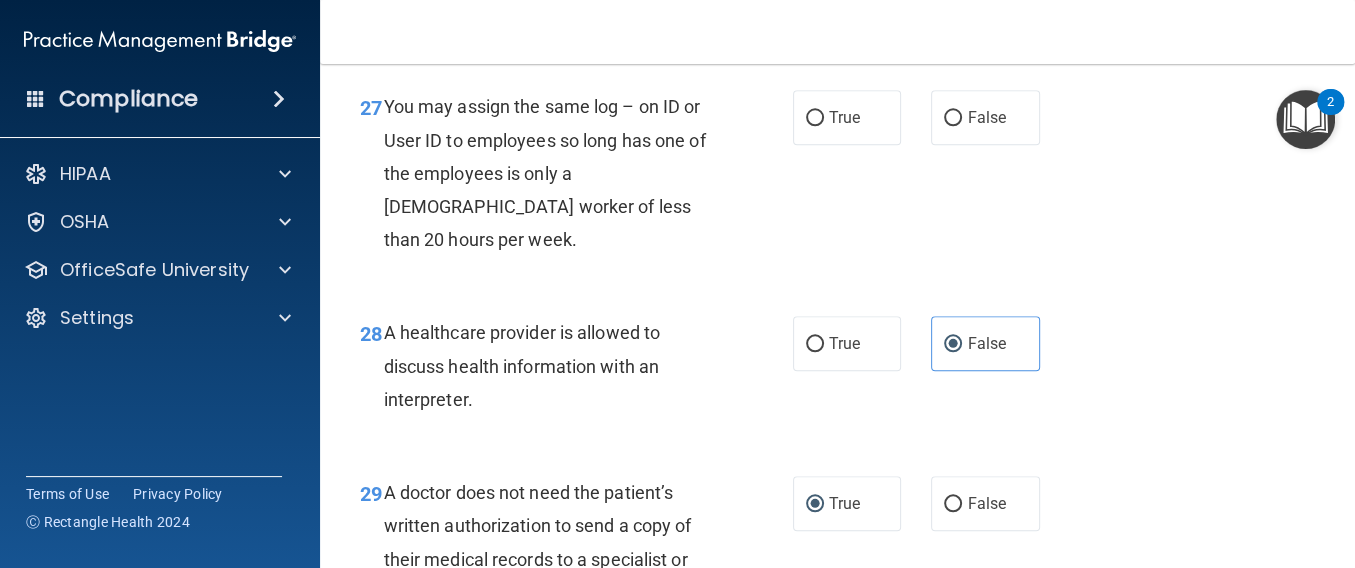scroll, scrollTop: 5081, scrollLeft: 0, axis: vertical 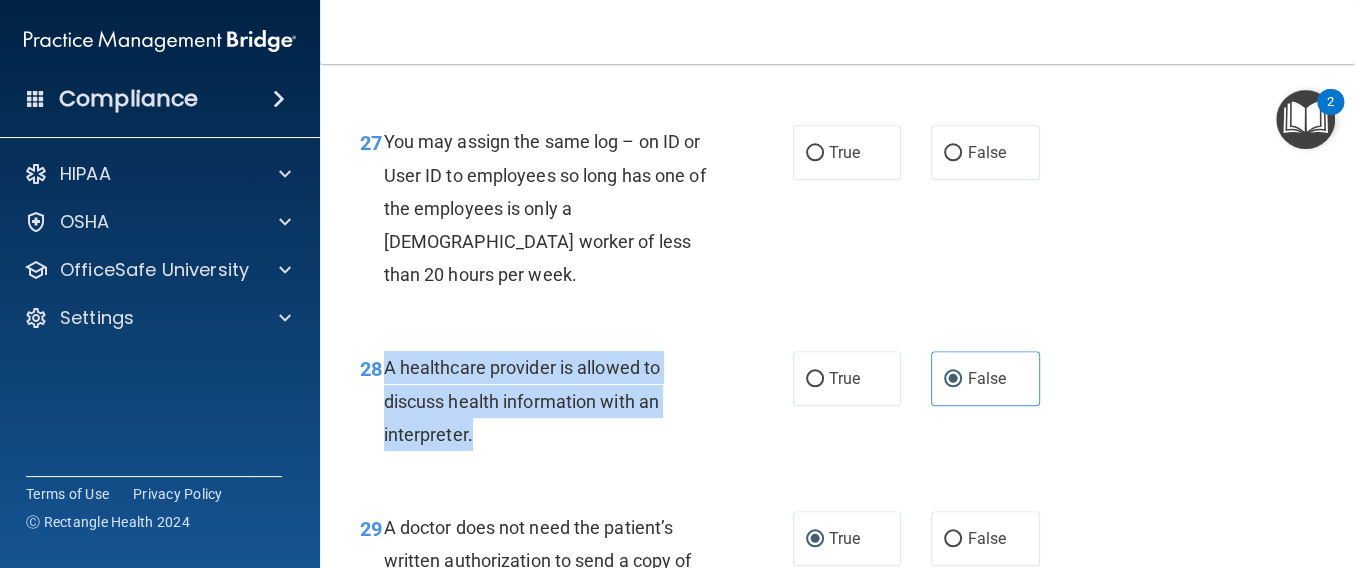 drag, startPoint x: 382, startPoint y: 464, endPoint x: 540, endPoint y: 554, distance: 181.83508 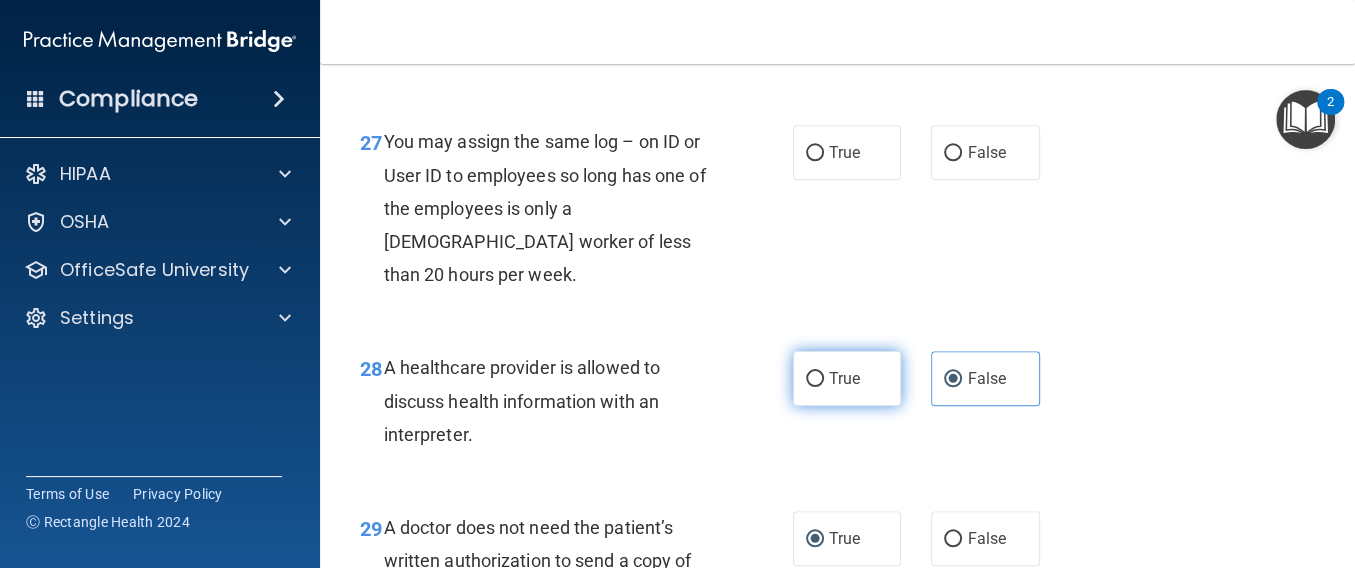 click on "True" at bounding box center [847, 378] 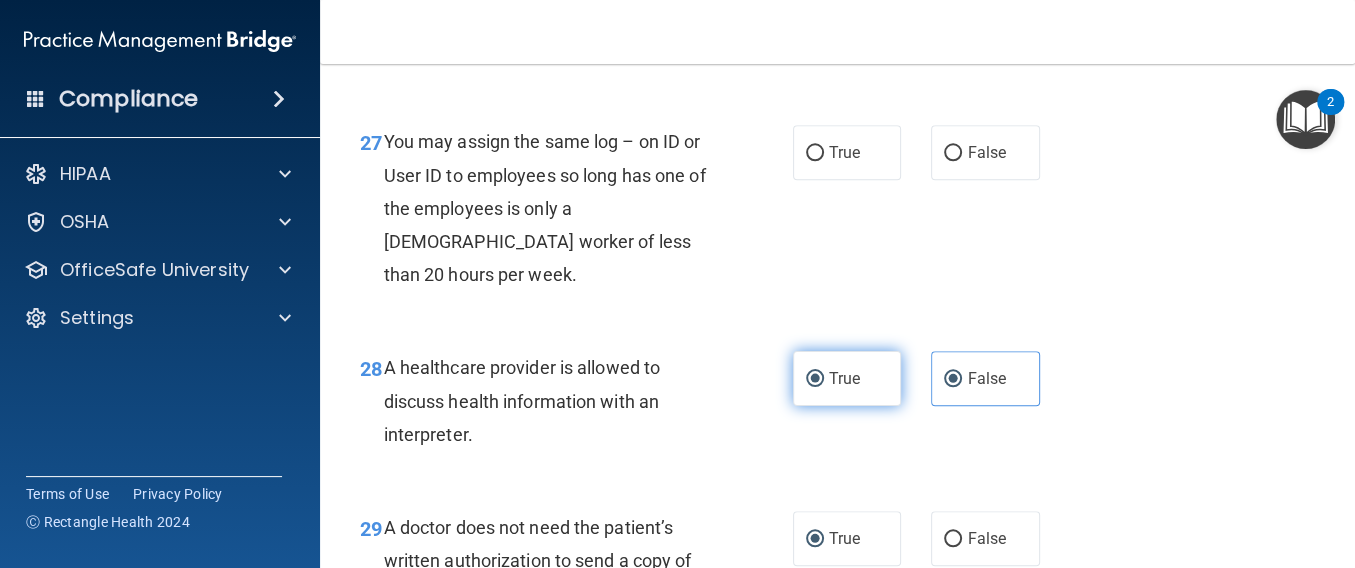 radio on "false" 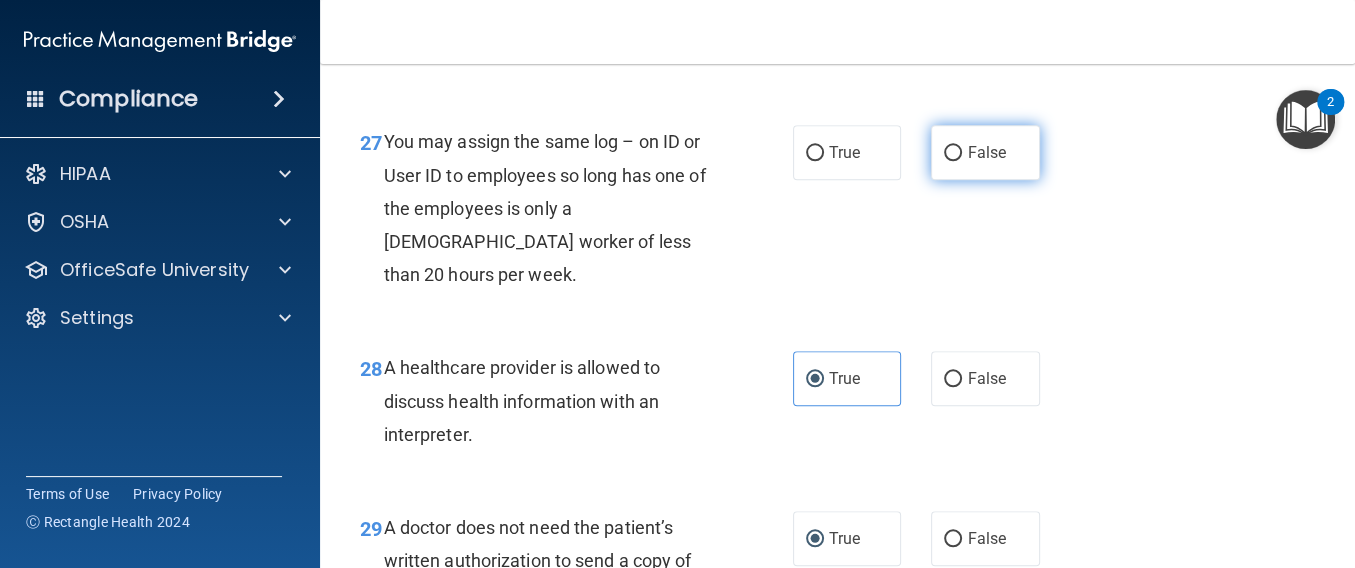 click on "False" at bounding box center (986, 152) 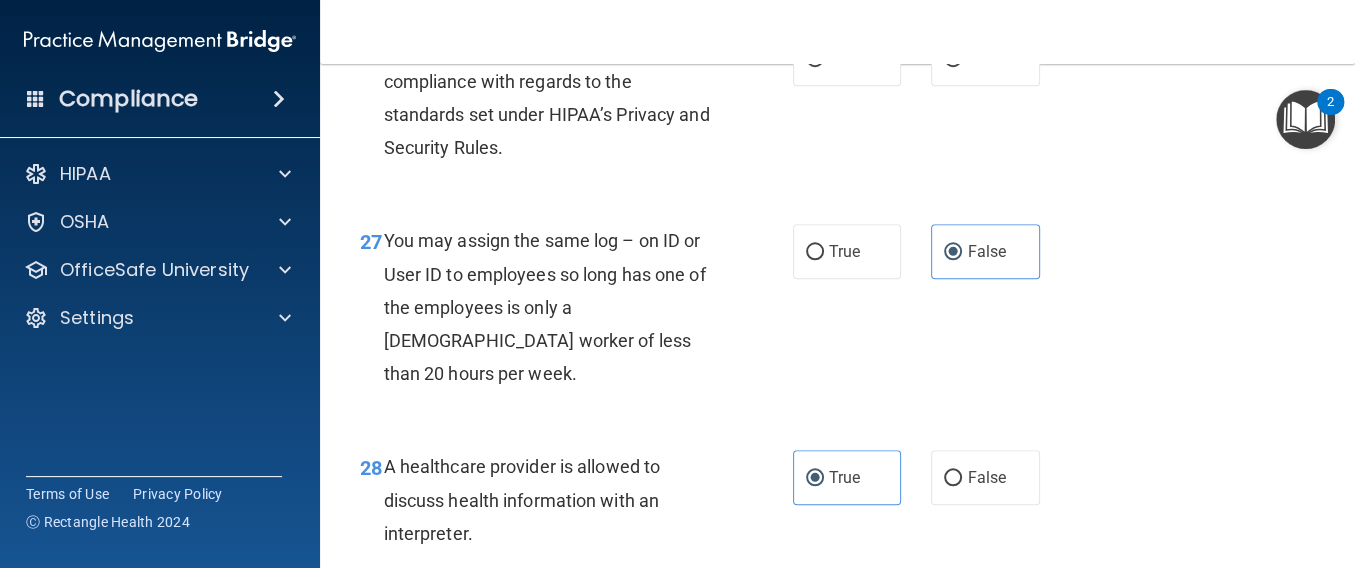 scroll, scrollTop: 4948, scrollLeft: 0, axis: vertical 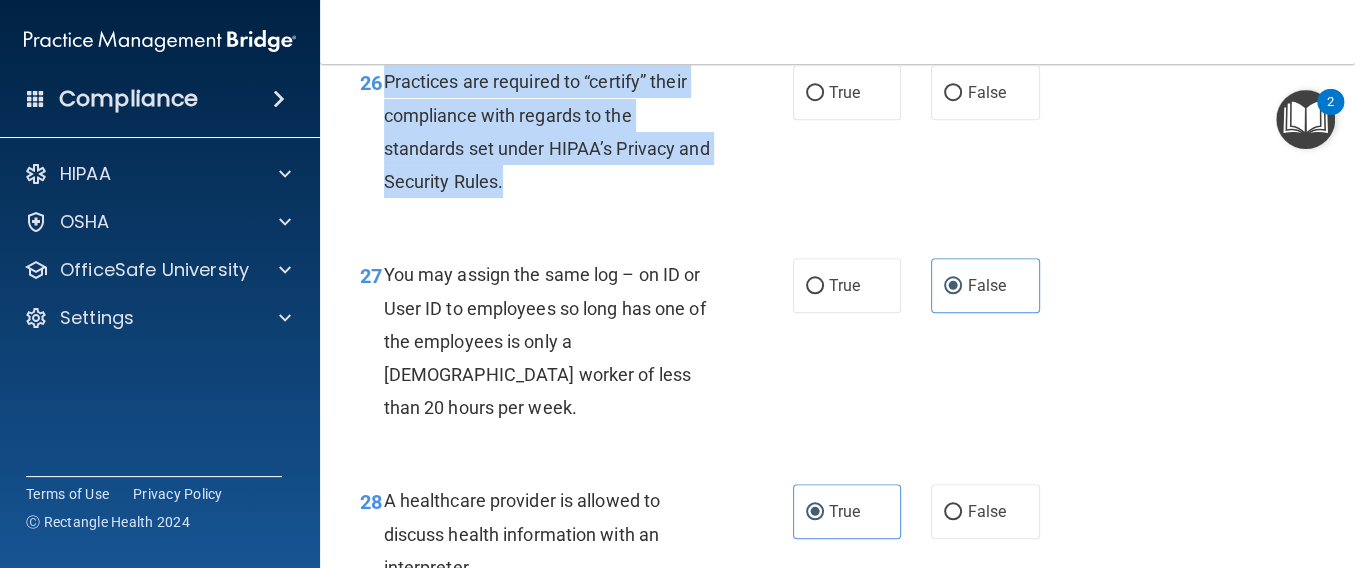 drag, startPoint x: 539, startPoint y: 321, endPoint x: 383, endPoint y: 215, distance: 188.60541 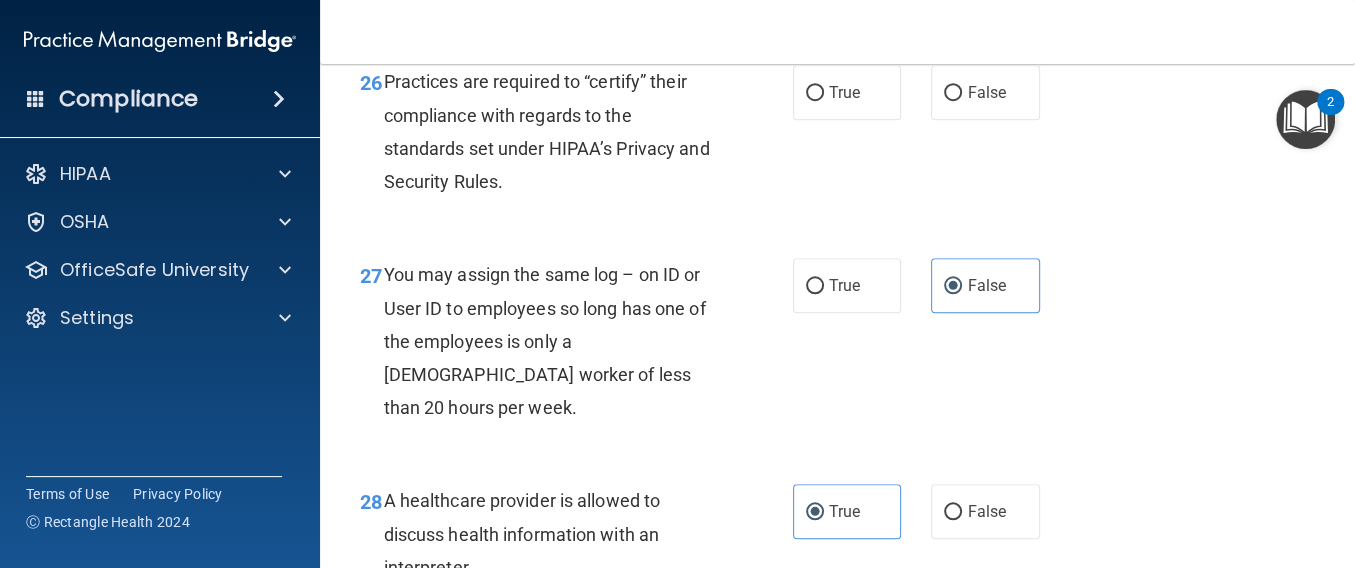 click on "26       Practices are required to “certify” their compliance with regards to the standards set under HIPAA’s Privacy and Security Rules.                 True           False" at bounding box center [837, 136] 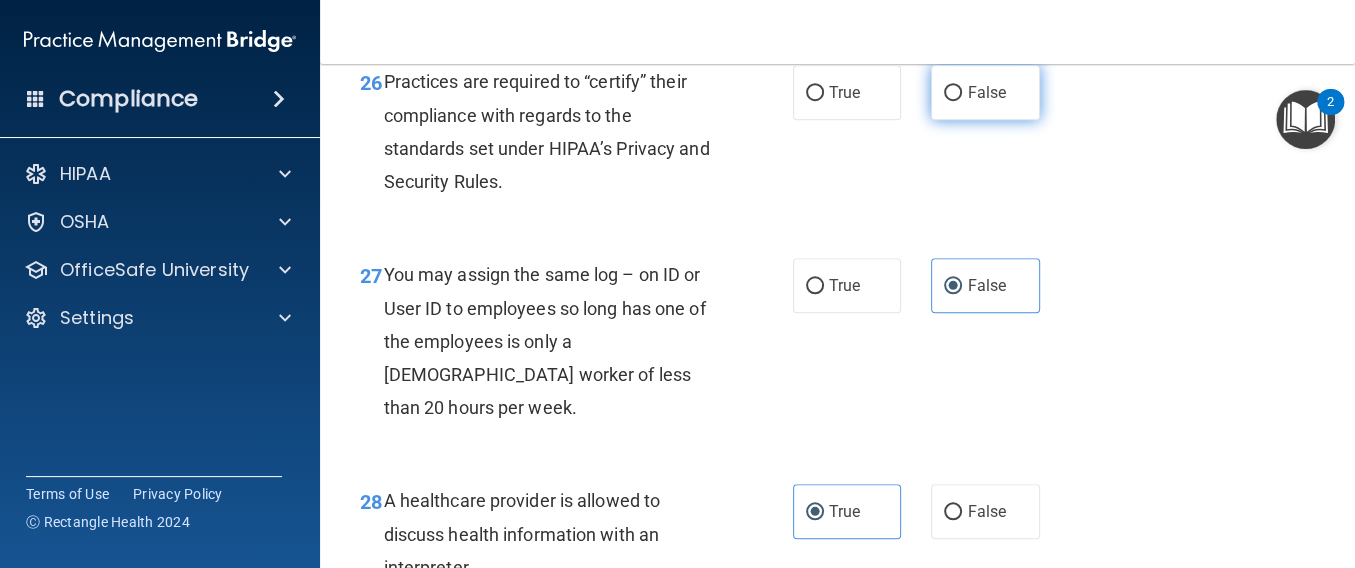 click on "False" at bounding box center [986, 92] 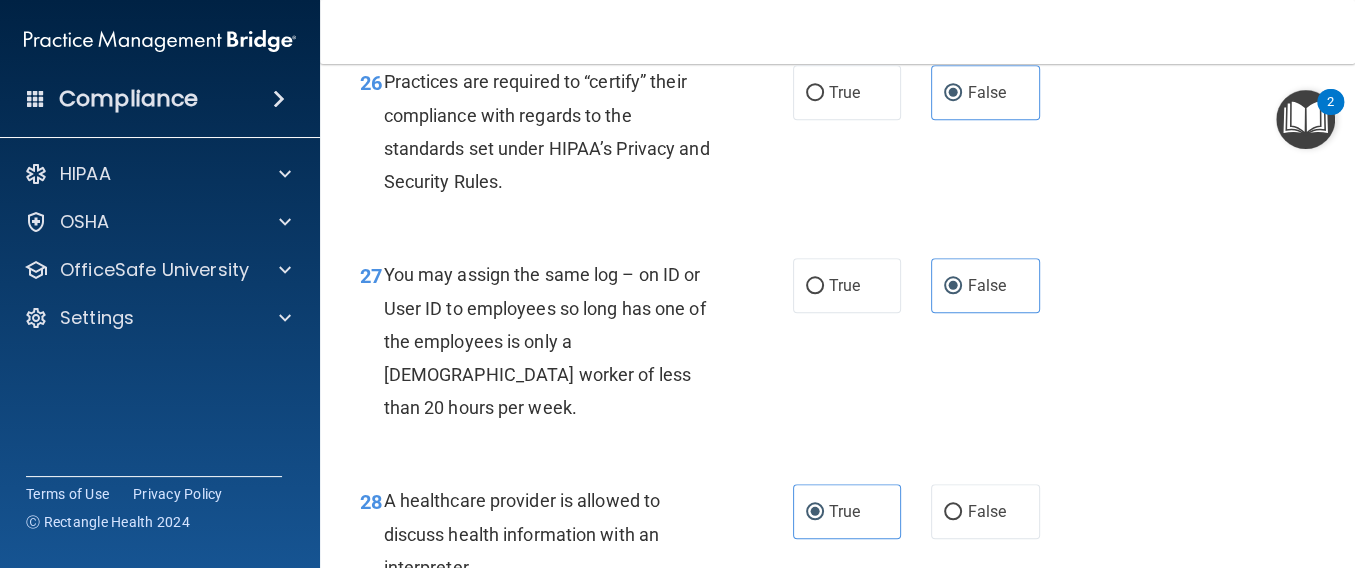 scroll, scrollTop: 4814, scrollLeft: 0, axis: vertical 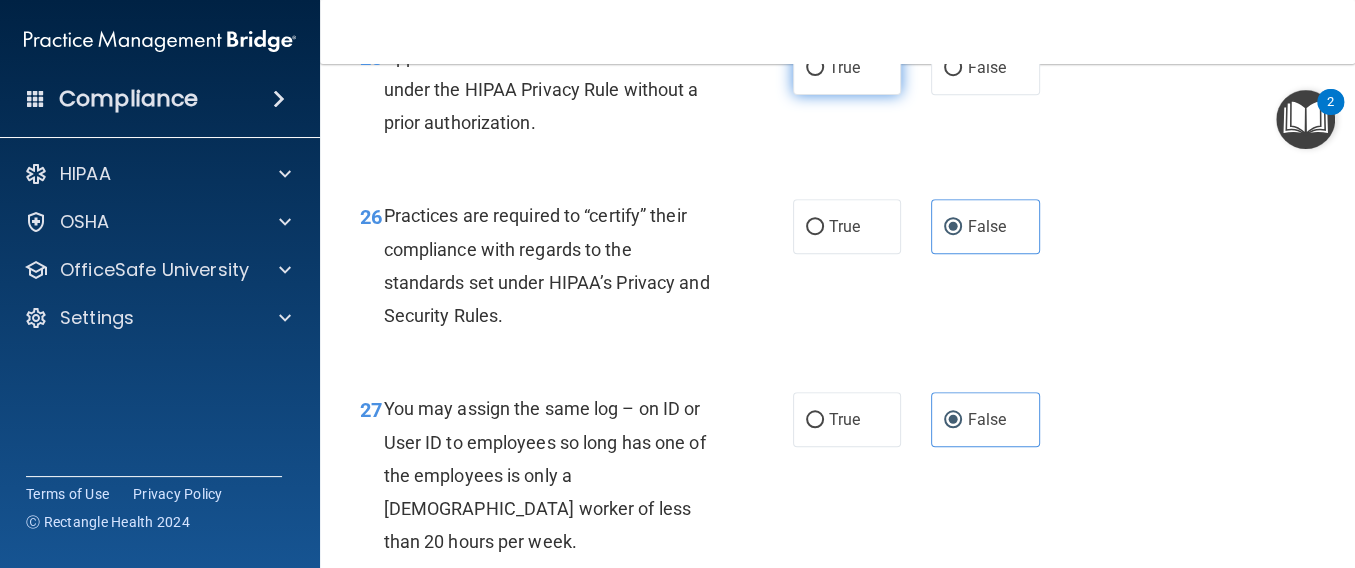 drag, startPoint x: 866, startPoint y: 198, endPoint x: 855, endPoint y: 199, distance: 11.045361 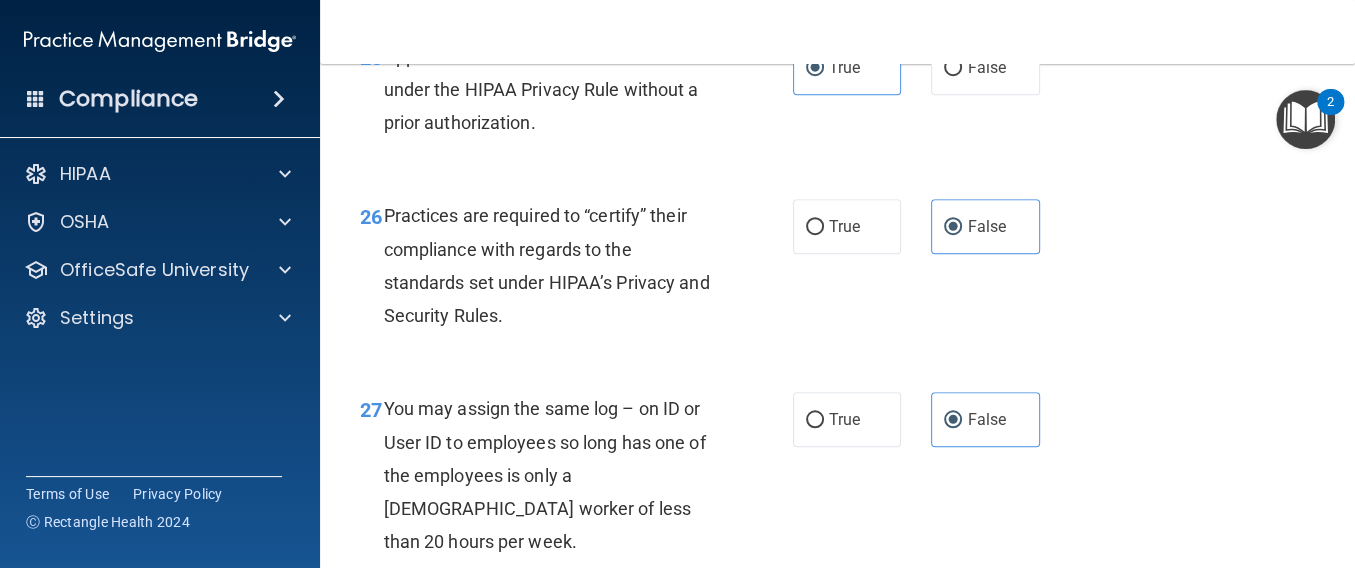 scroll, scrollTop: 4681, scrollLeft: 0, axis: vertical 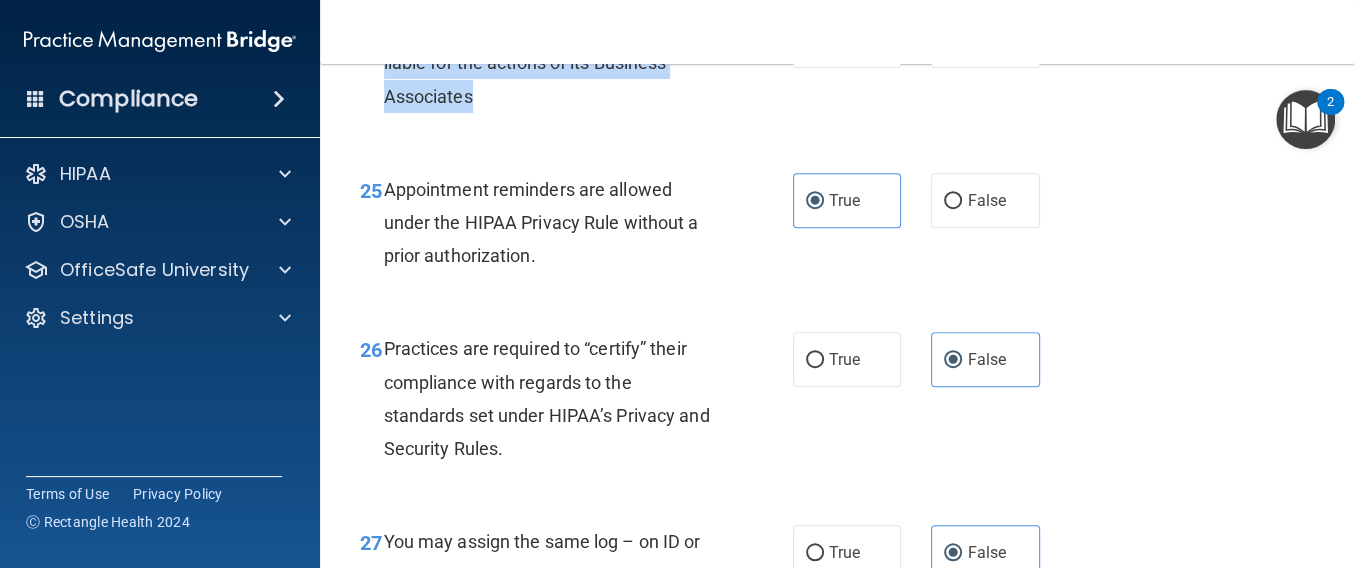 drag, startPoint x: 387, startPoint y: 163, endPoint x: 481, endPoint y: 236, distance: 119.01681 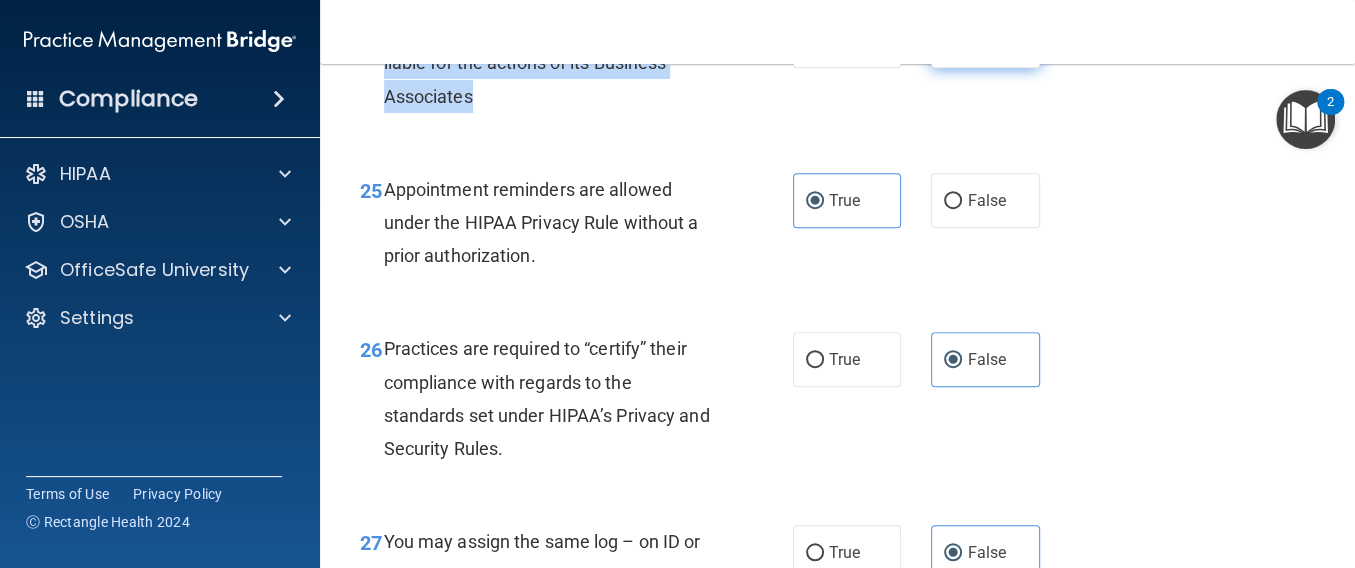click on "False" at bounding box center (953, 41) 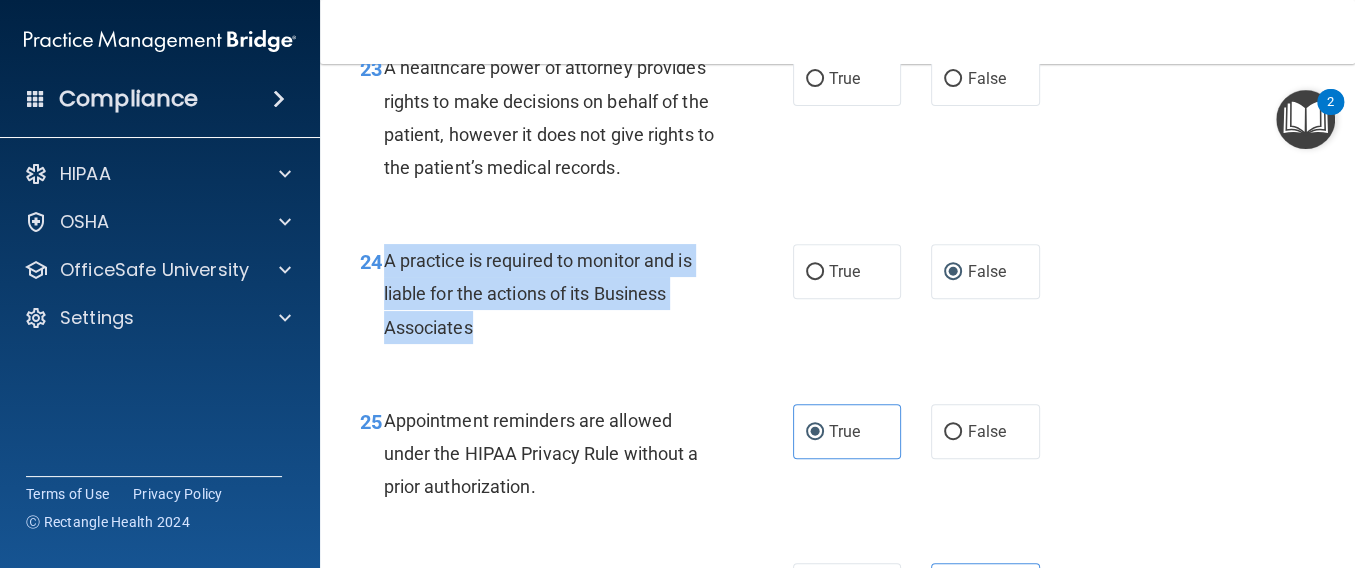 scroll, scrollTop: 4415, scrollLeft: 0, axis: vertical 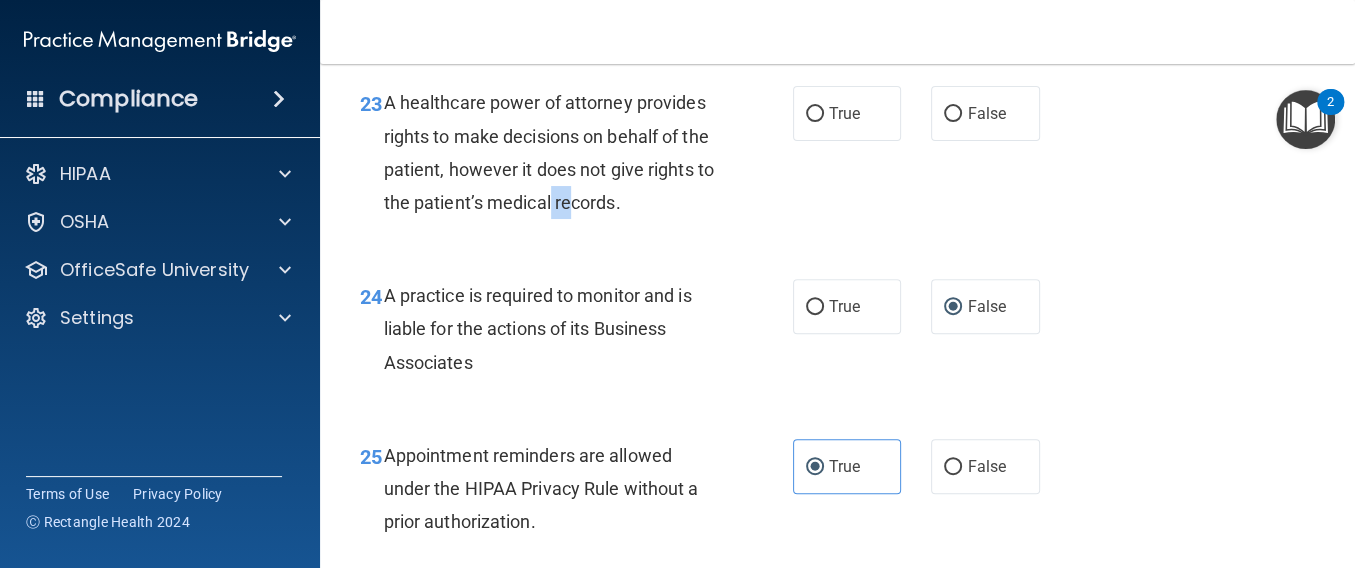 drag, startPoint x: 623, startPoint y: 340, endPoint x: 642, endPoint y: 340, distance: 19 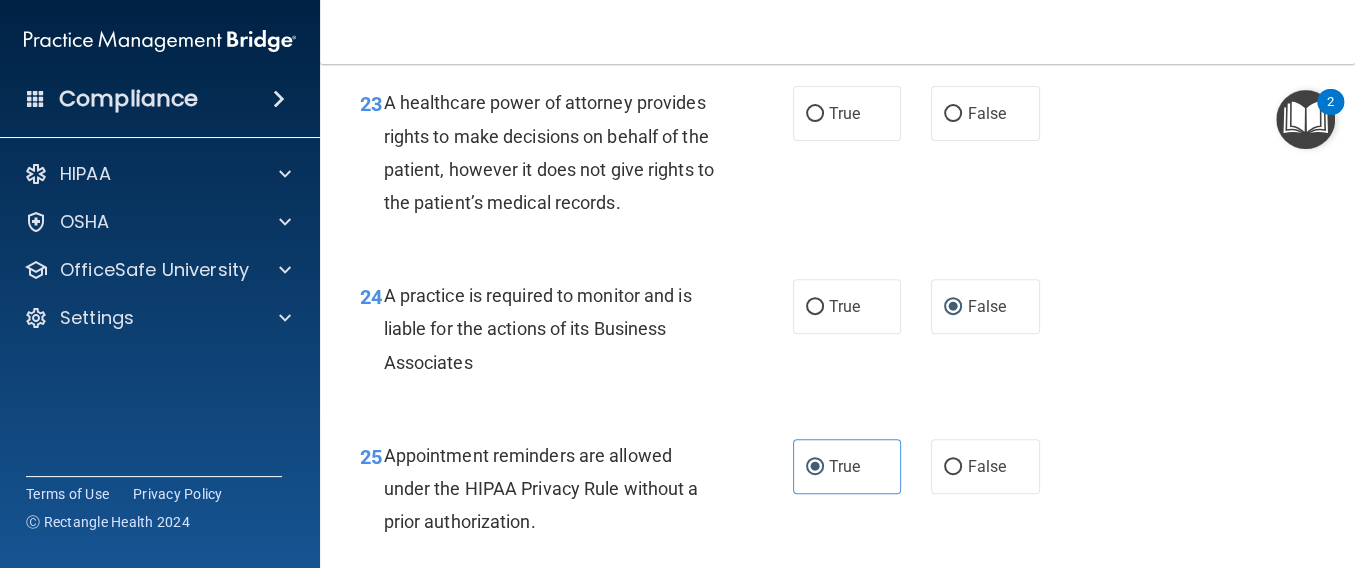 drag, startPoint x: 642, startPoint y: 340, endPoint x: 573, endPoint y: 364, distance: 73.05477 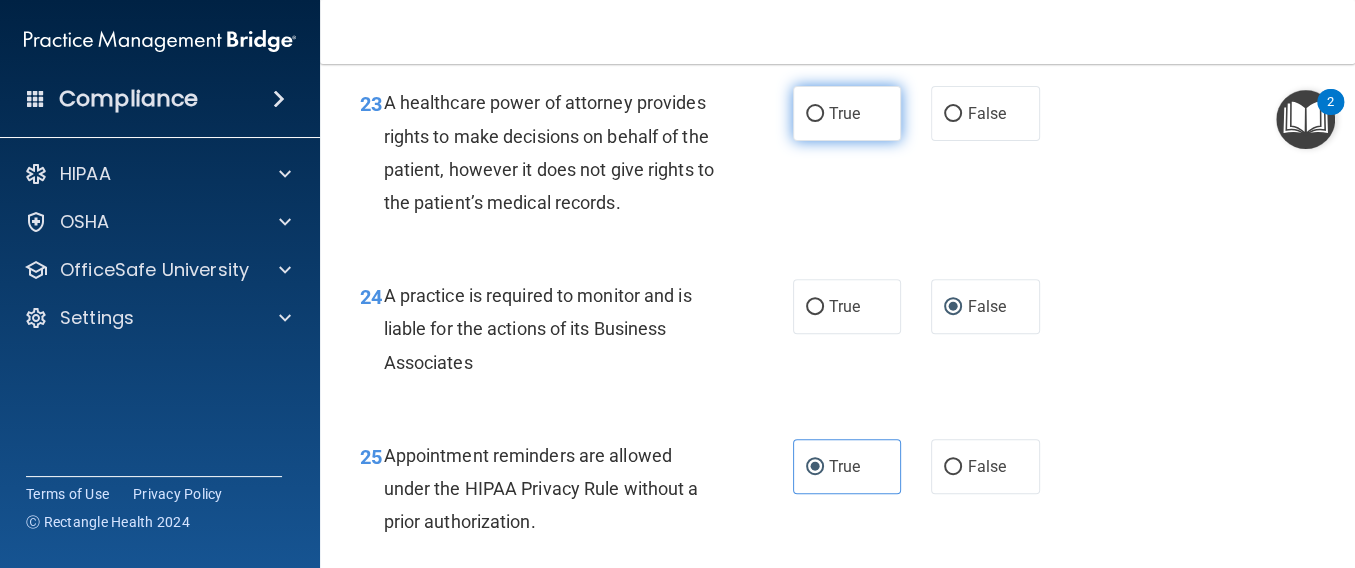 click on "True" at bounding box center (847, 113) 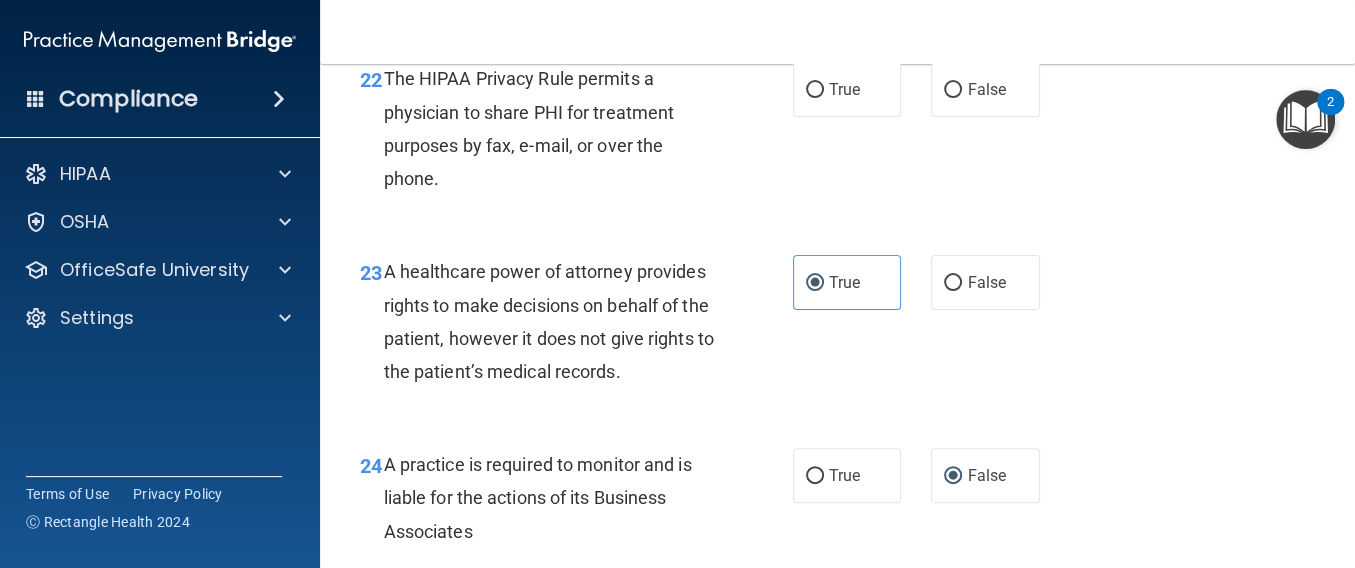 scroll, scrollTop: 4281, scrollLeft: 0, axis: vertical 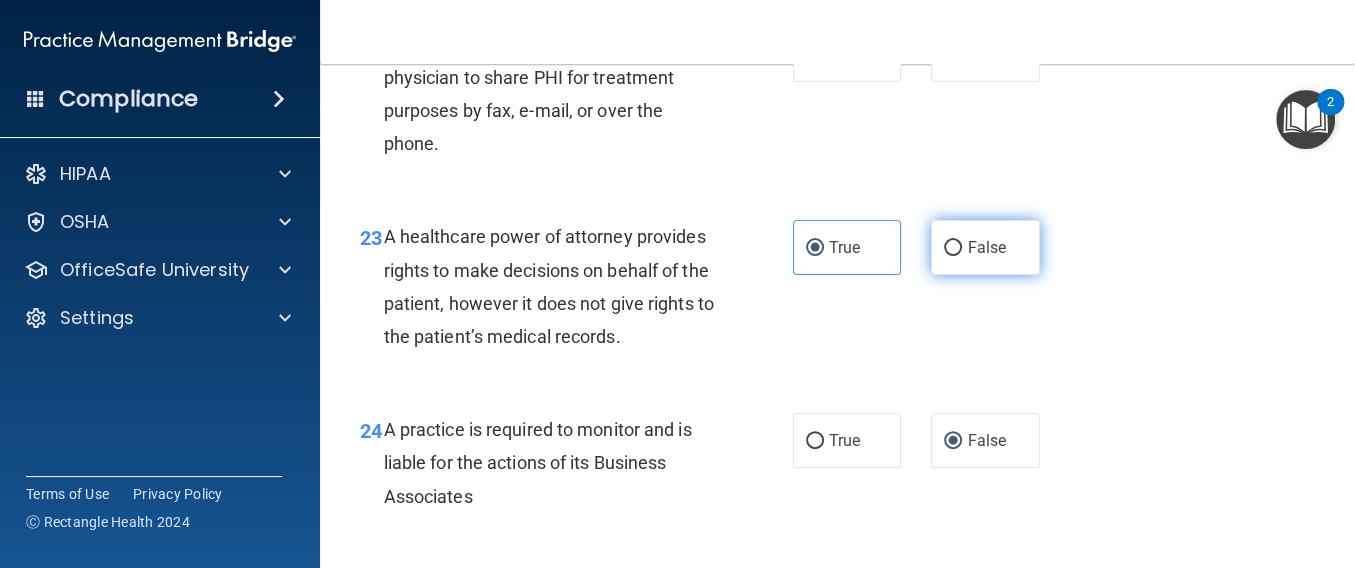 click on "False" at bounding box center (985, 247) 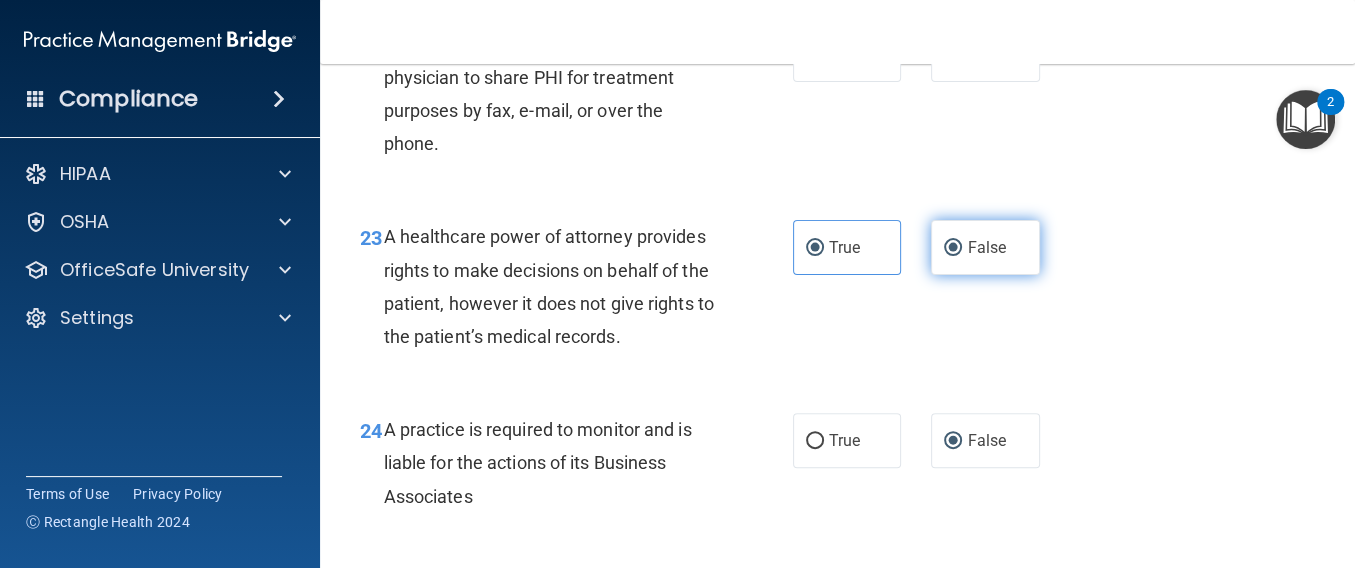 radio on "false" 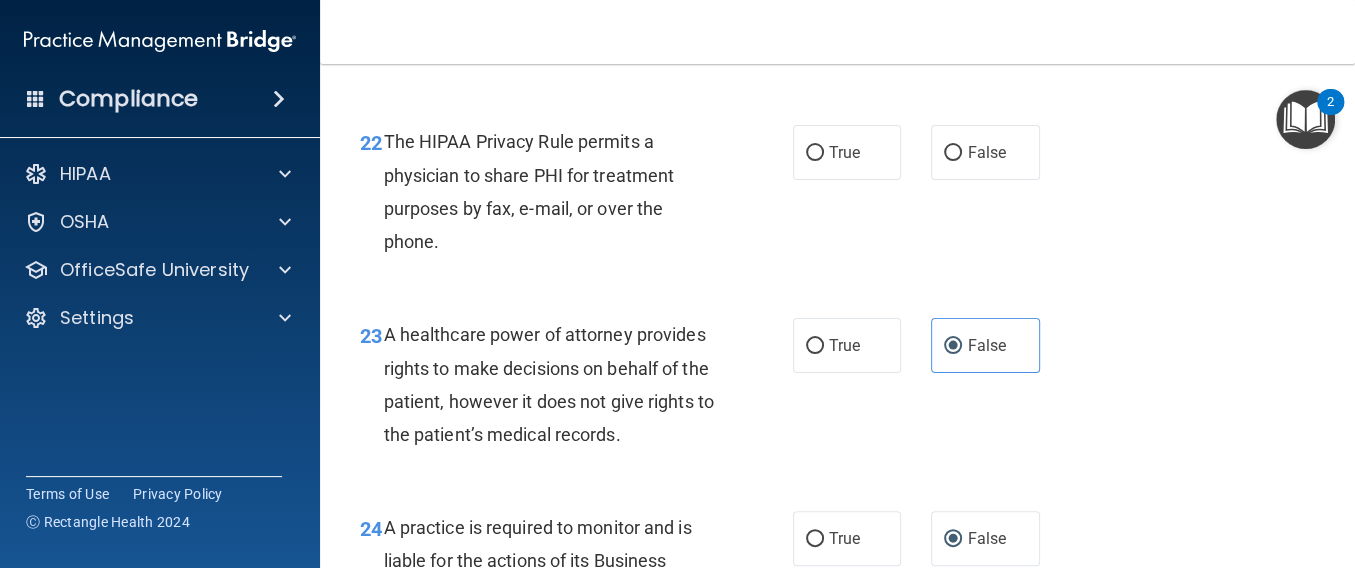 scroll, scrollTop: 4148, scrollLeft: 0, axis: vertical 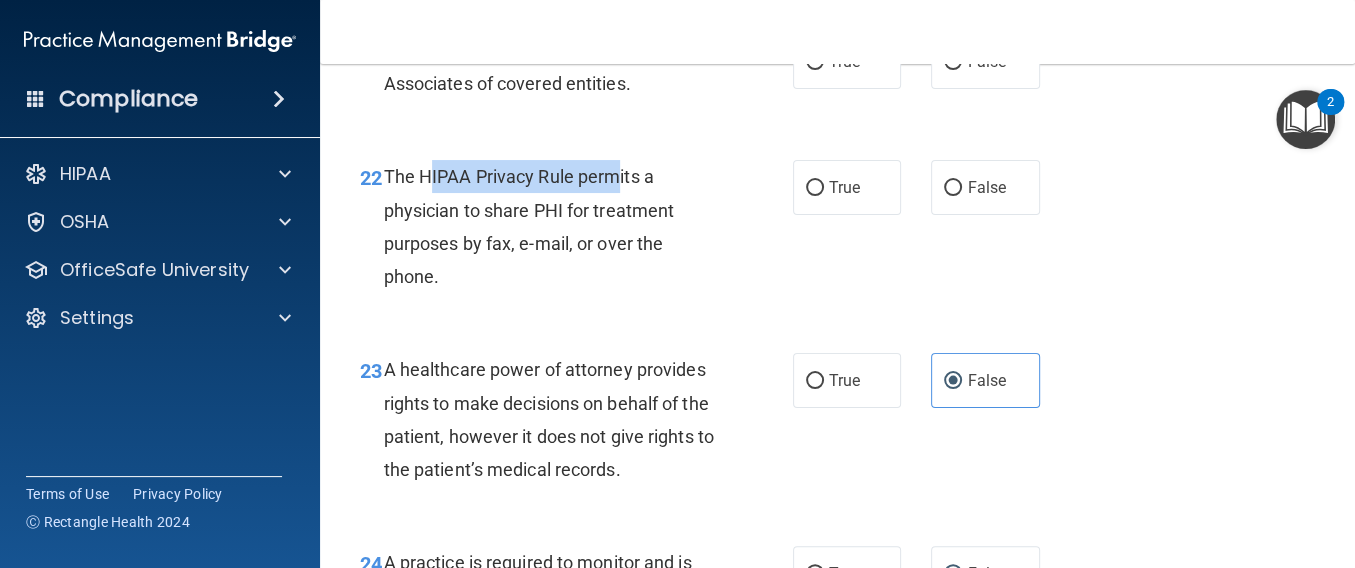 drag, startPoint x: 424, startPoint y: 306, endPoint x: 621, endPoint y: 317, distance: 197.30687 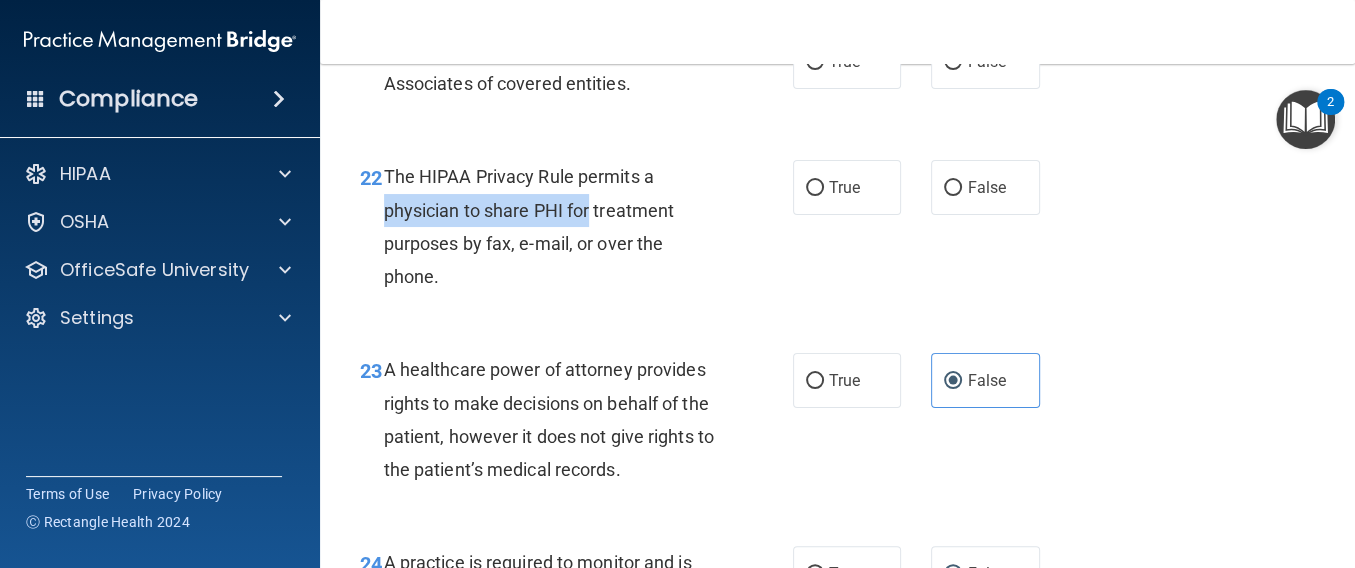 drag, startPoint x: 383, startPoint y: 349, endPoint x: 590, endPoint y: 349, distance: 207 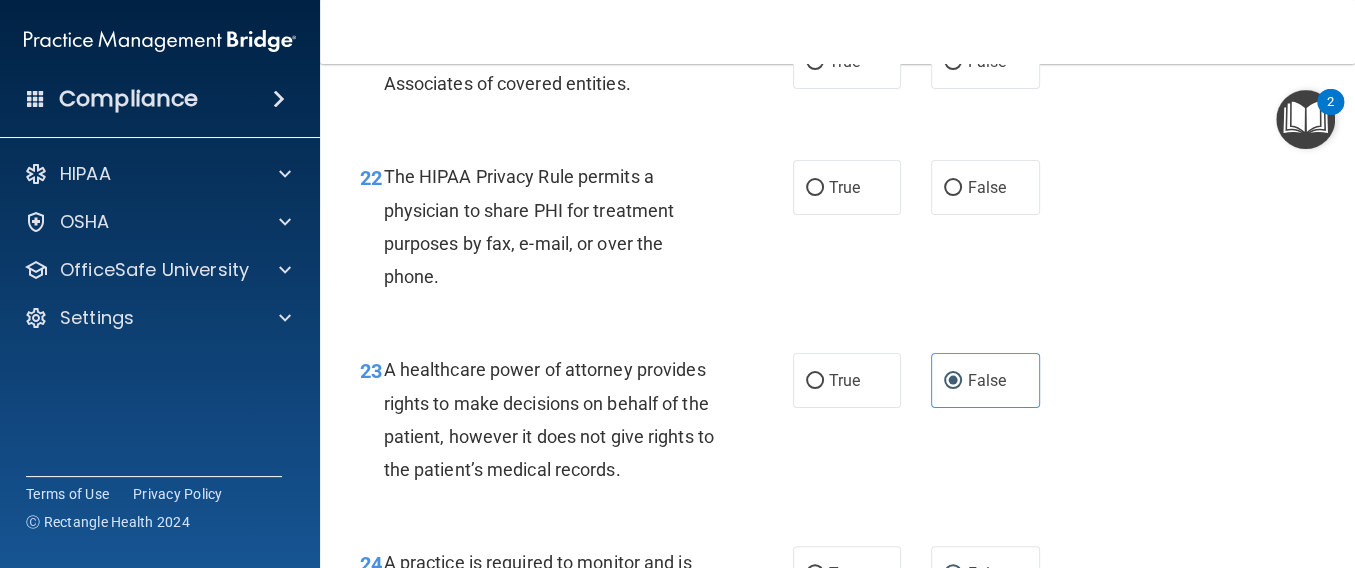 drag, startPoint x: 590, startPoint y: 349, endPoint x: 509, endPoint y: 375, distance: 85.07056 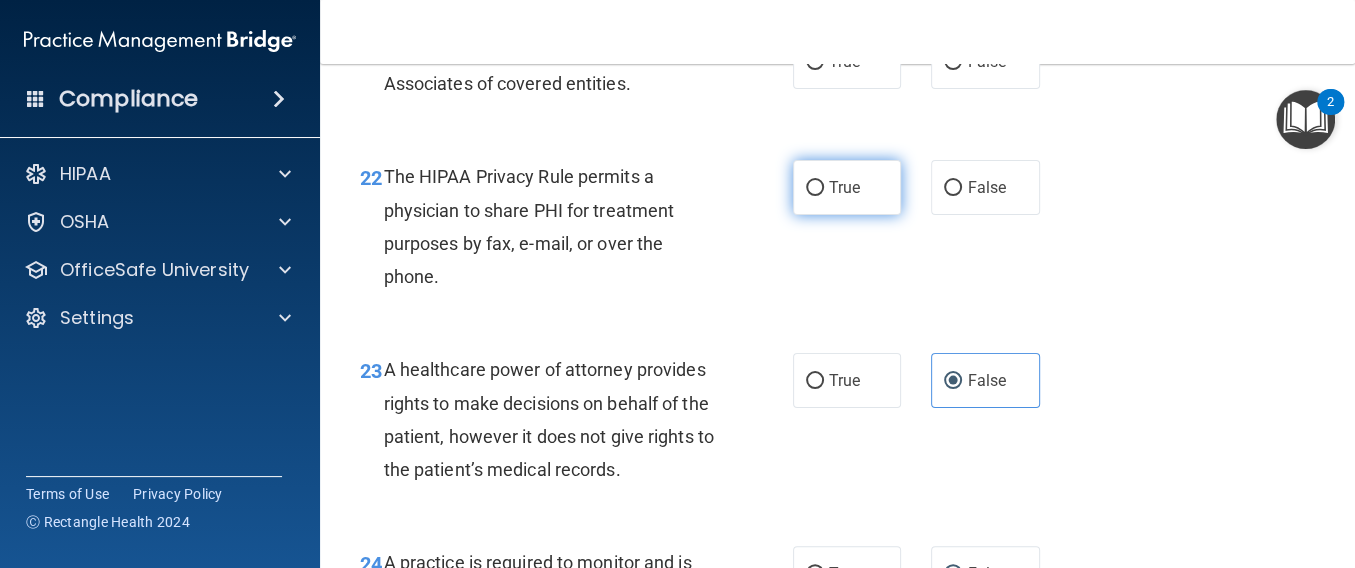 click on "True" at bounding box center [847, 187] 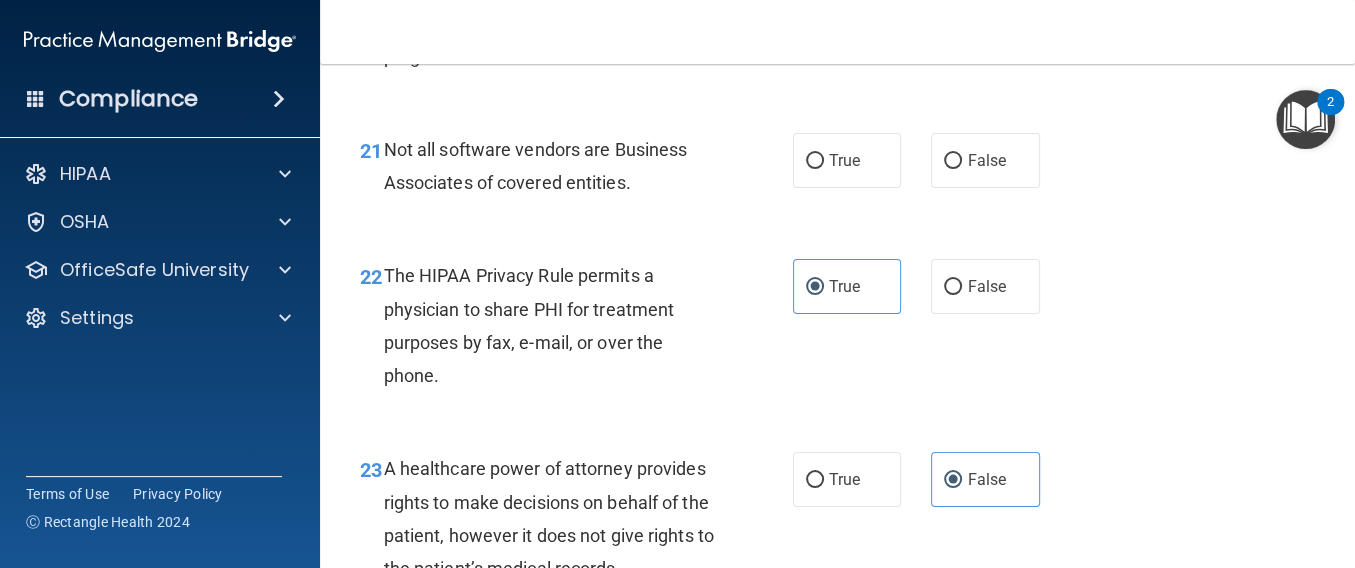 scroll, scrollTop: 4014, scrollLeft: 0, axis: vertical 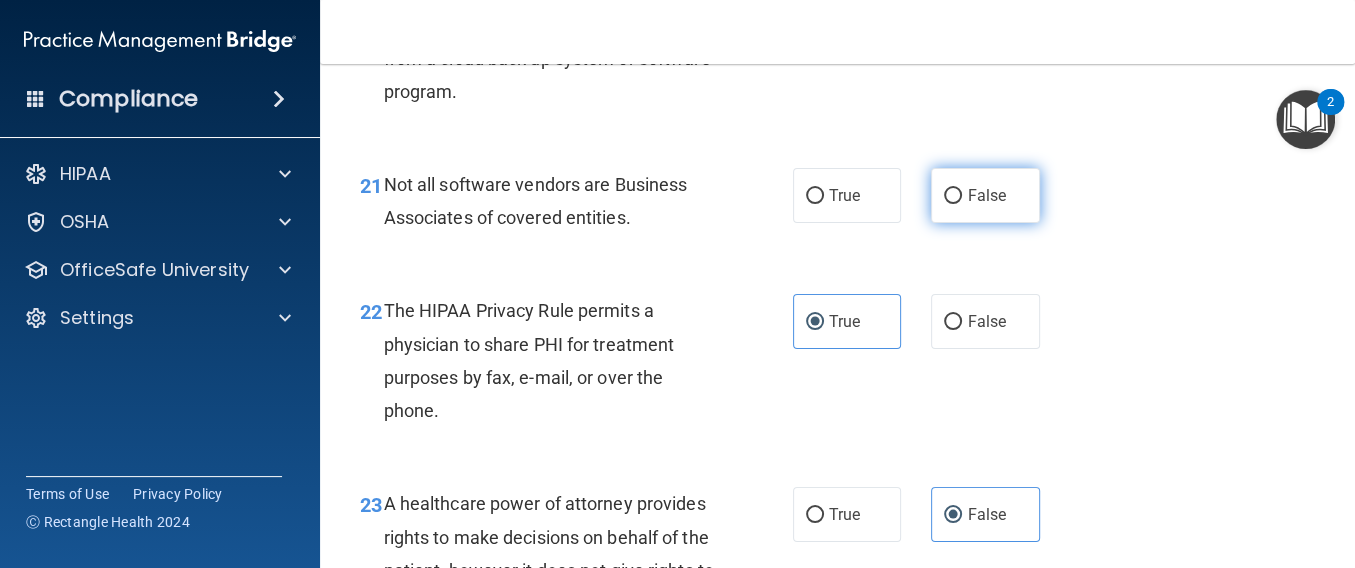 click on "False" at bounding box center (953, 196) 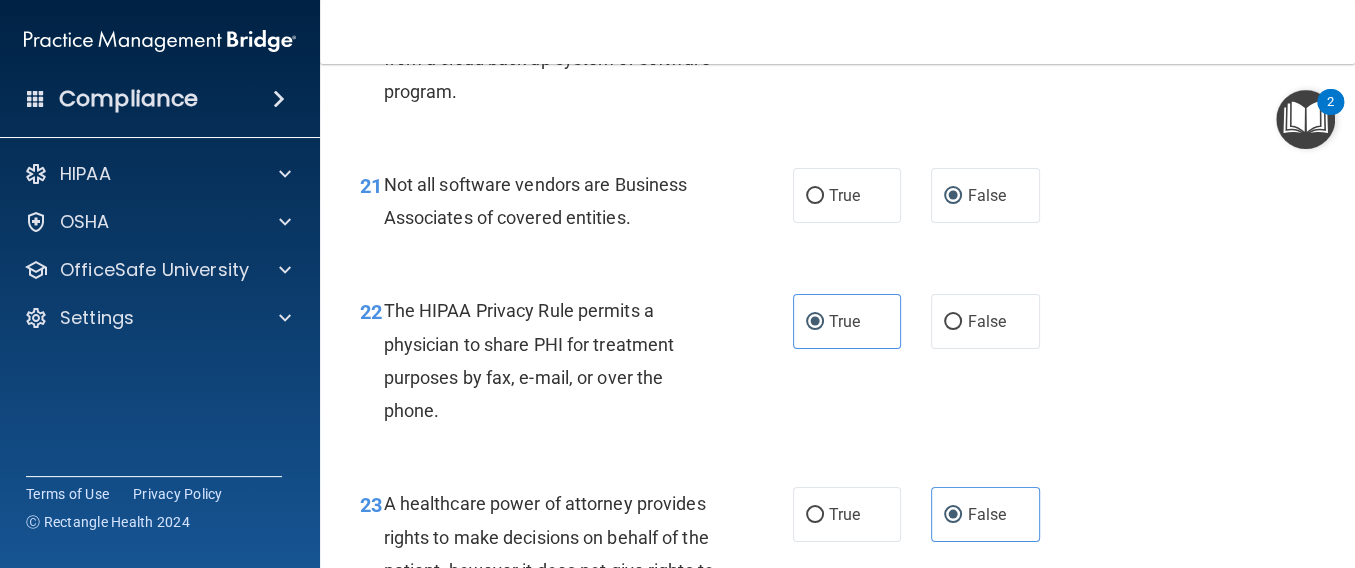 scroll, scrollTop: 3881, scrollLeft: 0, axis: vertical 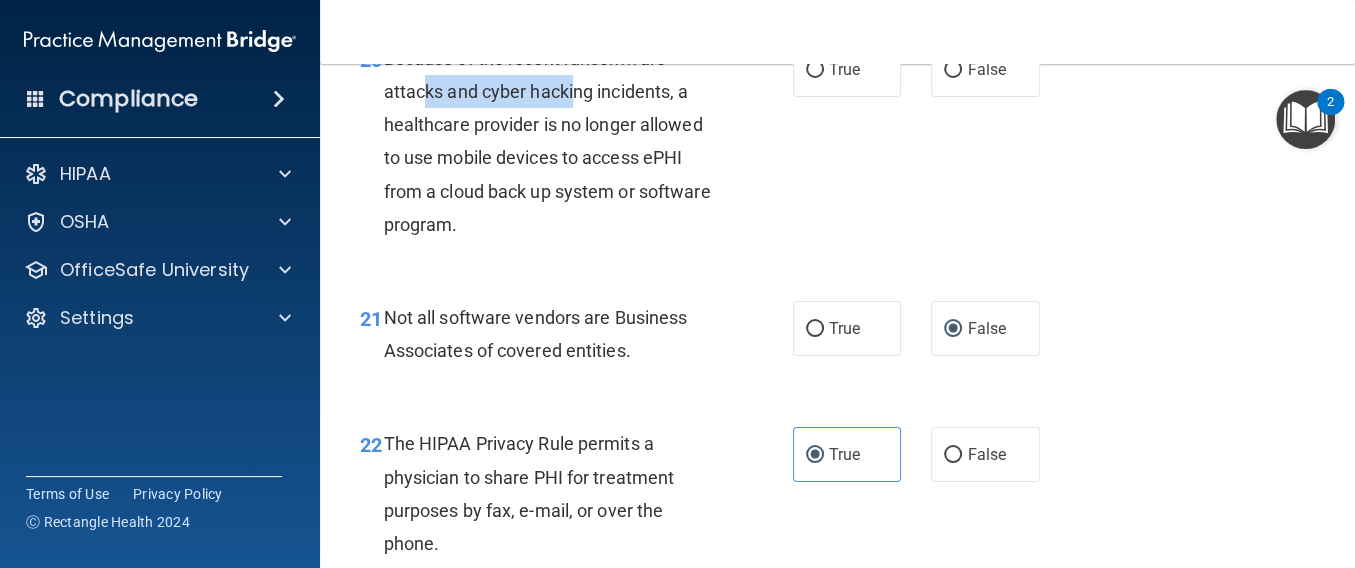 drag, startPoint x: 451, startPoint y: 216, endPoint x: 583, endPoint y: 216, distance: 132 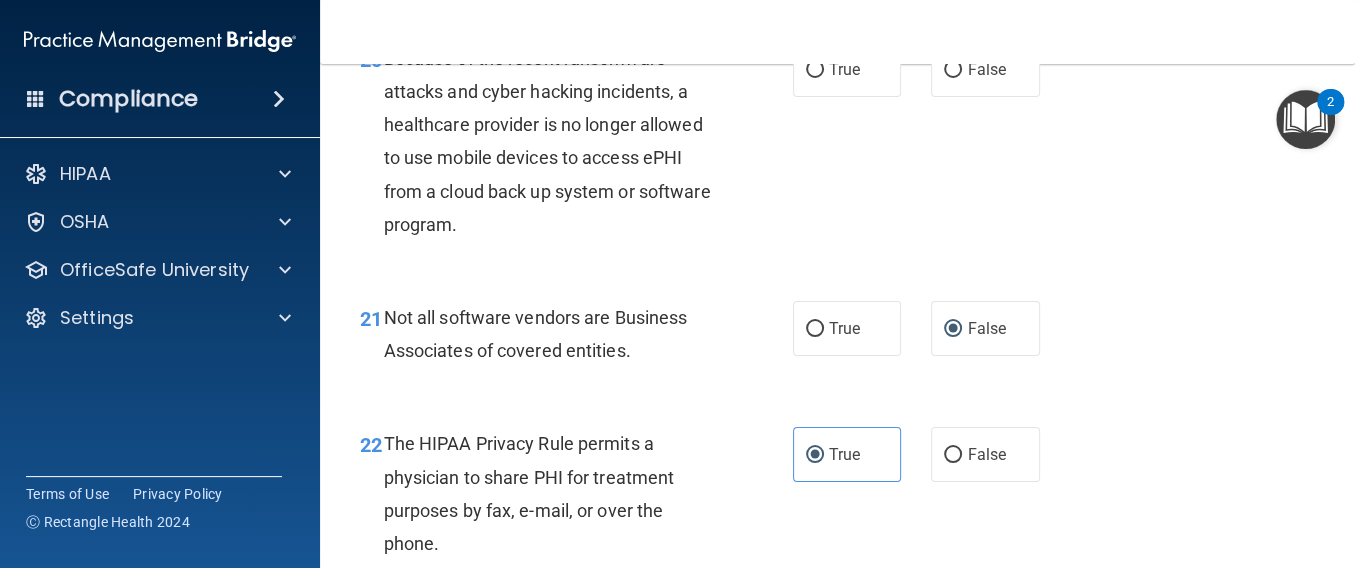 drag, startPoint x: 583, startPoint y: 216, endPoint x: 602, endPoint y: 253, distance: 41.59327 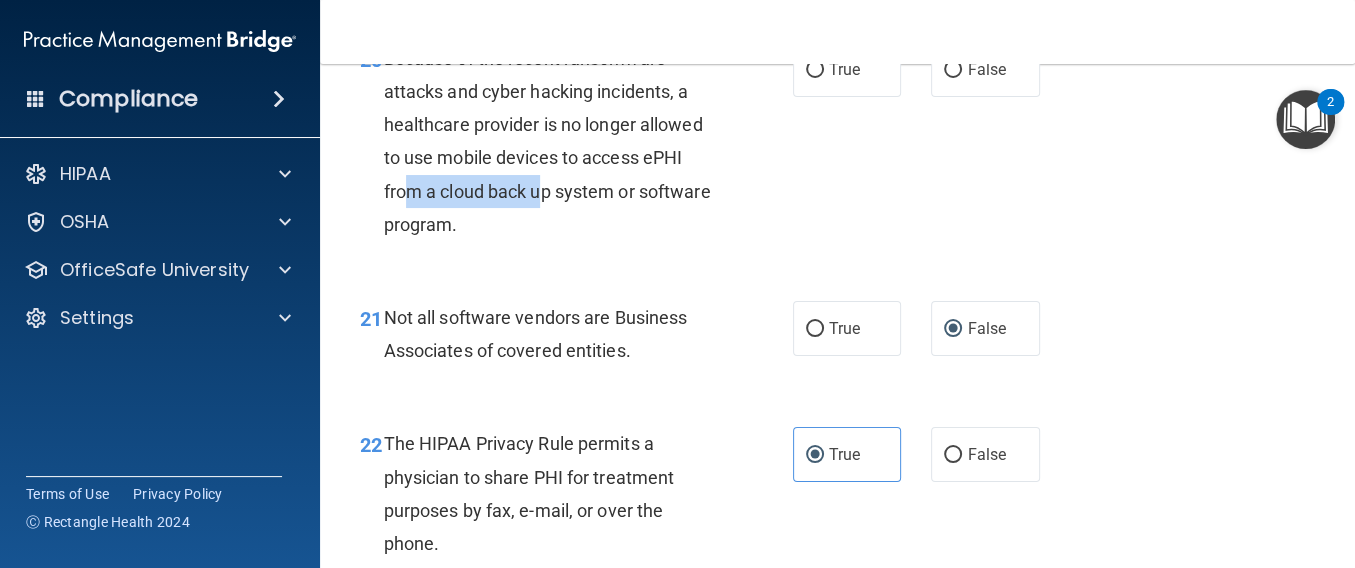 drag, startPoint x: 414, startPoint y: 321, endPoint x: 544, endPoint y: 316, distance: 130.09612 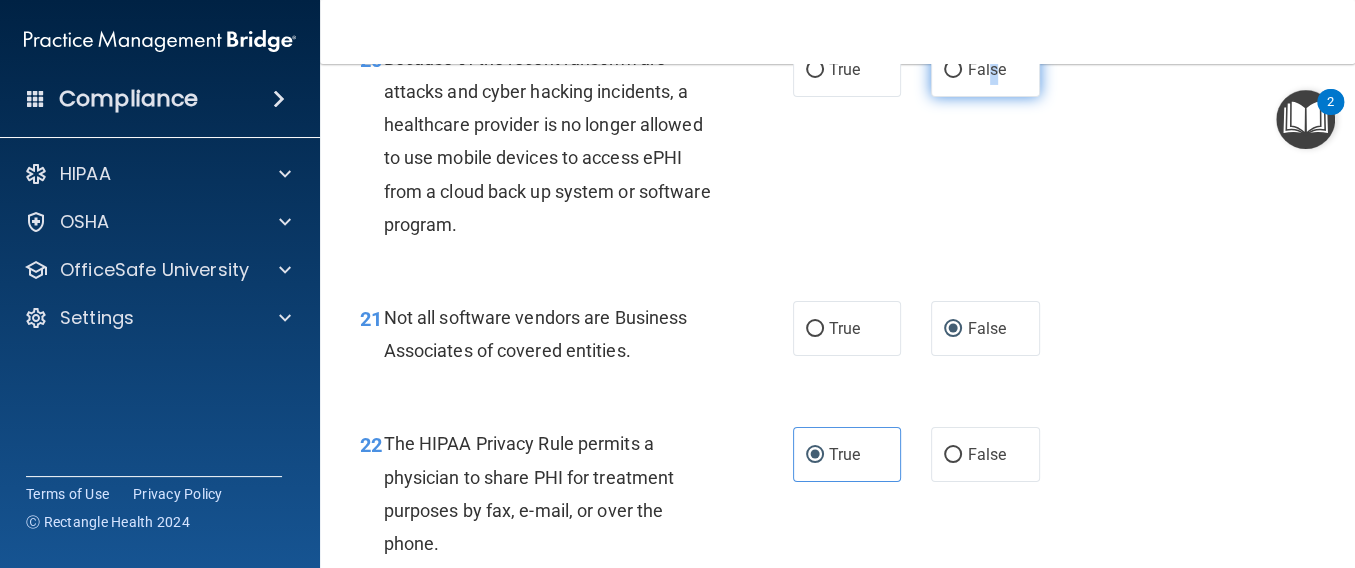 click on "False" at bounding box center (985, 69) 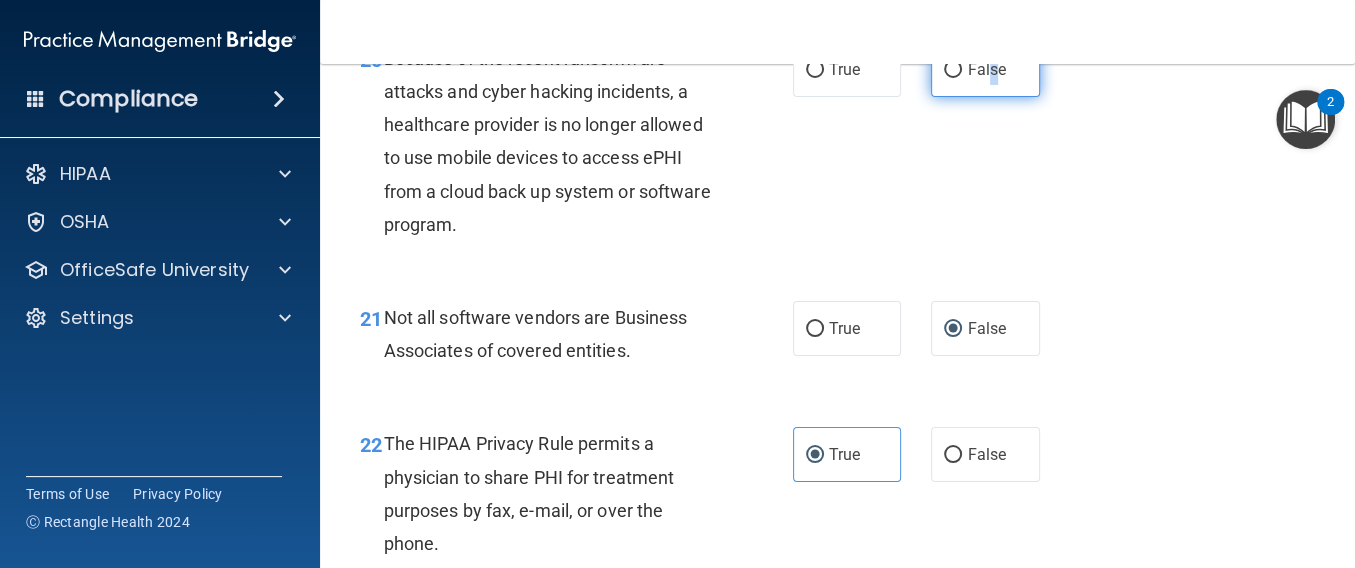 click on "False" at bounding box center [953, 70] 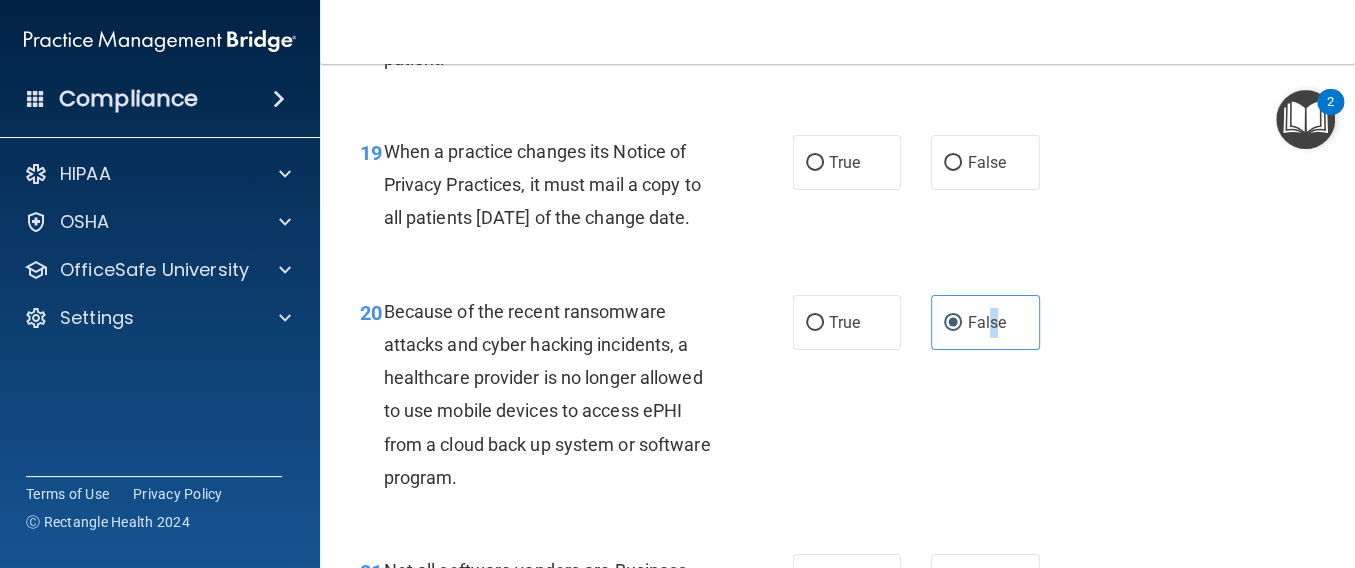 scroll, scrollTop: 3615, scrollLeft: 0, axis: vertical 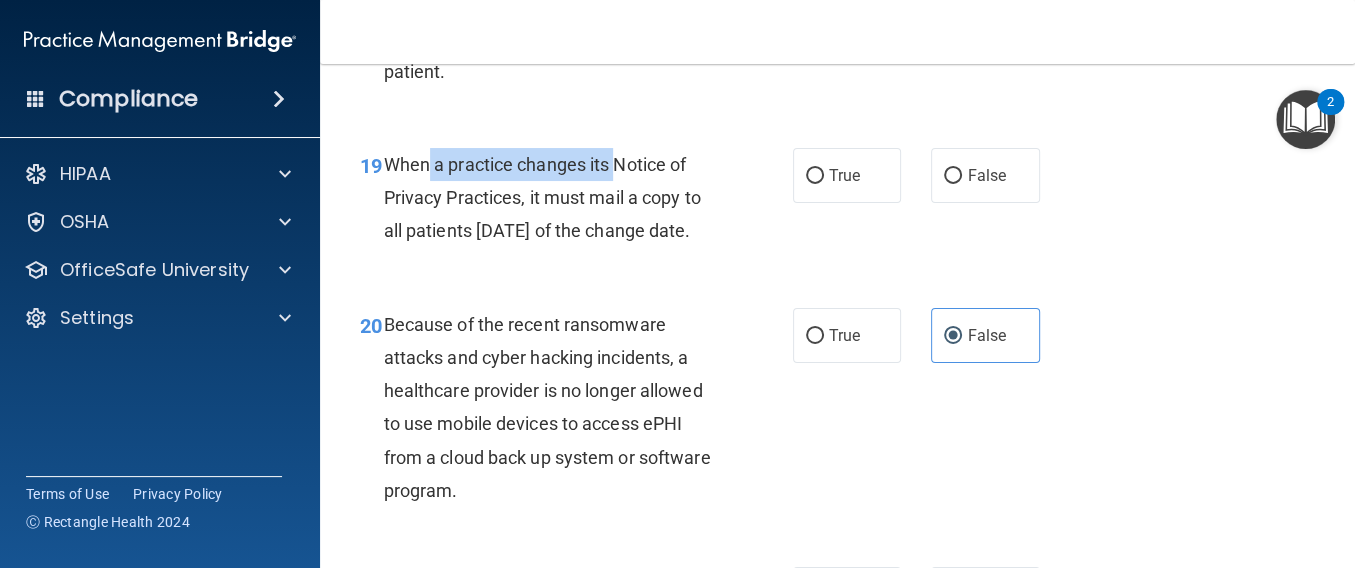 drag, startPoint x: 439, startPoint y: 260, endPoint x: 614, endPoint y: 258, distance: 175.01143 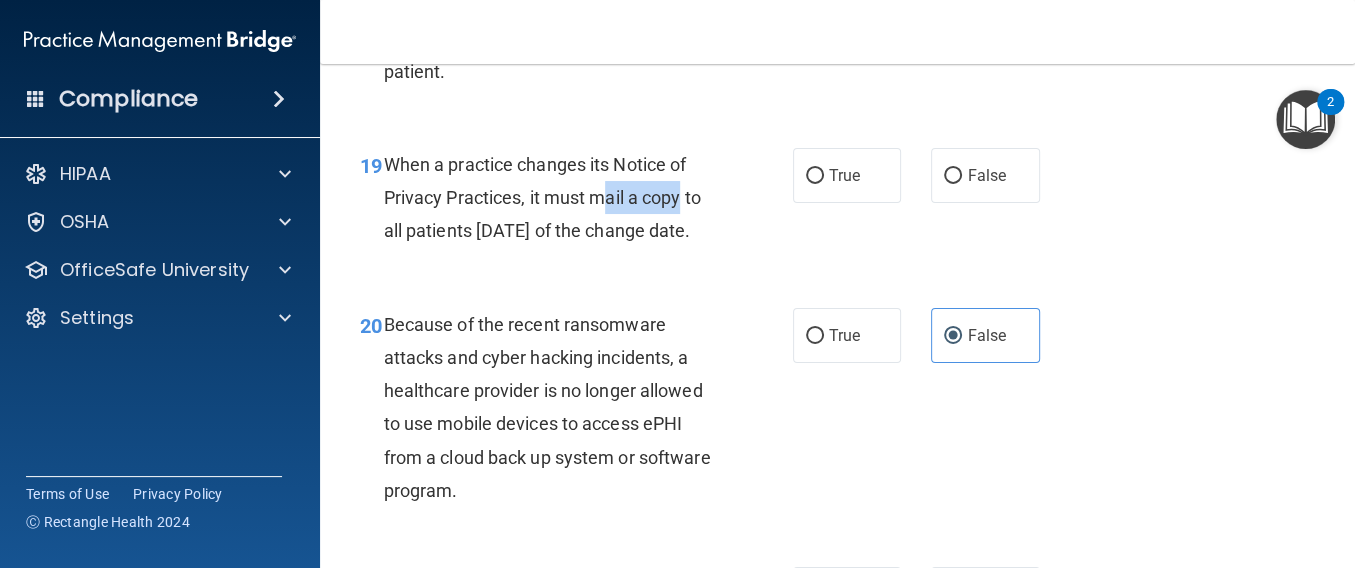 drag, startPoint x: 604, startPoint y: 300, endPoint x: 720, endPoint y: 300, distance: 116 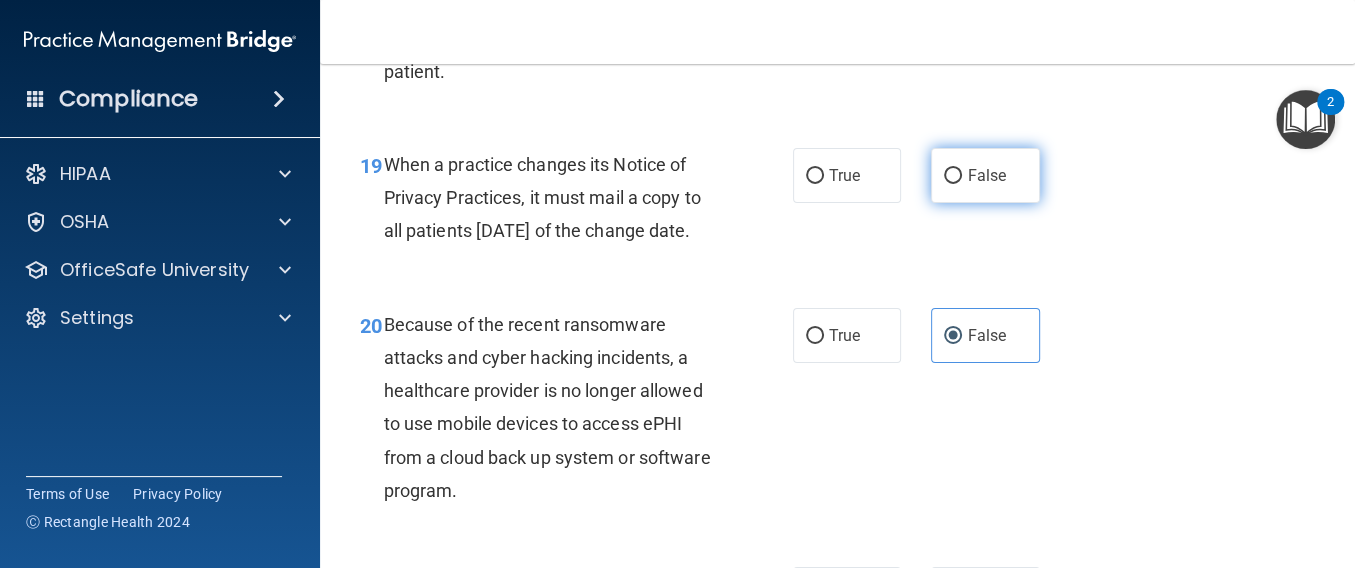 drag, startPoint x: 720, startPoint y: 300, endPoint x: 963, endPoint y: 287, distance: 243.34749 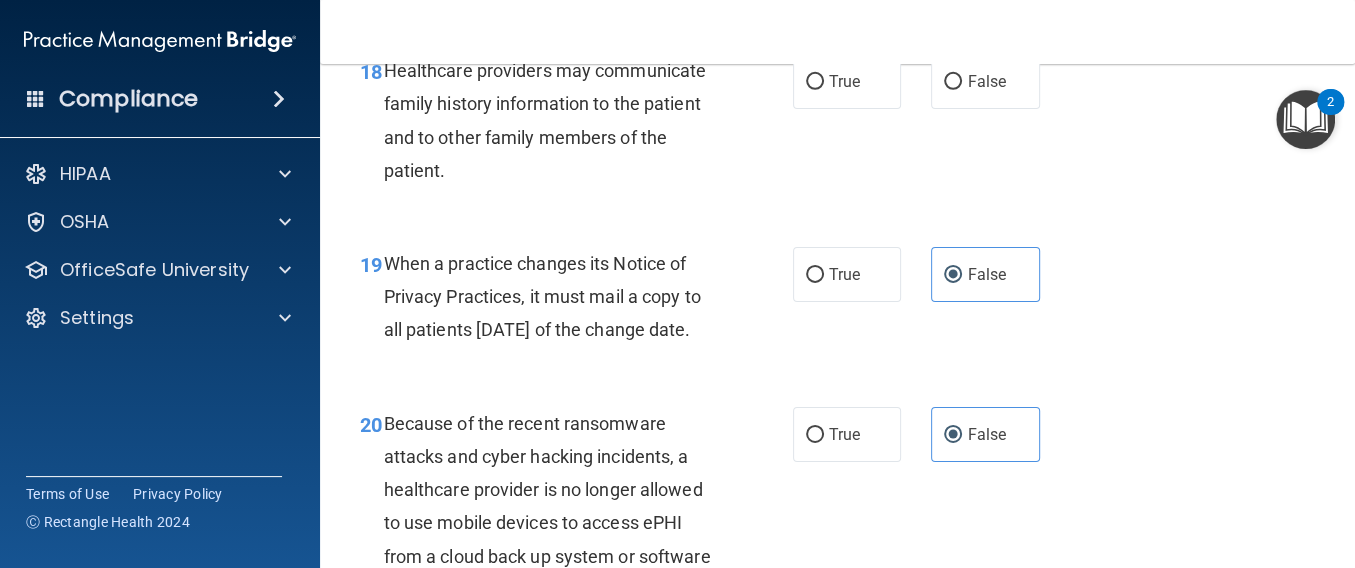 scroll, scrollTop: 3481, scrollLeft: 0, axis: vertical 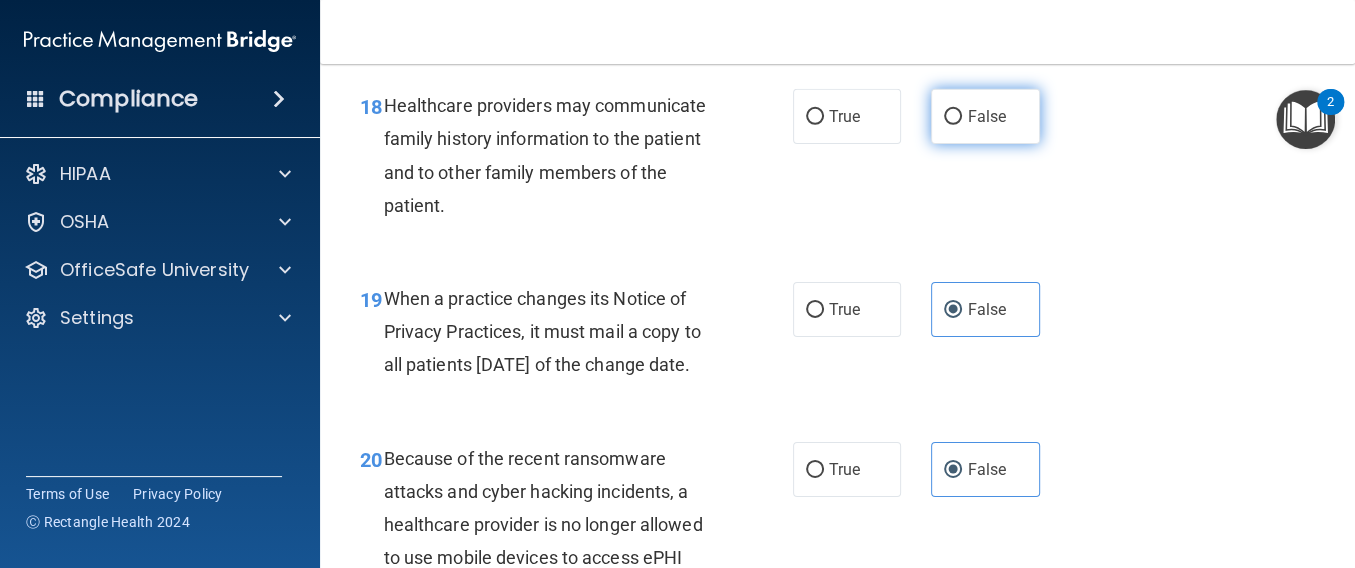 click on "False" at bounding box center [985, 116] 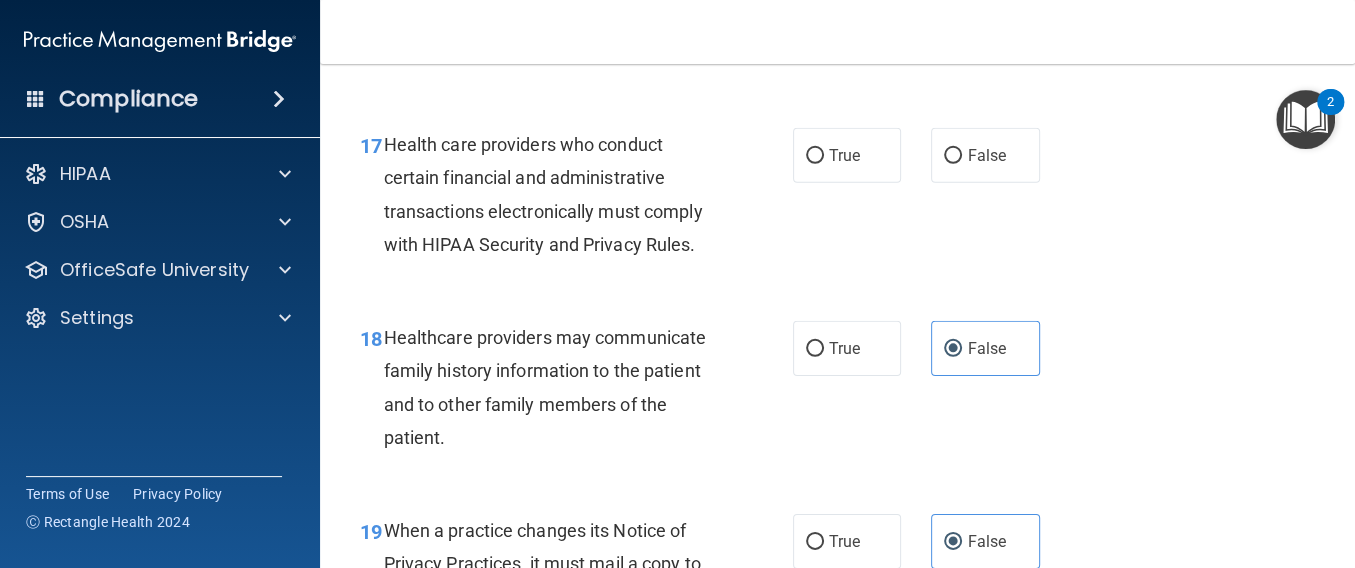 scroll, scrollTop: 3214, scrollLeft: 0, axis: vertical 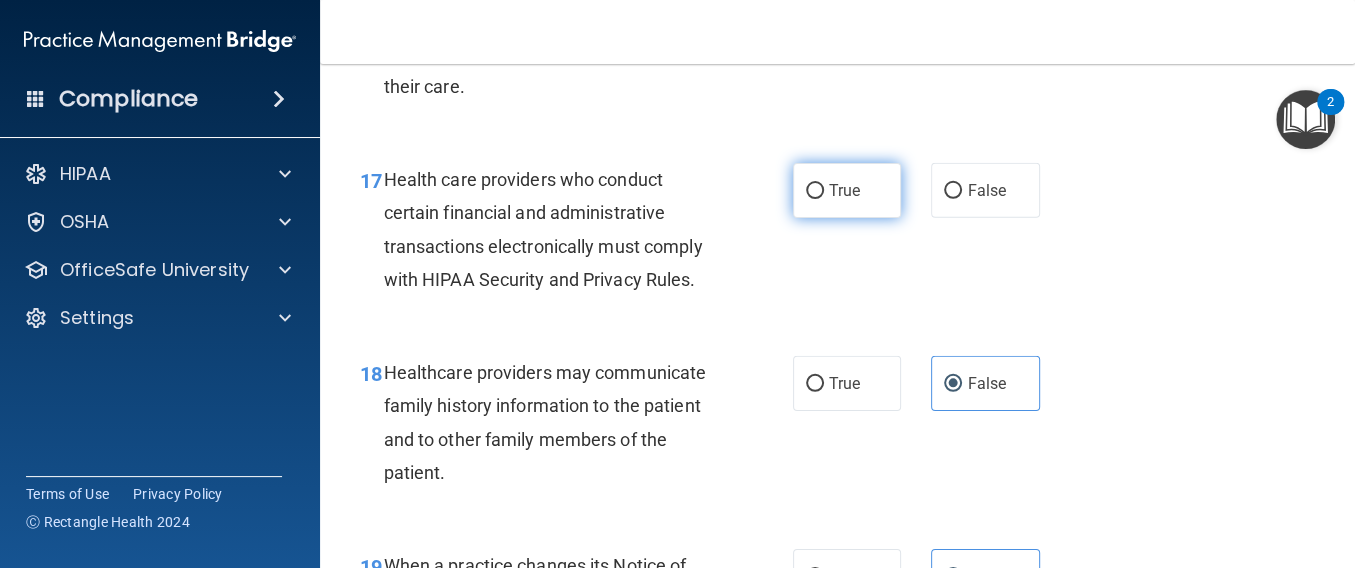 click on "True" at bounding box center [847, 190] 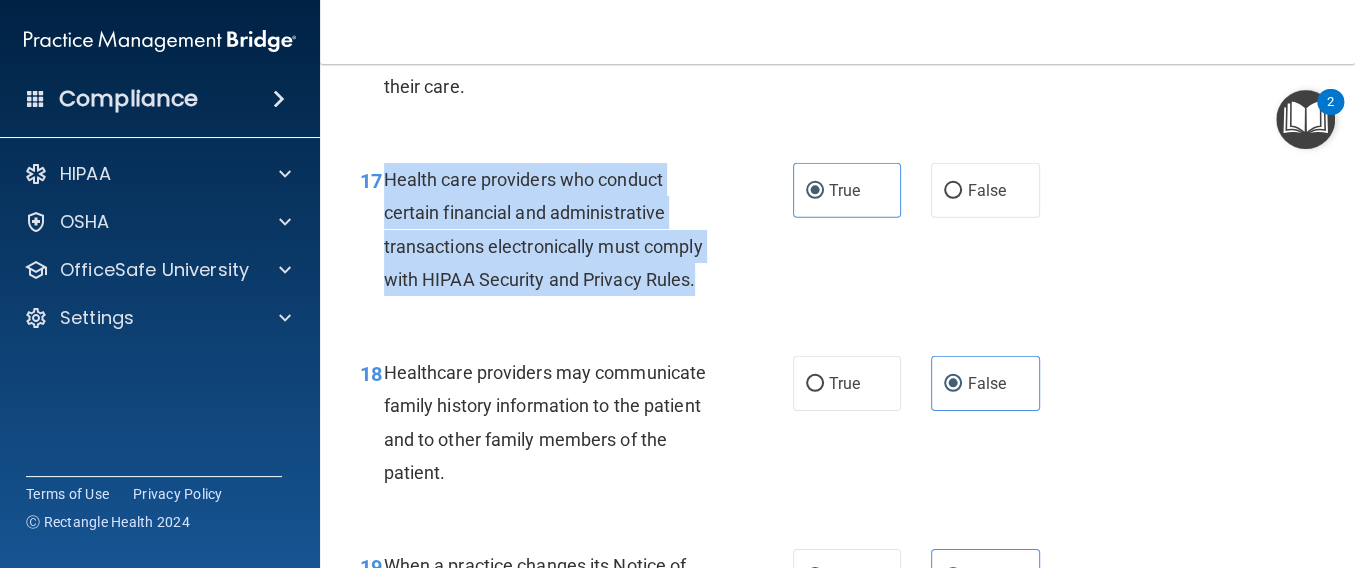 drag, startPoint x: 709, startPoint y: 374, endPoint x: 386, endPoint y: 277, distance: 337.25064 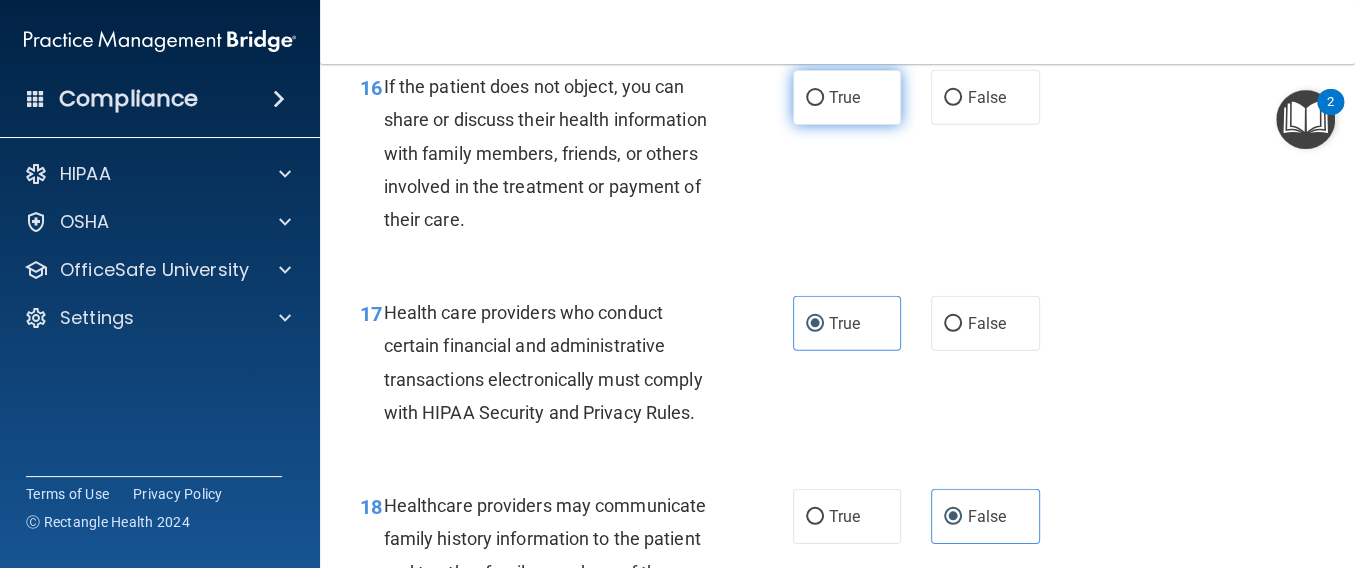 click on "True" at bounding box center [847, 97] 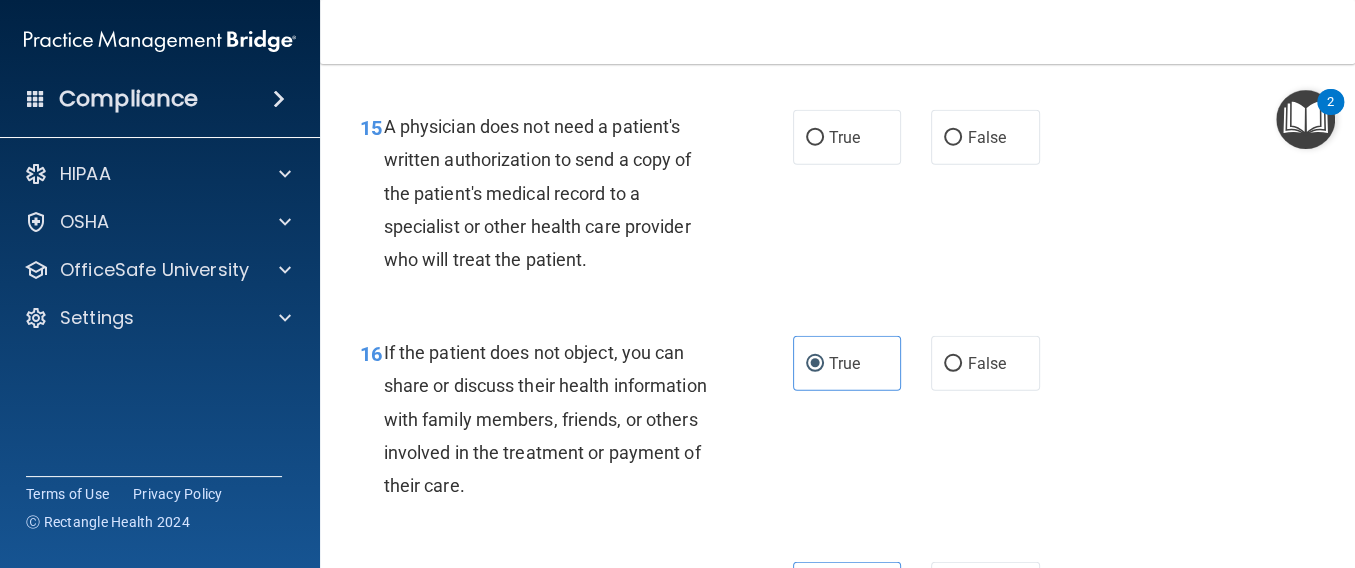 scroll, scrollTop: 2948, scrollLeft: 0, axis: vertical 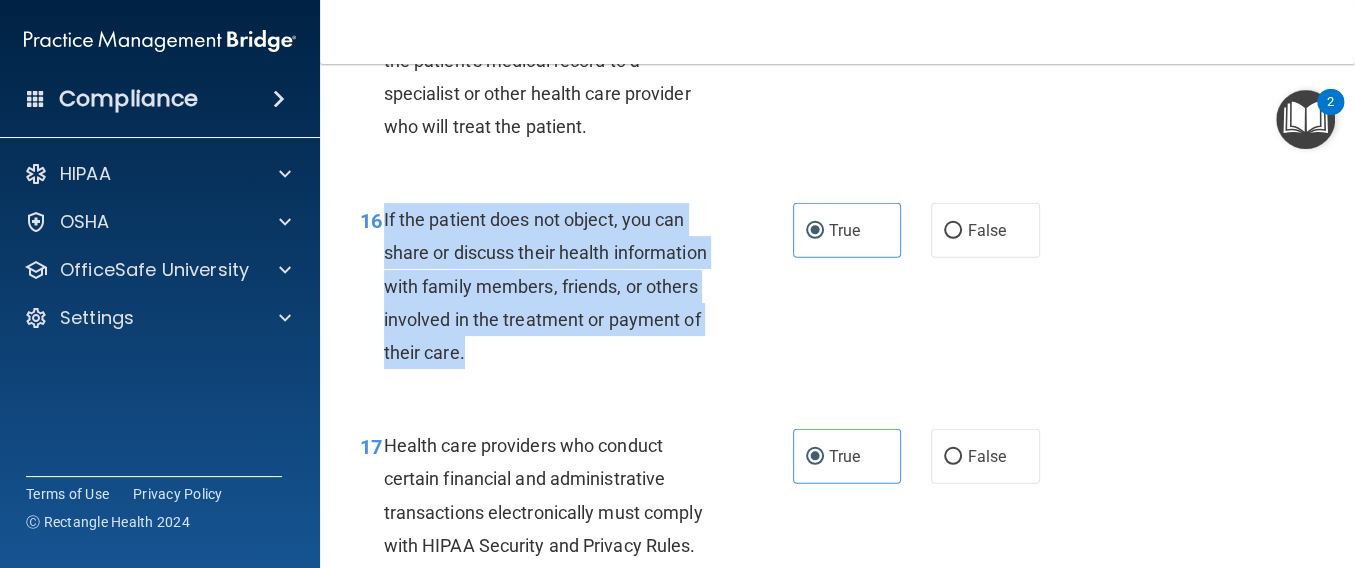 drag, startPoint x: 383, startPoint y: 309, endPoint x: 671, endPoint y: 477, distance: 333.41867 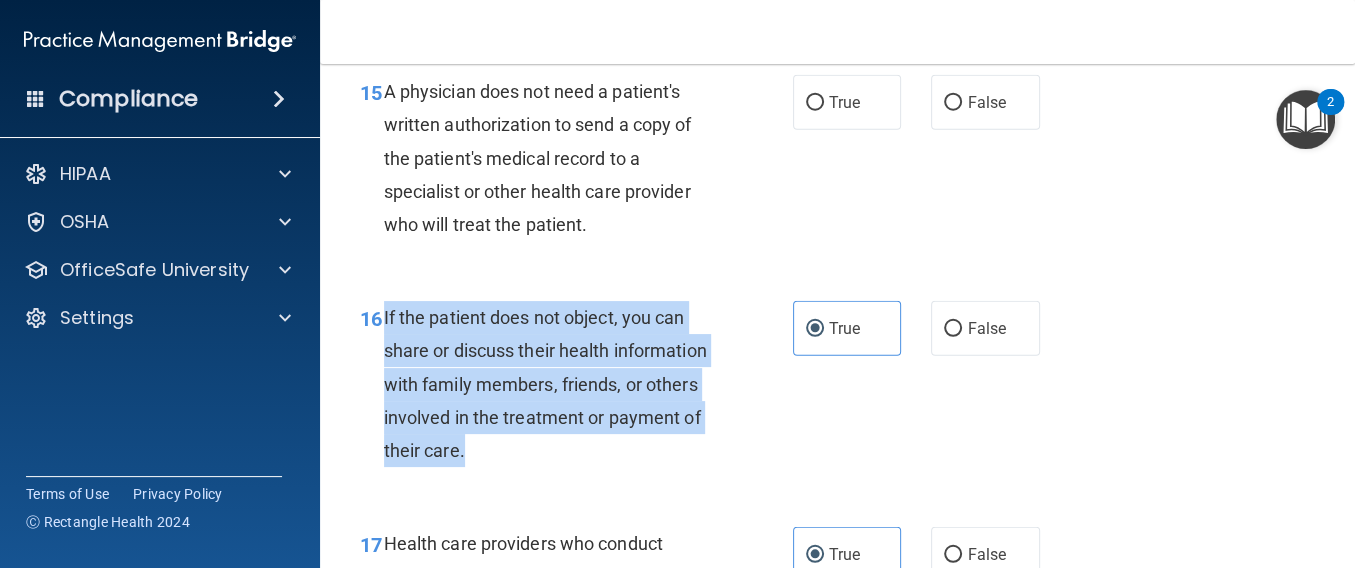 scroll, scrollTop: 2815, scrollLeft: 0, axis: vertical 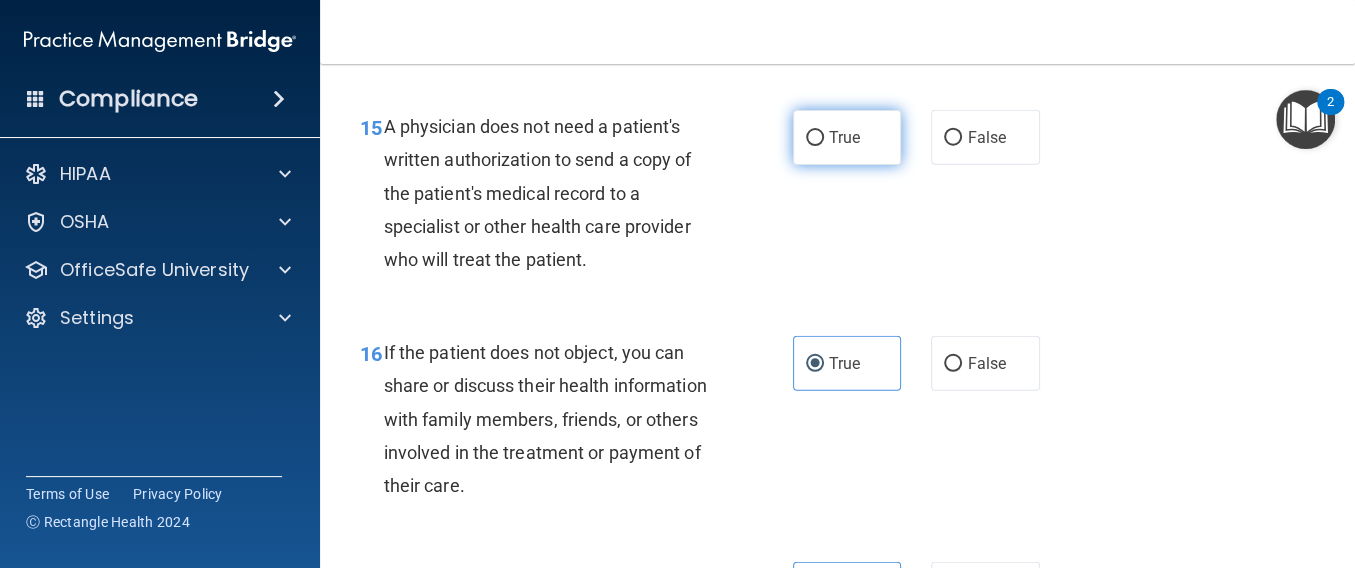 click on "True" at bounding box center (847, 137) 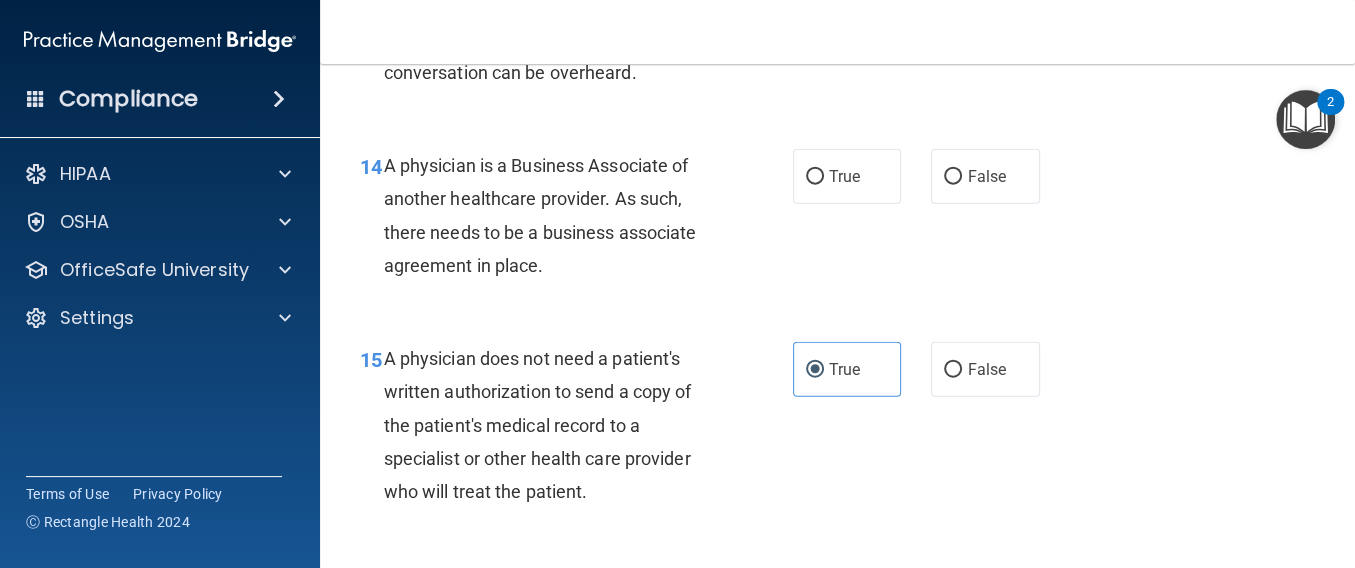 scroll, scrollTop: 2548, scrollLeft: 0, axis: vertical 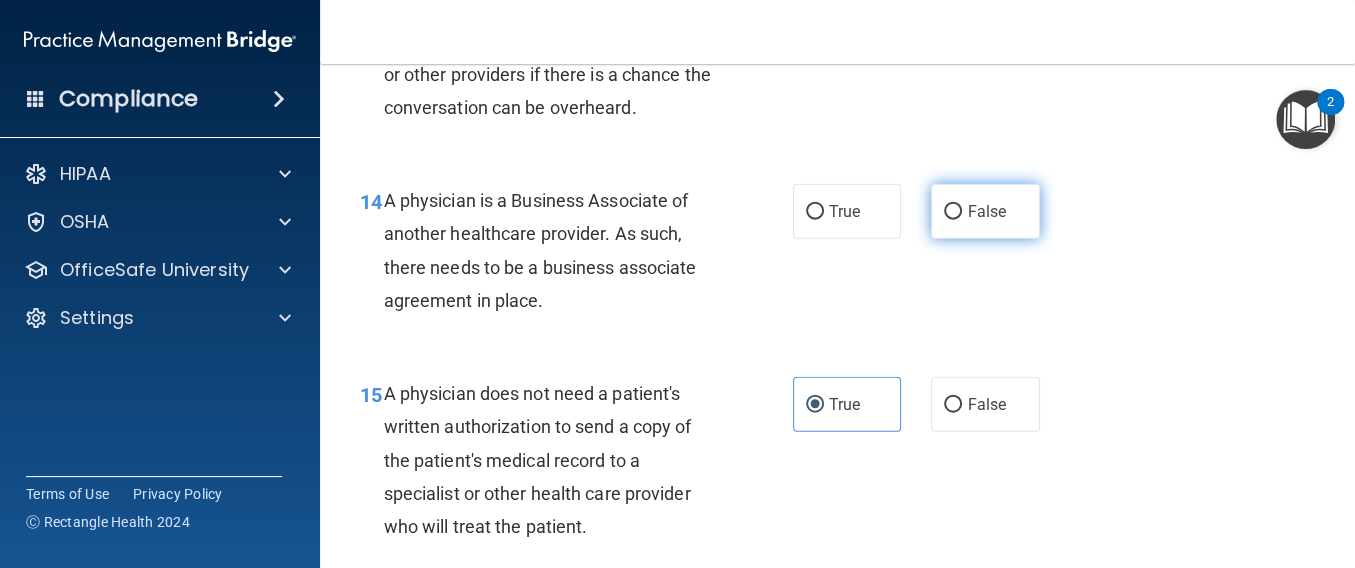 click on "False" at bounding box center (986, 211) 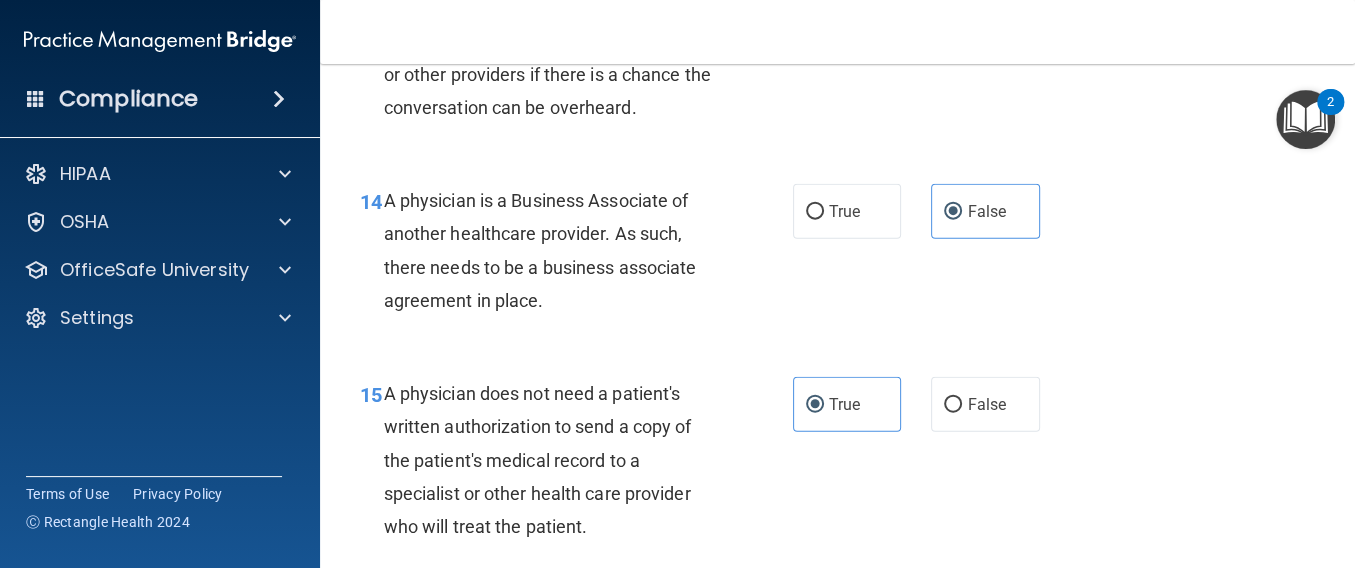 scroll, scrollTop: 2414, scrollLeft: 0, axis: vertical 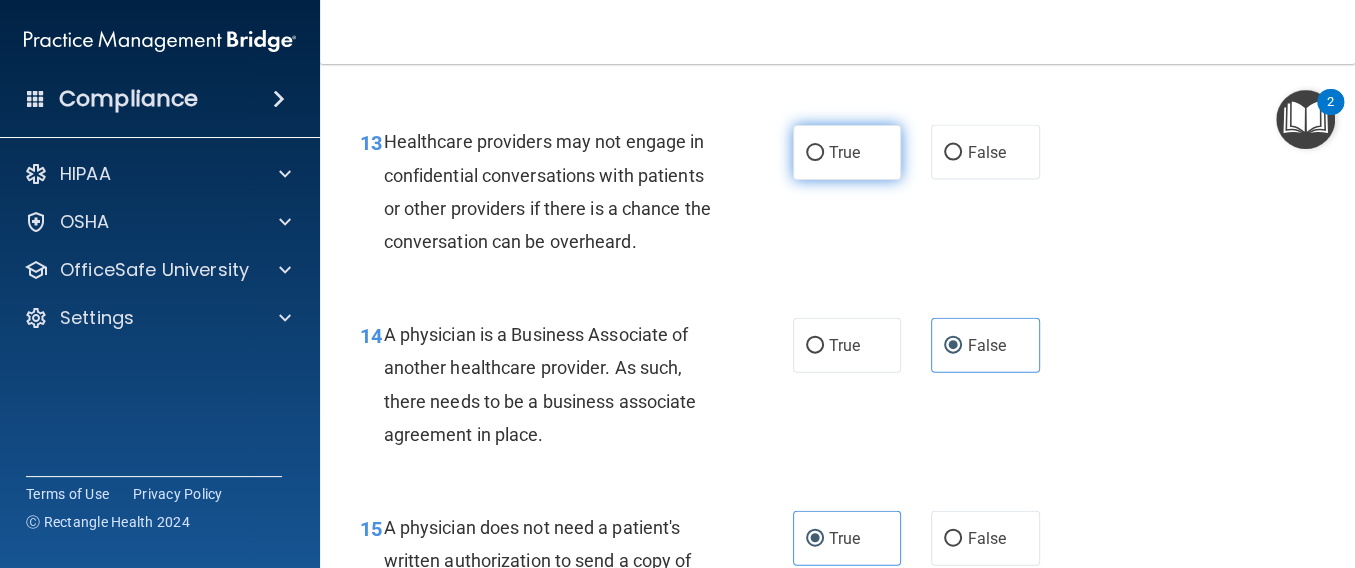 click on "True" at bounding box center [847, 152] 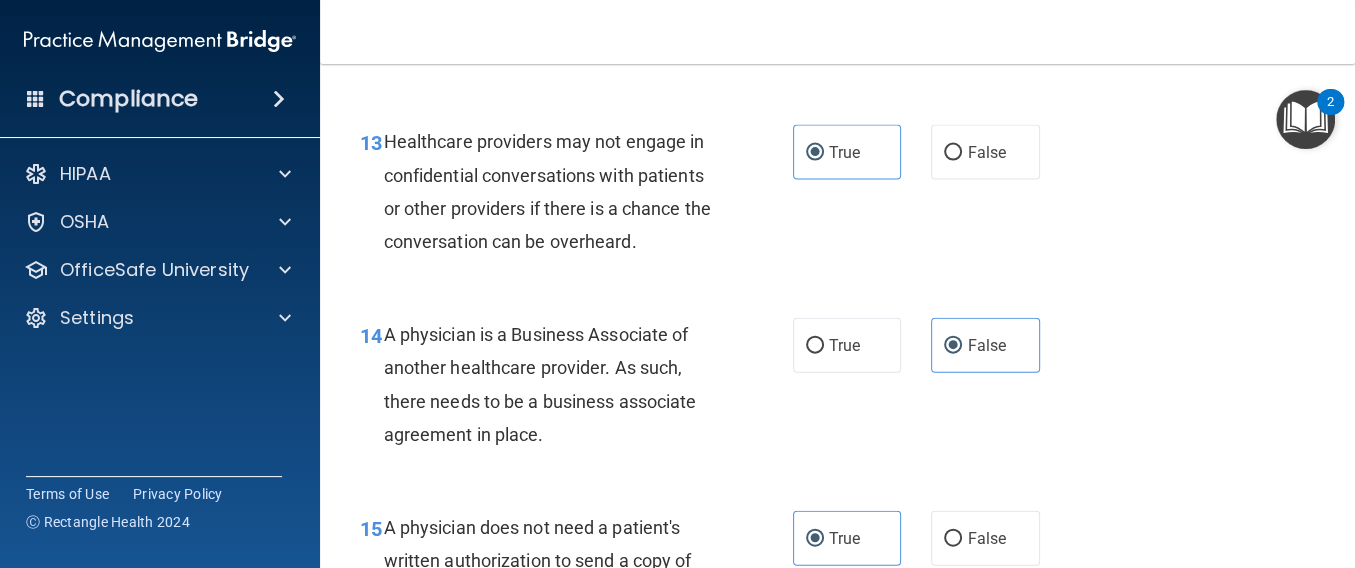 scroll, scrollTop: 2281, scrollLeft: 0, axis: vertical 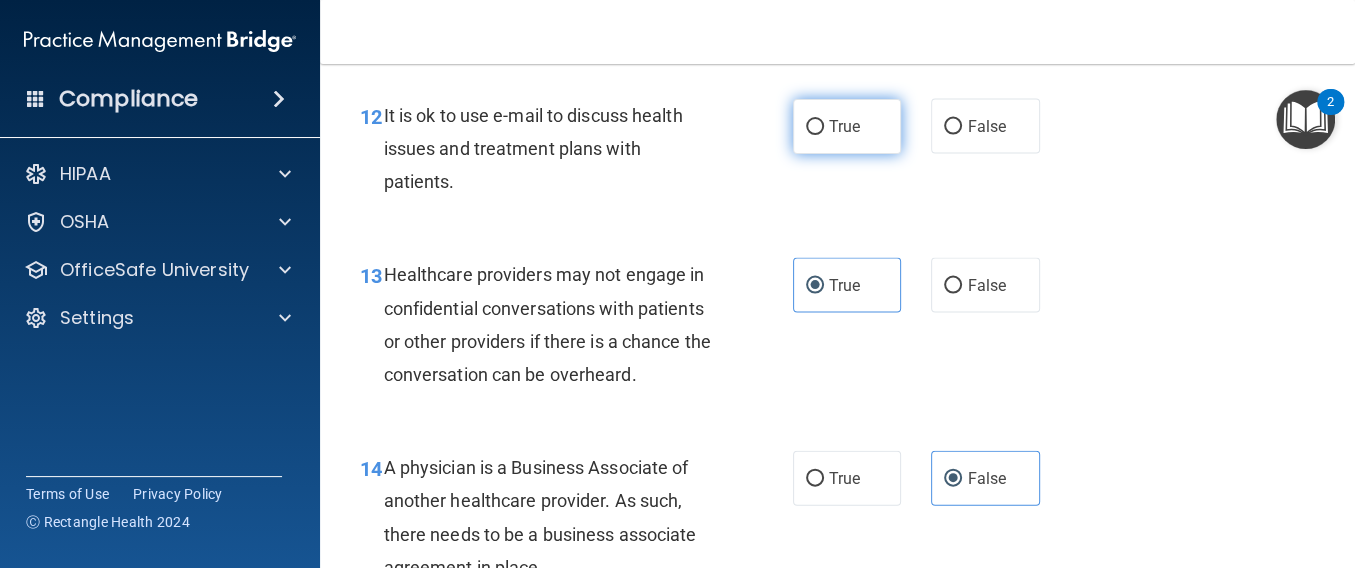click on "True" at bounding box center (844, 126) 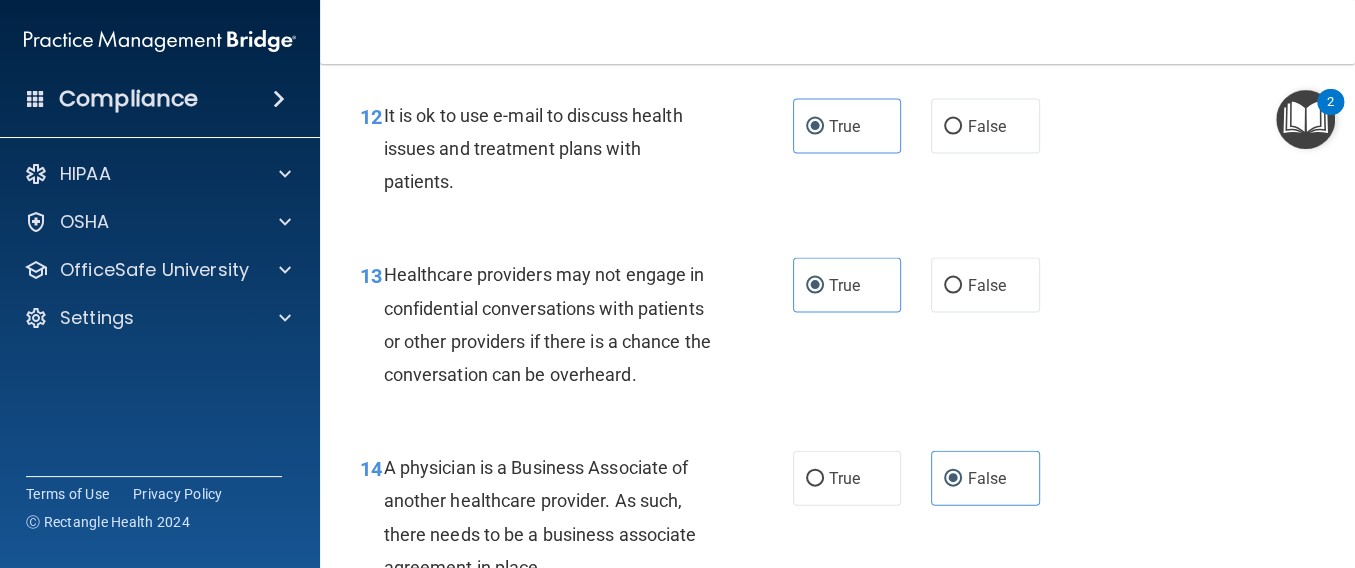 scroll, scrollTop: 2148, scrollLeft: 0, axis: vertical 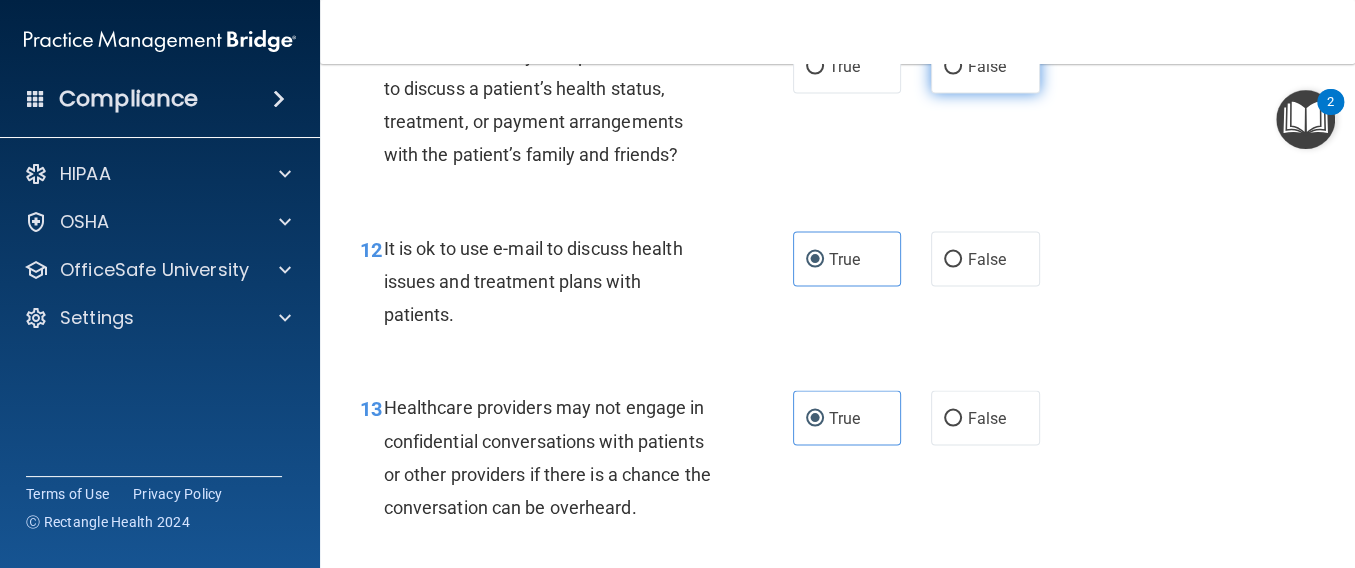 click on "False" at bounding box center [985, 66] 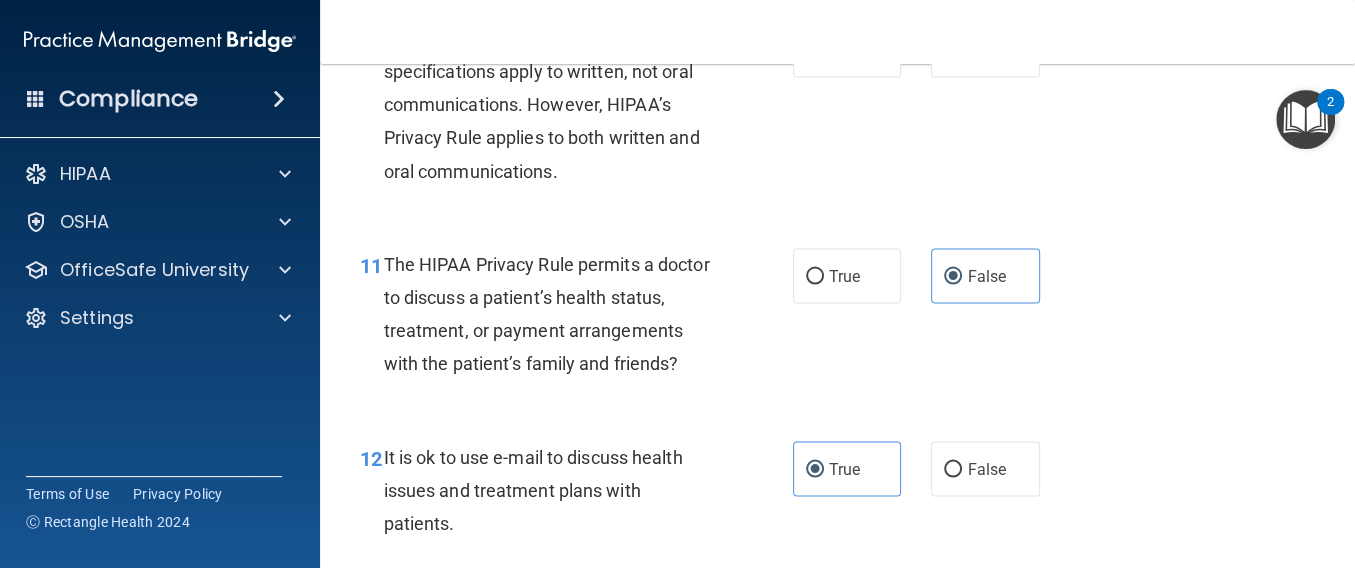 scroll, scrollTop: 1881, scrollLeft: 0, axis: vertical 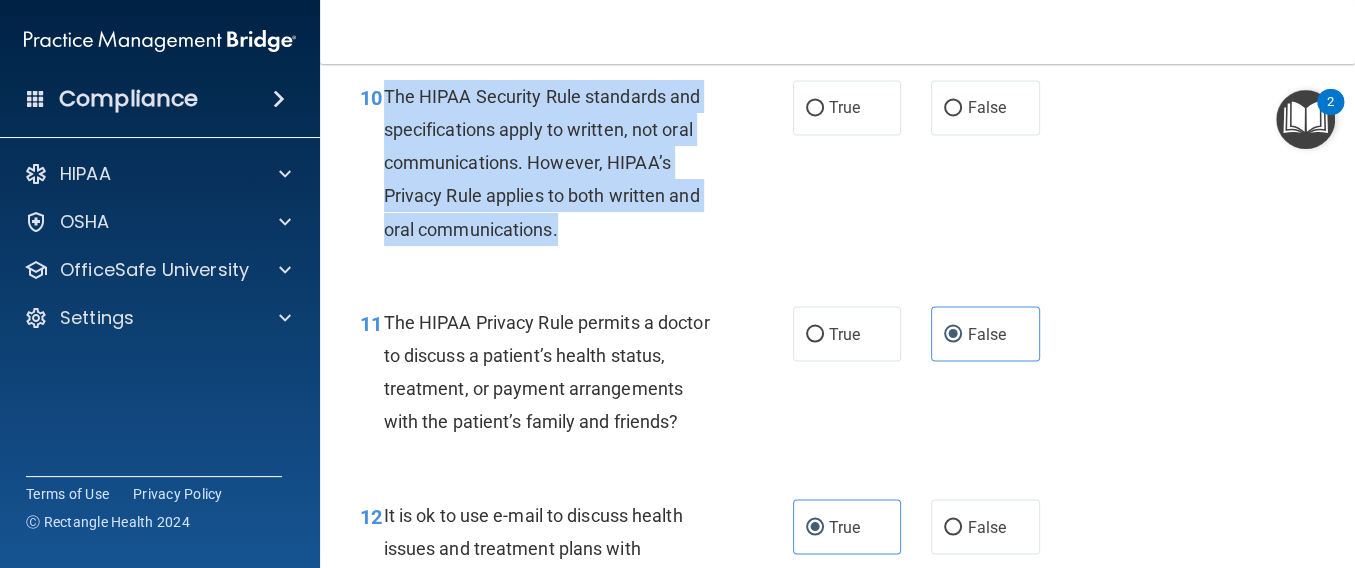 drag, startPoint x: 390, startPoint y: 161, endPoint x: 585, endPoint y: 309, distance: 244.804 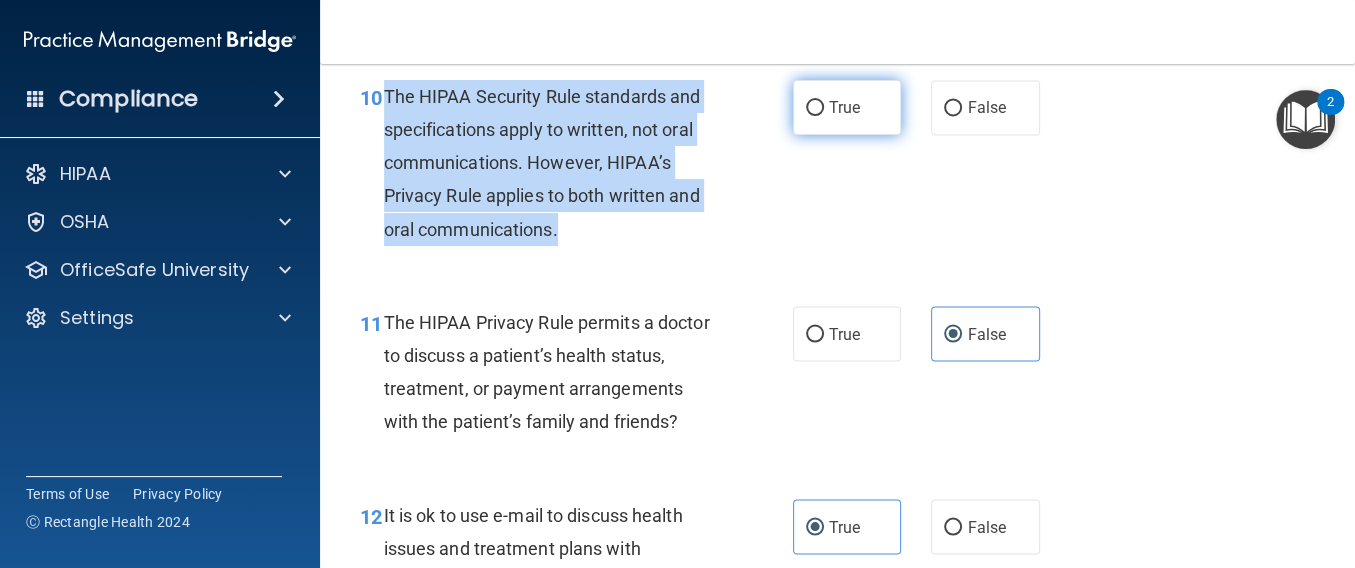 click on "True" at bounding box center [815, 108] 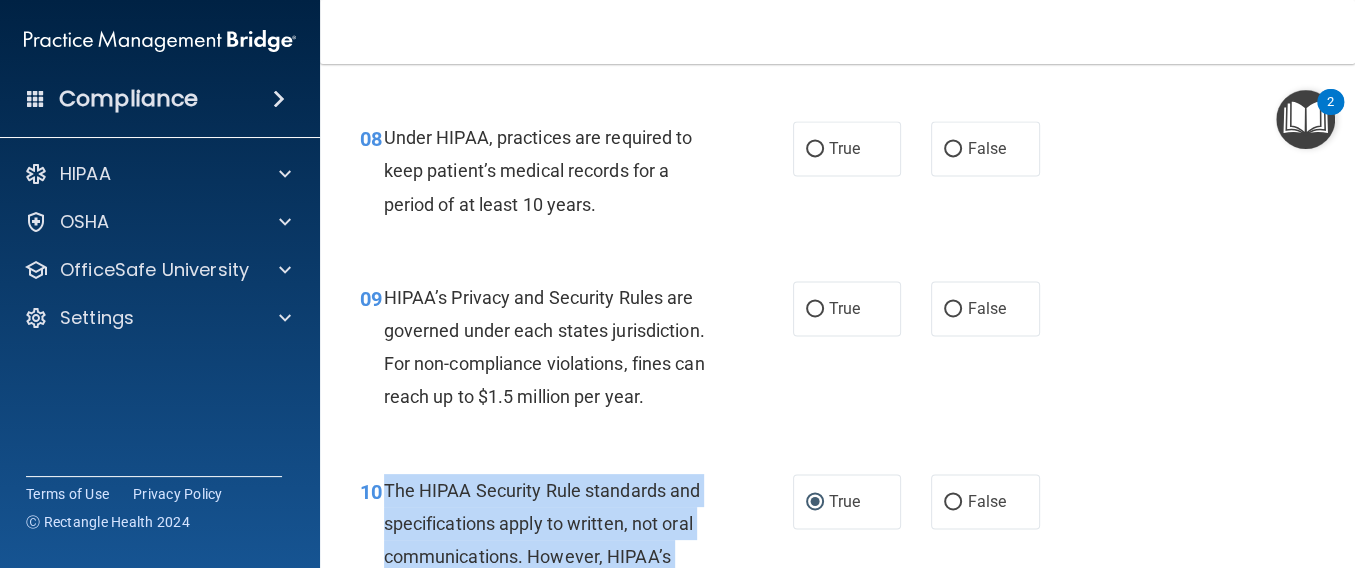 scroll, scrollTop: 1481, scrollLeft: 0, axis: vertical 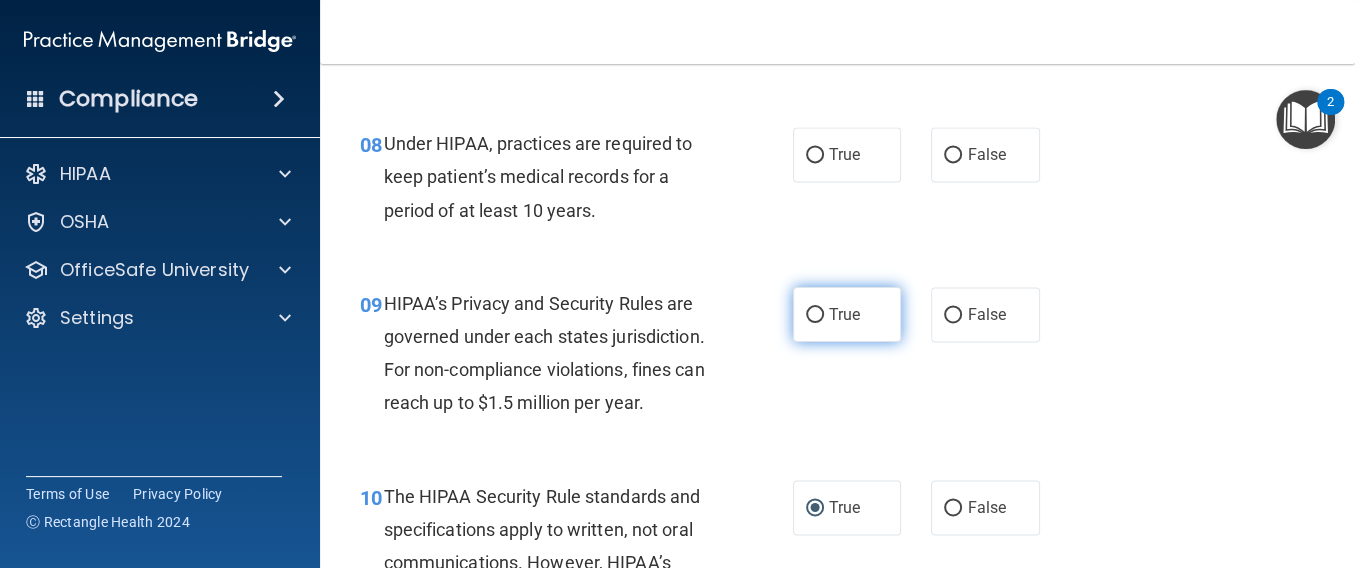 click on "True" at bounding box center [847, 314] 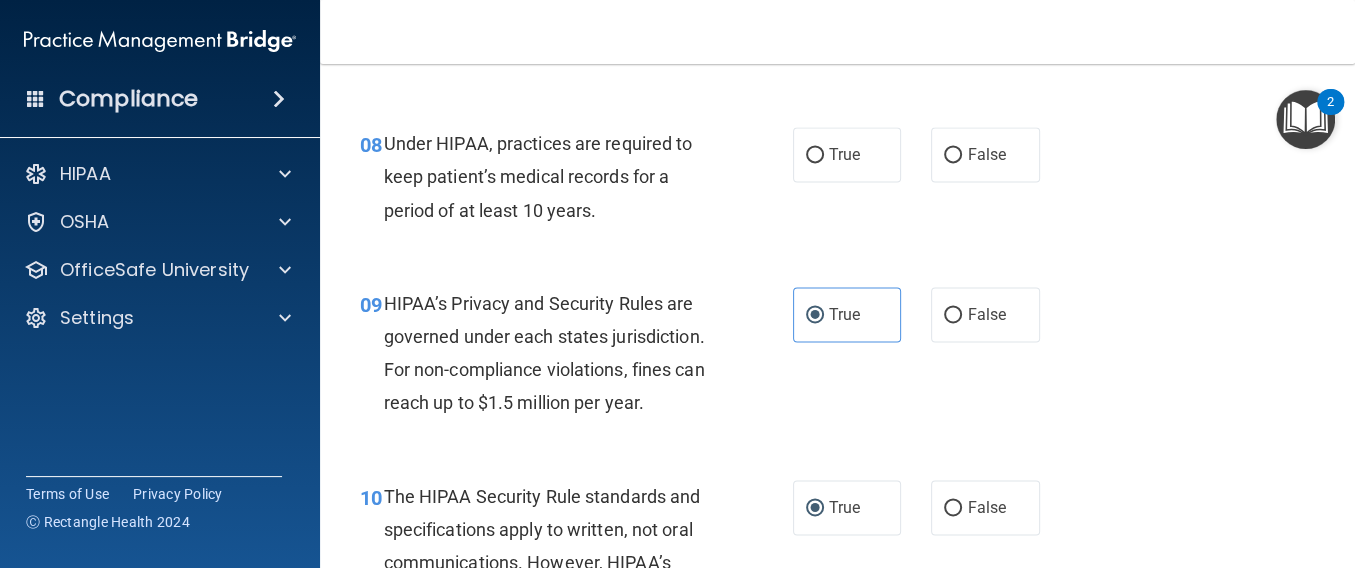 scroll, scrollTop: 1348, scrollLeft: 0, axis: vertical 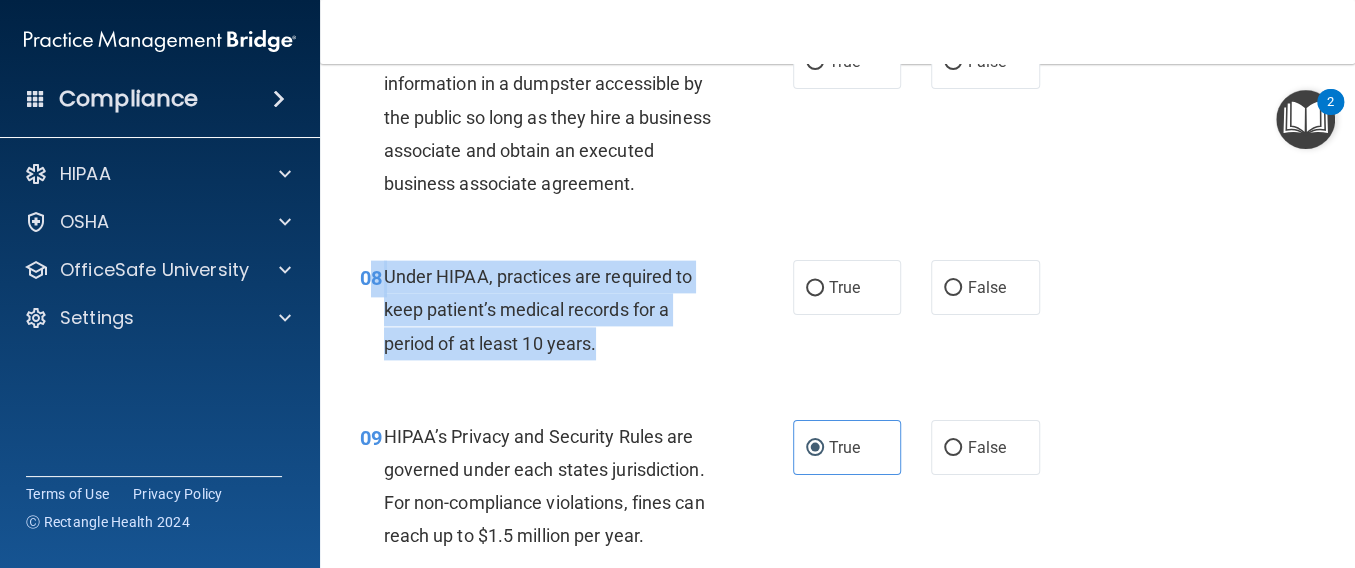 drag, startPoint x: 609, startPoint y: 409, endPoint x: 374, endPoint y: 332, distance: 247.29335 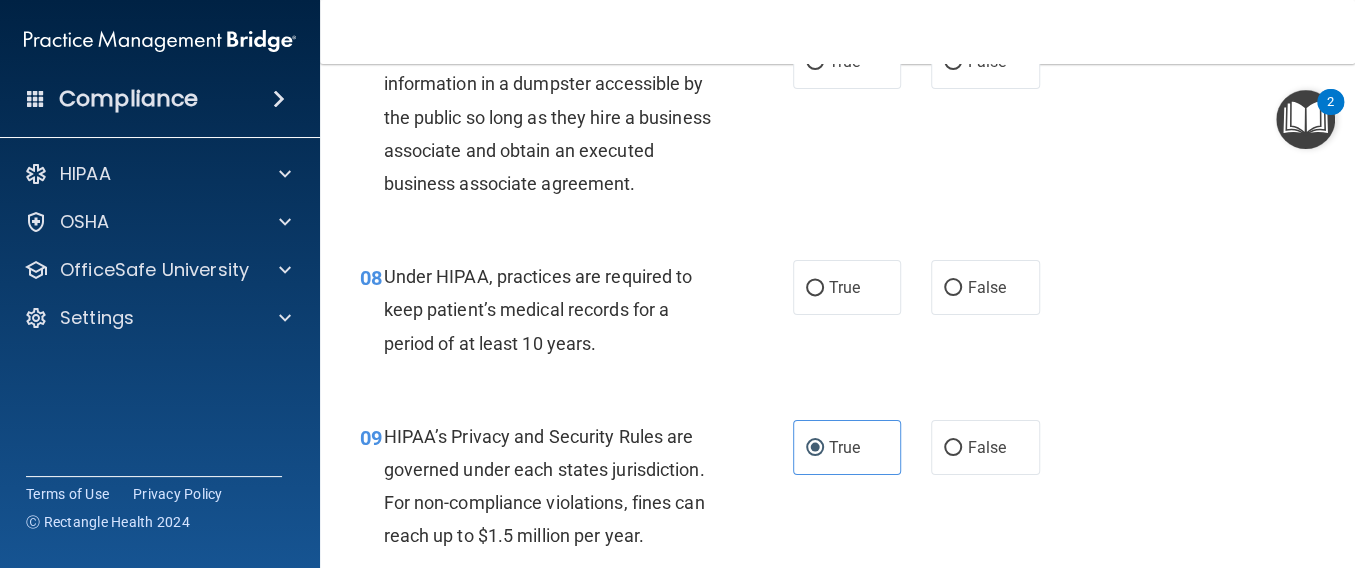 click on "08       Under HIPAA, practices are required to keep patient’s medical records for a period of at least 10 years.                 True           False" at bounding box center (837, 315) 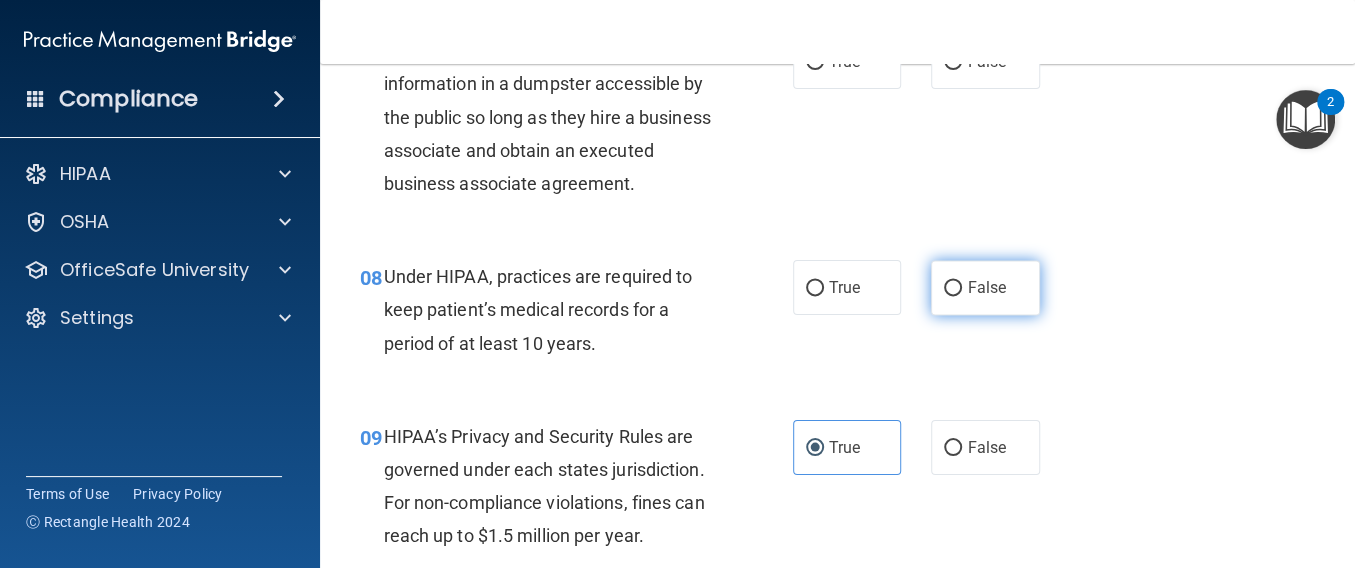 click on "False" at bounding box center (986, 287) 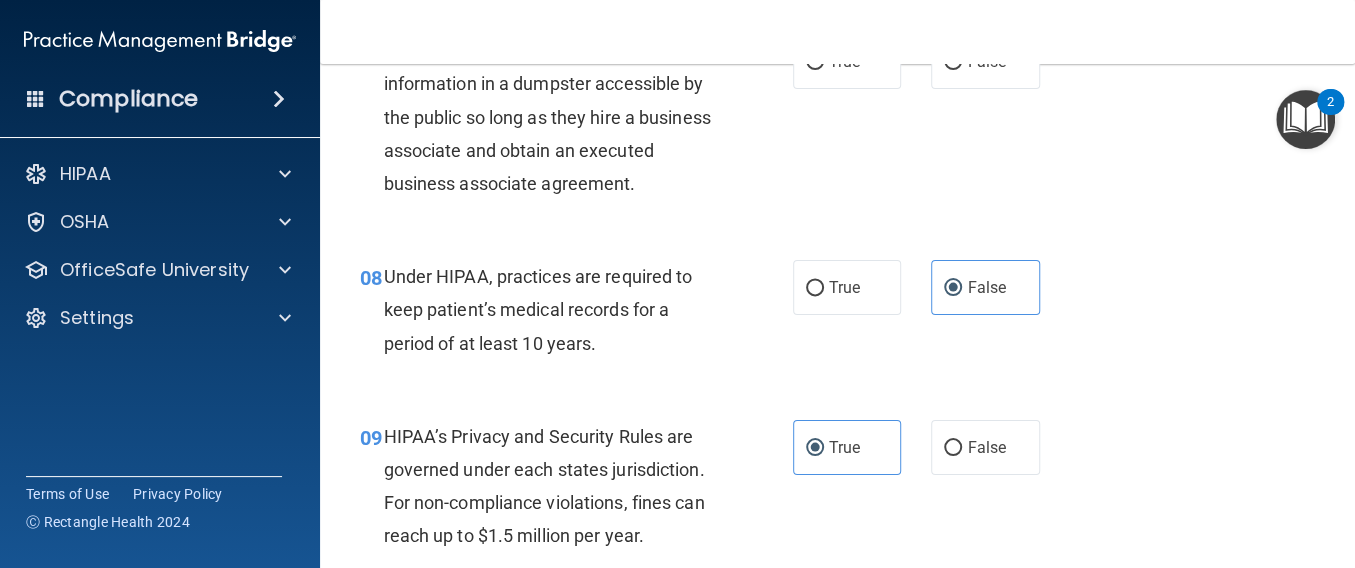 scroll, scrollTop: 1215, scrollLeft: 0, axis: vertical 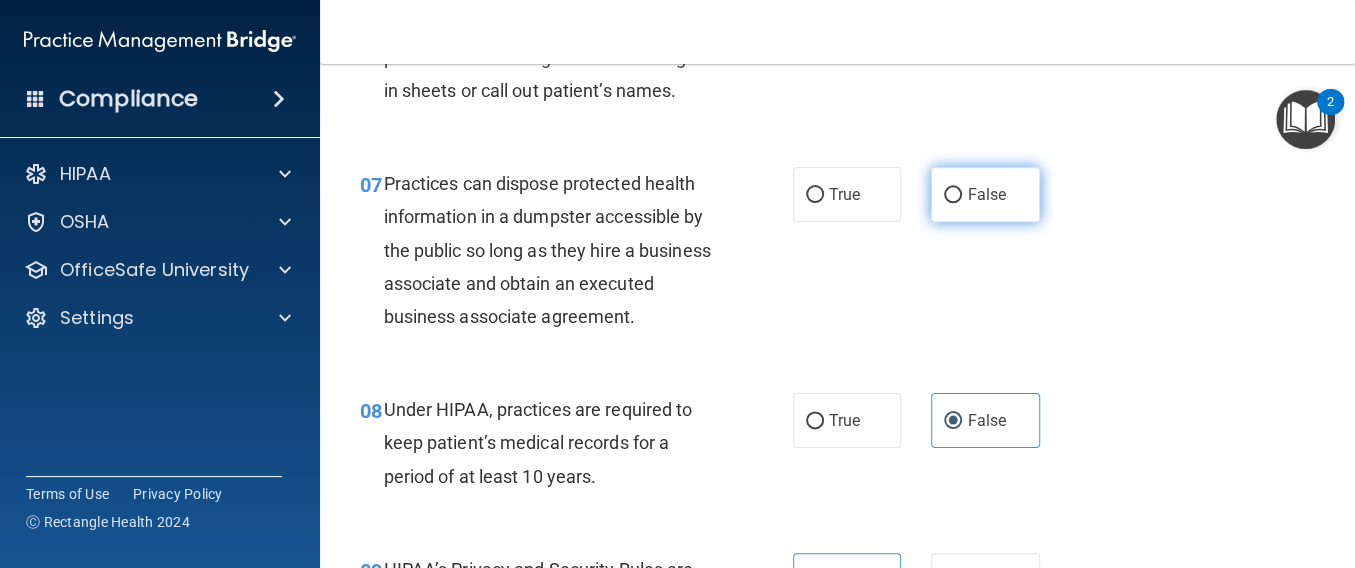 click on "False" at bounding box center [953, 195] 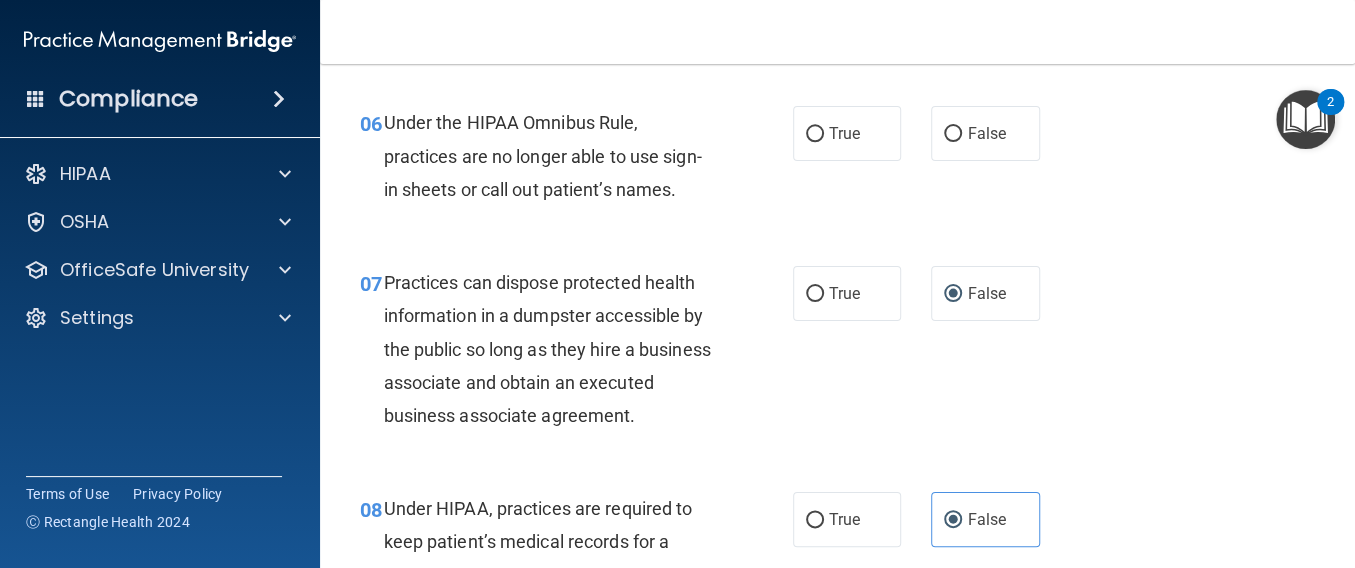 scroll, scrollTop: 1081, scrollLeft: 0, axis: vertical 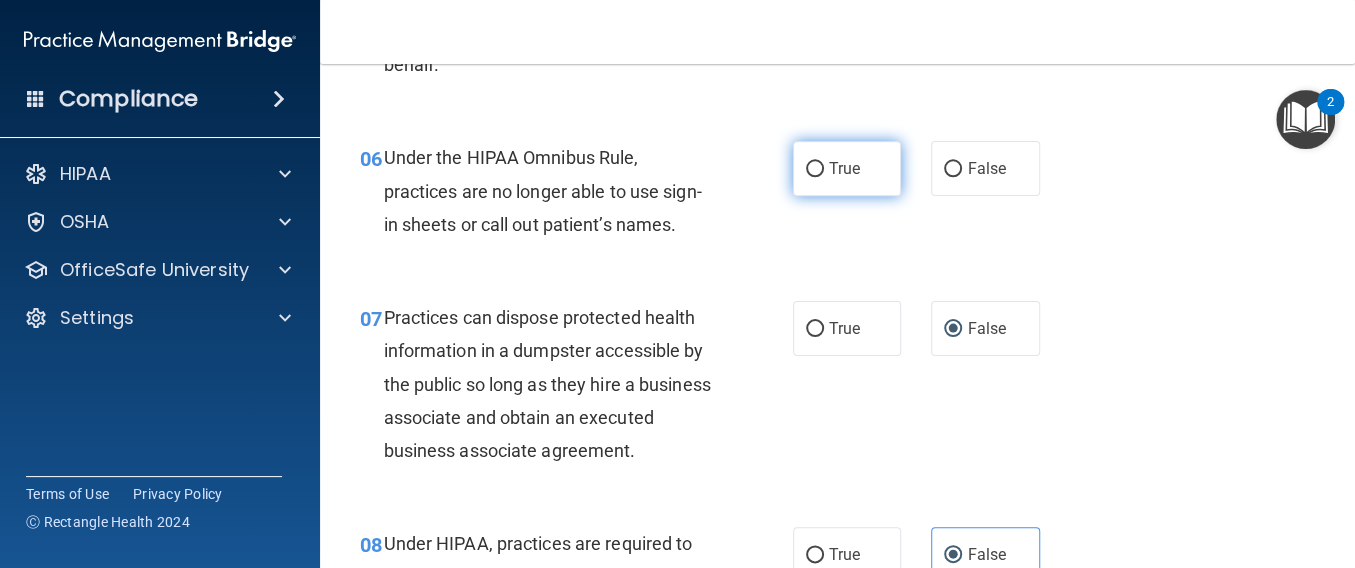 drag, startPoint x: 825, startPoint y: 197, endPoint x: 793, endPoint y: 220, distance: 39.40812 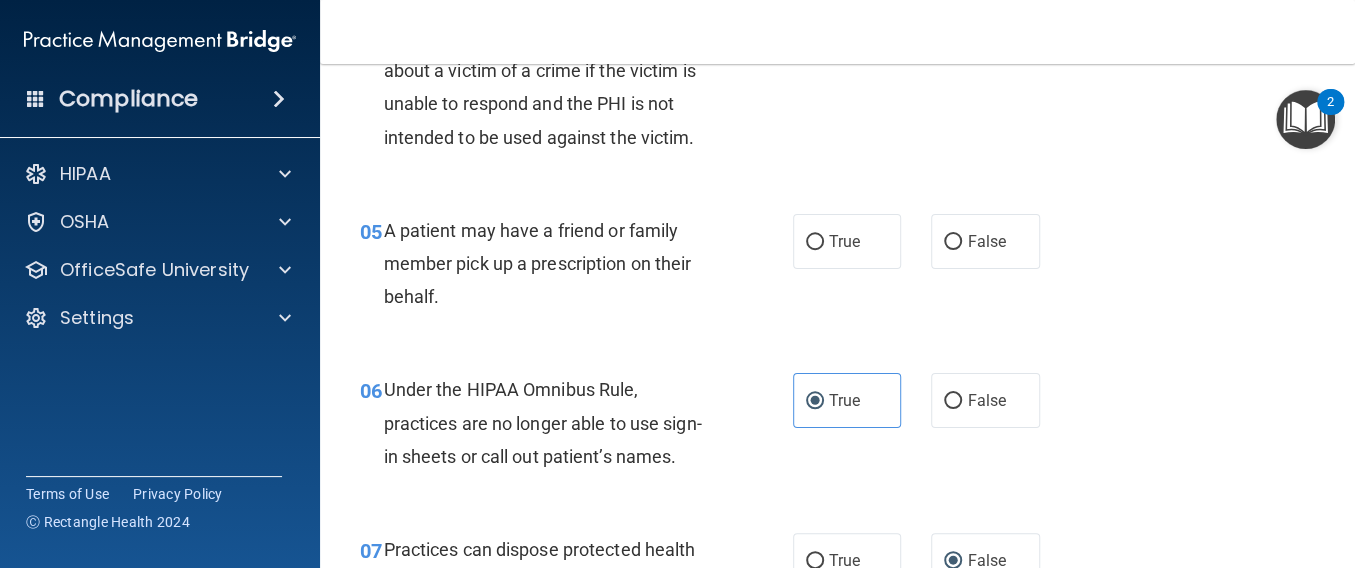 scroll, scrollTop: 814, scrollLeft: 0, axis: vertical 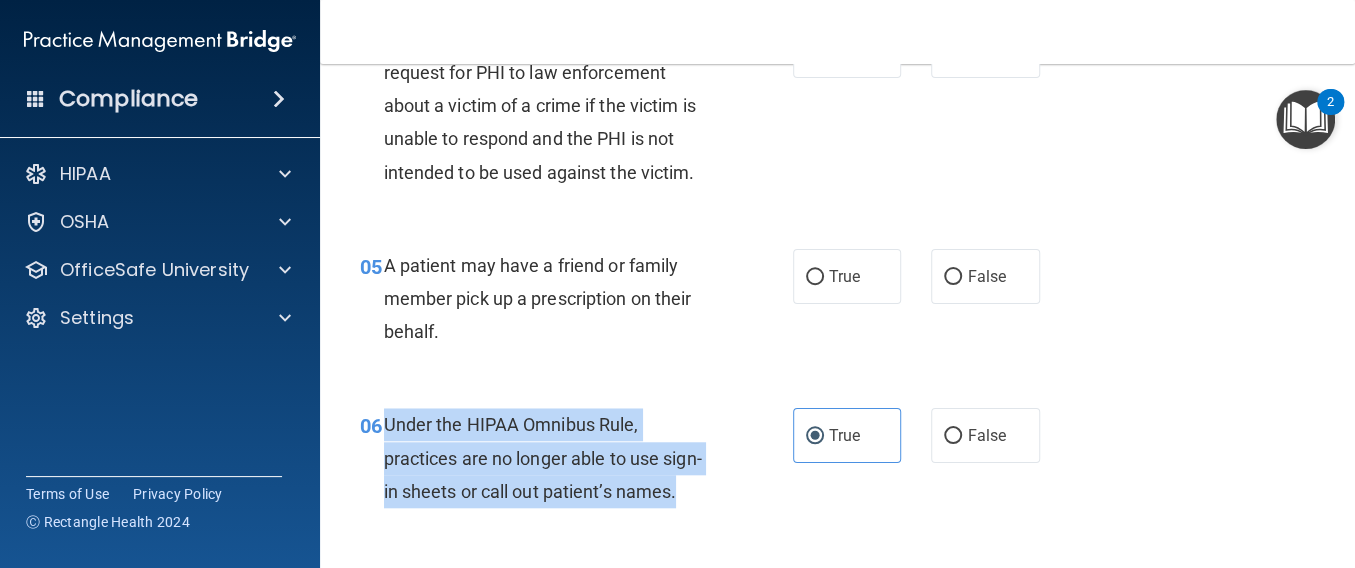 drag, startPoint x: 698, startPoint y: 530, endPoint x: 381, endPoint y: 460, distance: 324.63672 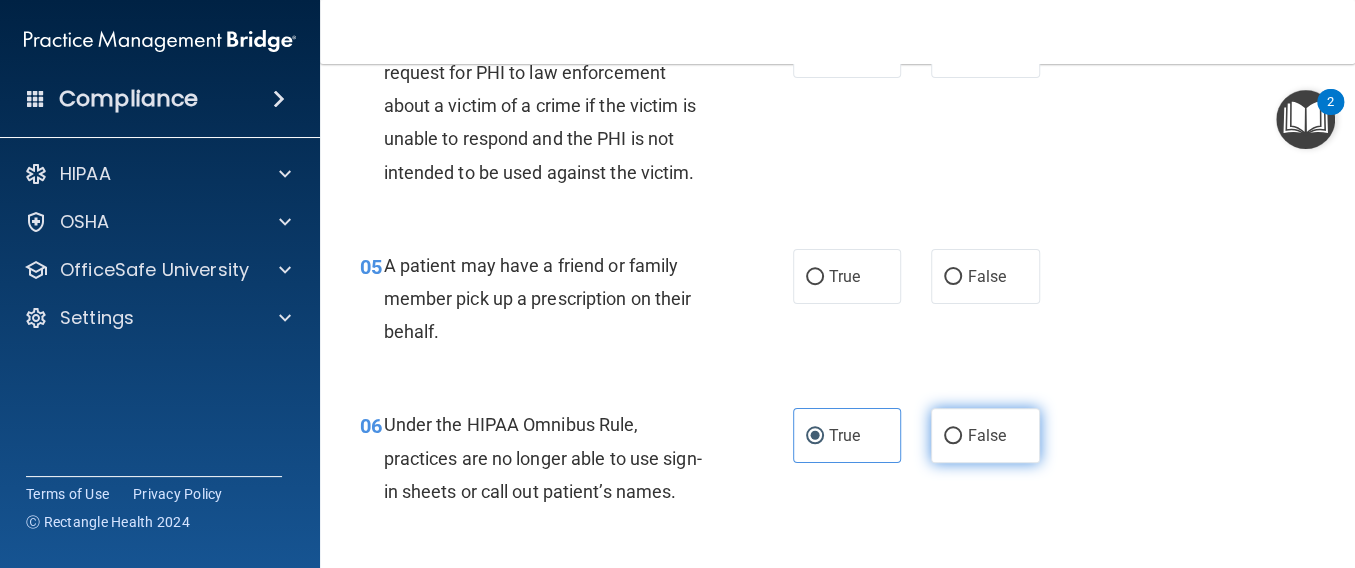 click on "False" at bounding box center (985, 435) 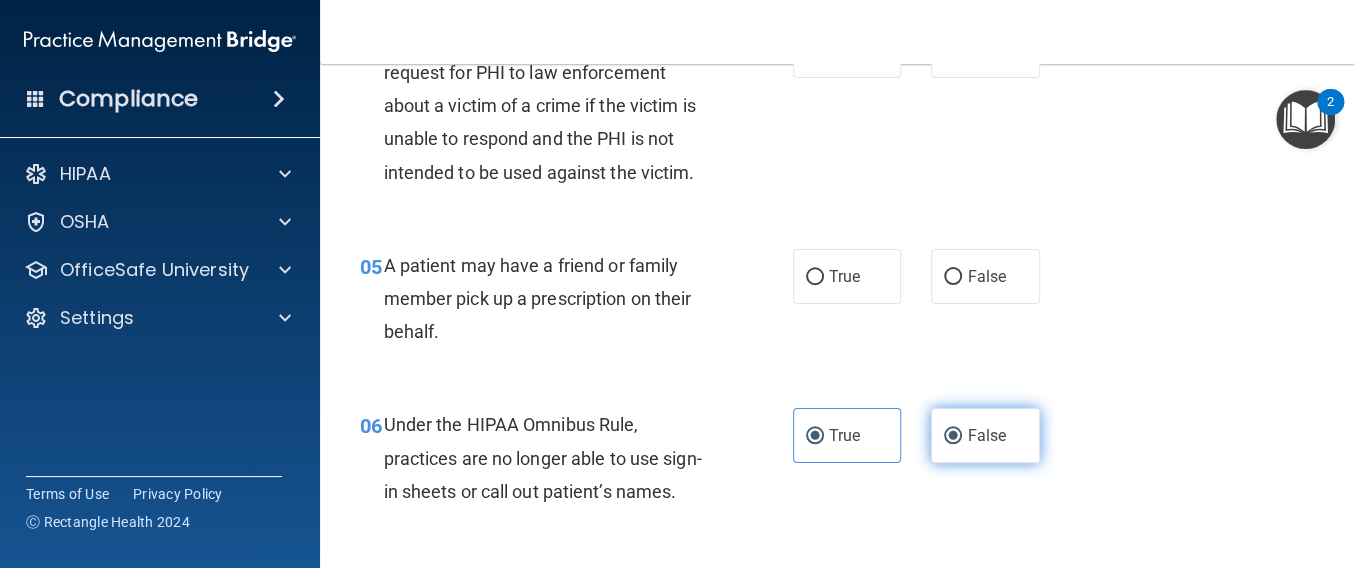 radio on "false" 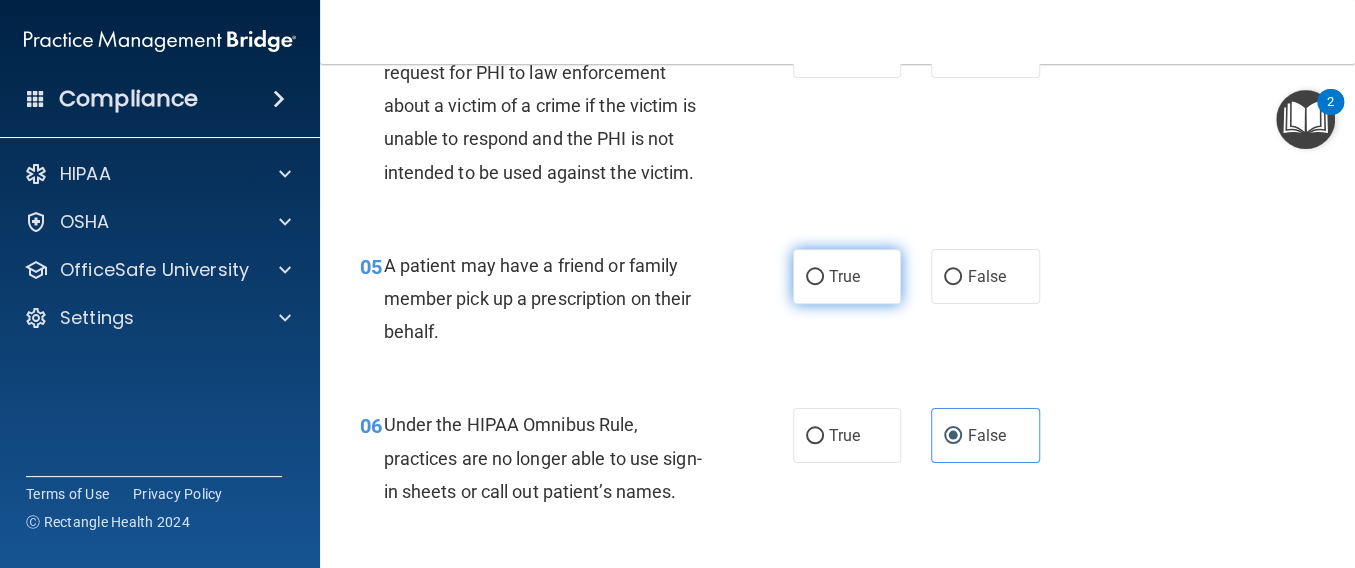 click on "True" at bounding box center [847, 276] 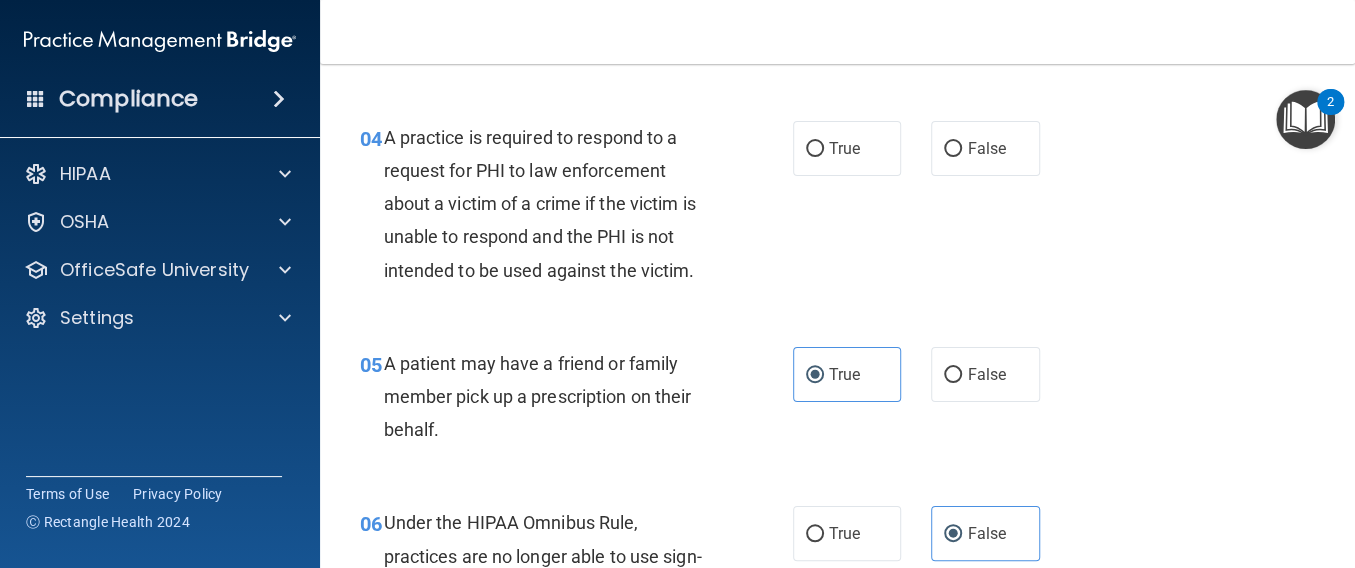 scroll, scrollTop: 681, scrollLeft: 0, axis: vertical 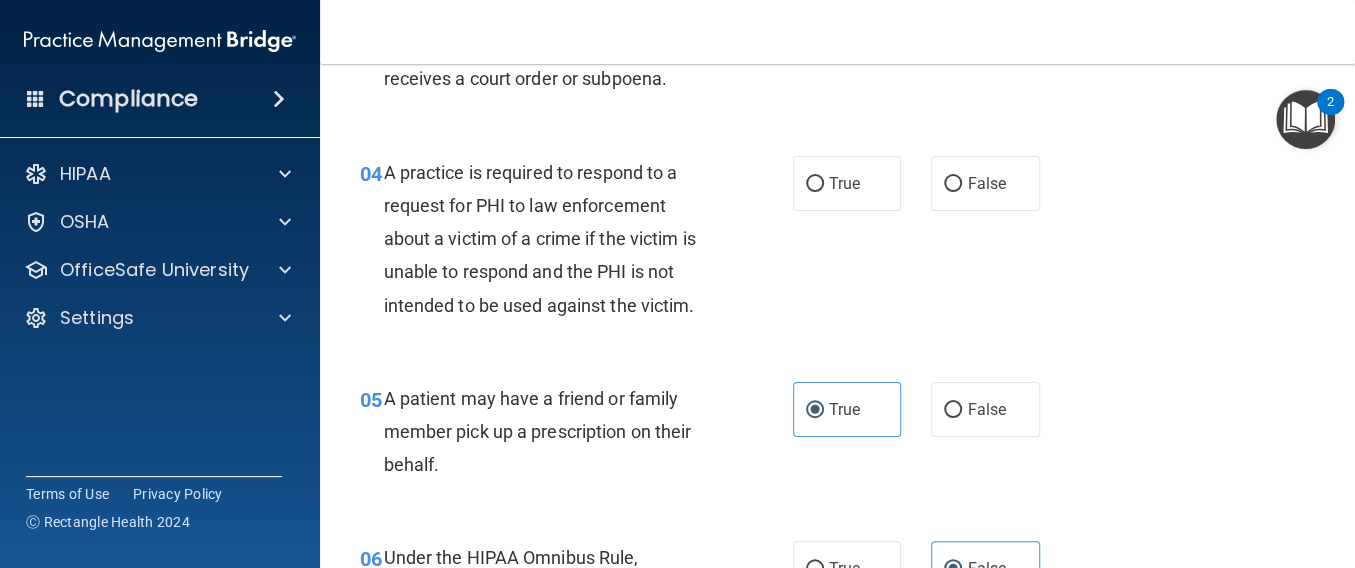 click on "04       A practice is required to respond to a request for PHI to law enforcement about a victim of a crime if the victim is unable to respond and the PHI is not intended to be used against the victim." at bounding box center [576, 244] 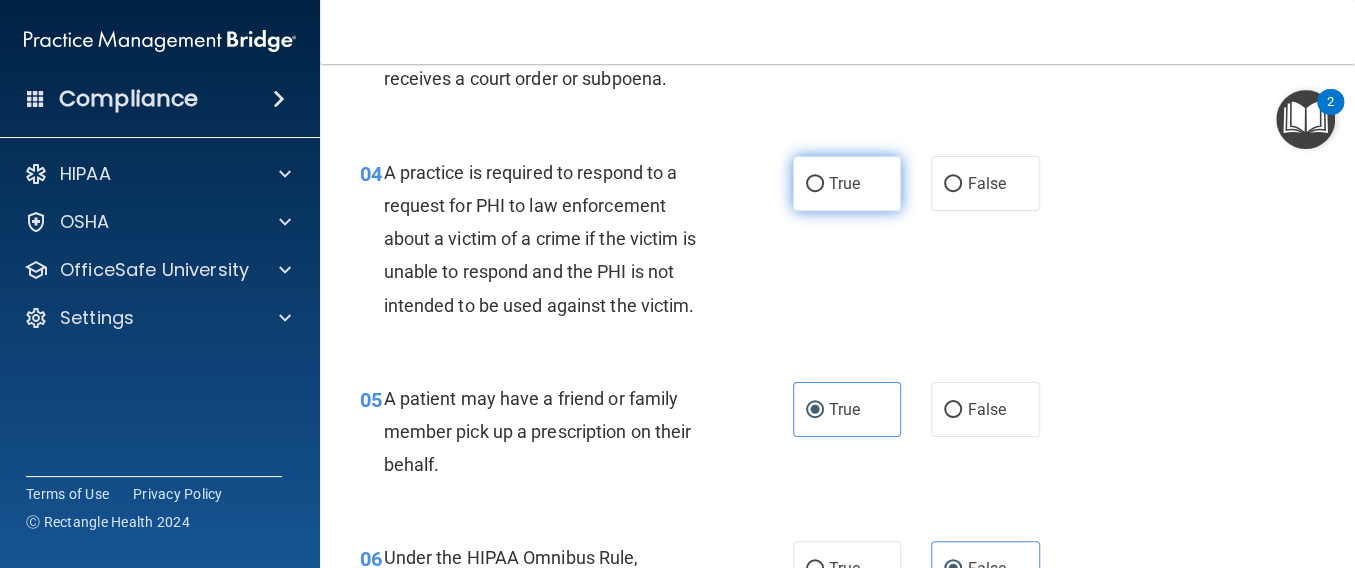 click on "True" at bounding box center (815, 184) 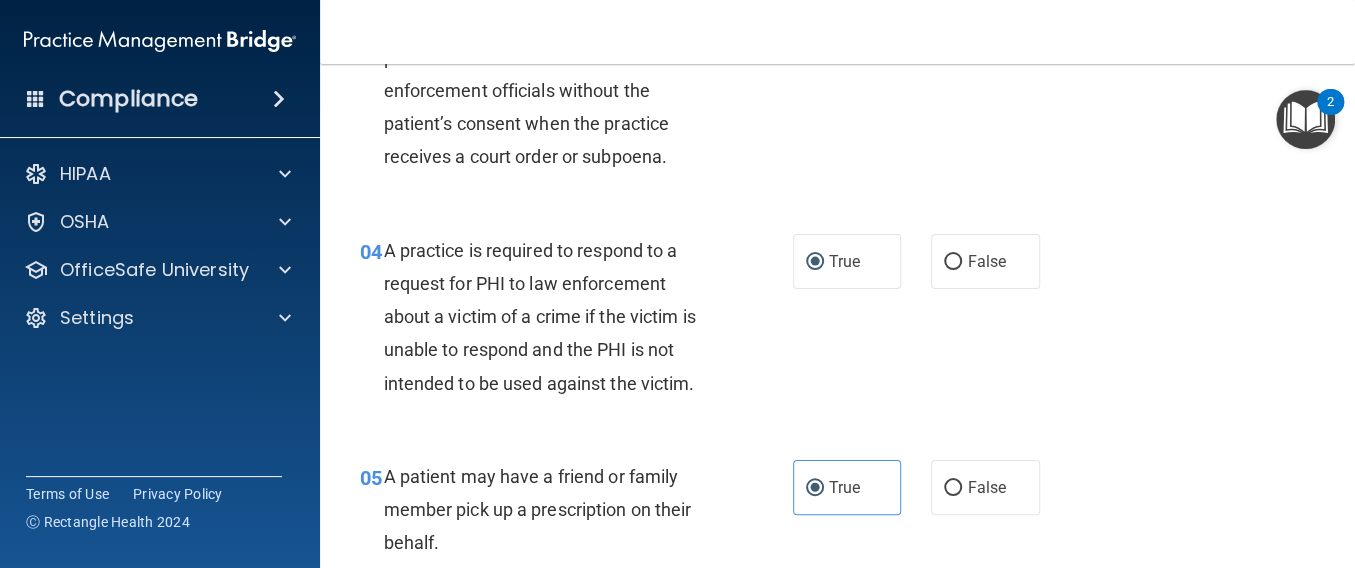 scroll, scrollTop: 548, scrollLeft: 0, axis: vertical 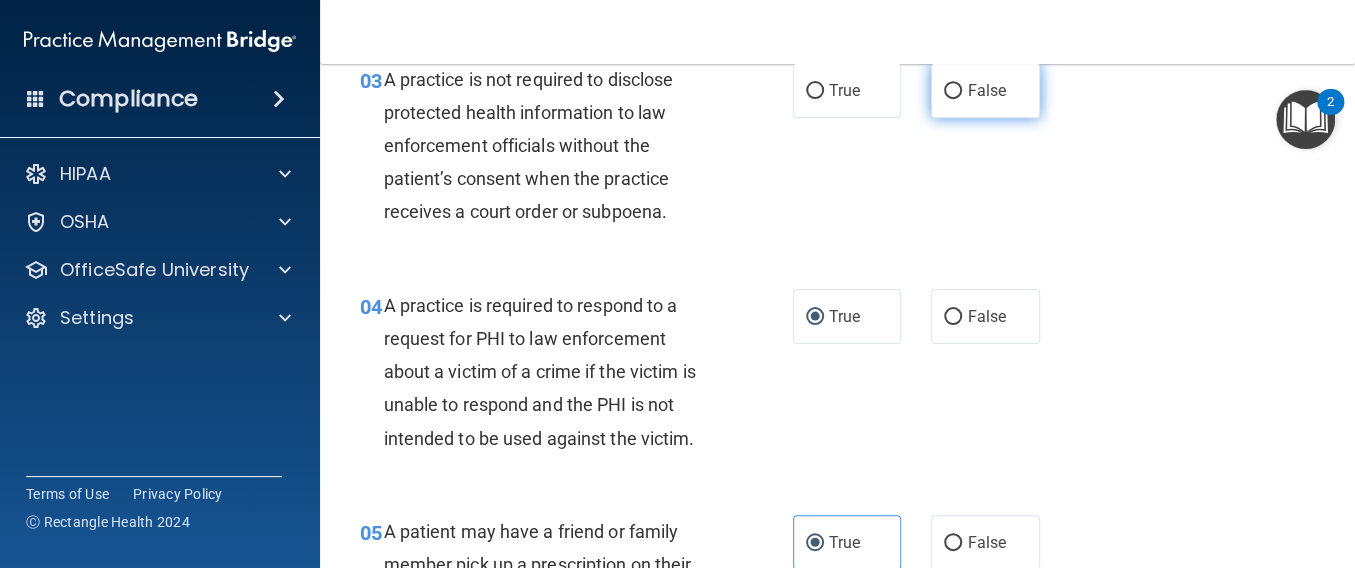 click on "False" at bounding box center [985, 90] 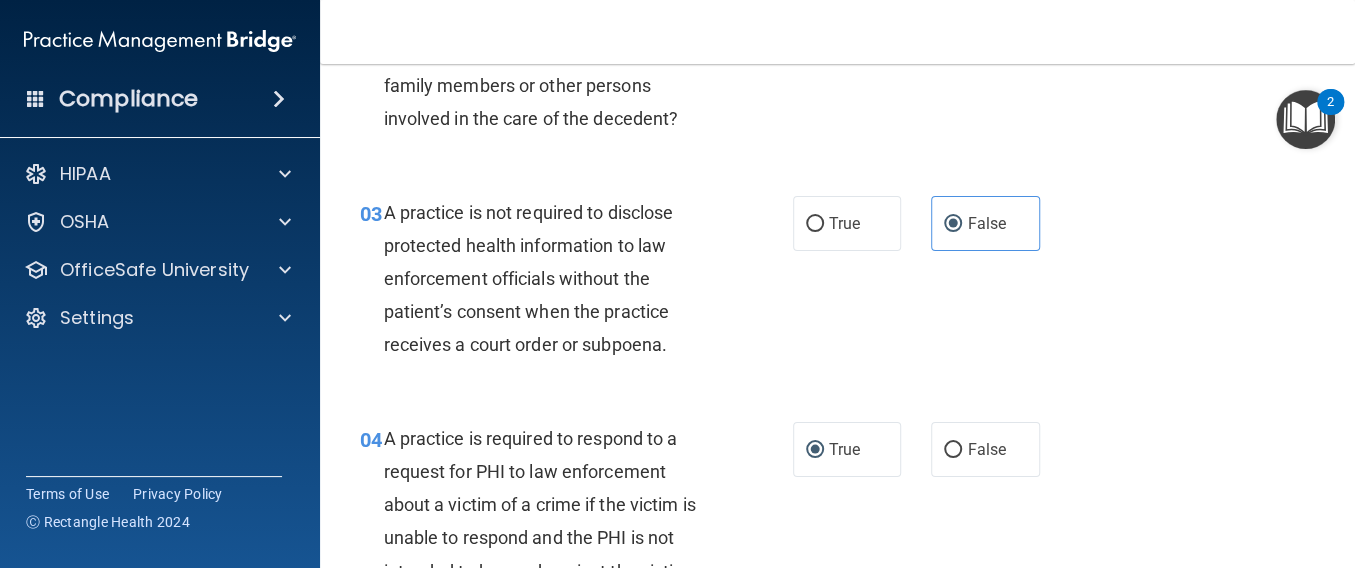 scroll, scrollTop: 281, scrollLeft: 0, axis: vertical 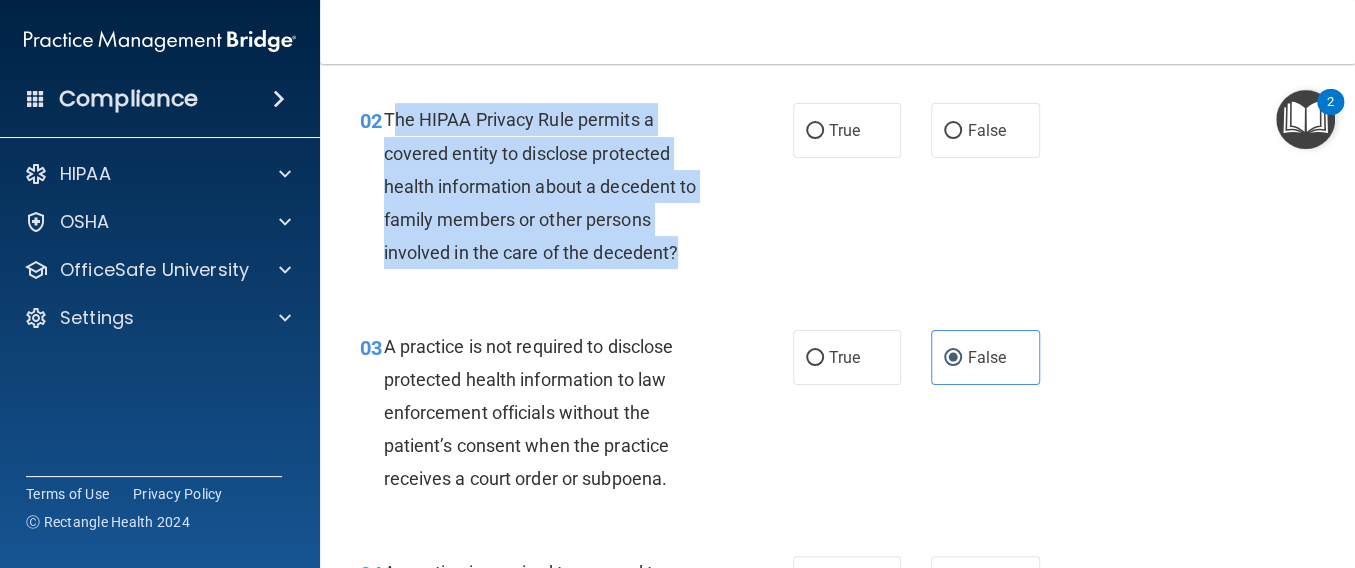 drag, startPoint x: 681, startPoint y: 286, endPoint x: 390, endPoint y: 163, distance: 315.92722 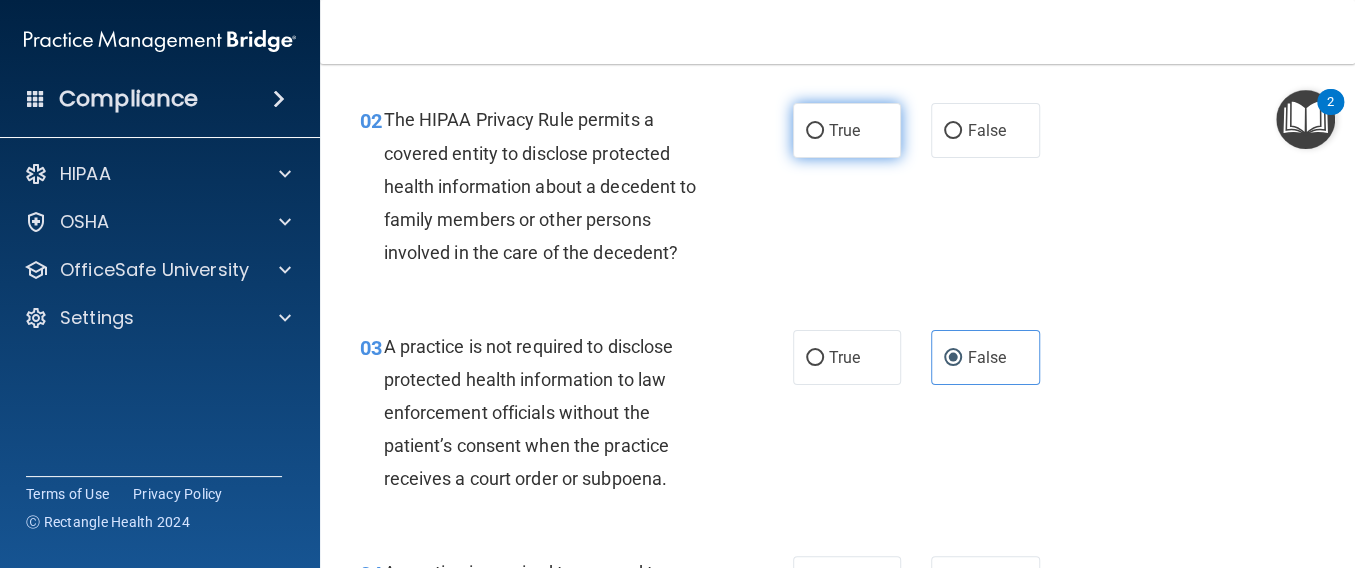 click on "True" at bounding box center [844, 130] 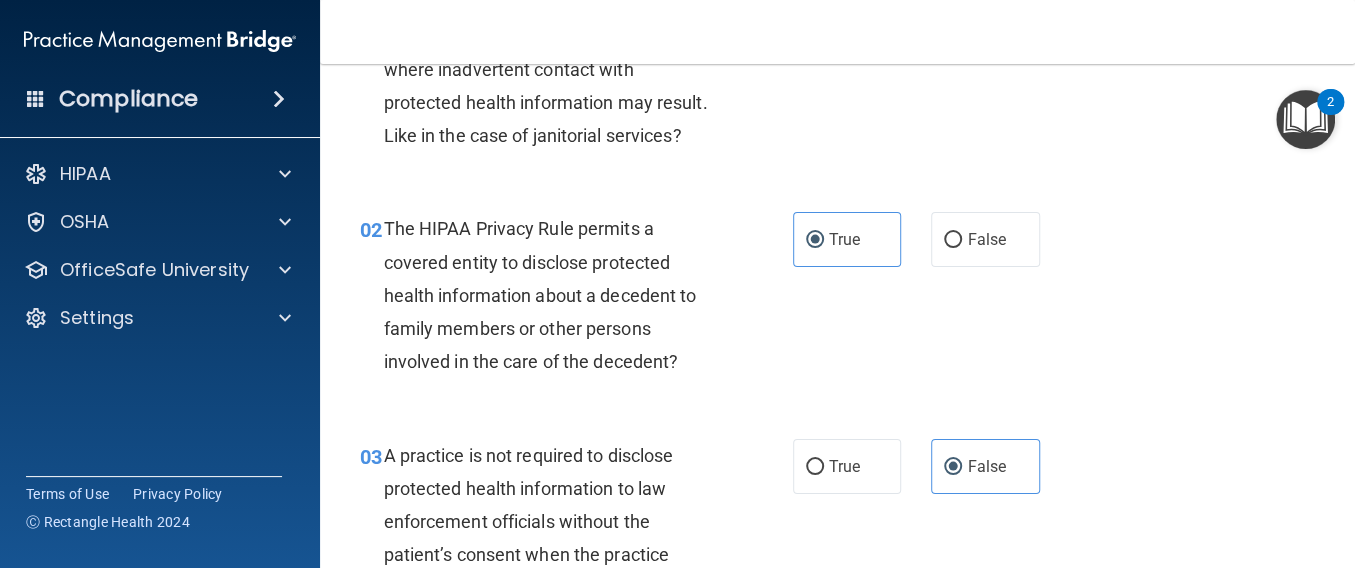 scroll, scrollTop: 14, scrollLeft: 0, axis: vertical 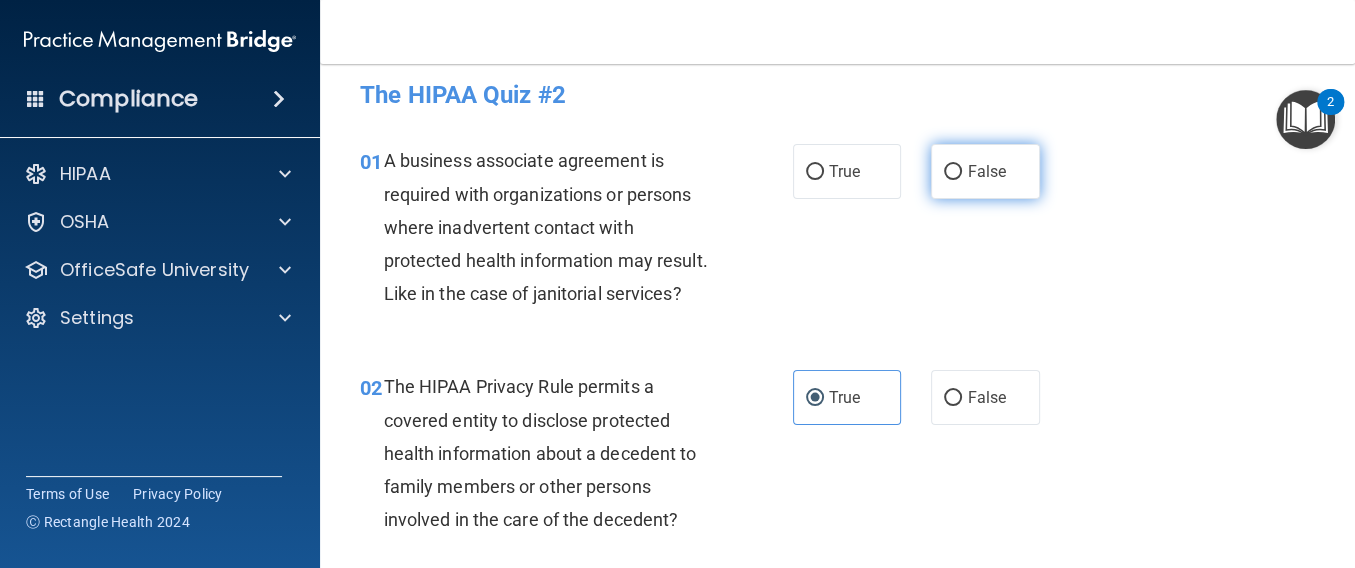 click on "False" at bounding box center (986, 171) 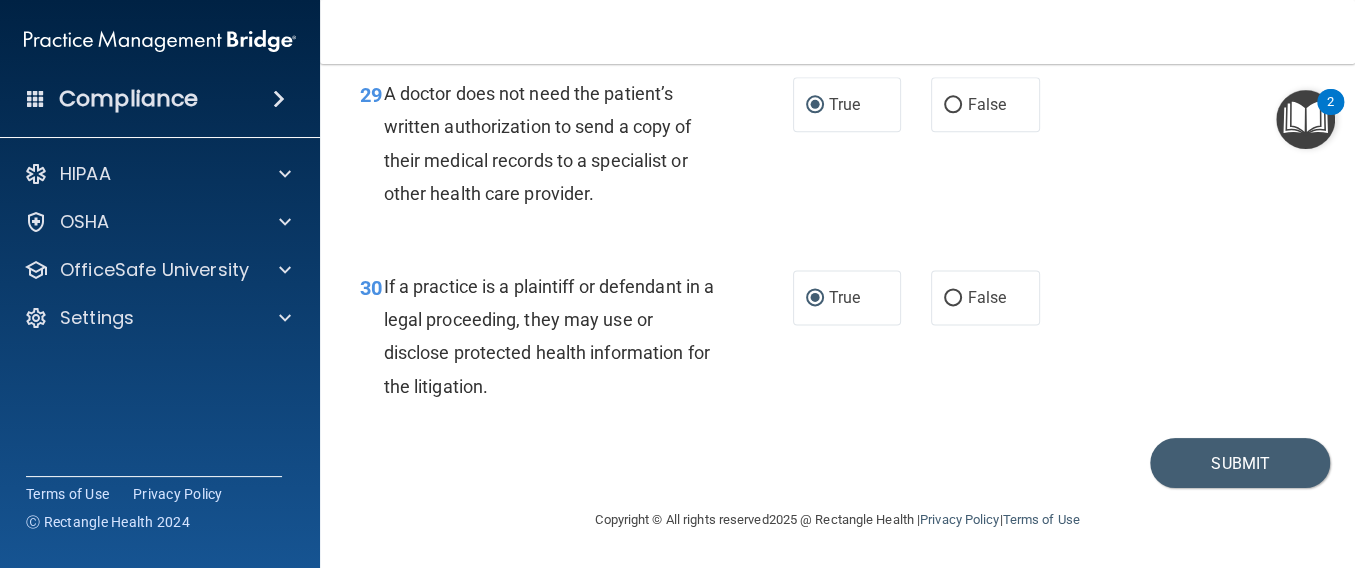 scroll, scrollTop: 5614, scrollLeft: 0, axis: vertical 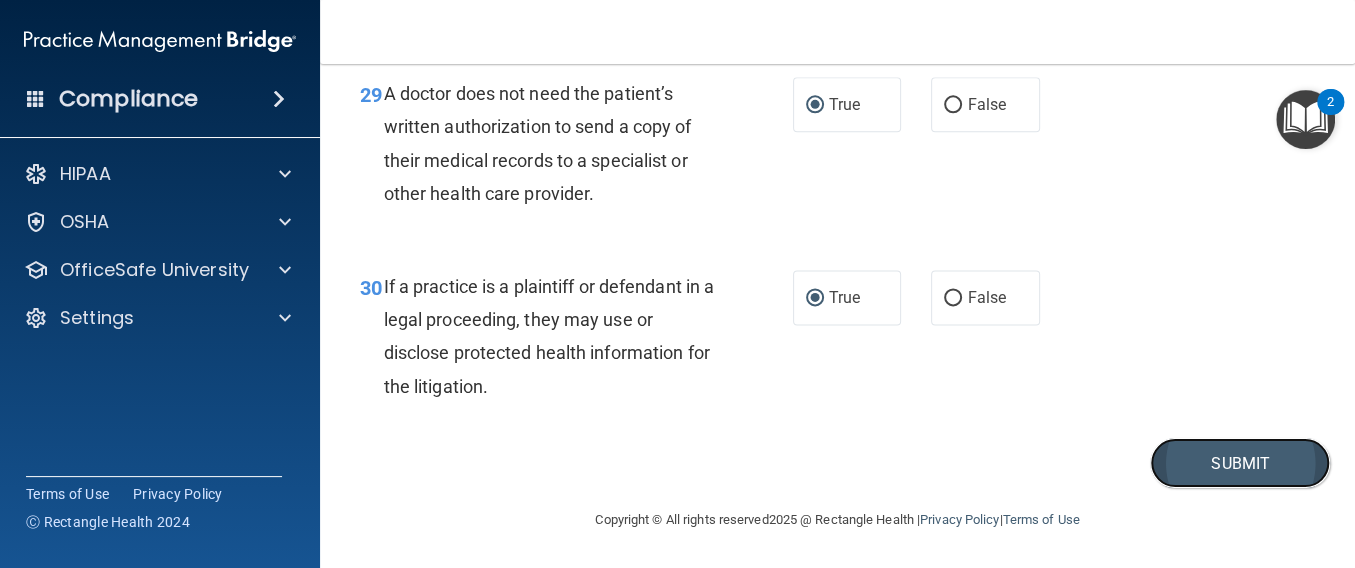 click on "Submit" at bounding box center (1240, 463) 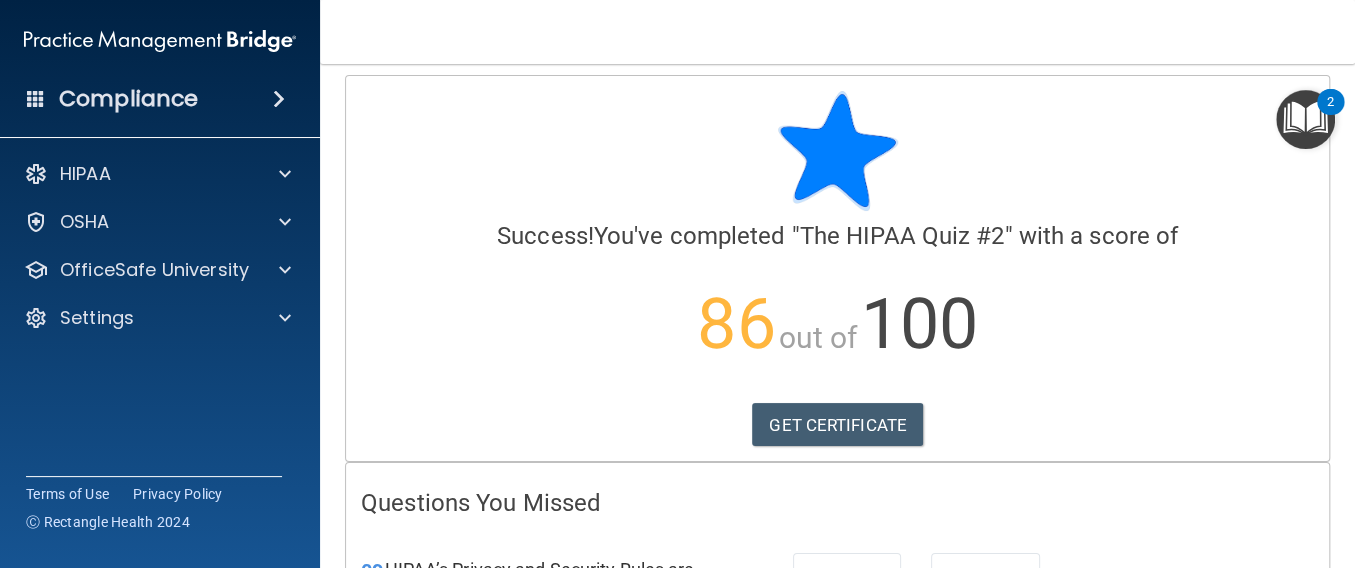 scroll, scrollTop: 0, scrollLeft: 0, axis: both 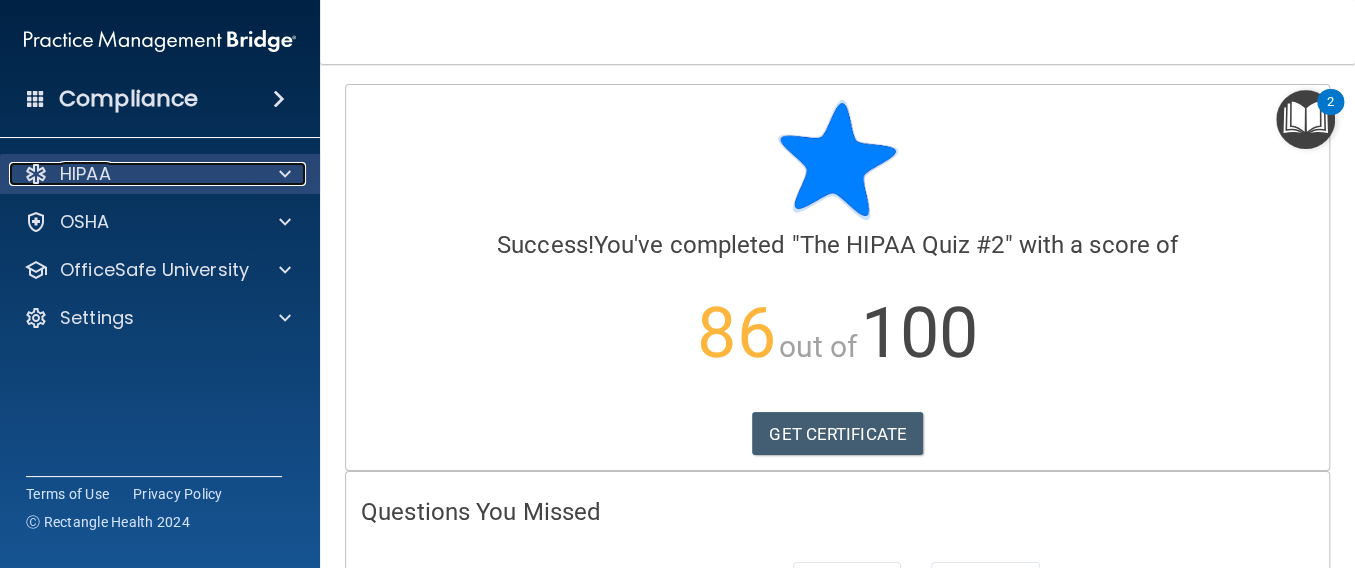 click on "HIPAA" at bounding box center [133, 174] 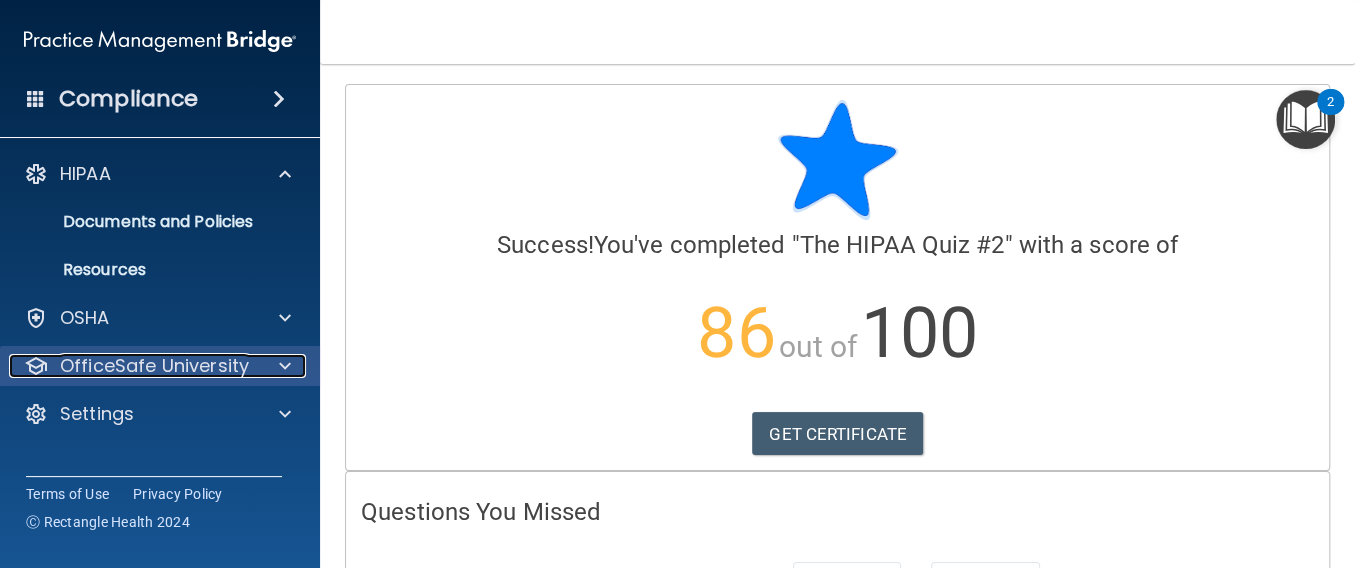 click on "OfficeSafe University" at bounding box center [154, 366] 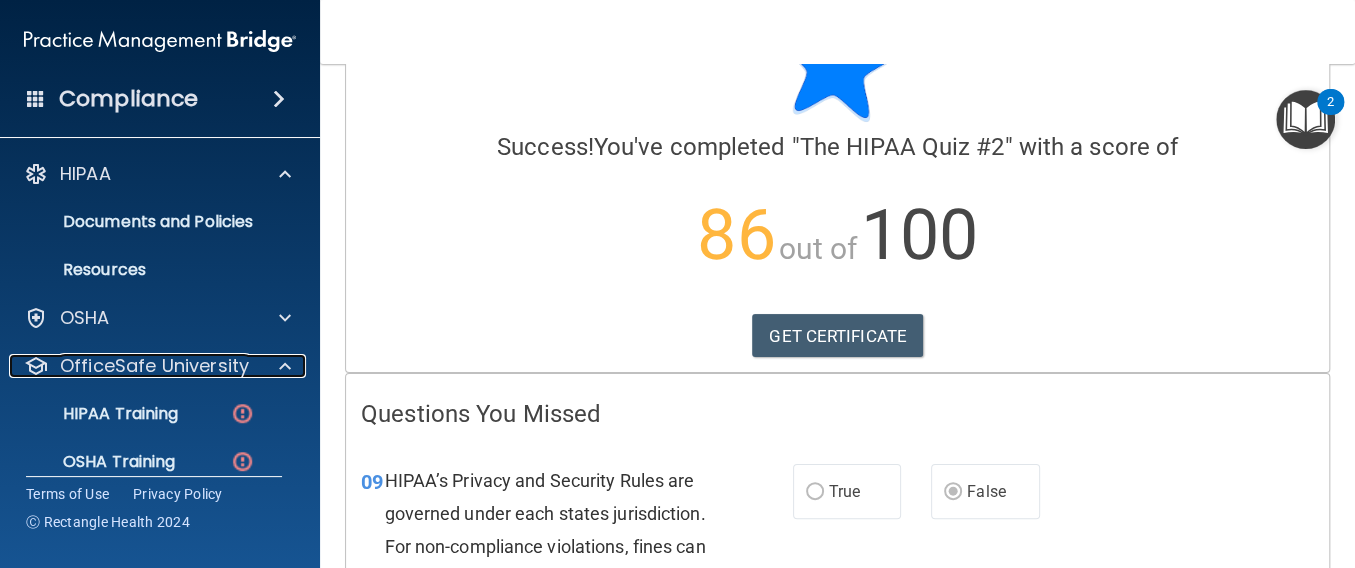 scroll, scrollTop: 133, scrollLeft: 0, axis: vertical 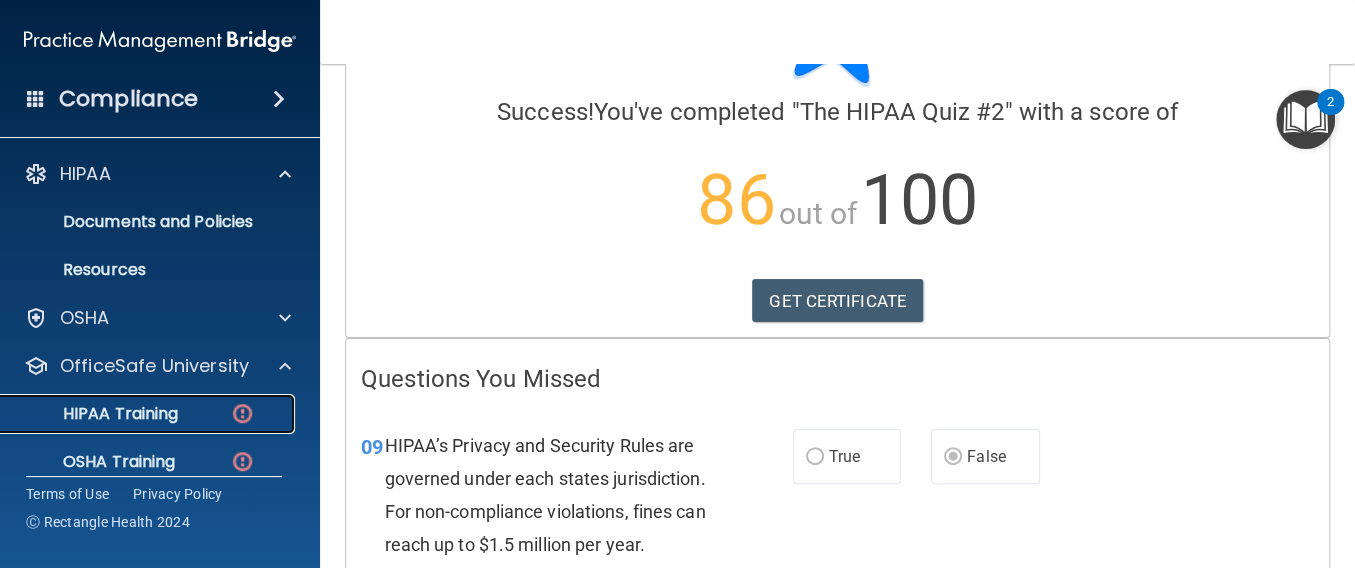 click on "HIPAA Training" at bounding box center (149, 414) 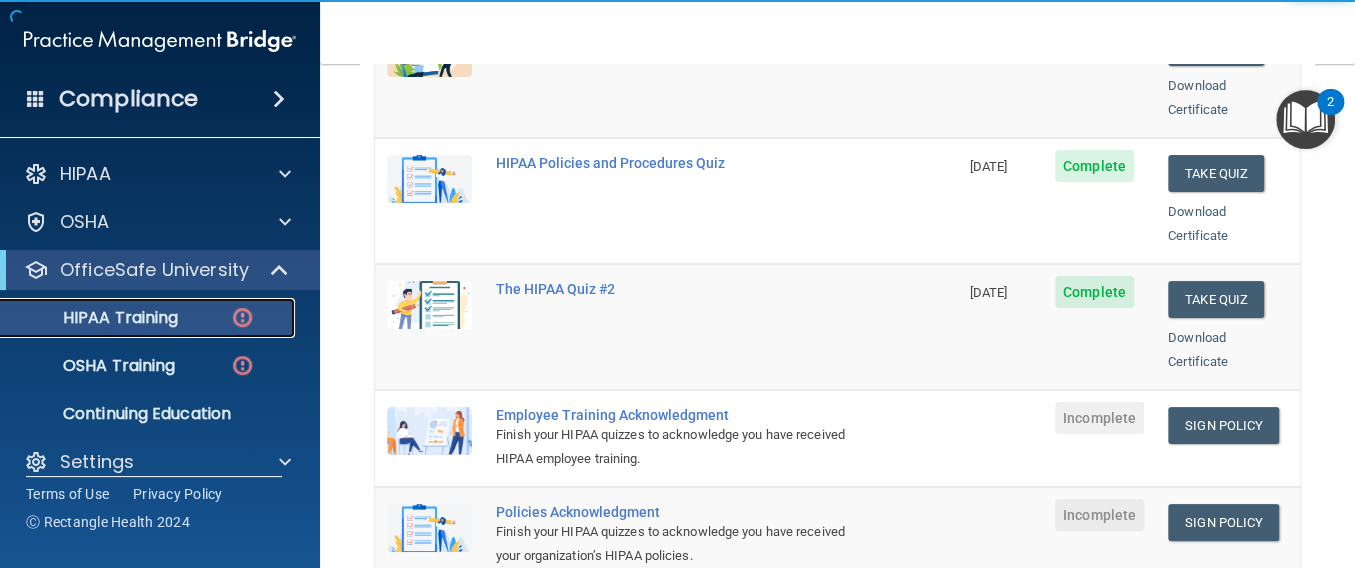 scroll, scrollTop: 400, scrollLeft: 0, axis: vertical 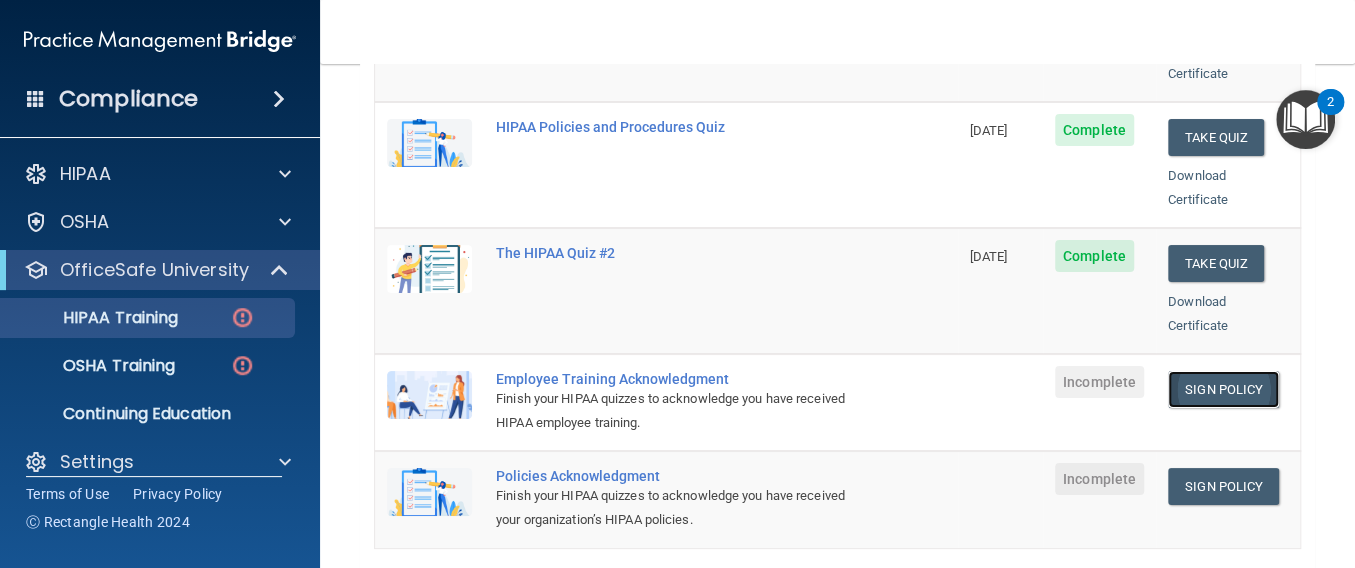 click on "Sign Policy" at bounding box center [1223, 389] 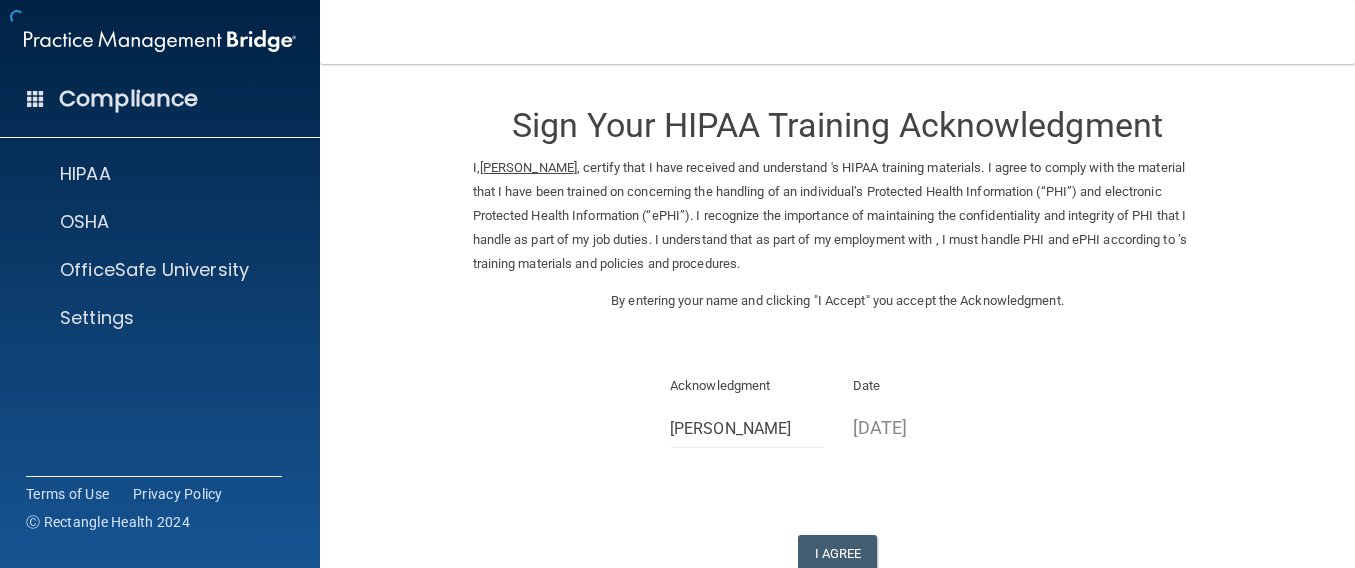 scroll, scrollTop: 0, scrollLeft: 0, axis: both 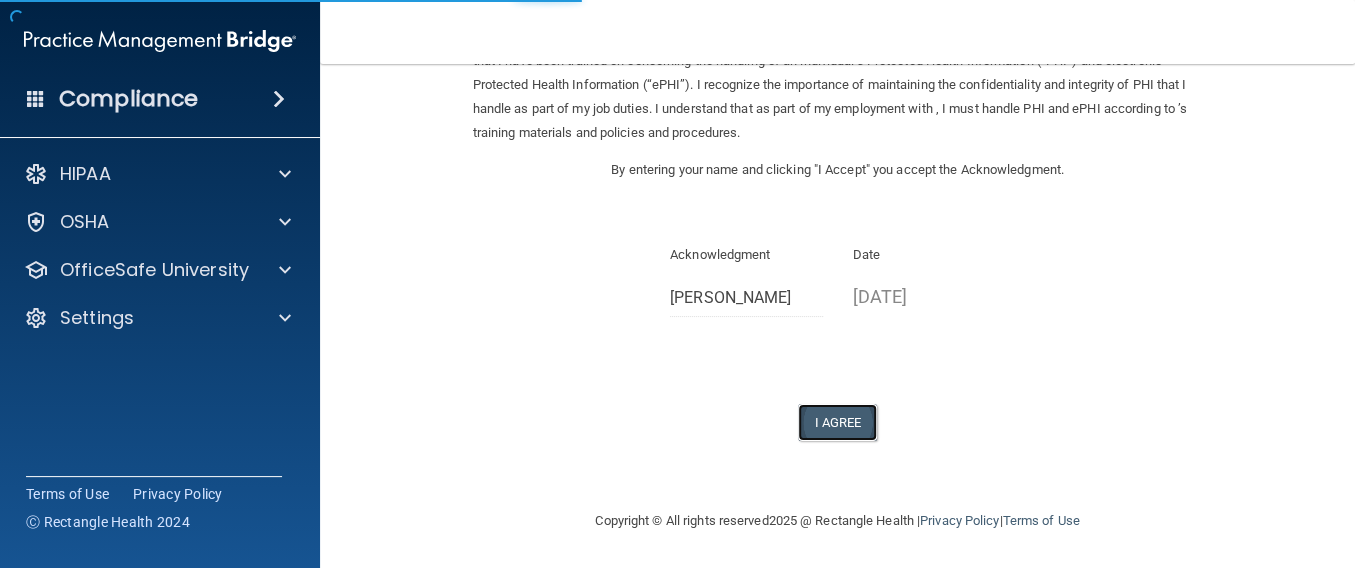 click on "I Agree" at bounding box center [838, 422] 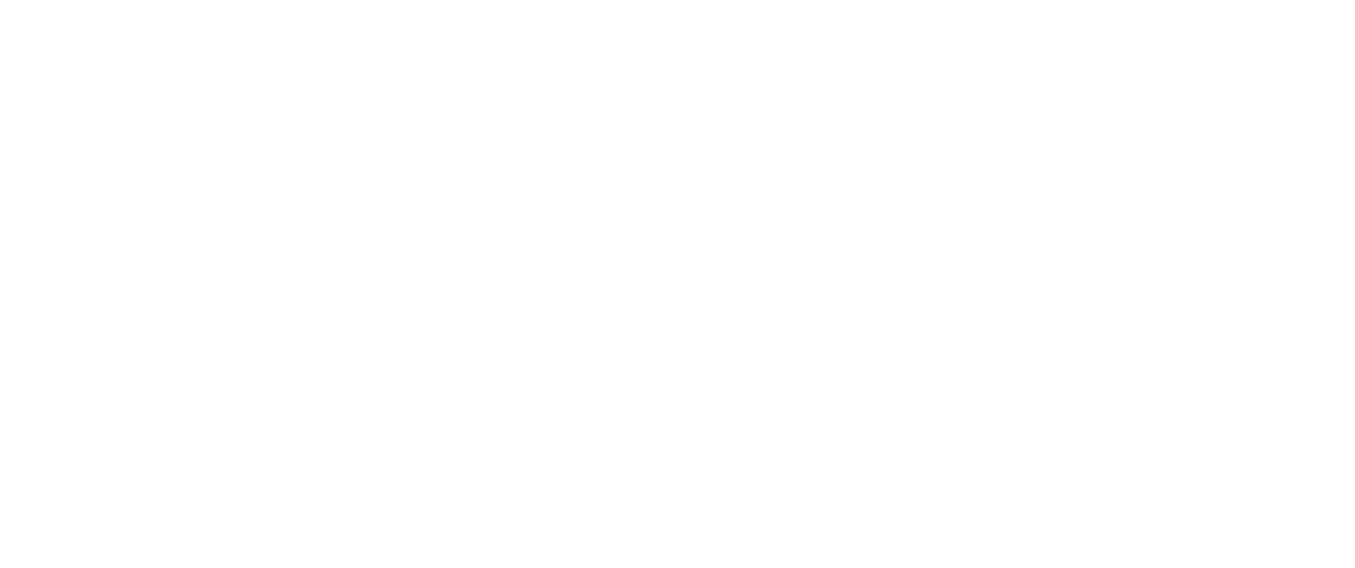 scroll, scrollTop: 0, scrollLeft: 0, axis: both 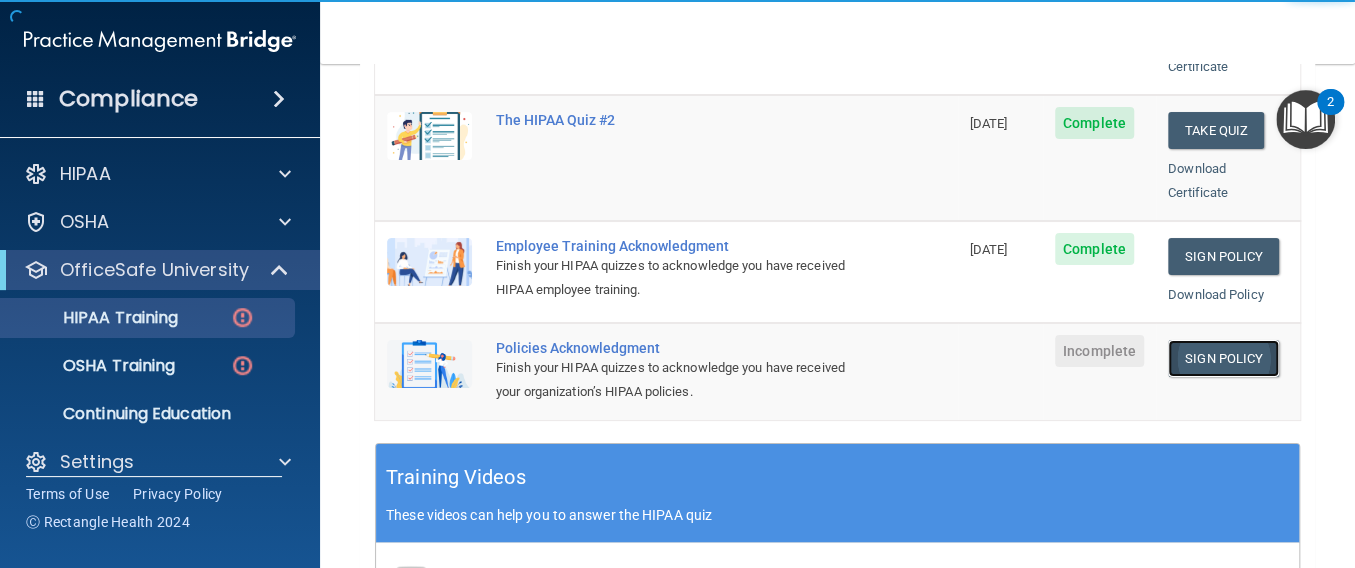 click on "Sign Policy" at bounding box center (1223, 358) 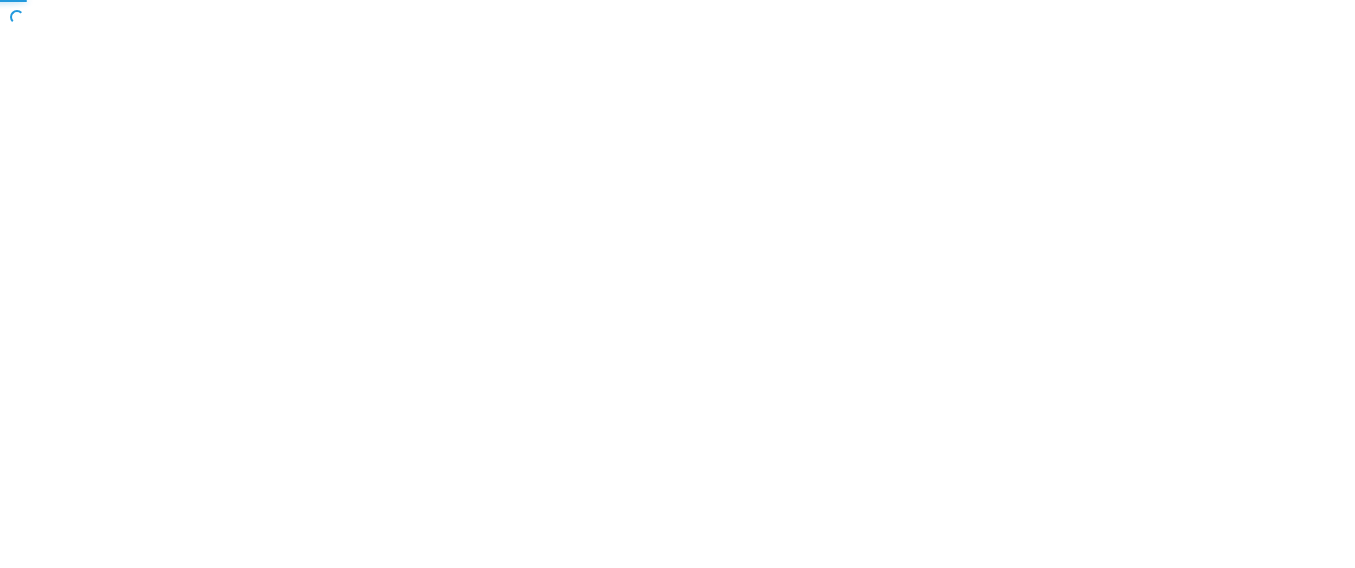 scroll, scrollTop: 0, scrollLeft: 0, axis: both 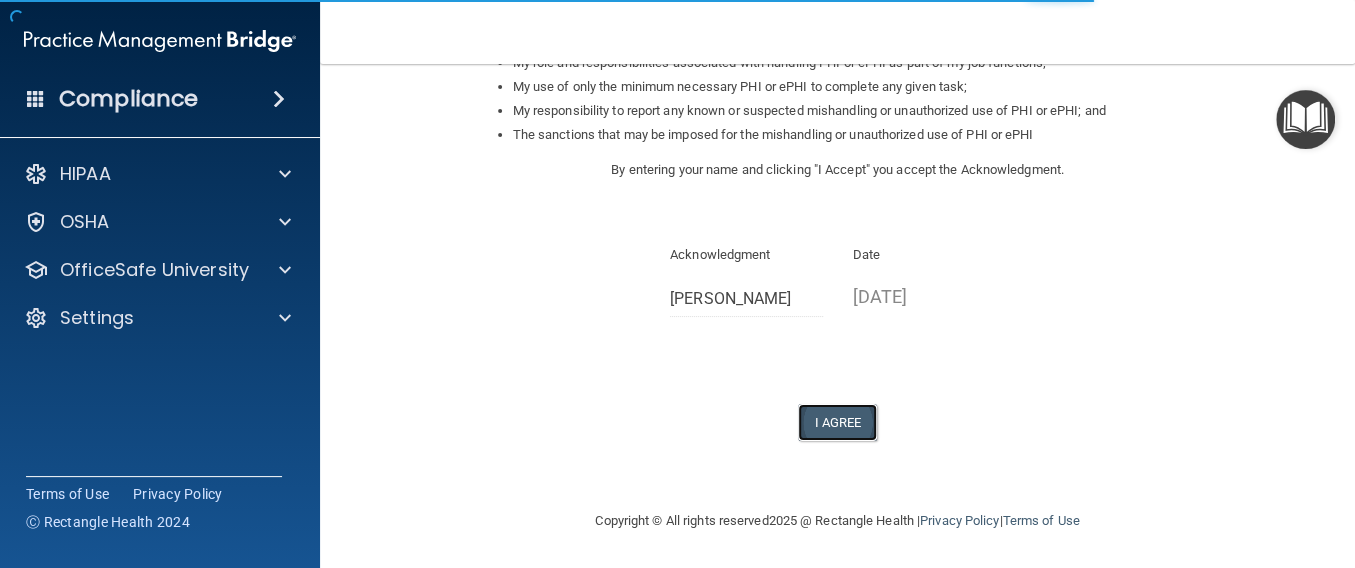 click on "I Agree" at bounding box center (838, 422) 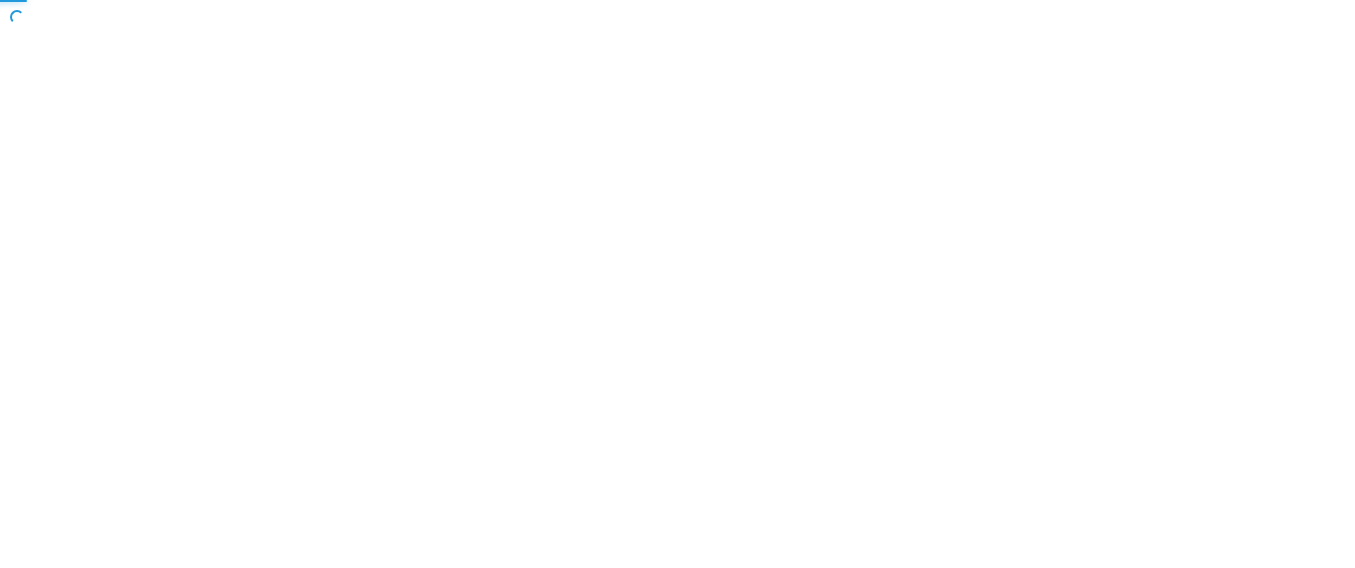 scroll, scrollTop: 0, scrollLeft: 0, axis: both 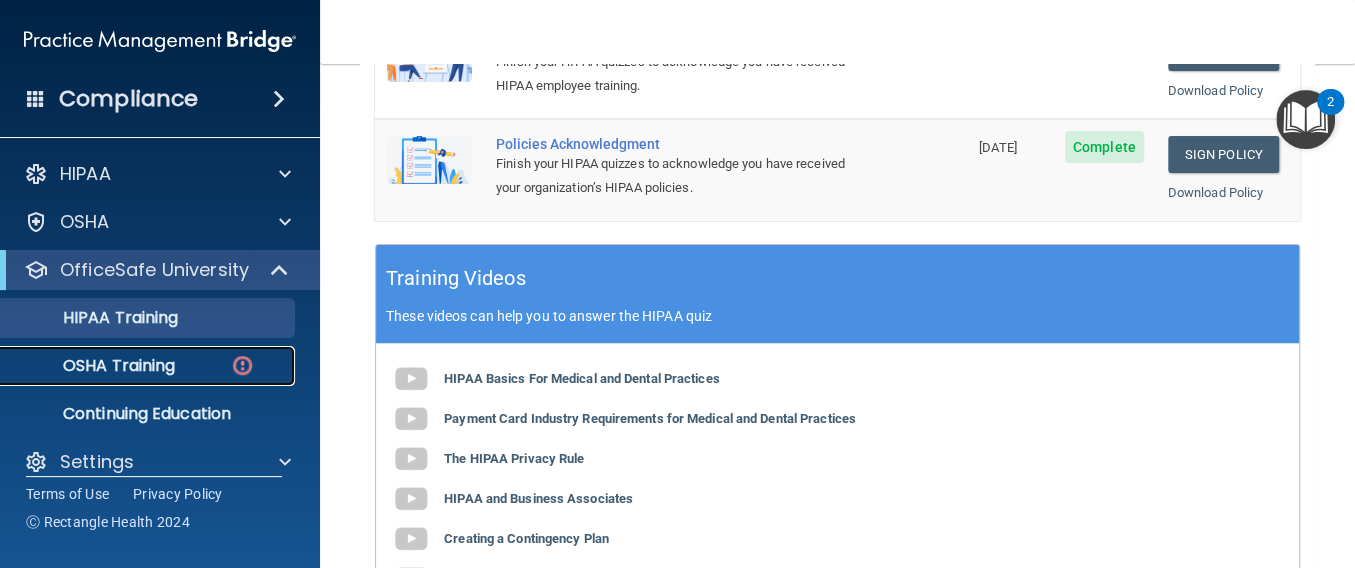 click on "OSHA Training" at bounding box center (94, 366) 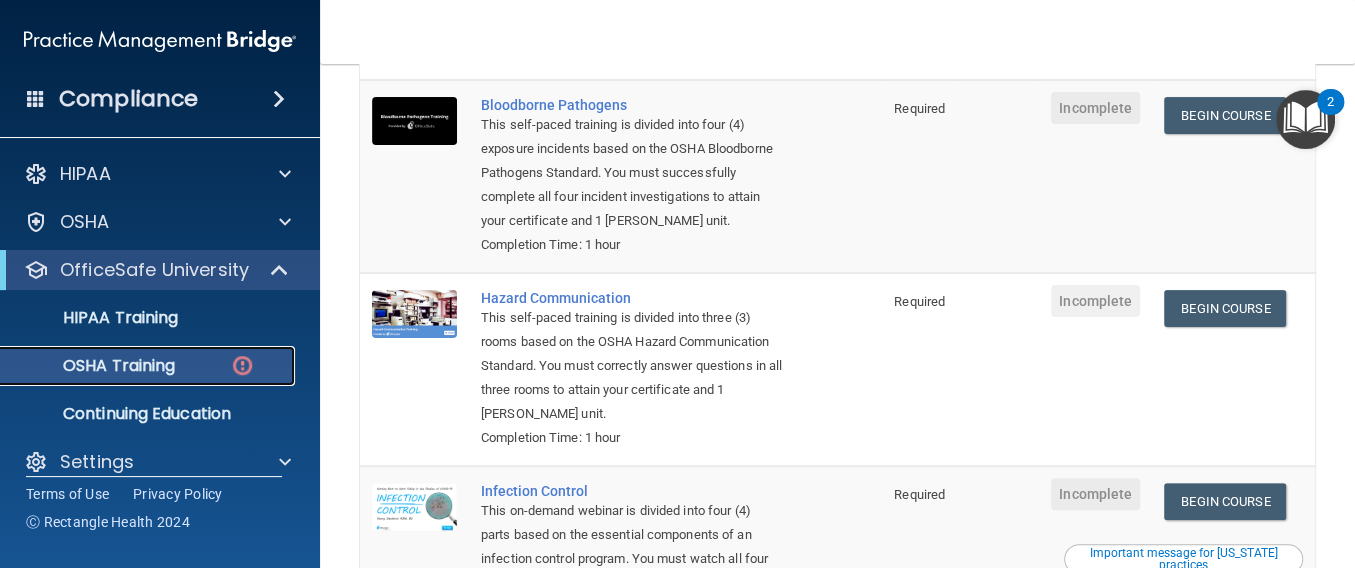 scroll, scrollTop: 0, scrollLeft: 0, axis: both 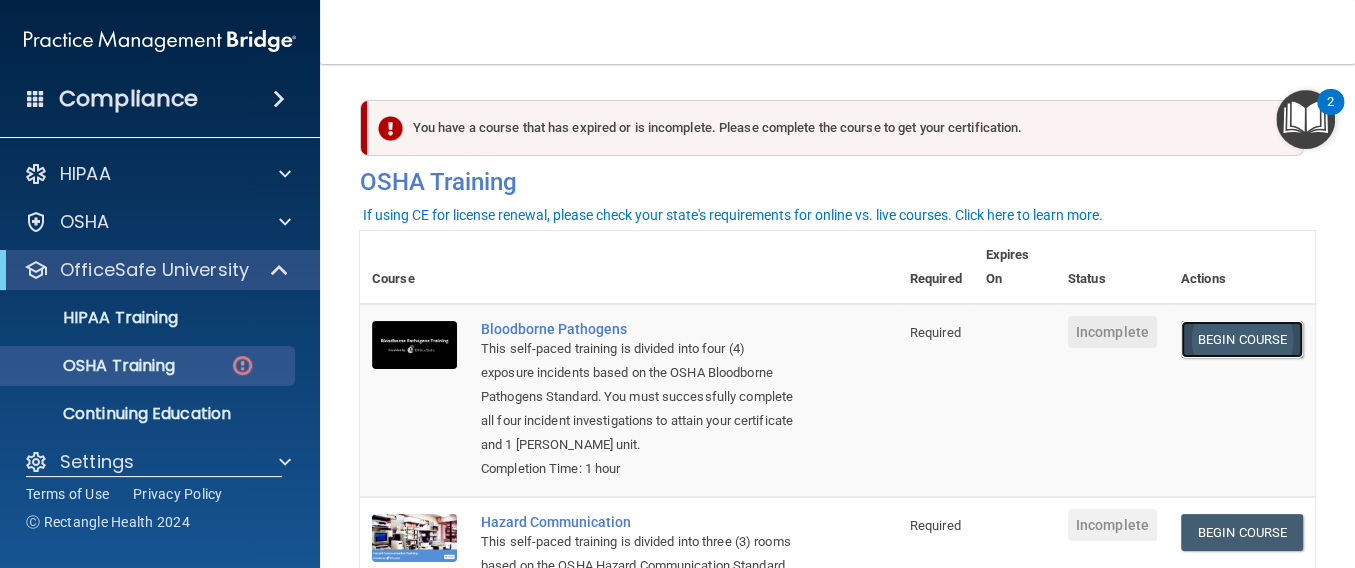 click on "Begin Course" at bounding box center (1242, 339) 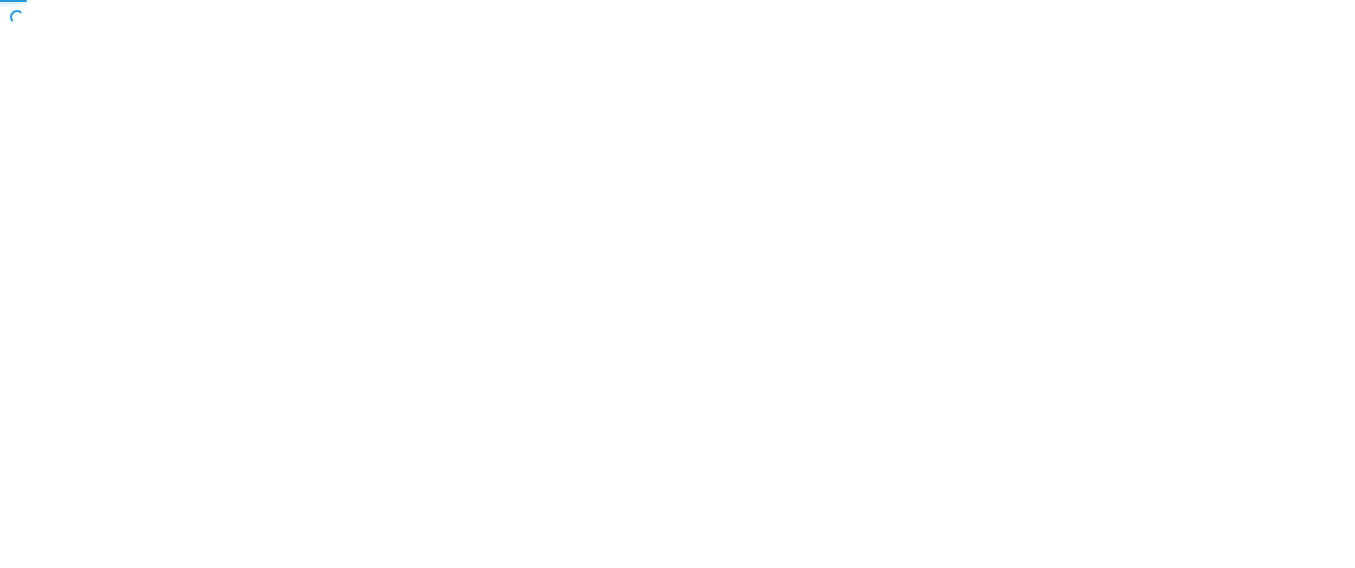 scroll, scrollTop: 0, scrollLeft: 0, axis: both 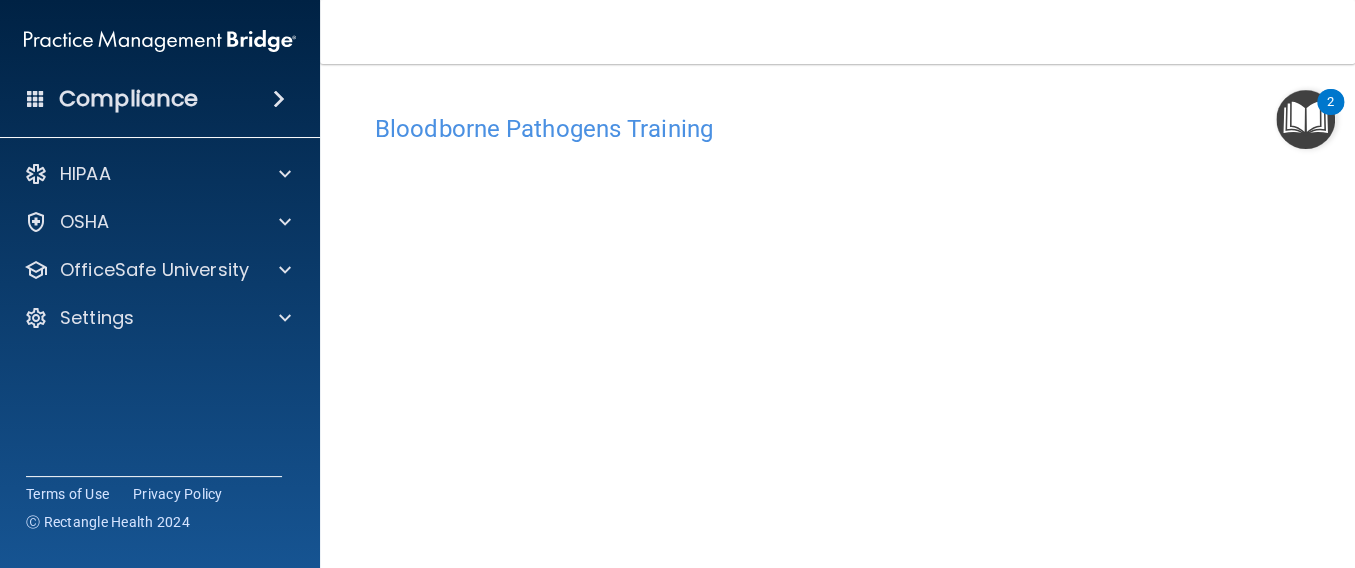 drag, startPoint x: 1171, startPoint y: 6, endPoint x: 670, endPoint y: 4, distance: 501.004 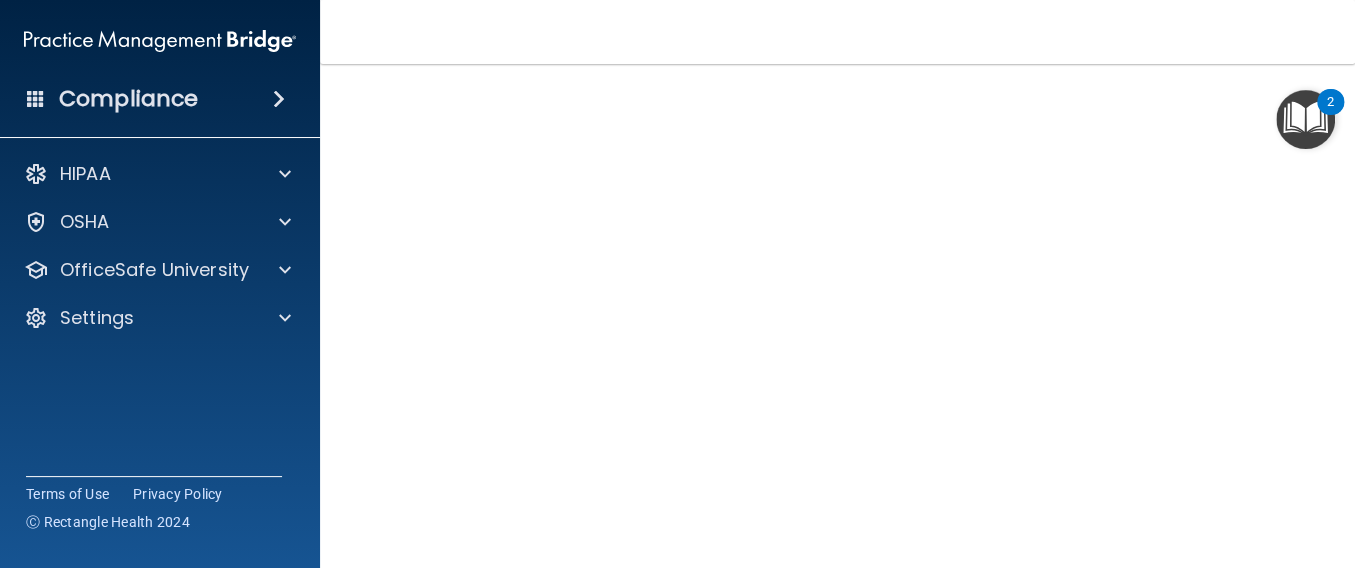 scroll, scrollTop: 133, scrollLeft: 0, axis: vertical 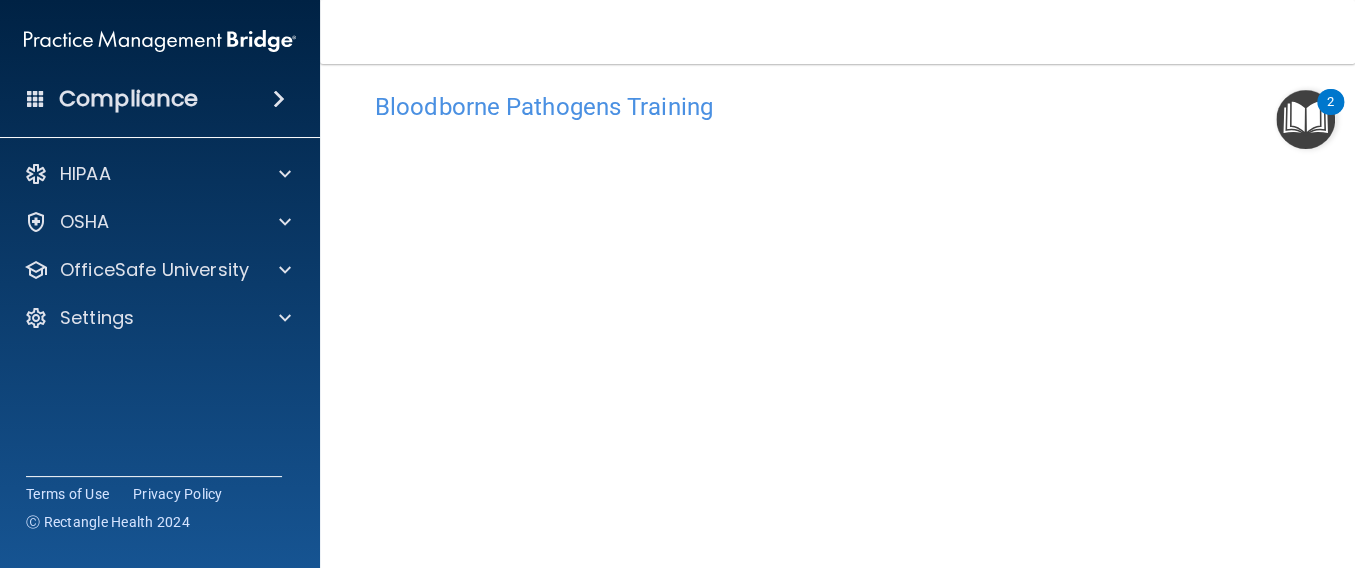 click on "Bloodborne Pathogens Training" at bounding box center (837, 106) 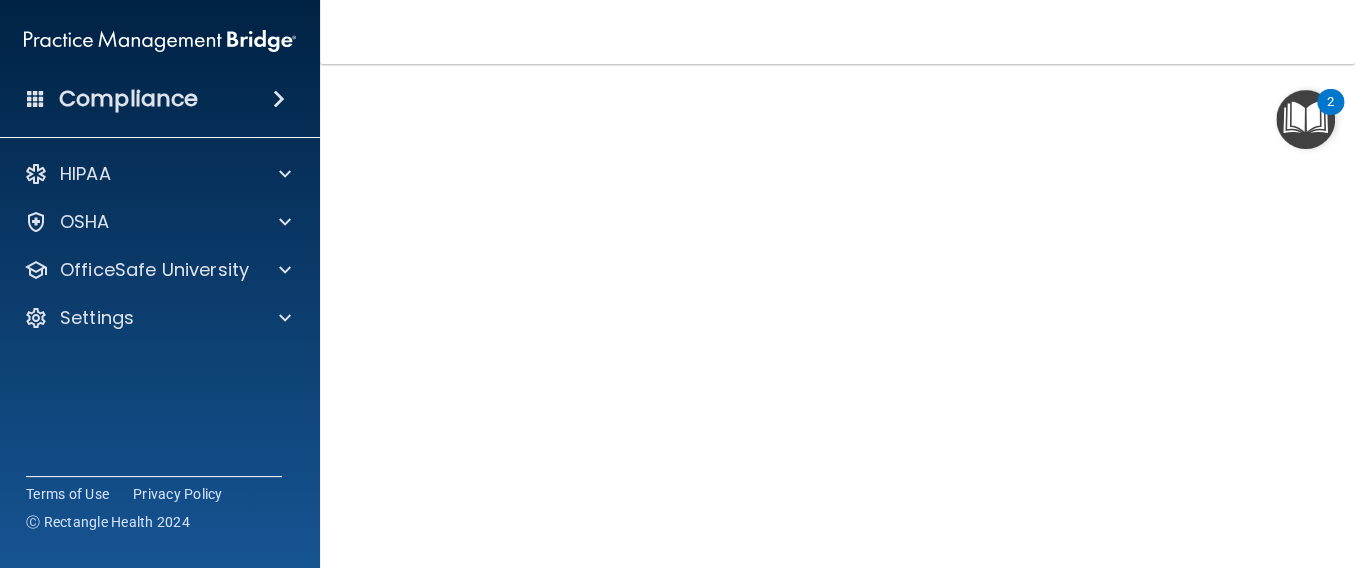 scroll, scrollTop: 135, scrollLeft: 0, axis: vertical 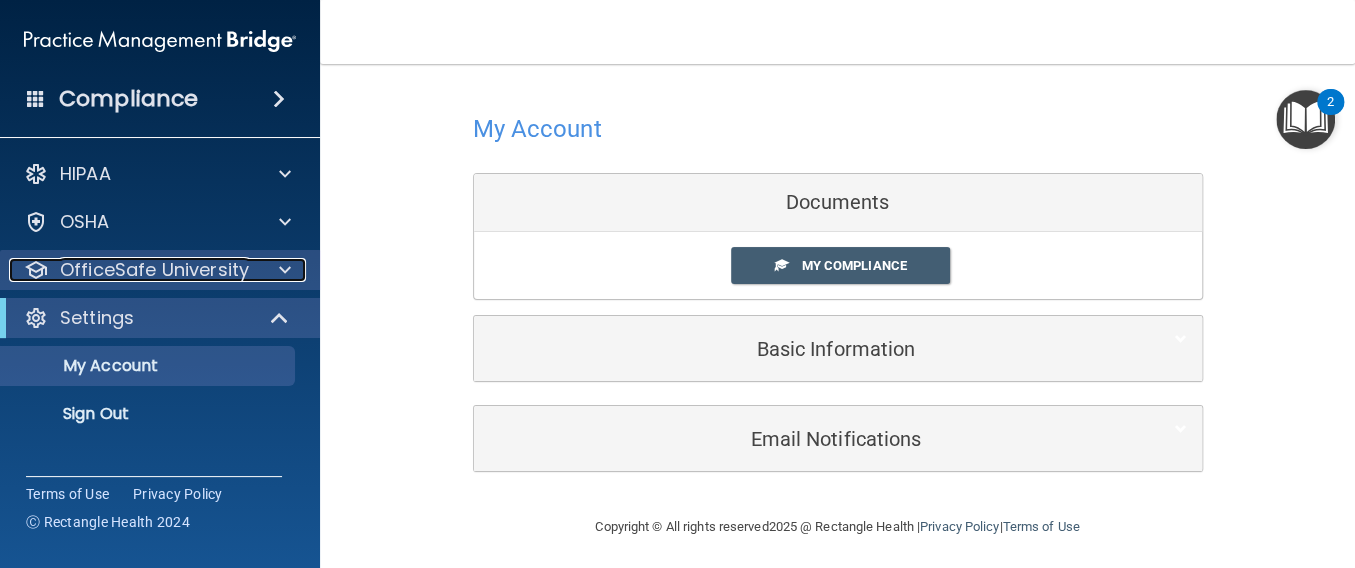click on "OfficeSafe University" at bounding box center [154, 270] 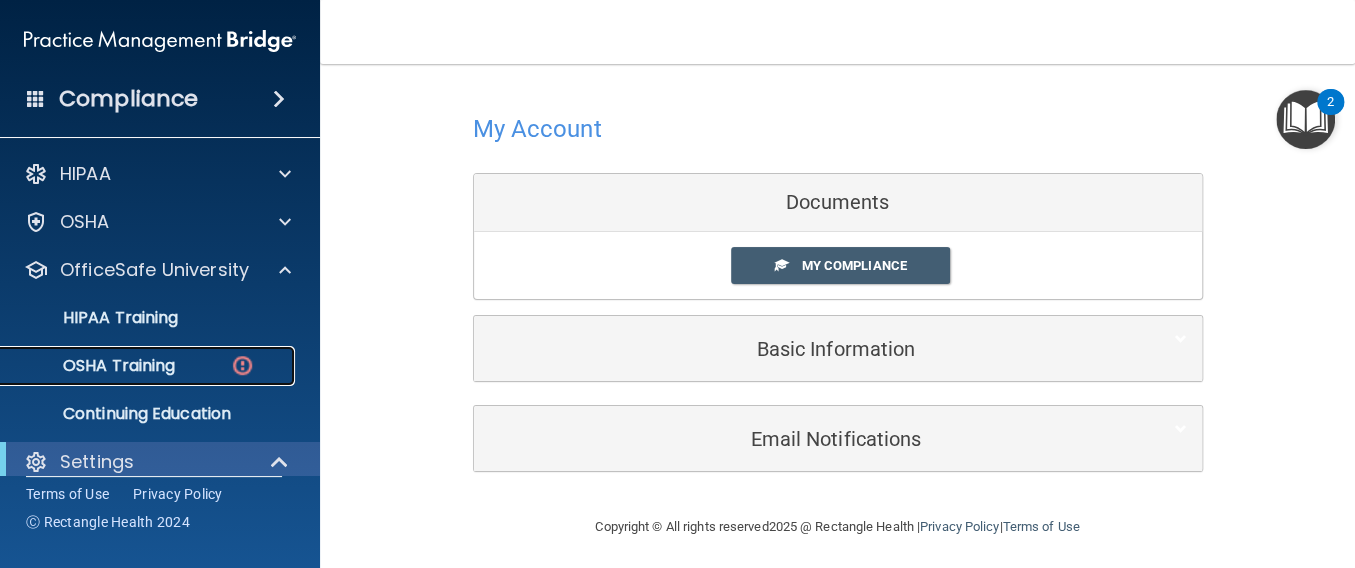 click on "OSHA Training" at bounding box center [94, 366] 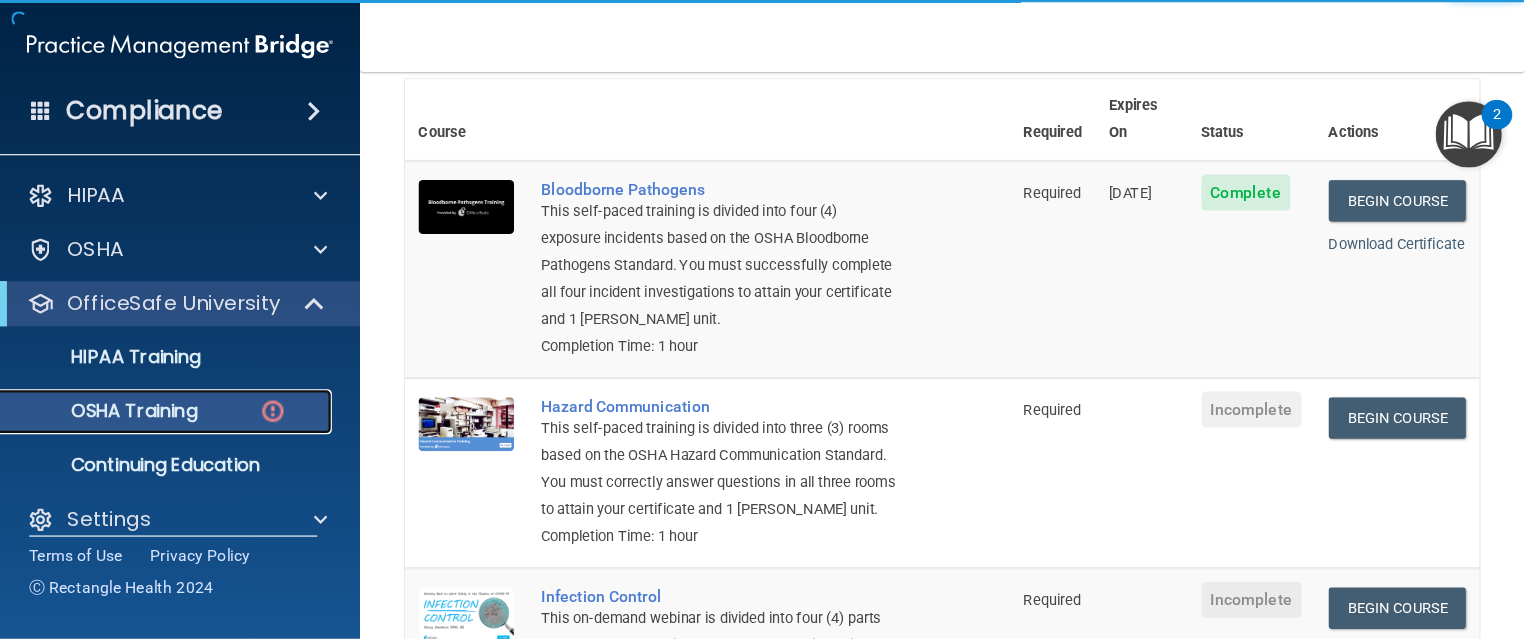 scroll, scrollTop: 266, scrollLeft: 0, axis: vertical 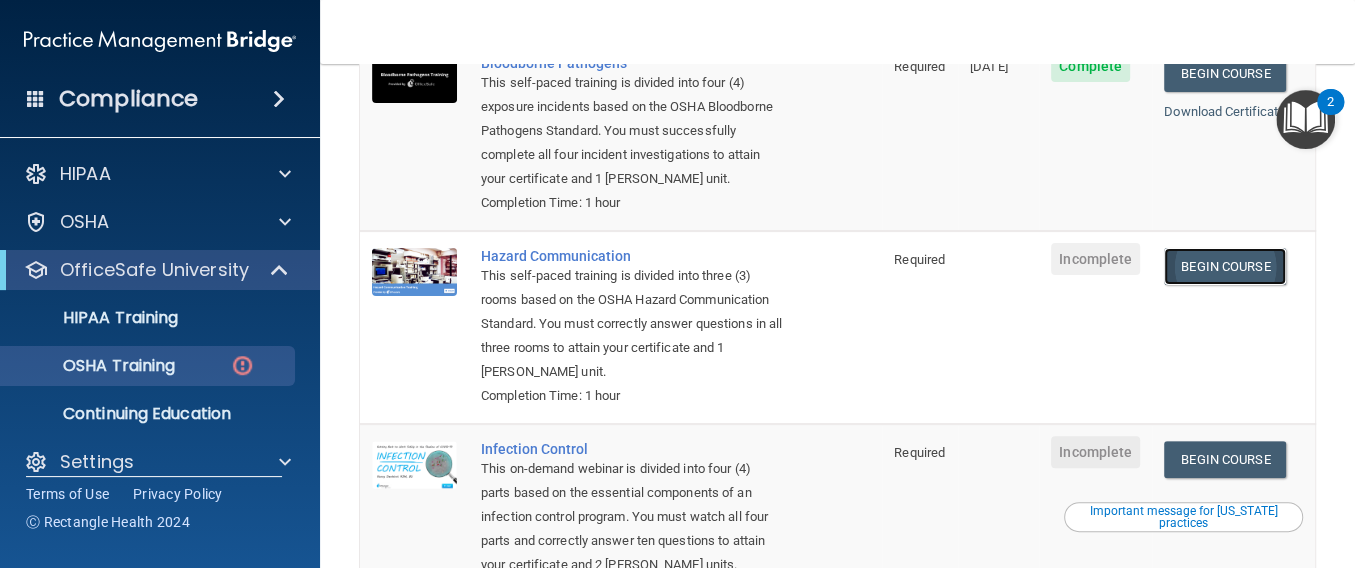 click on "Begin Course" at bounding box center (1225, 266) 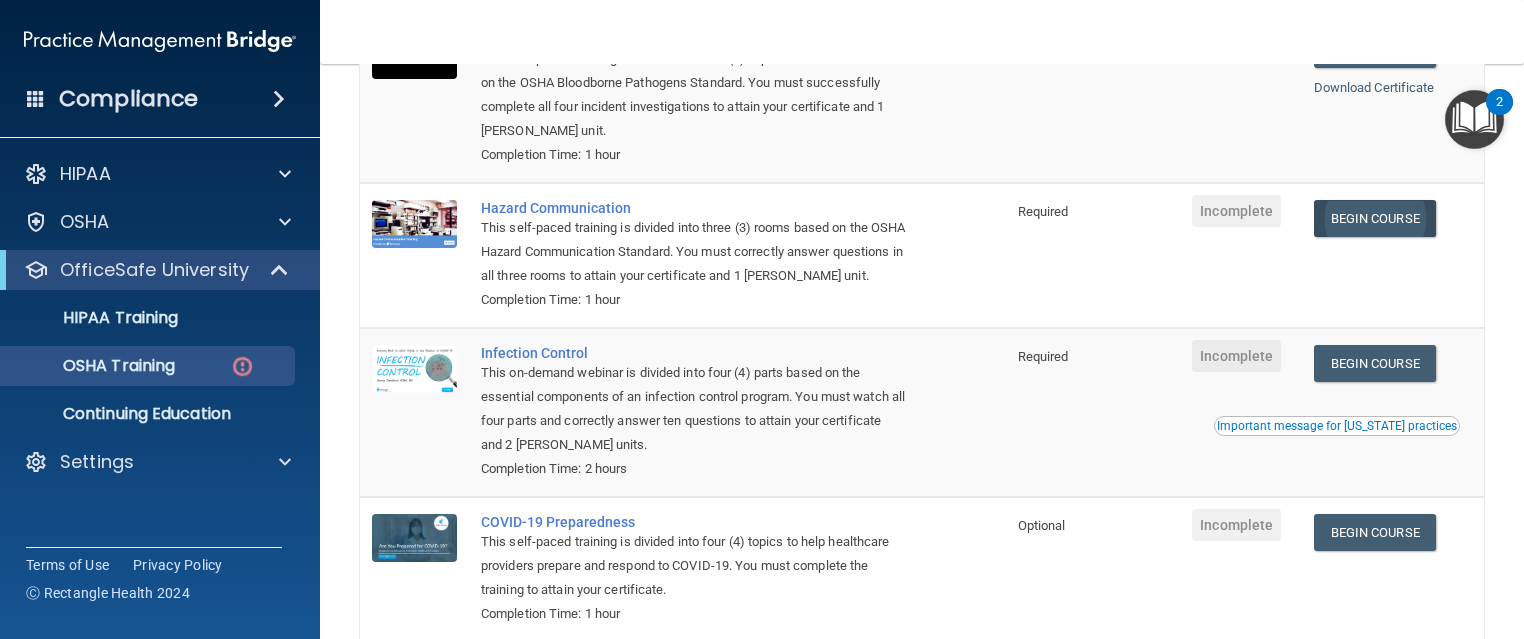 scroll, scrollTop: 266, scrollLeft: 0, axis: vertical 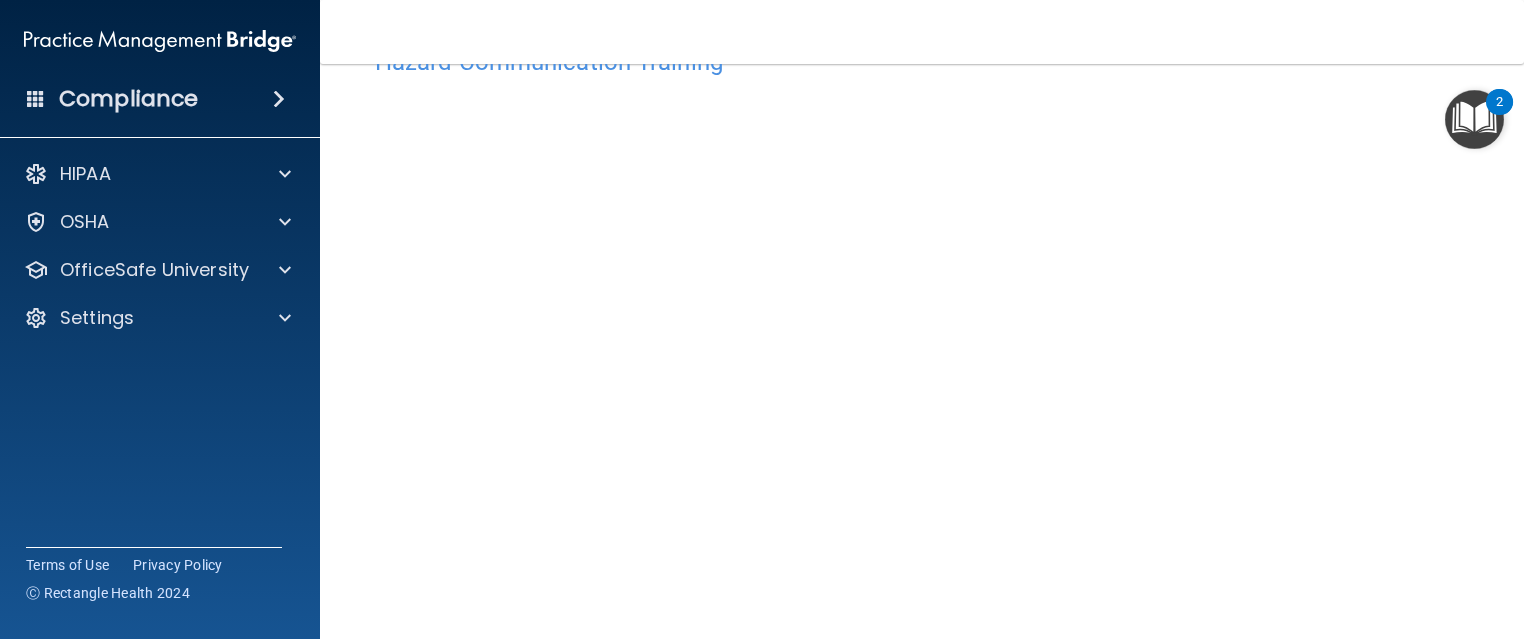 drag, startPoint x: 1276, startPoint y: 28, endPoint x: 1498, endPoint y: 316, distance: 363.63168 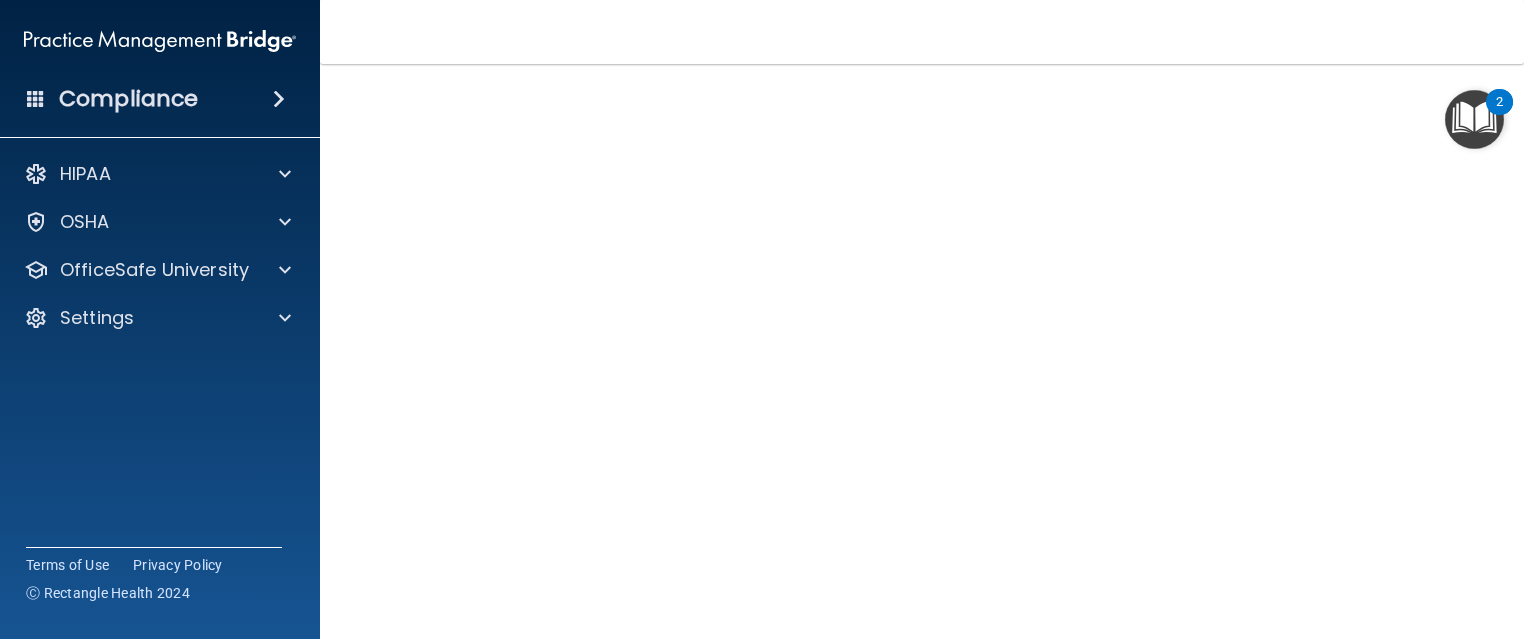 scroll, scrollTop: 113, scrollLeft: 0, axis: vertical 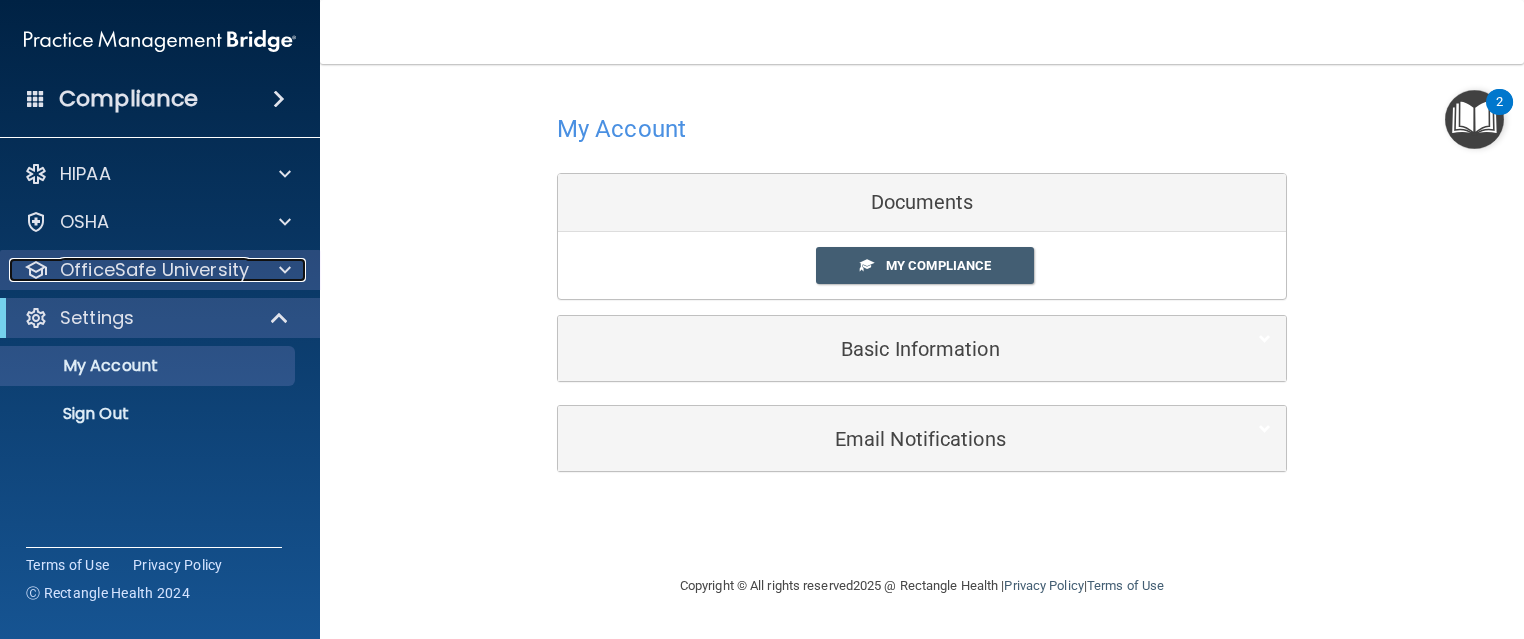 click on "OfficeSafe University" at bounding box center [154, 270] 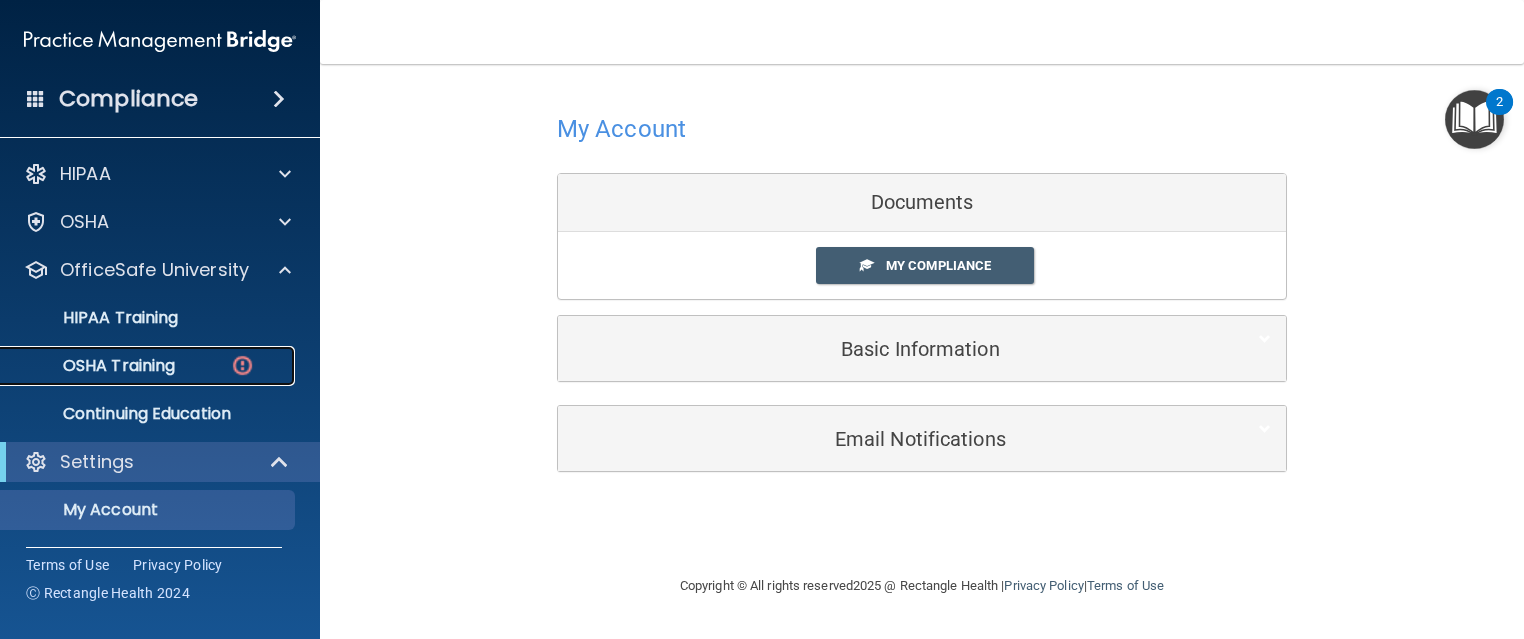 click on "OSHA Training" at bounding box center [137, 366] 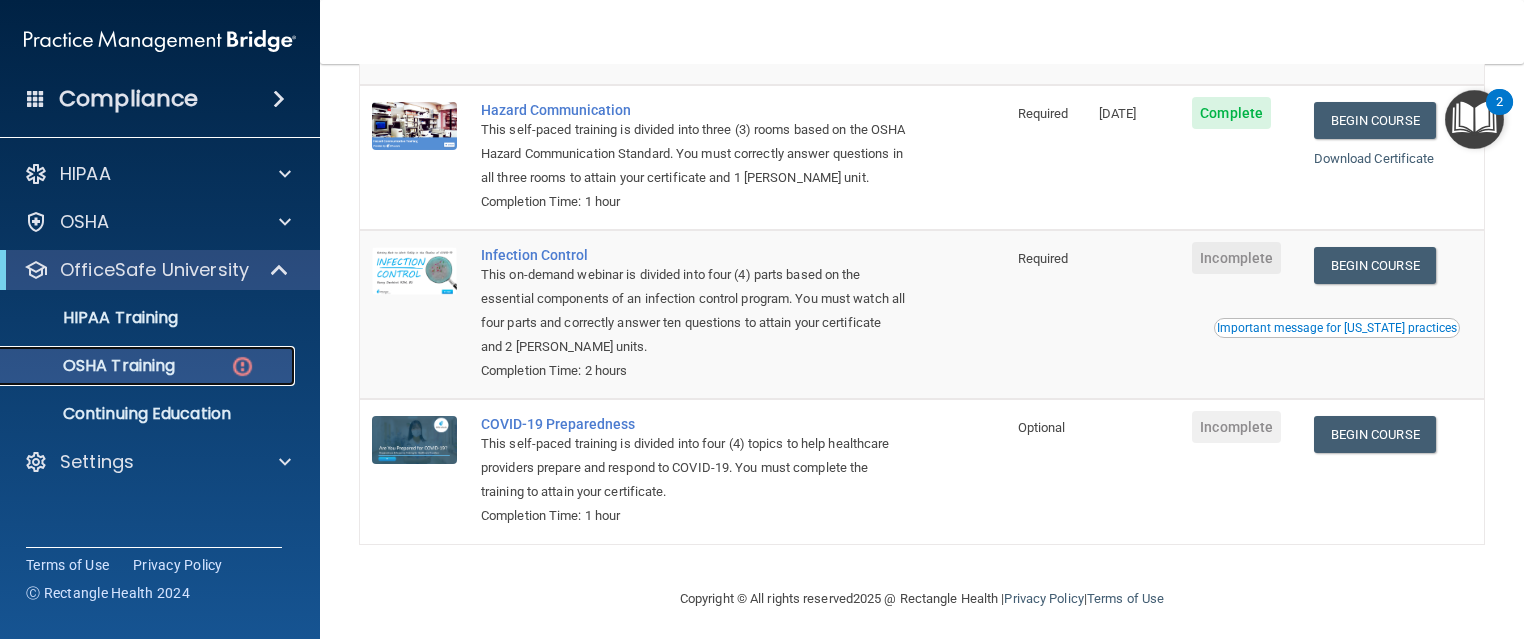 scroll, scrollTop: 399, scrollLeft: 0, axis: vertical 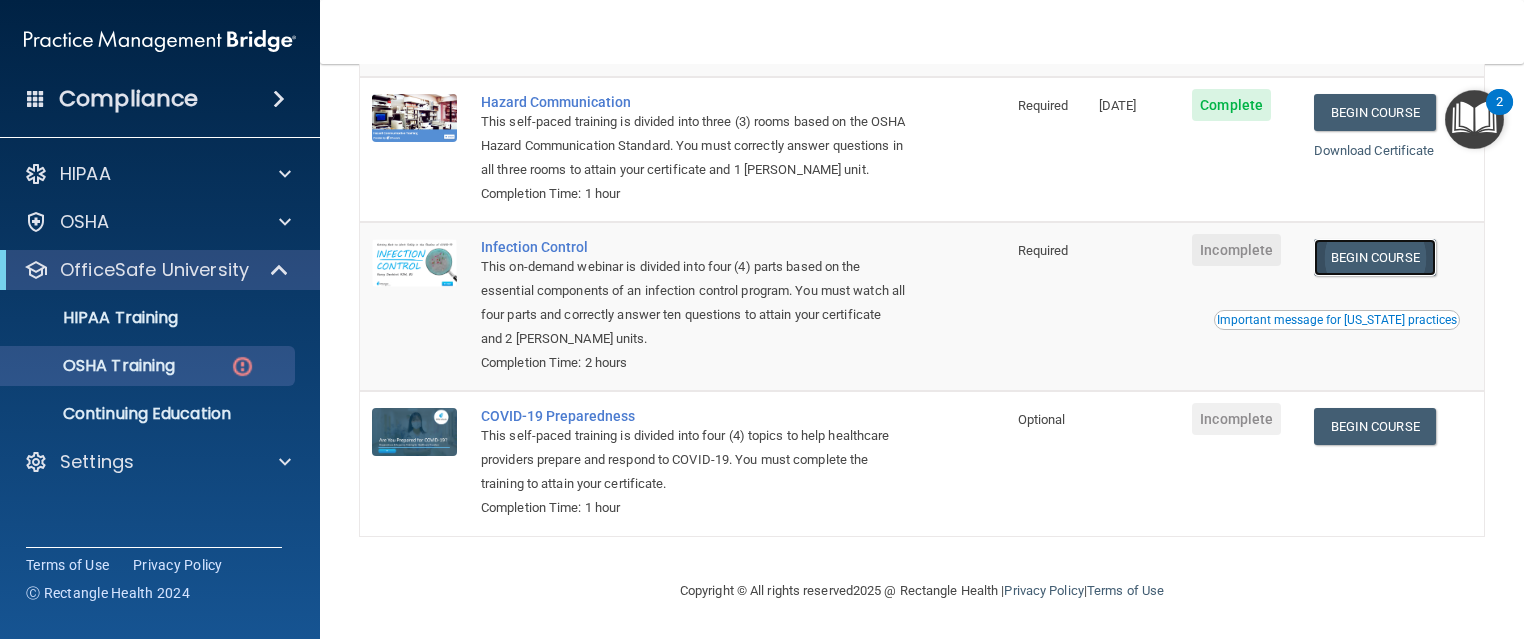 click on "Begin Course" at bounding box center [1375, 257] 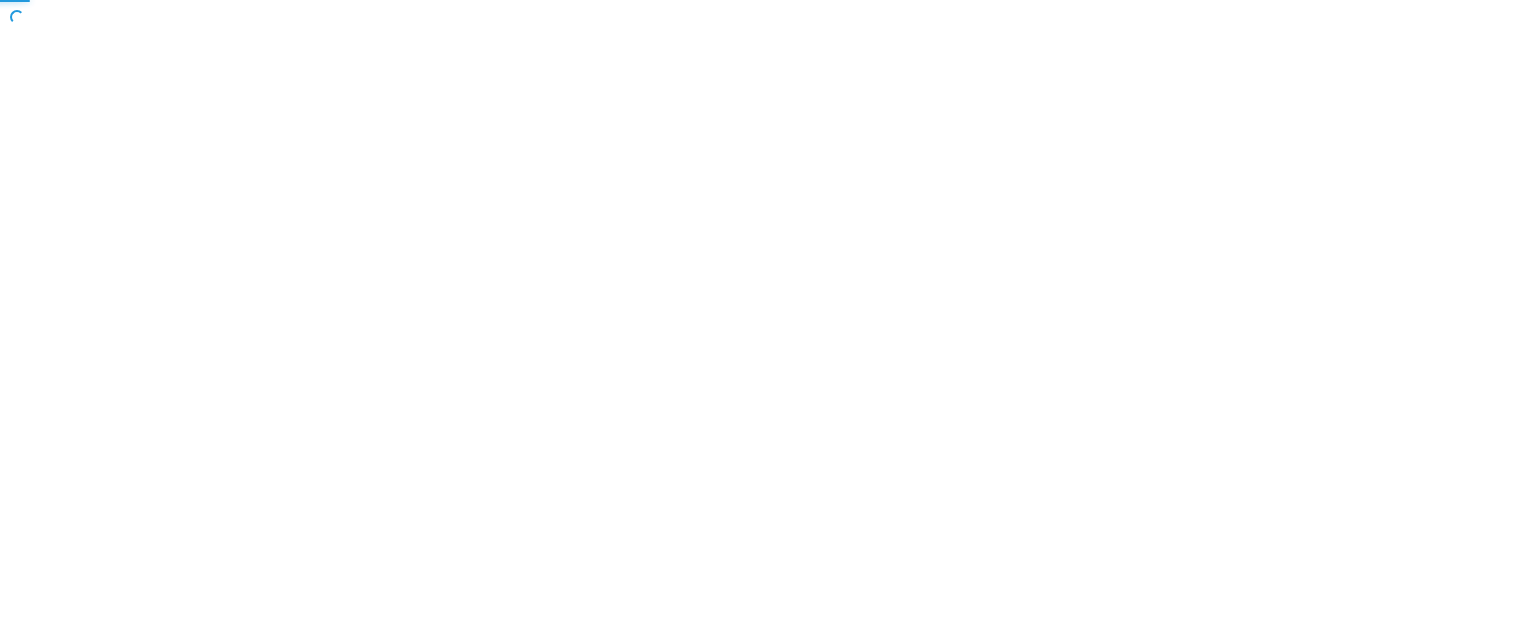 scroll, scrollTop: 0, scrollLeft: 0, axis: both 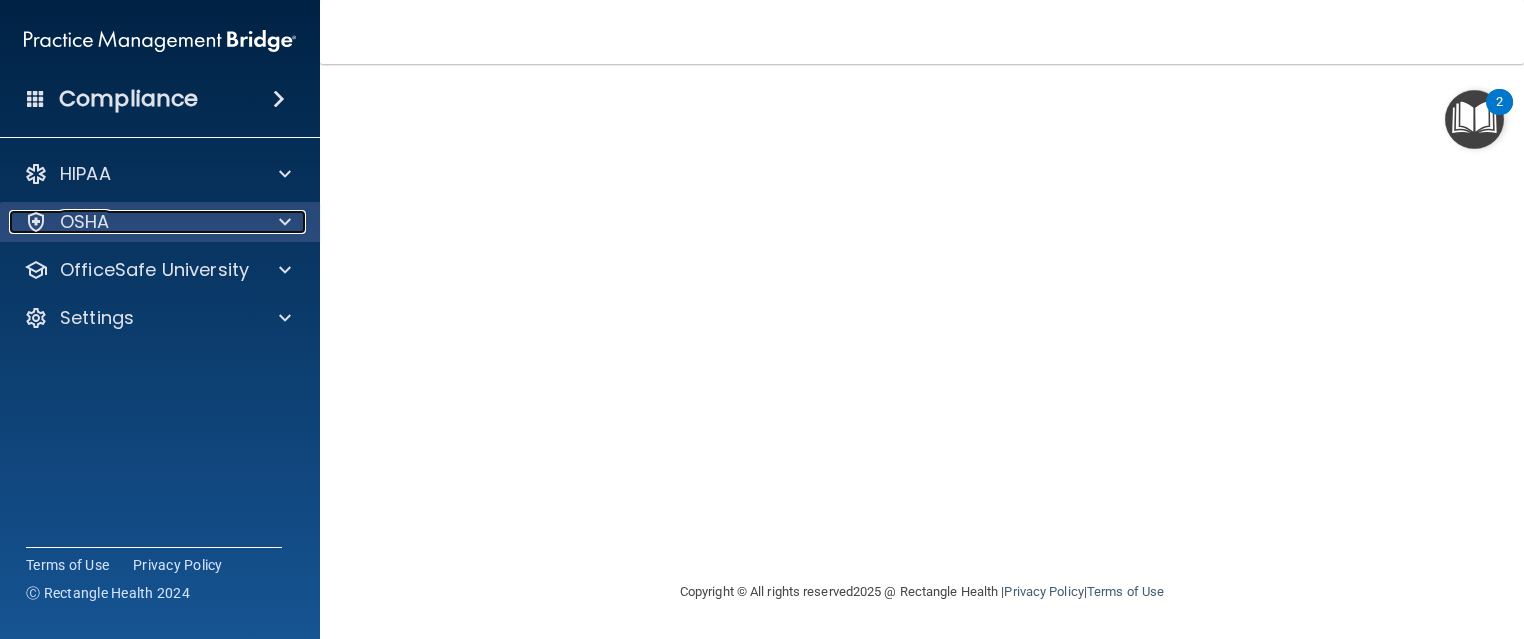 click on "OSHA" at bounding box center [133, 222] 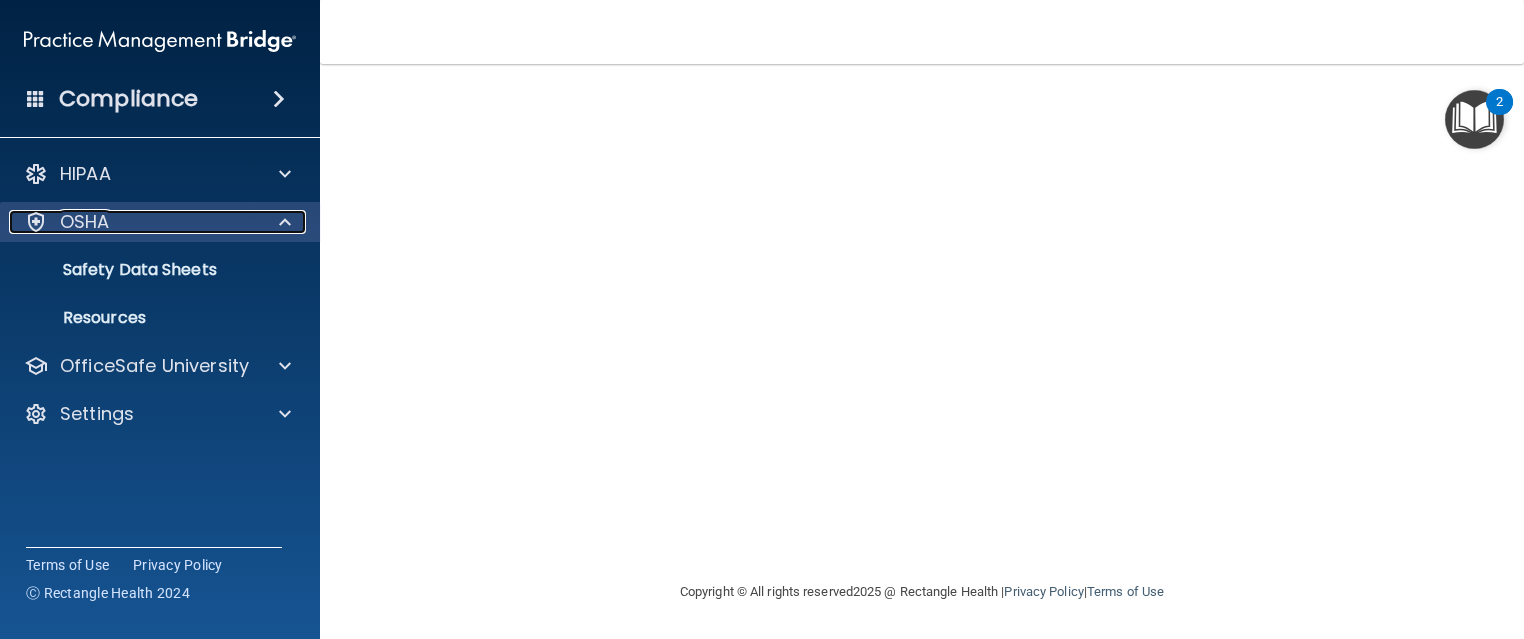click on "OSHA" at bounding box center (133, 222) 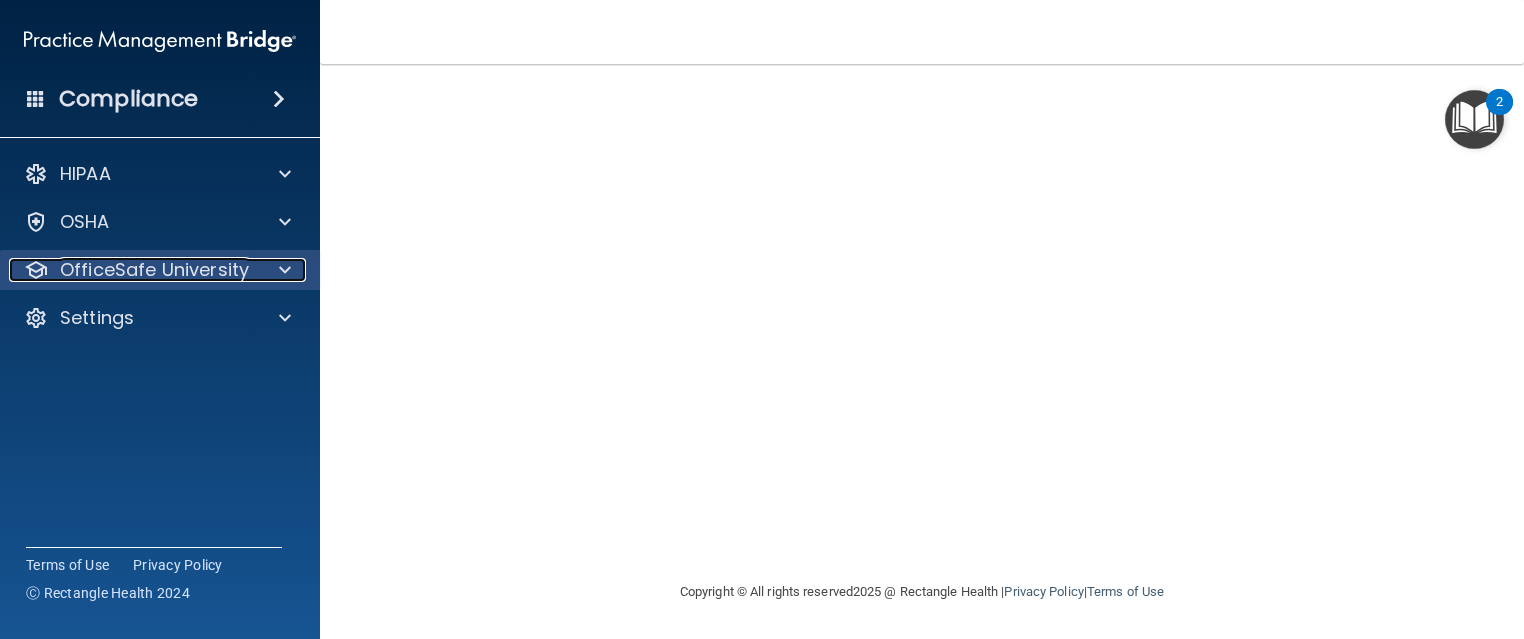 click on "OfficeSafe University" at bounding box center [154, 270] 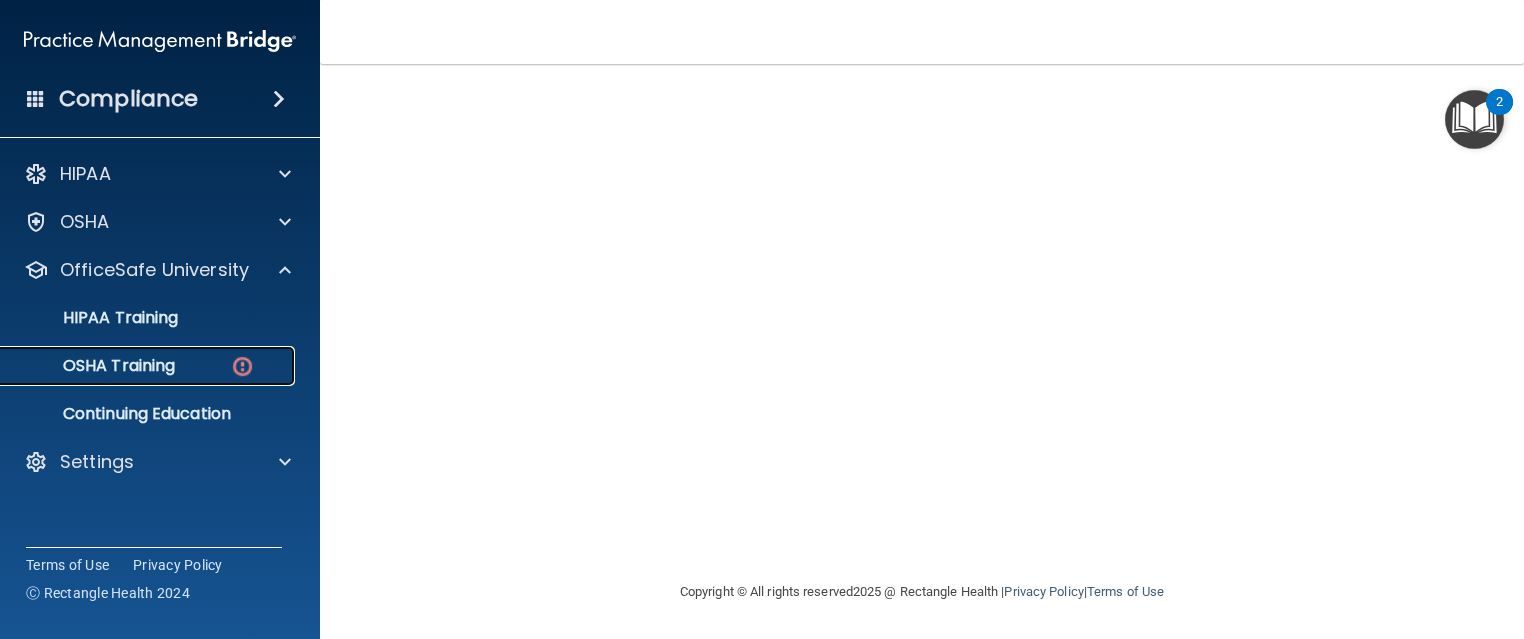 click on "OSHA Training" at bounding box center [137, 366] 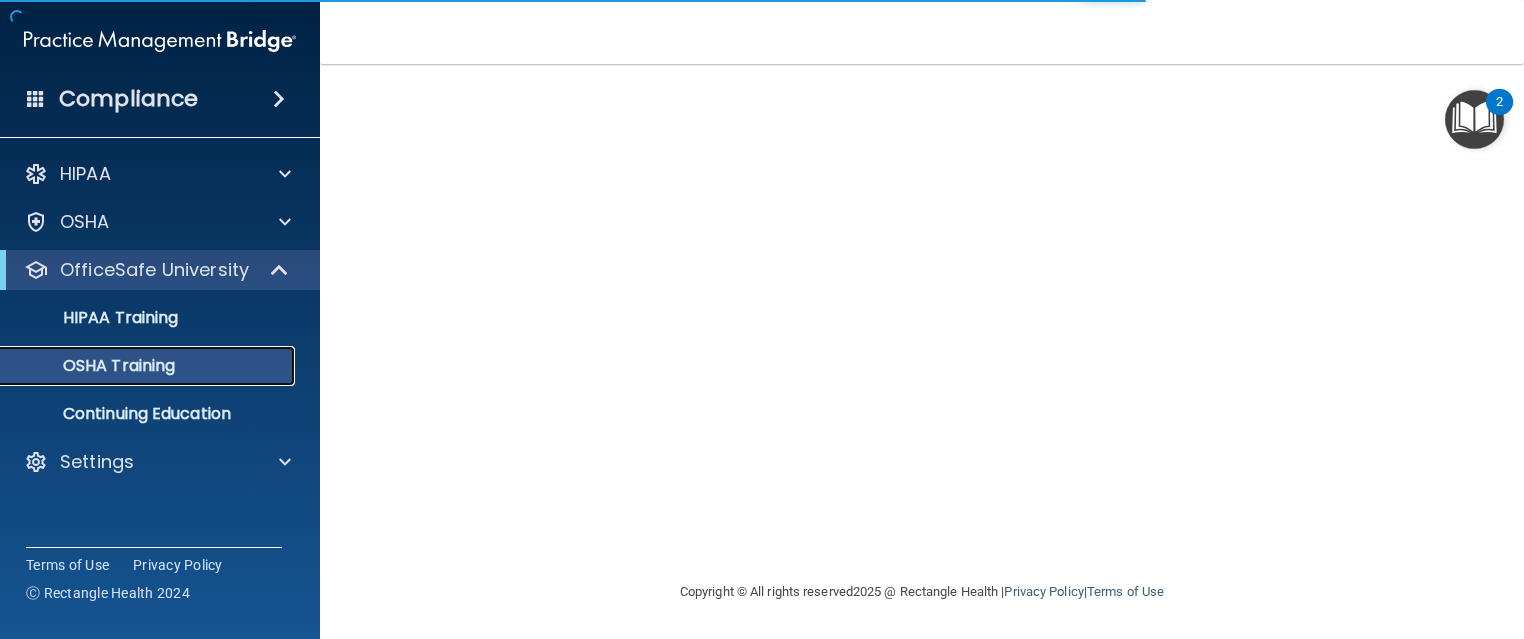 scroll, scrollTop: 343, scrollLeft: 0, axis: vertical 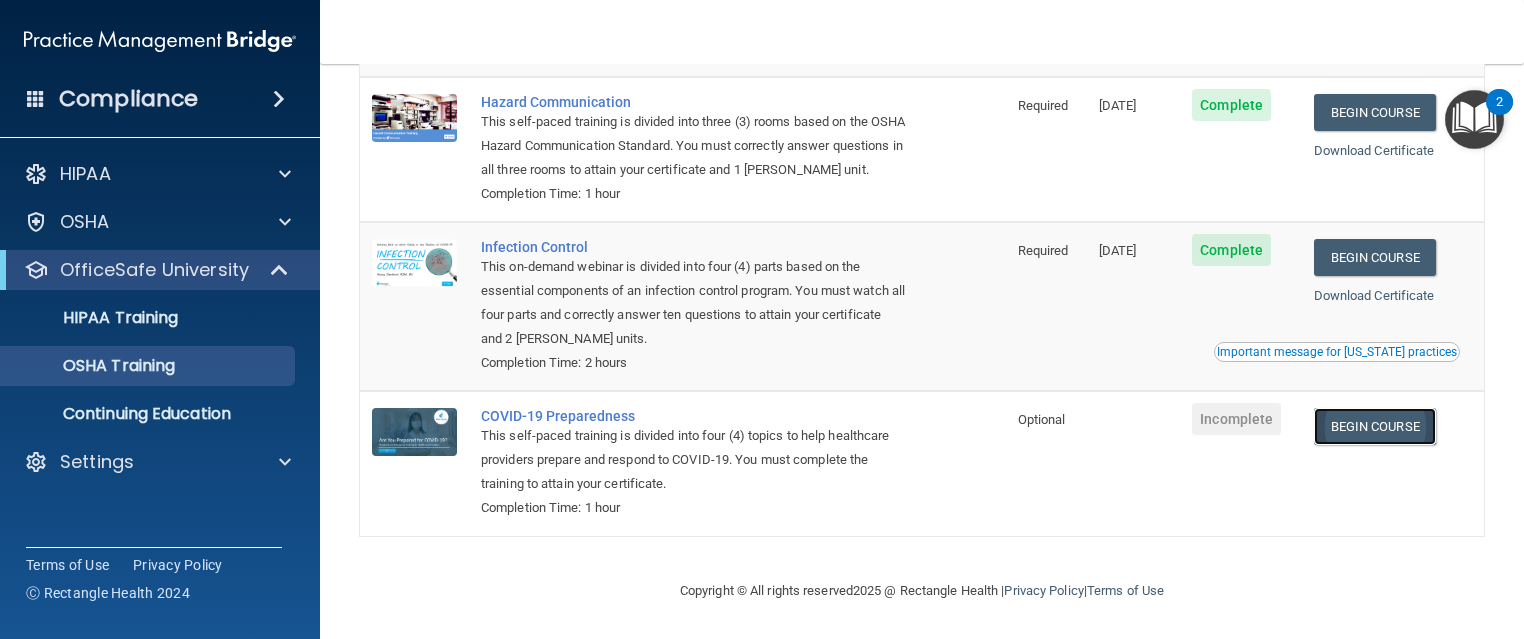 click on "Begin Course" at bounding box center [1375, 426] 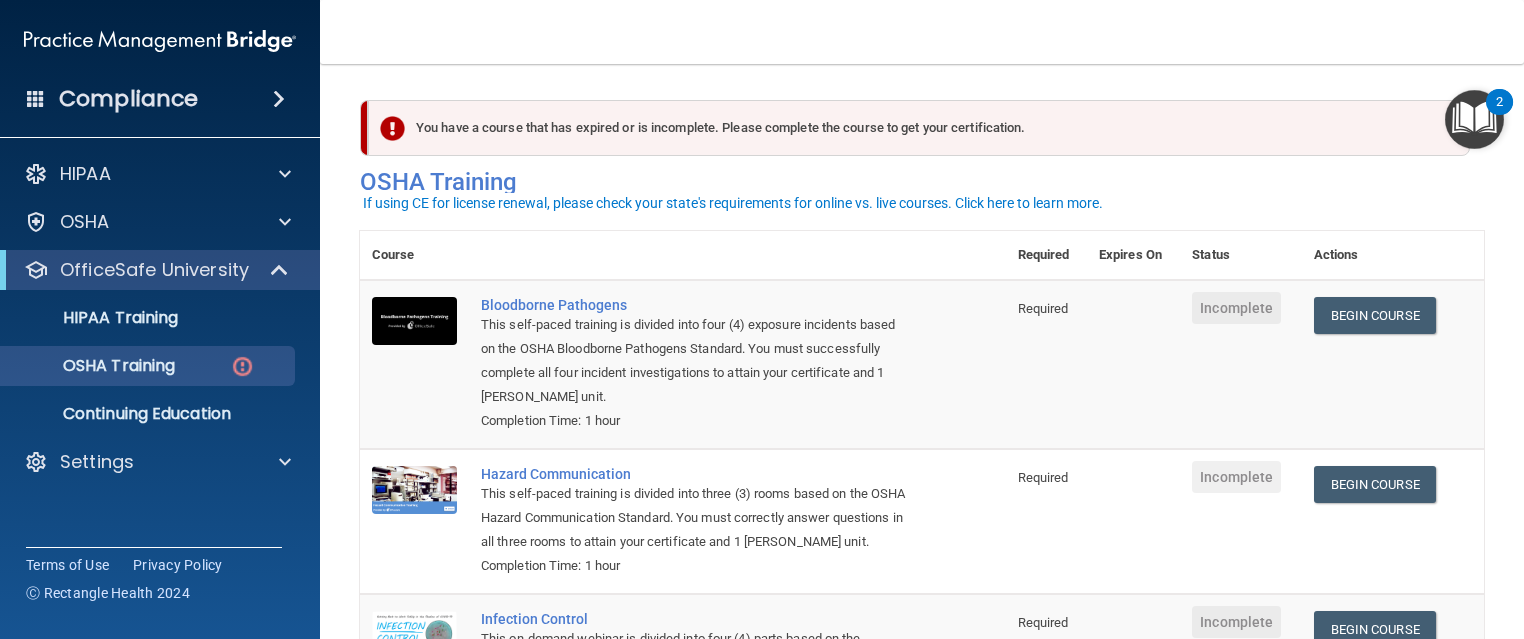 scroll, scrollTop: 0, scrollLeft: 0, axis: both 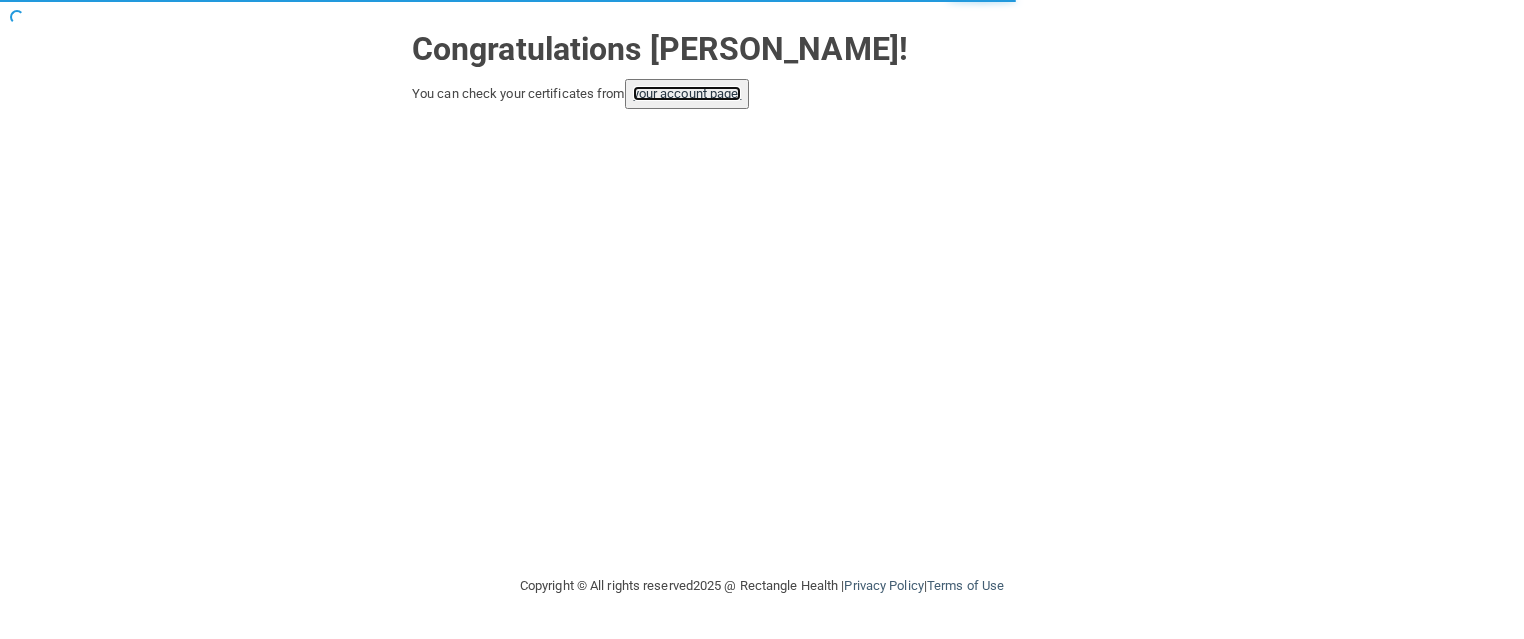 click on "your account page!" at bounding box center [687, 93] 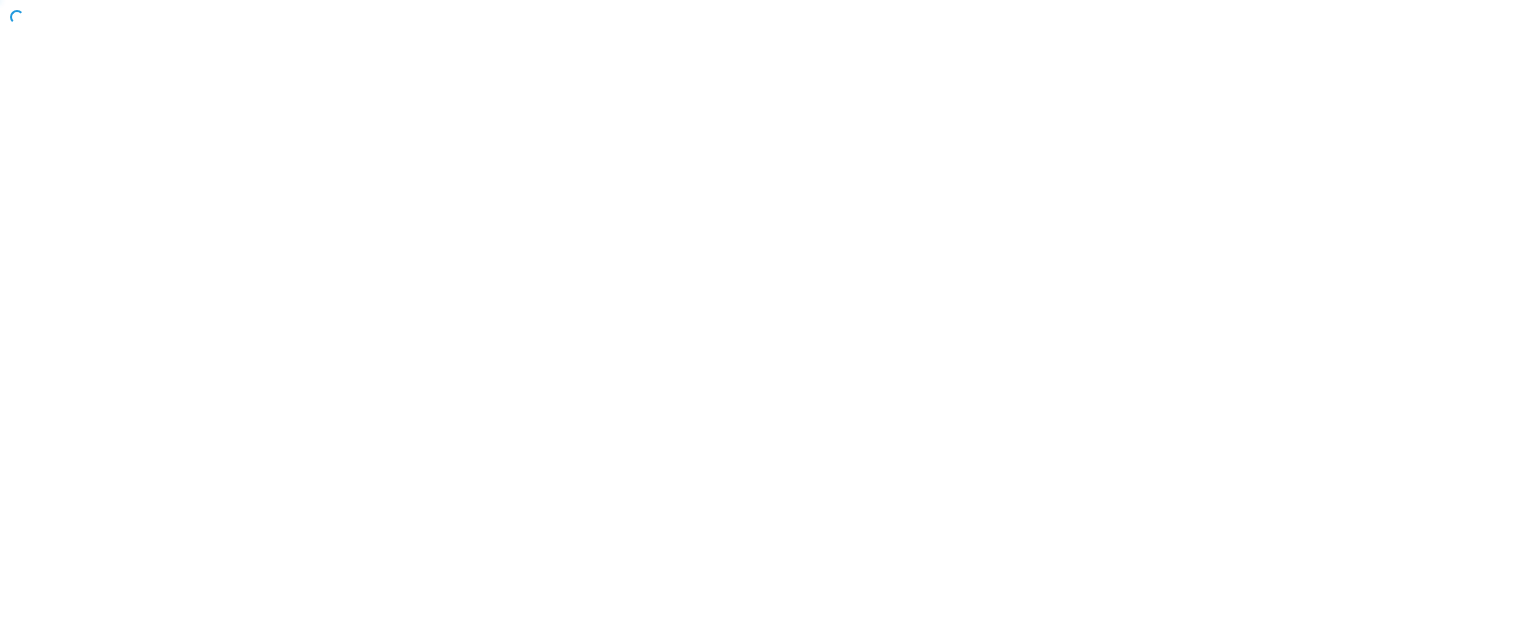 scroll, scrollTop: 0, scrollLeft: 0, axis: both 